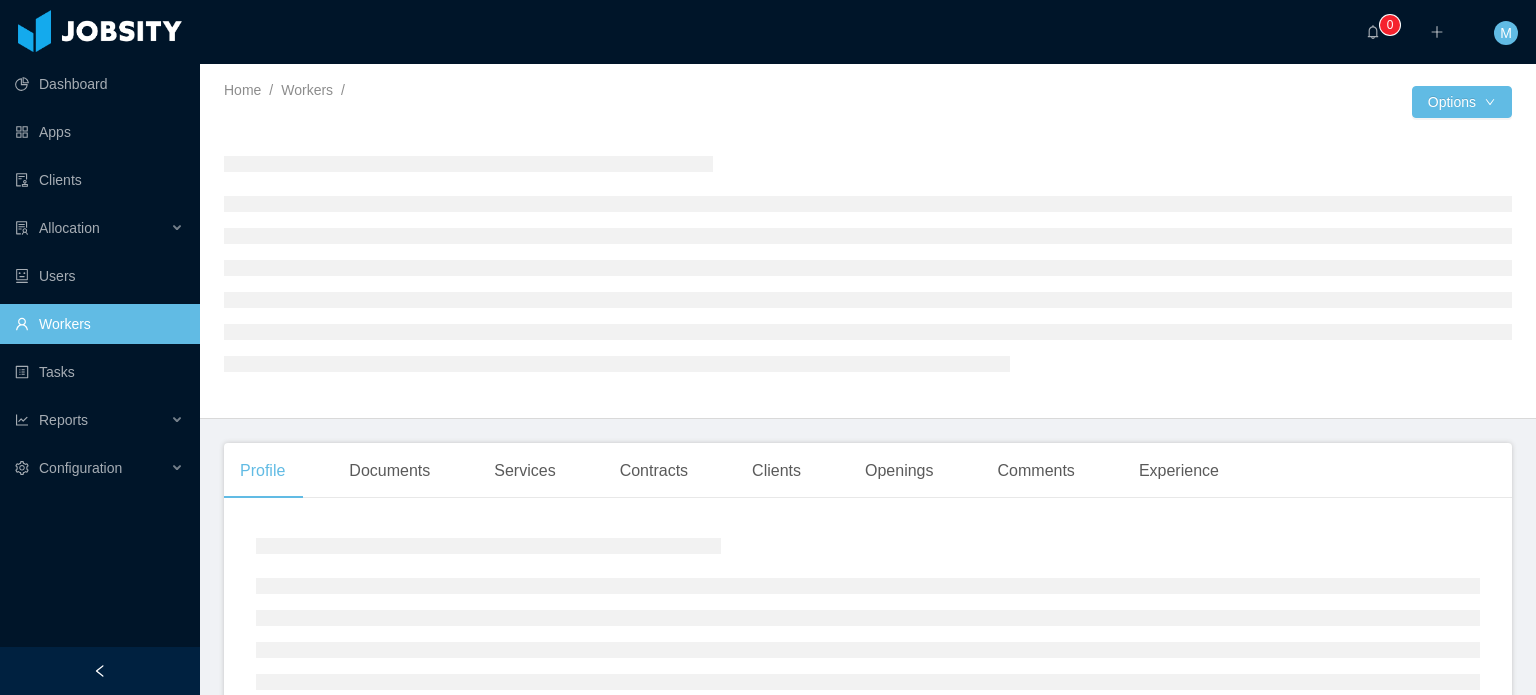scroll, scrollTop: 0, scrollLeft: 0, axis: both 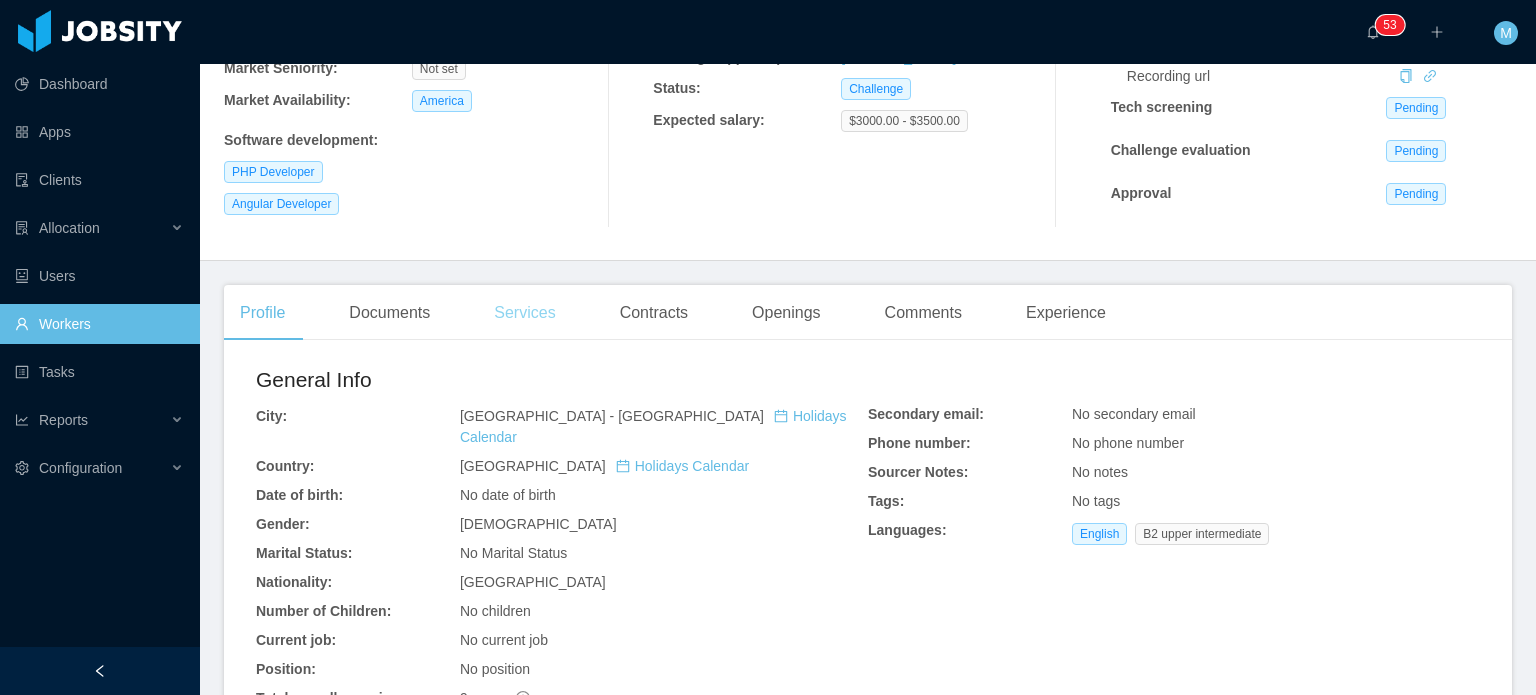 click on "Services" at bounding box center [524, 313] 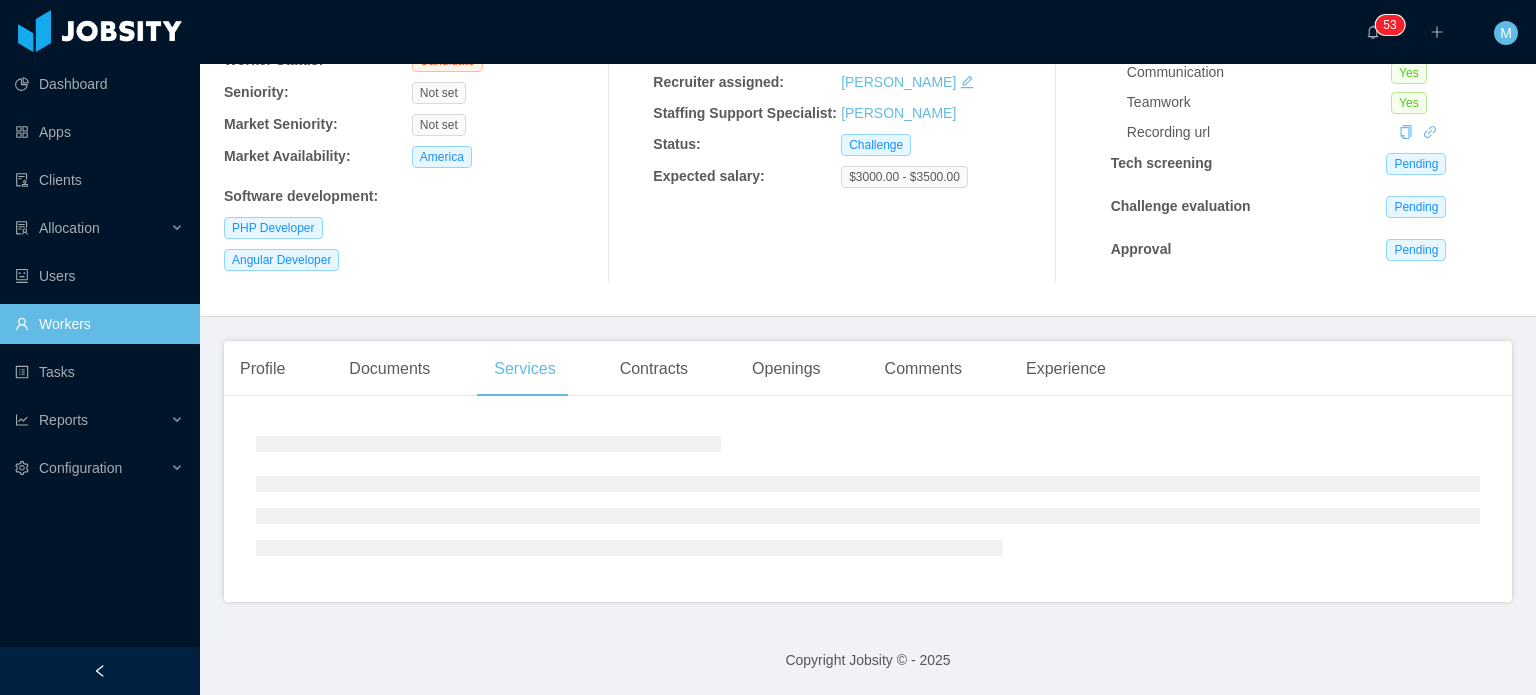 scroll, scrollTop: 246, scrollLeft: 0, axis: vertical 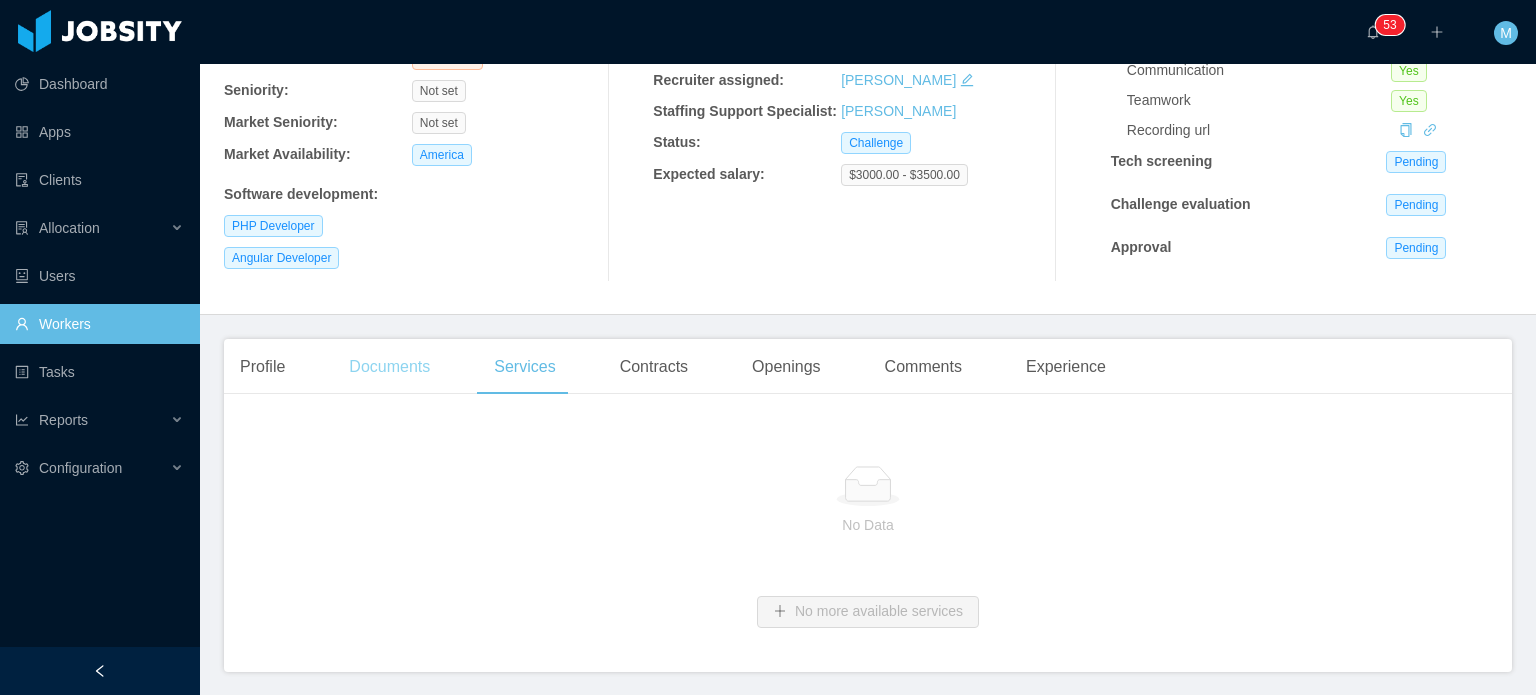 click on "Documents" at bounding box center (389, 367) 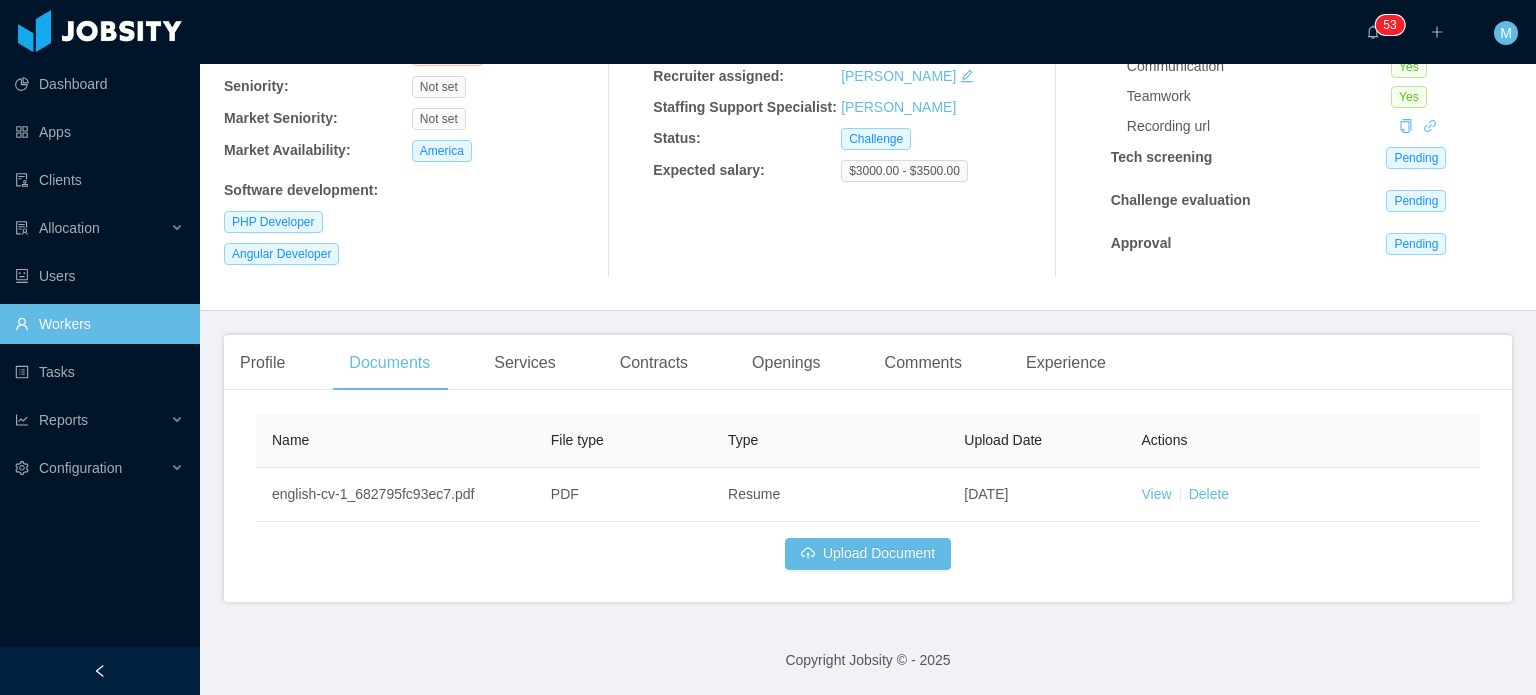 scroll, scrollTop: 252, scrollLeft: 0, axis: vertical 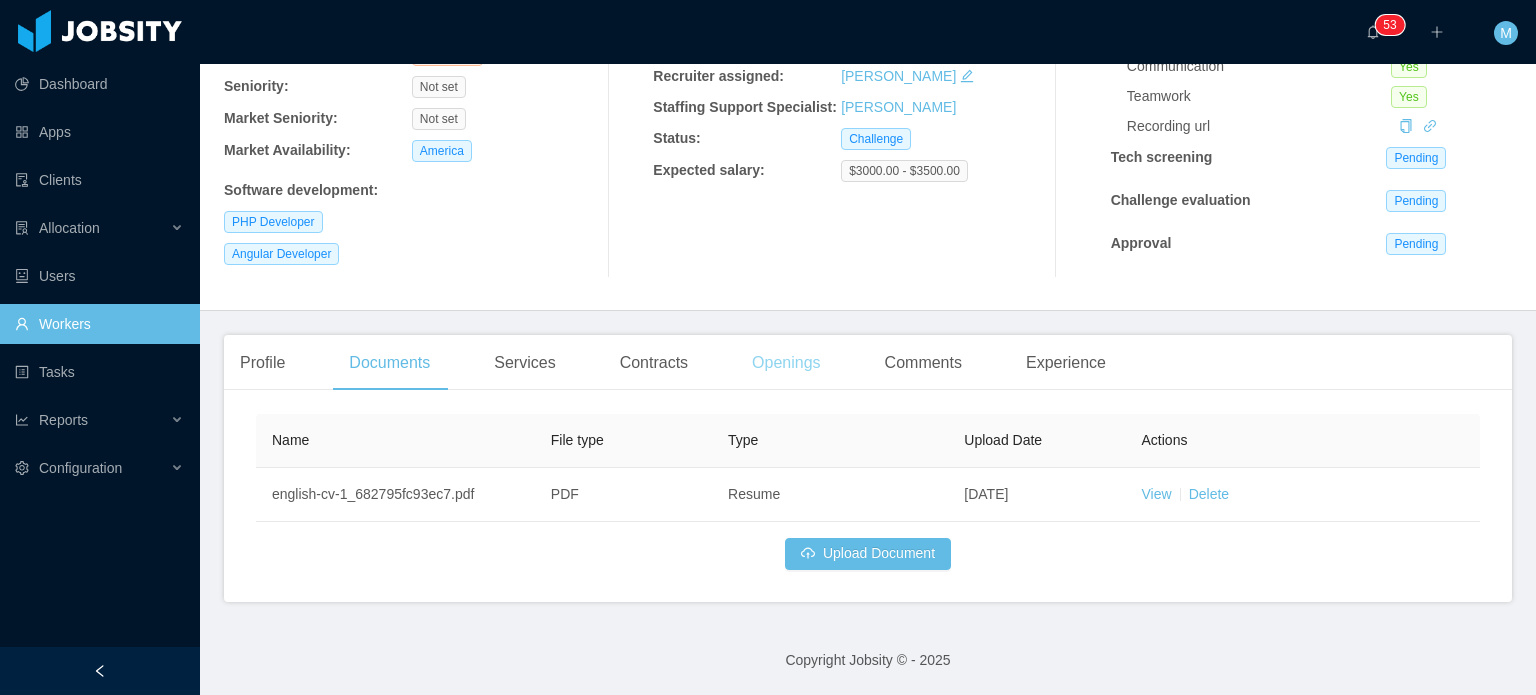 click on "Openings" at bounding box center (786, 363) 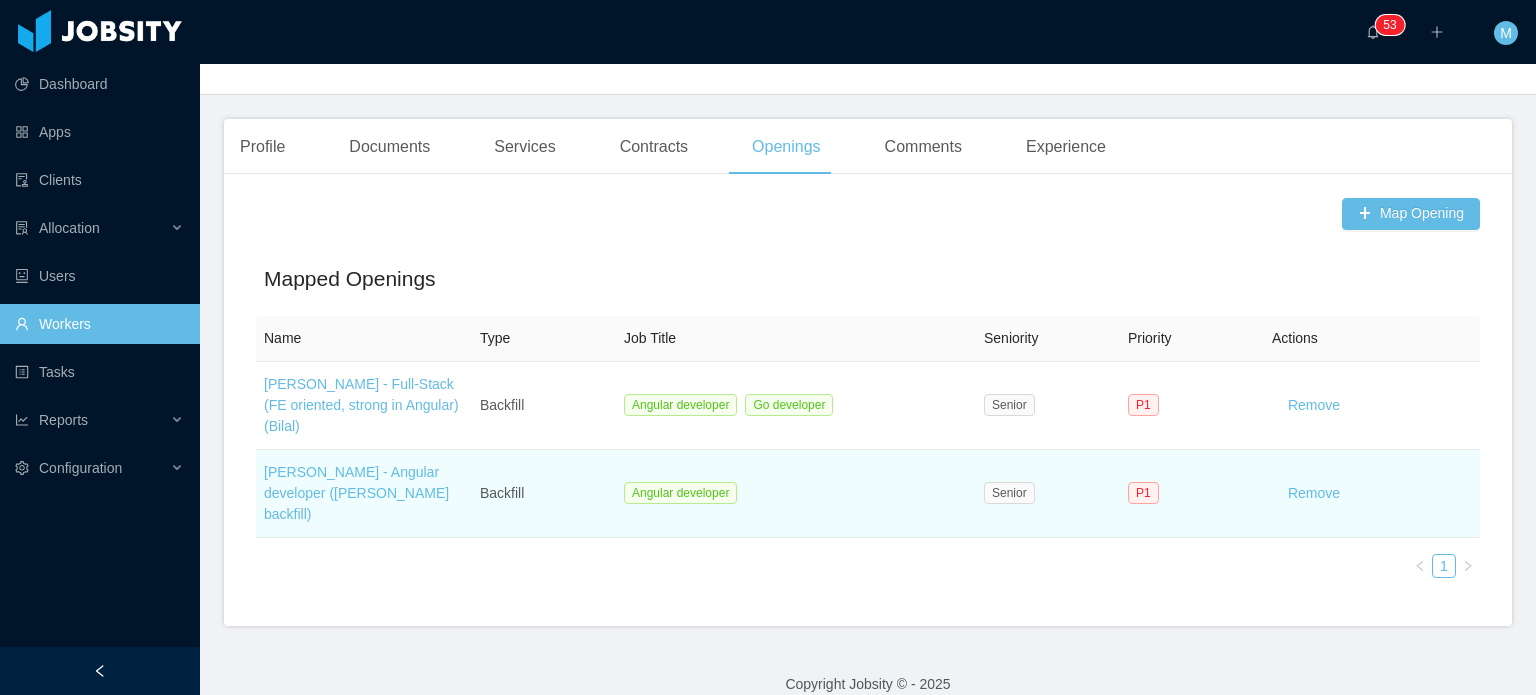 scroll, scrollTop: 492, scrollLeft: 0, axis: vertical 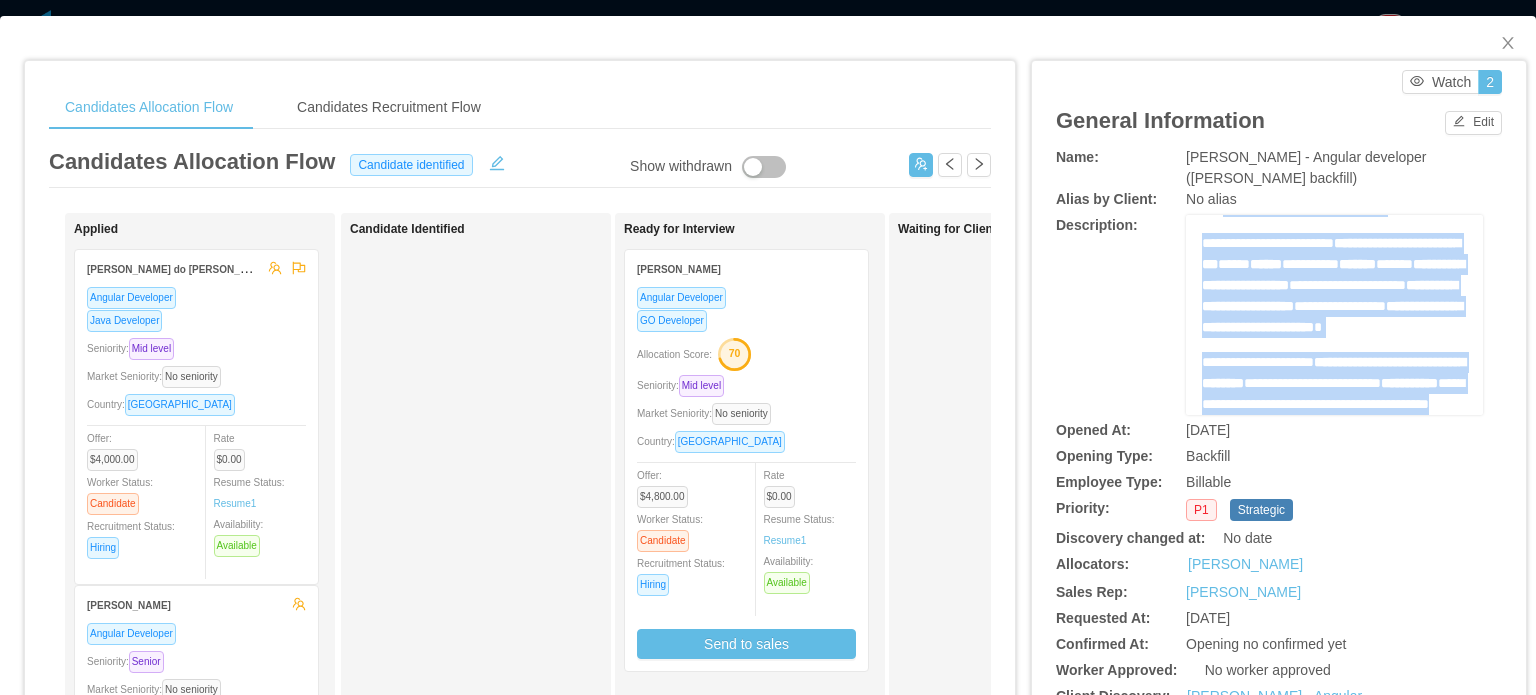 drag, startPoint x: 1188, startPoint y: 244, endPoint x: 1328, endPoint y: 400, distance: 209.60916 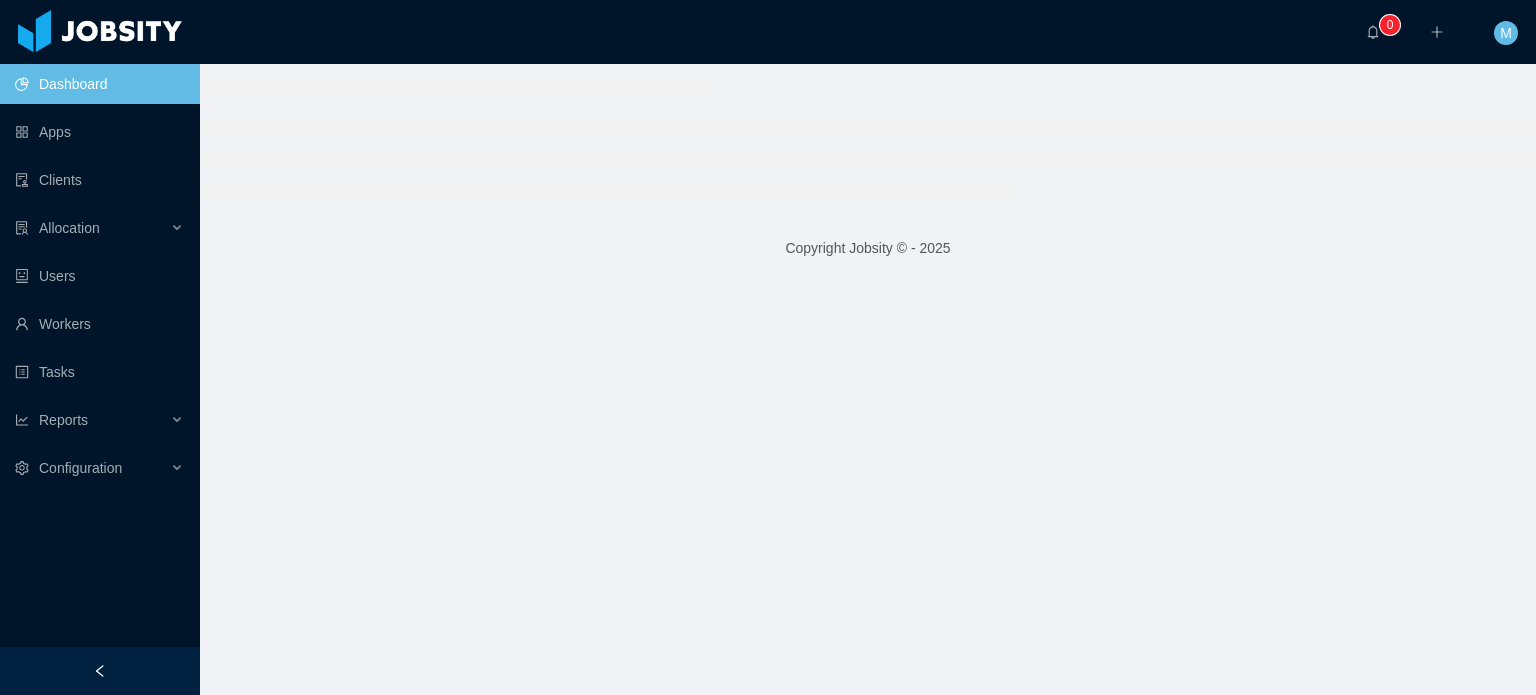 scroll, scrollTop: 0, scrollLeft: 0, axis: both 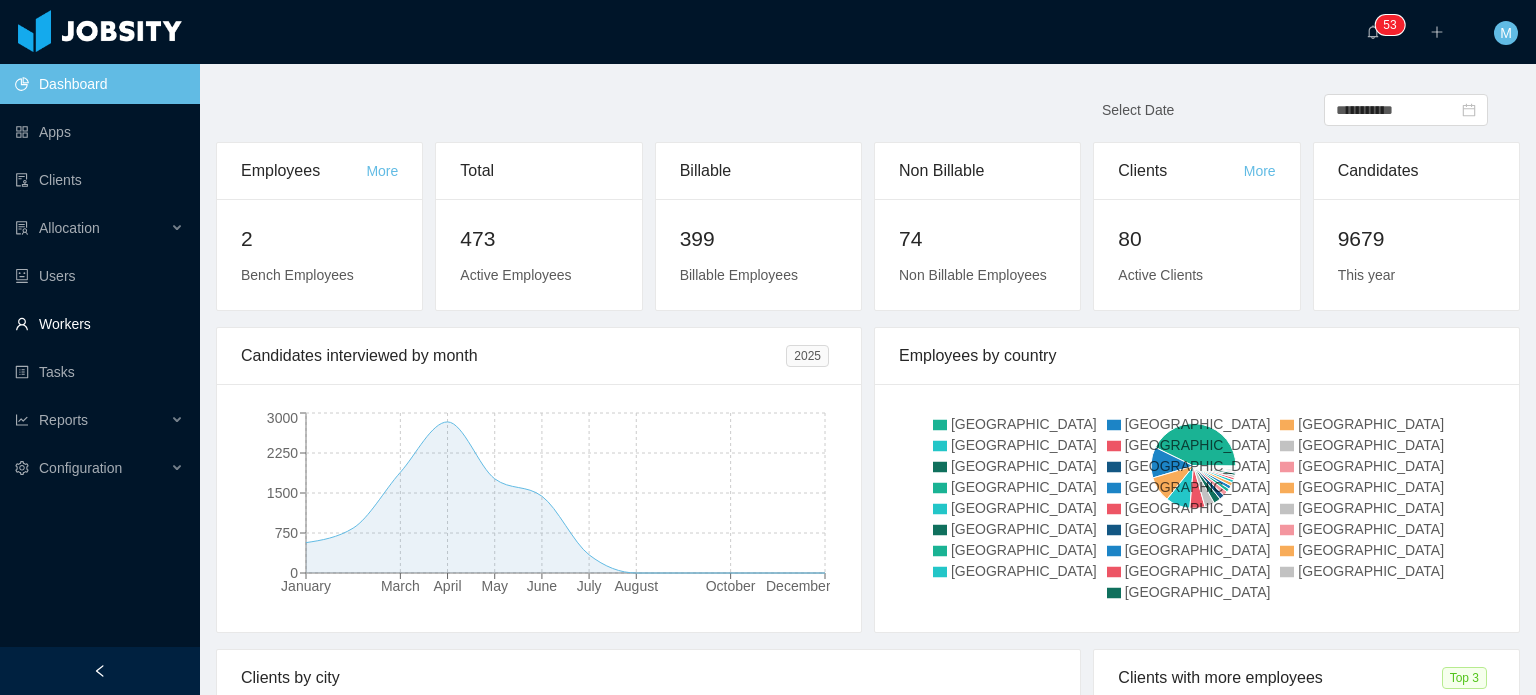 click on "Workers" at bounding box center [99, 324] 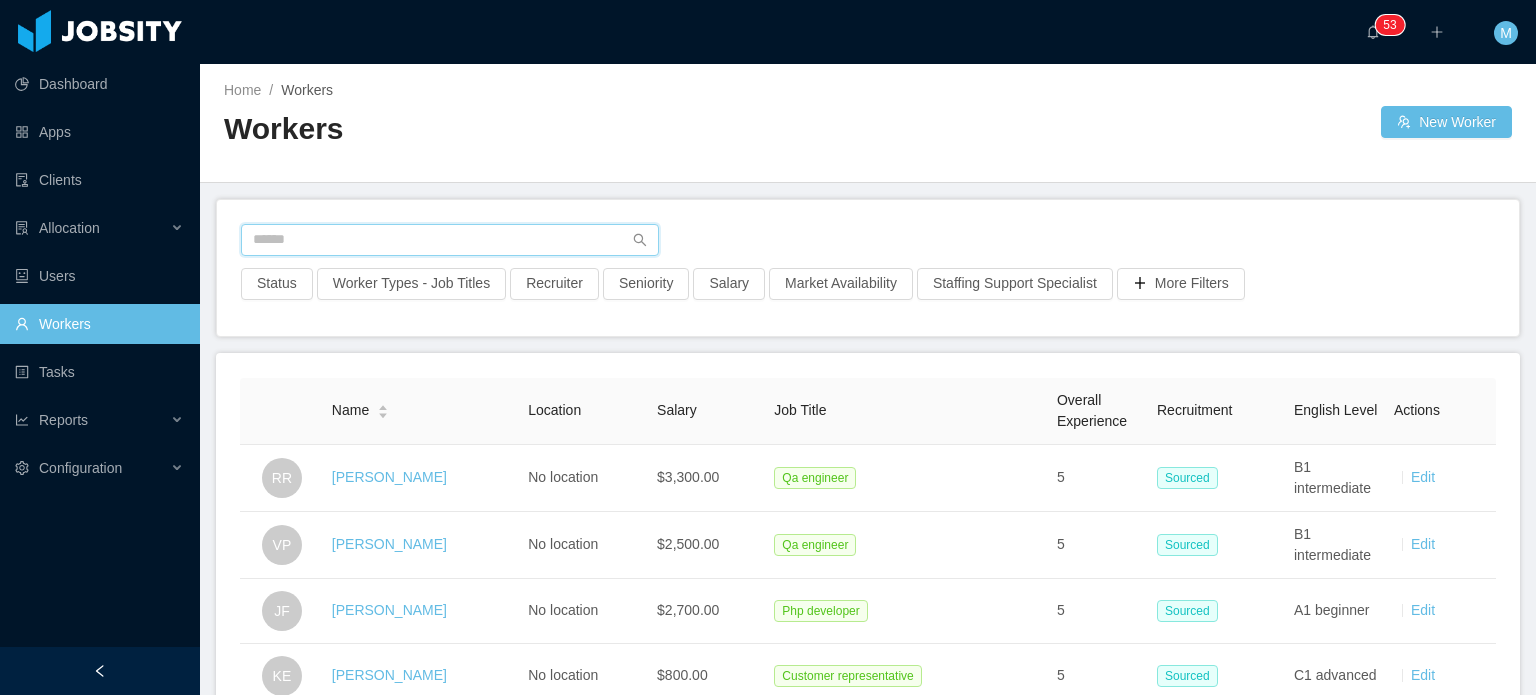 click at bounding box center (450, 240) 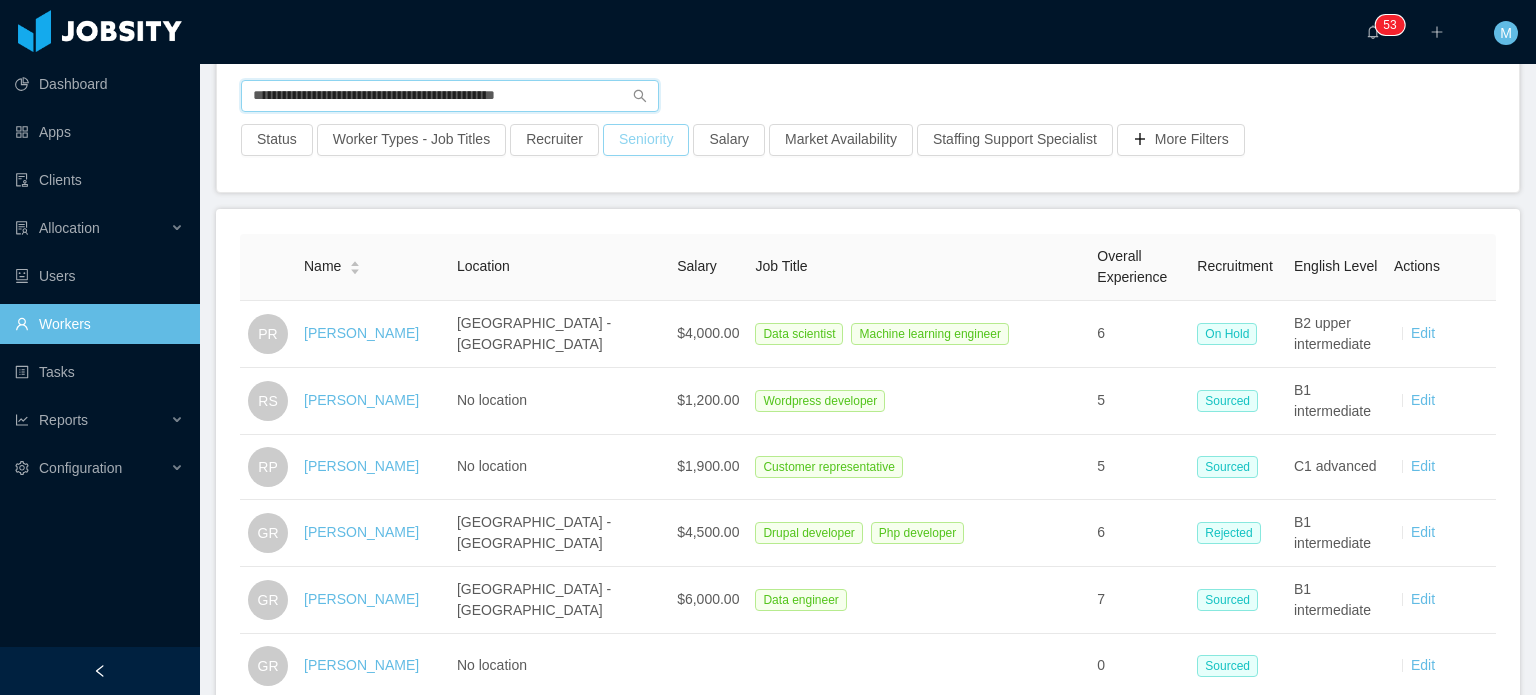 scroll, scrollTop: 200, scrollLeft: 0, axis: vertical 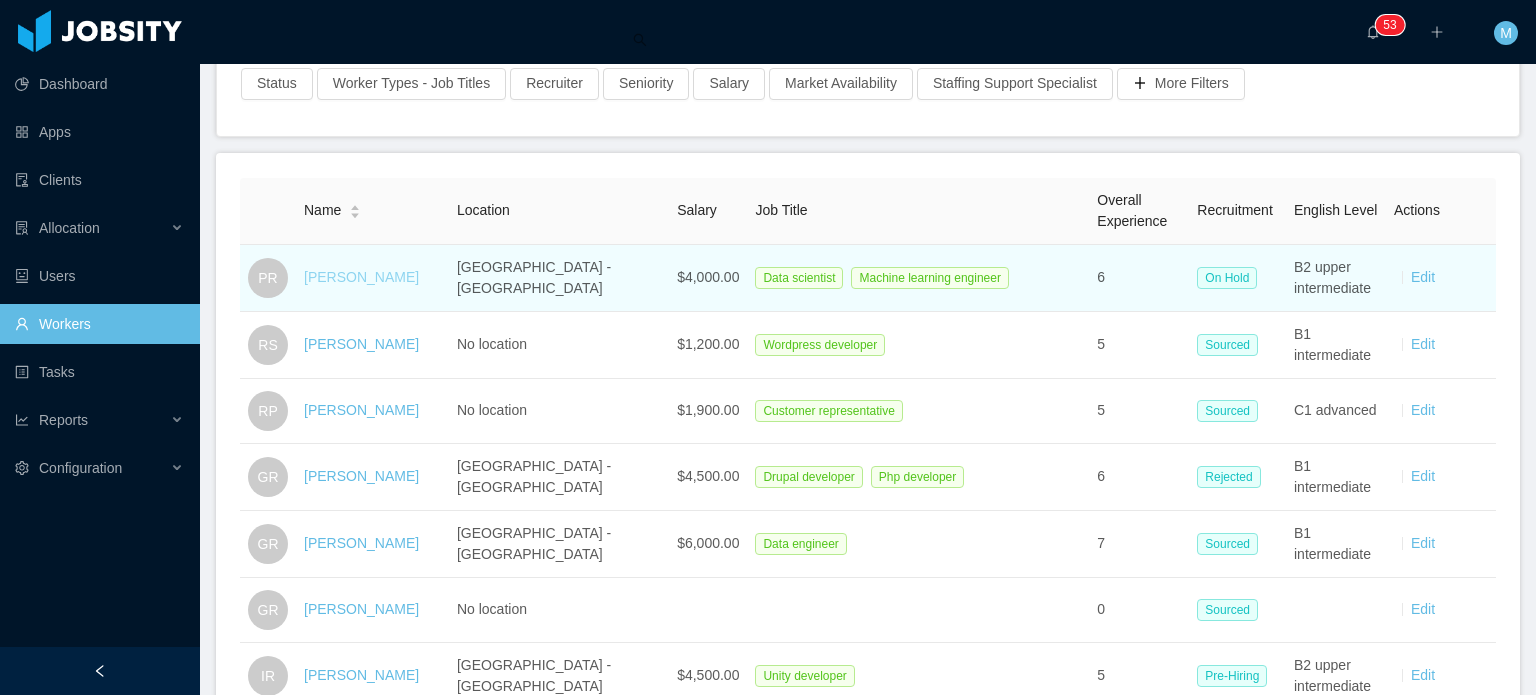 type on "**********" 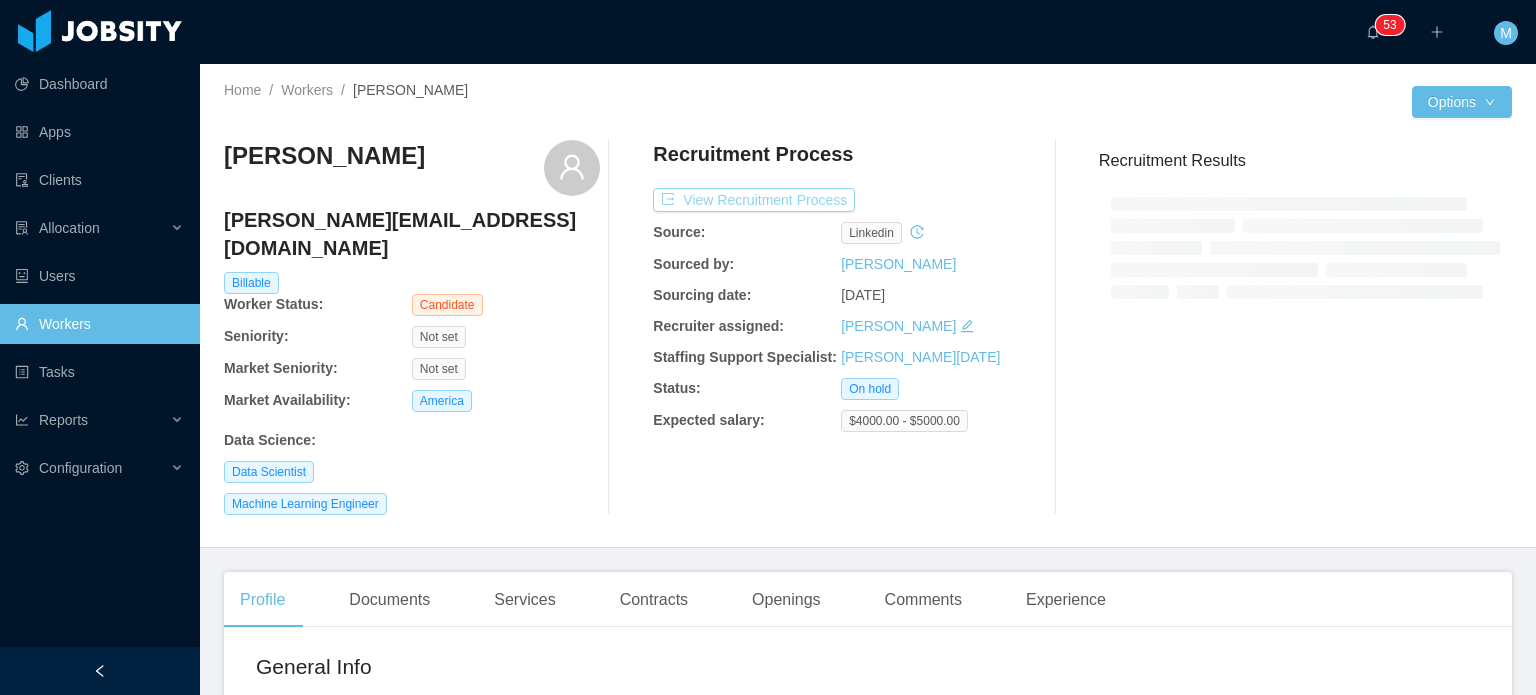 click on "View Recruitment Process" at bounding box center [754, 200] 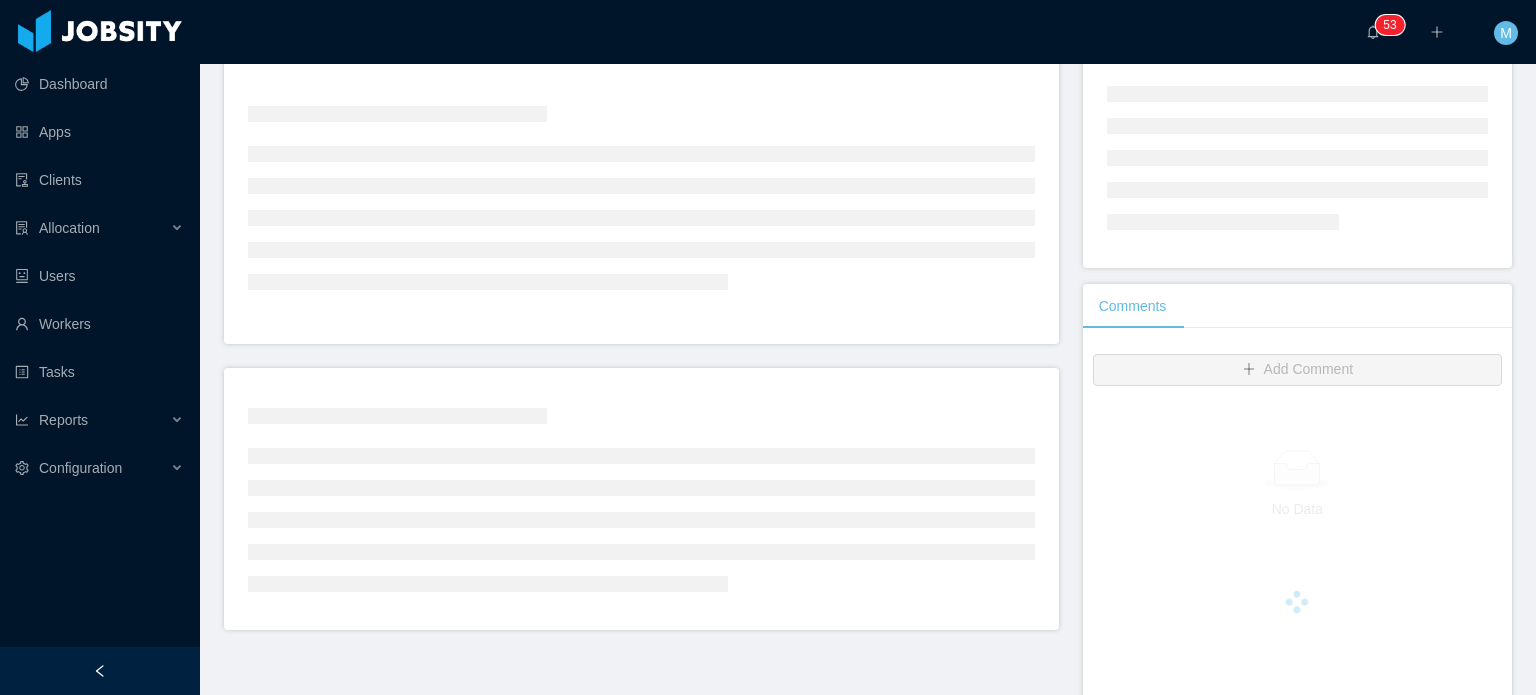 scroll, scrollTop: 500, scrollLeft: 0, axis: vertical 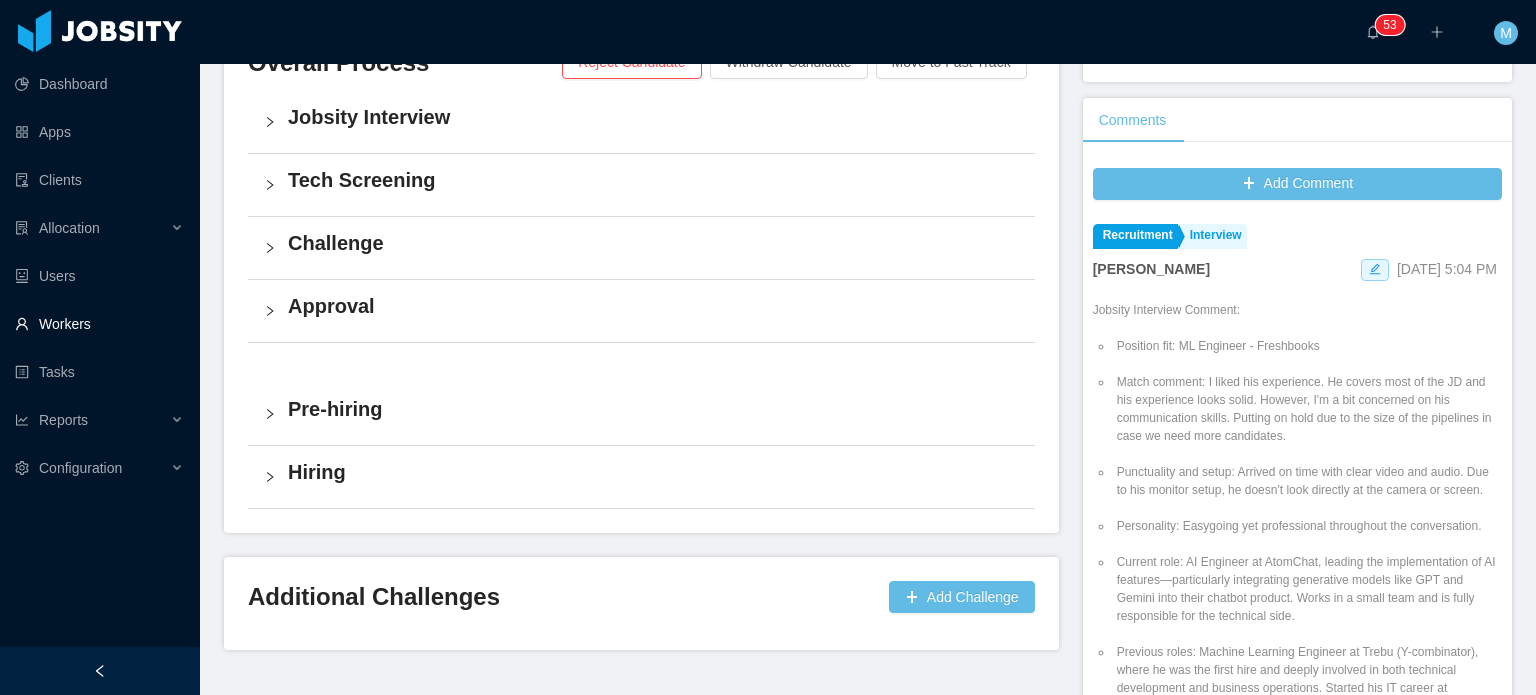 click on "Workers" at bounding box center (99, 324) 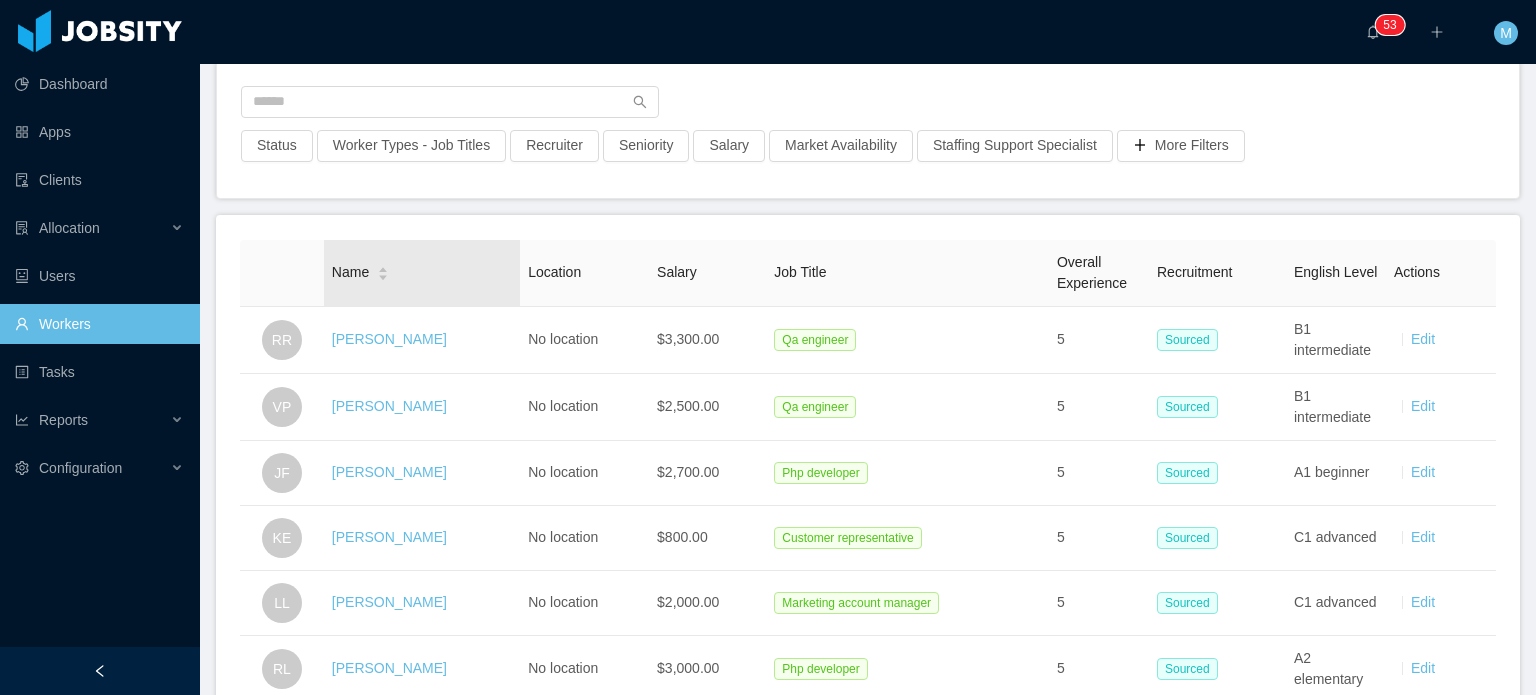 scroll, scrollTop: 0, scrollLeft: 0, axis: both 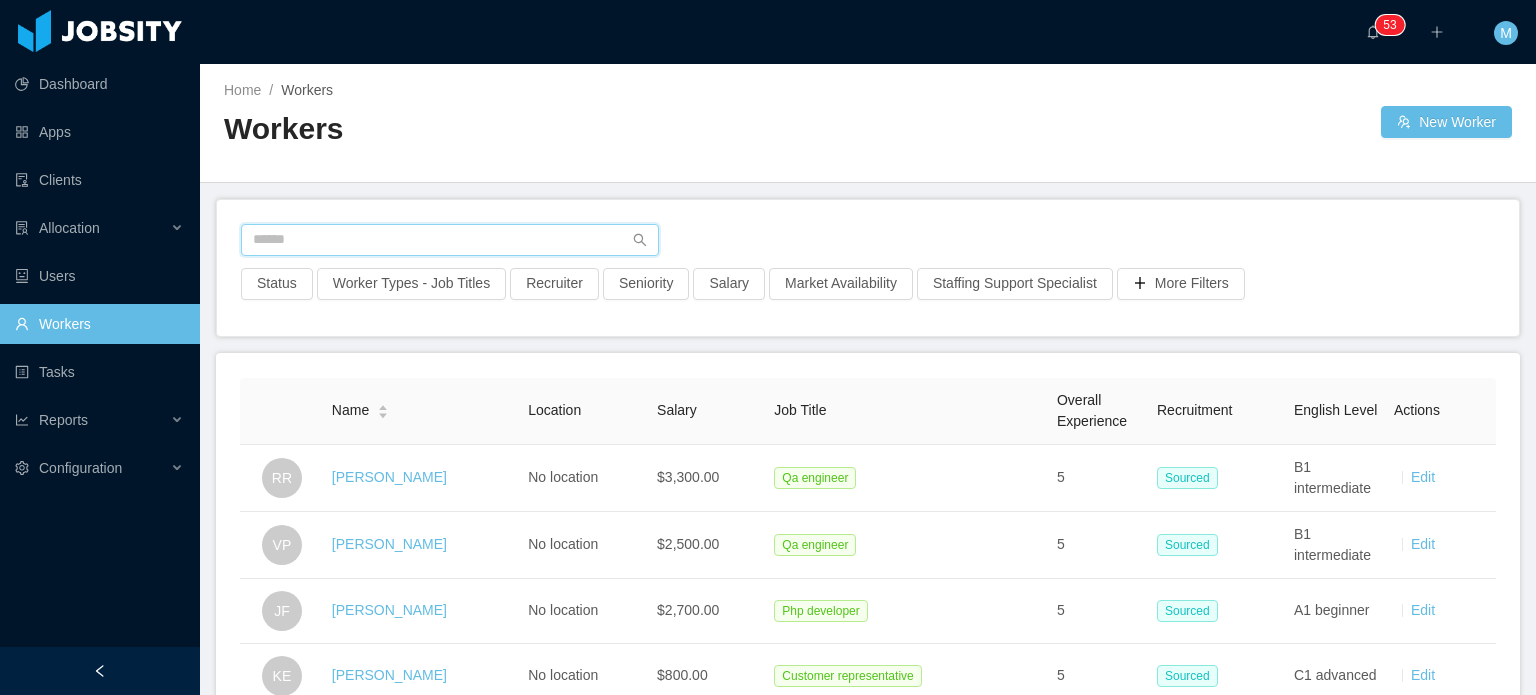 click at bounding box center [450, 240] 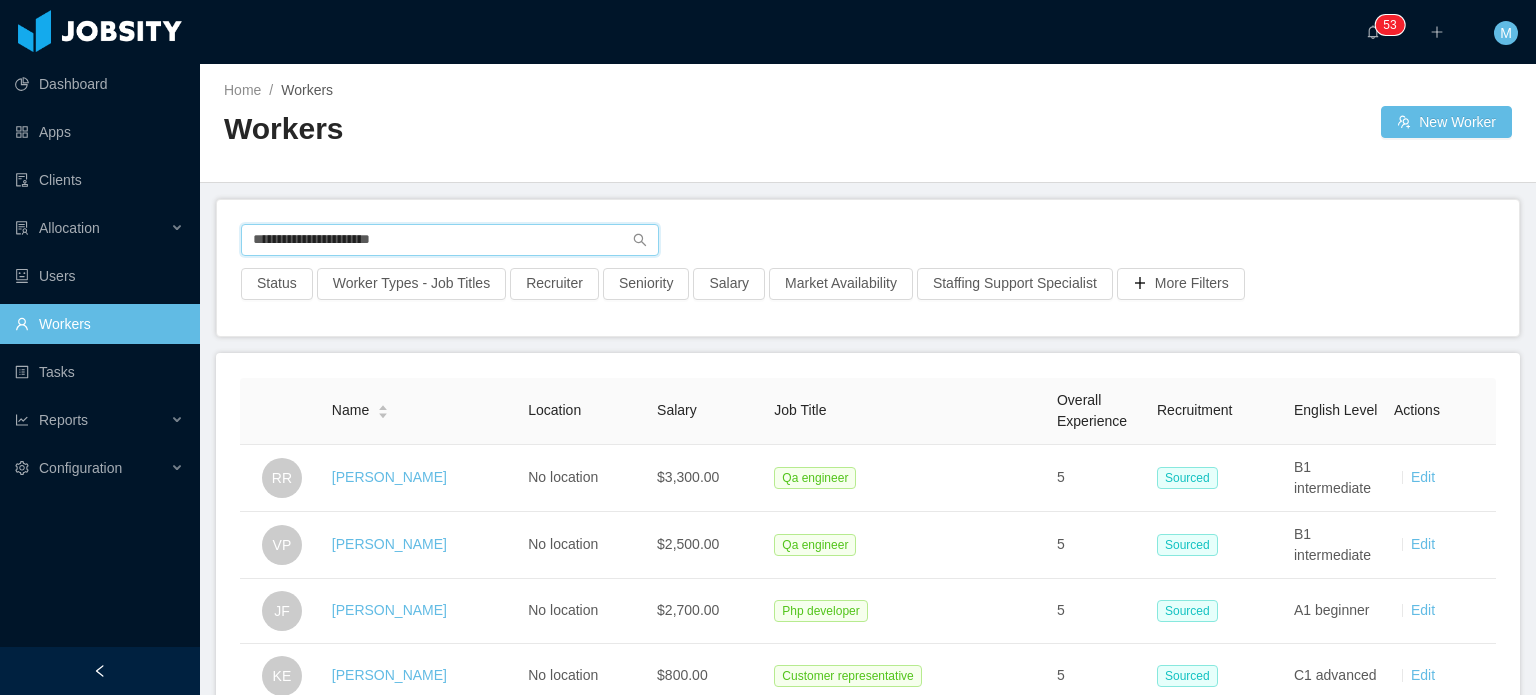 type on "**********" 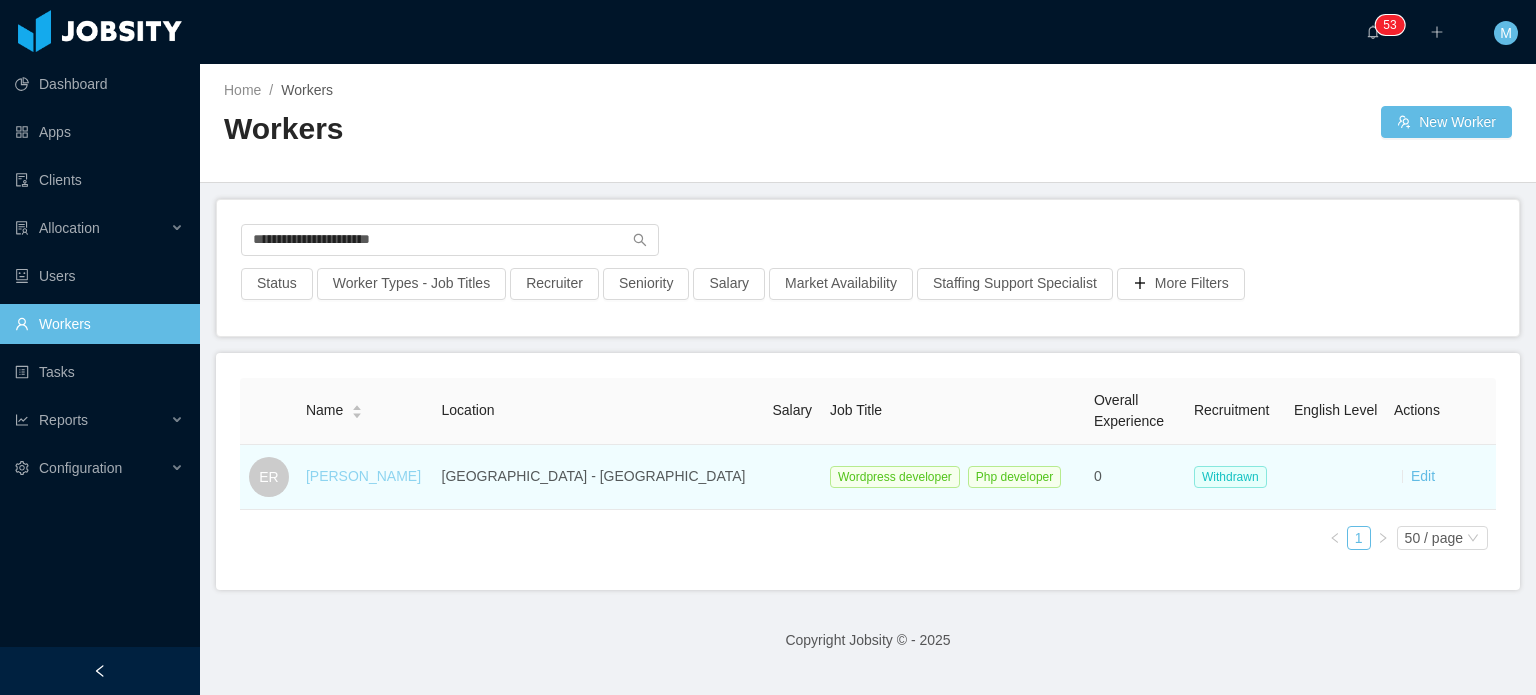click on "Enrique Reyes" at bounding box center [363, 476] 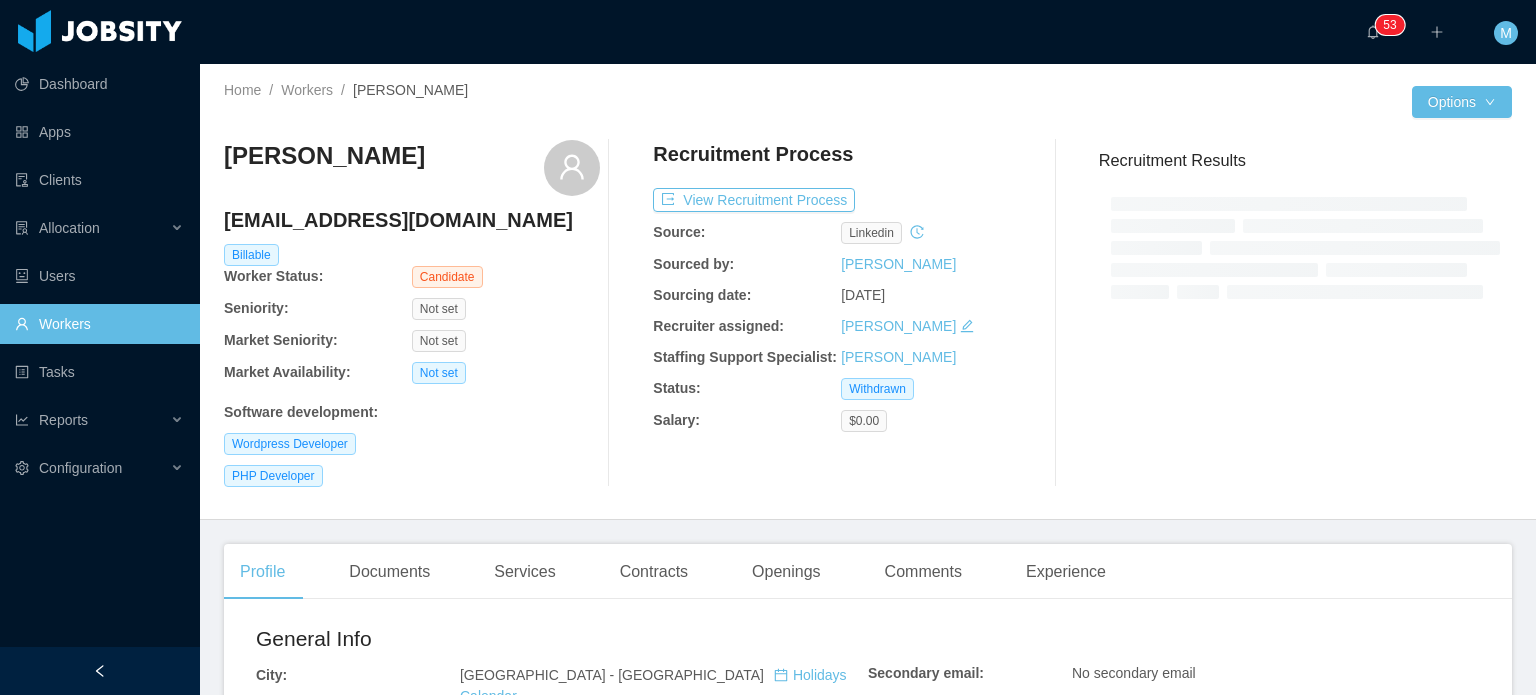 click on "Recruitment Process View Recruitment Process  Source: linkedin Sourced by: Martin Roldan Sourcing date: Jun 2nd, 2025 Recruiter assigned: Martin Roldan   Staffing Support Specialist: Omar Nieves Status: Withdrawn Salary: $0.00" at bounding box center (841, 313) 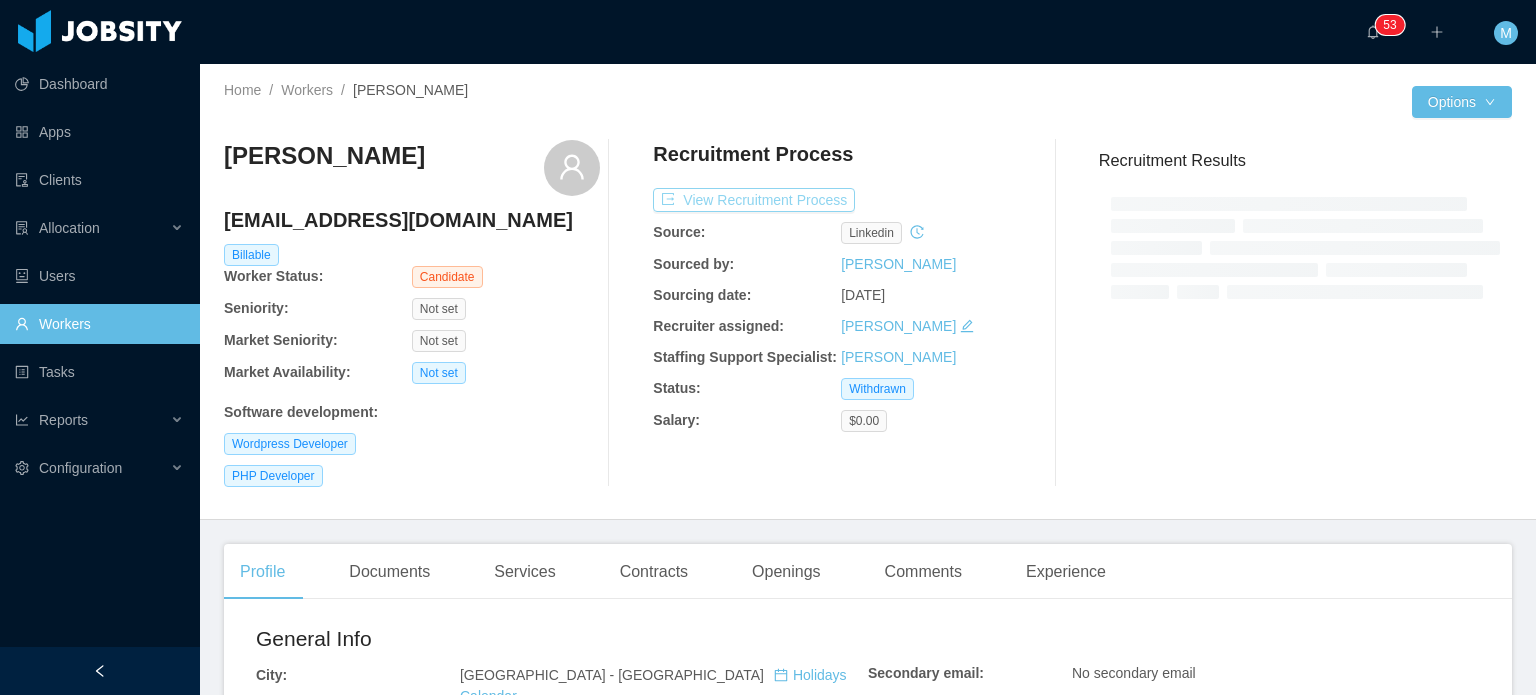 click on "View Recruitment Process" at bounding box center (754, 200) 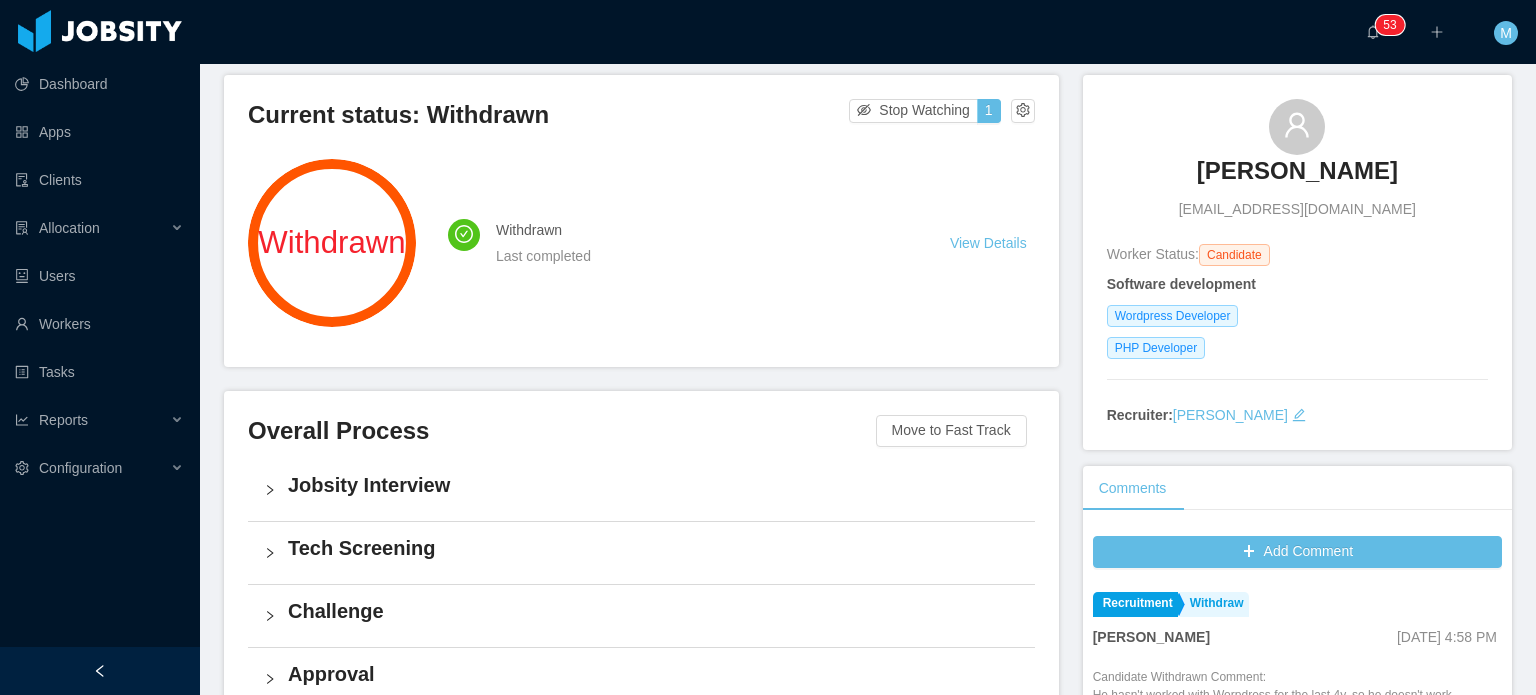 scroll, scrollTop: 0, scrollLeft: 0, axis: both 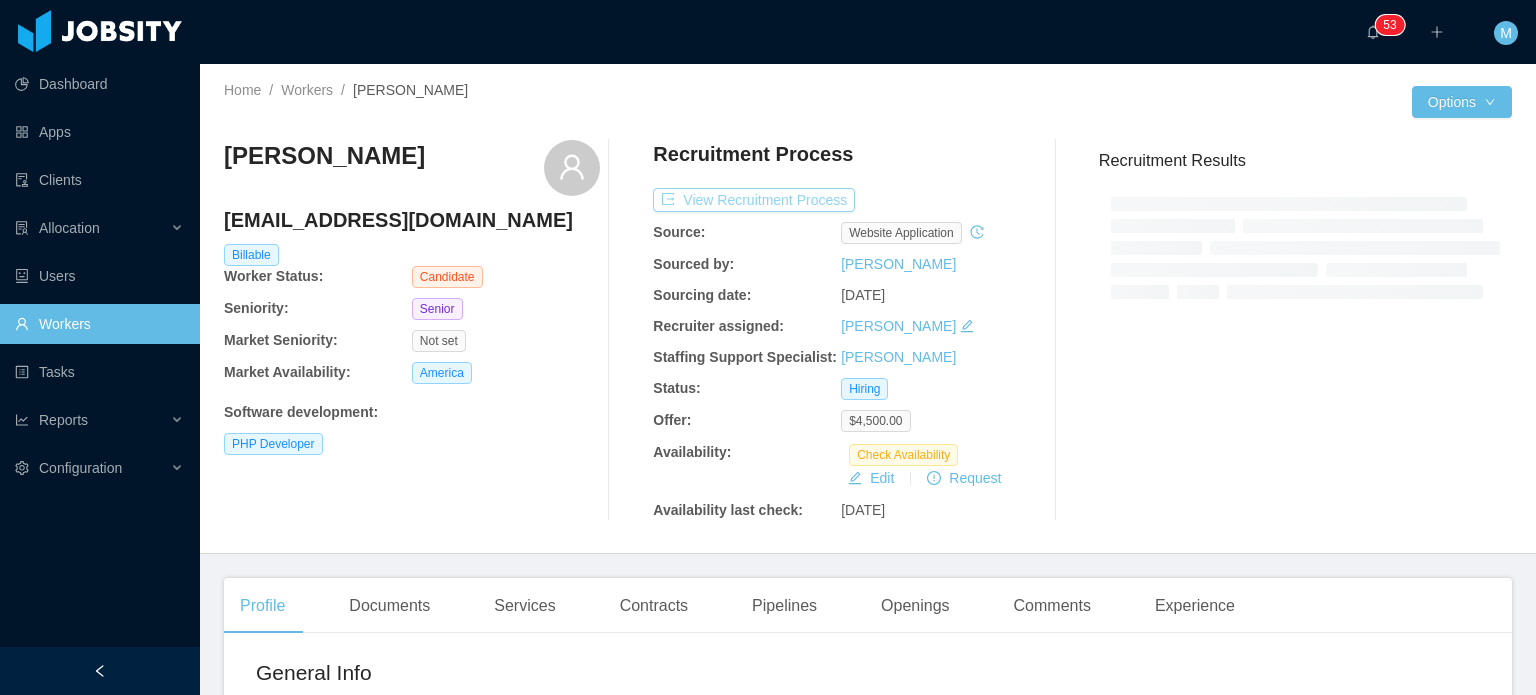 click on "View Recruitment Process" at bounding box center (754, 200) 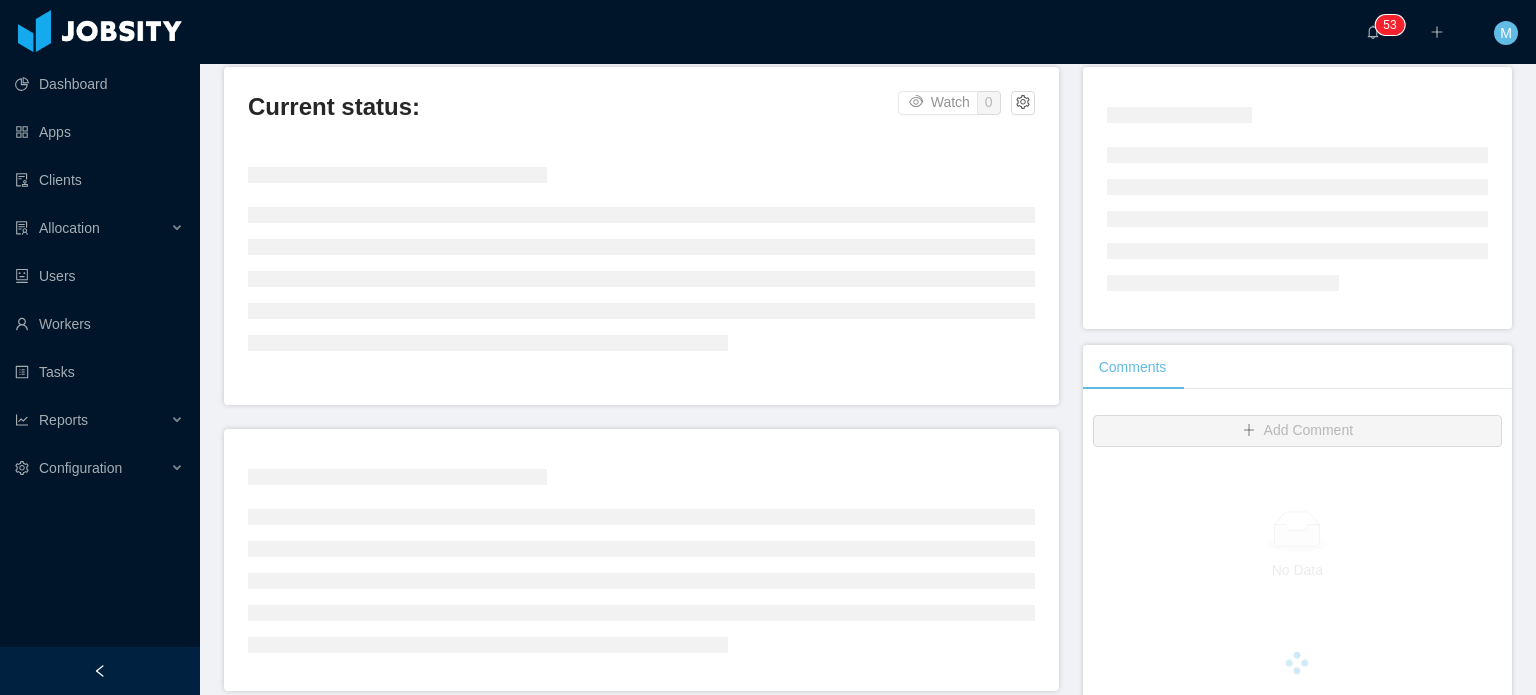 scroll, scrollTop: 300, scrollLeft: 0, axis: vertical 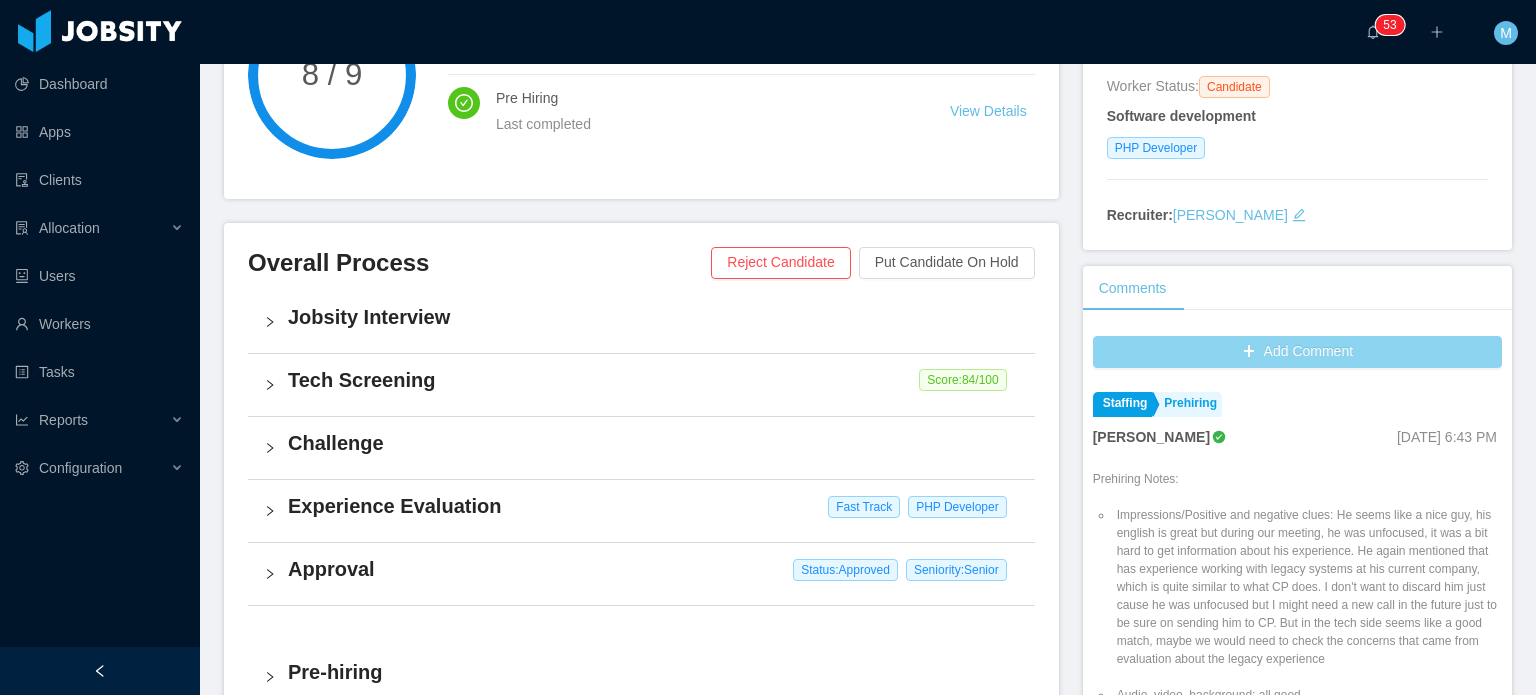 click on "Add Comment" at bounding box center (1297, 352) 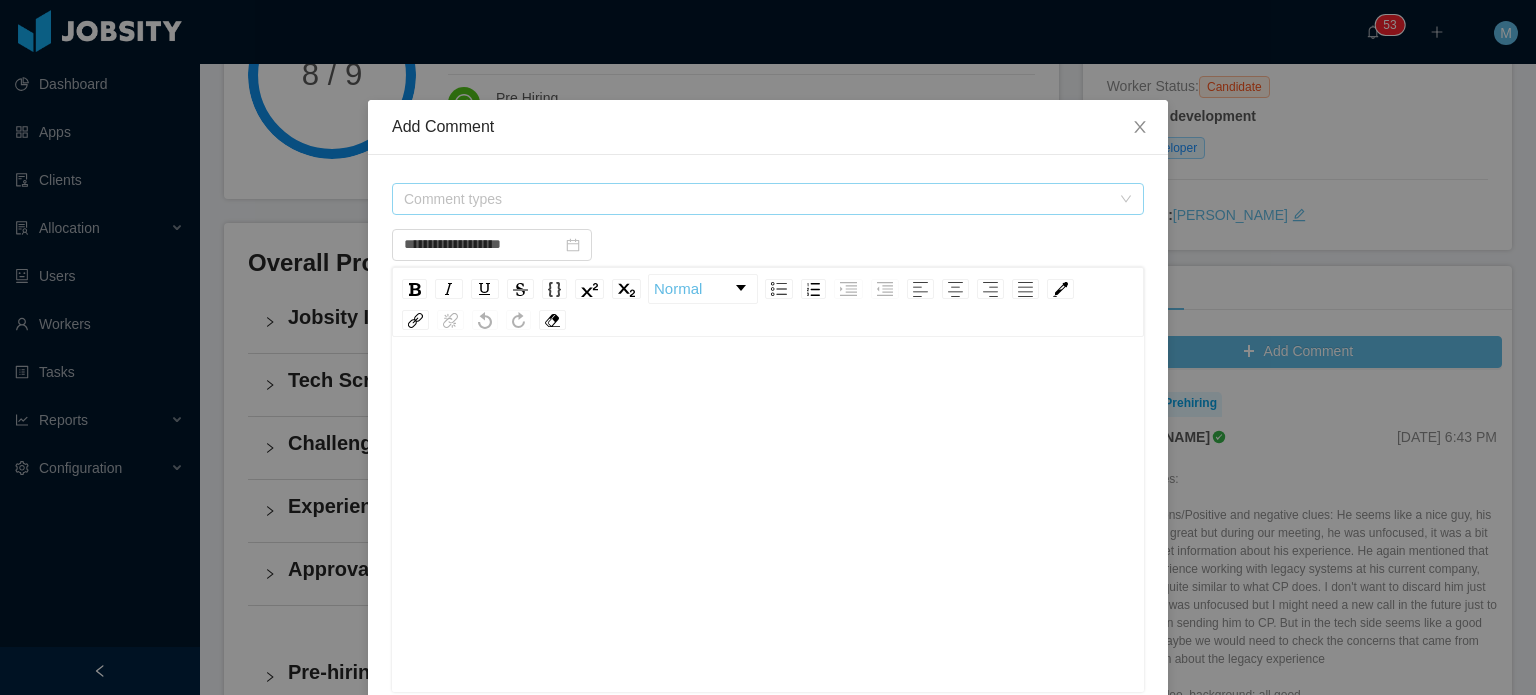 click on "Comment types" at bounding box center (757, 199) 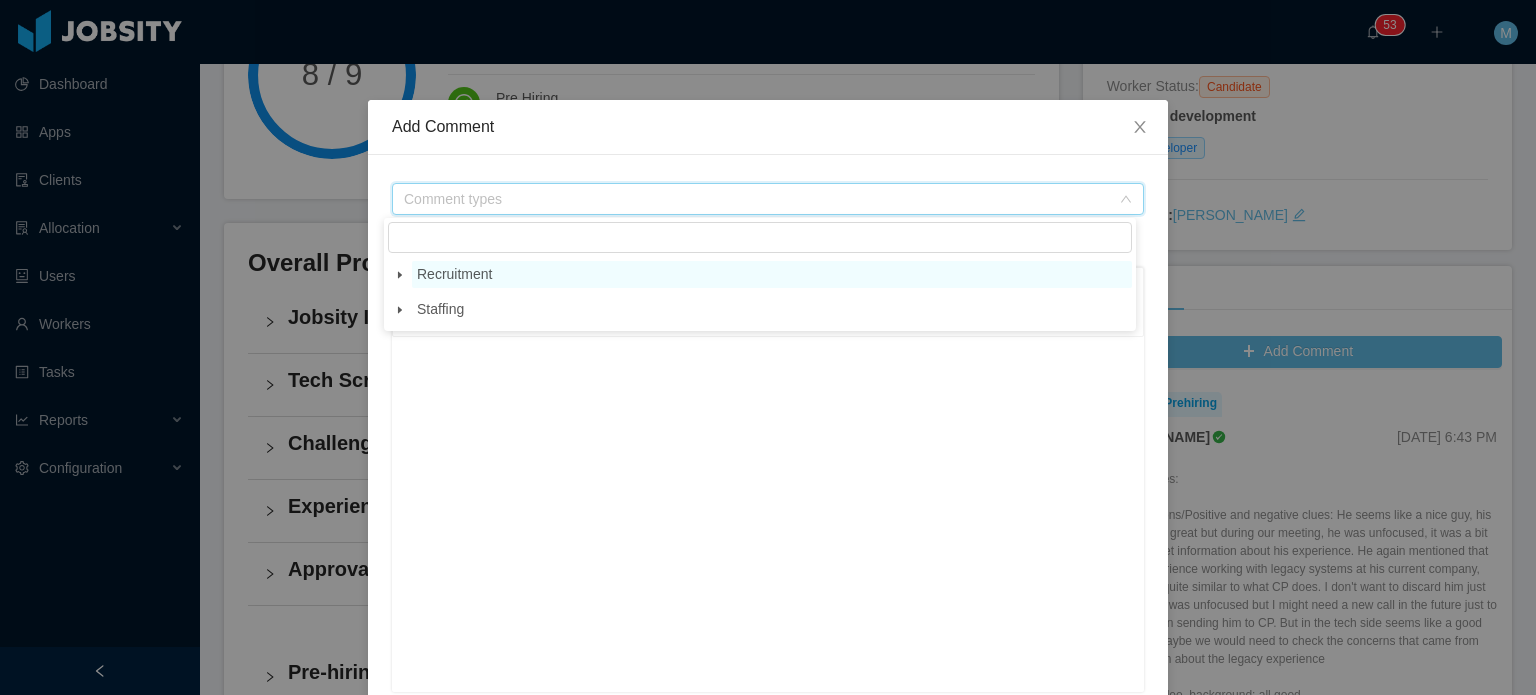 click on "Recruitment" at bounding box center [772, 274] 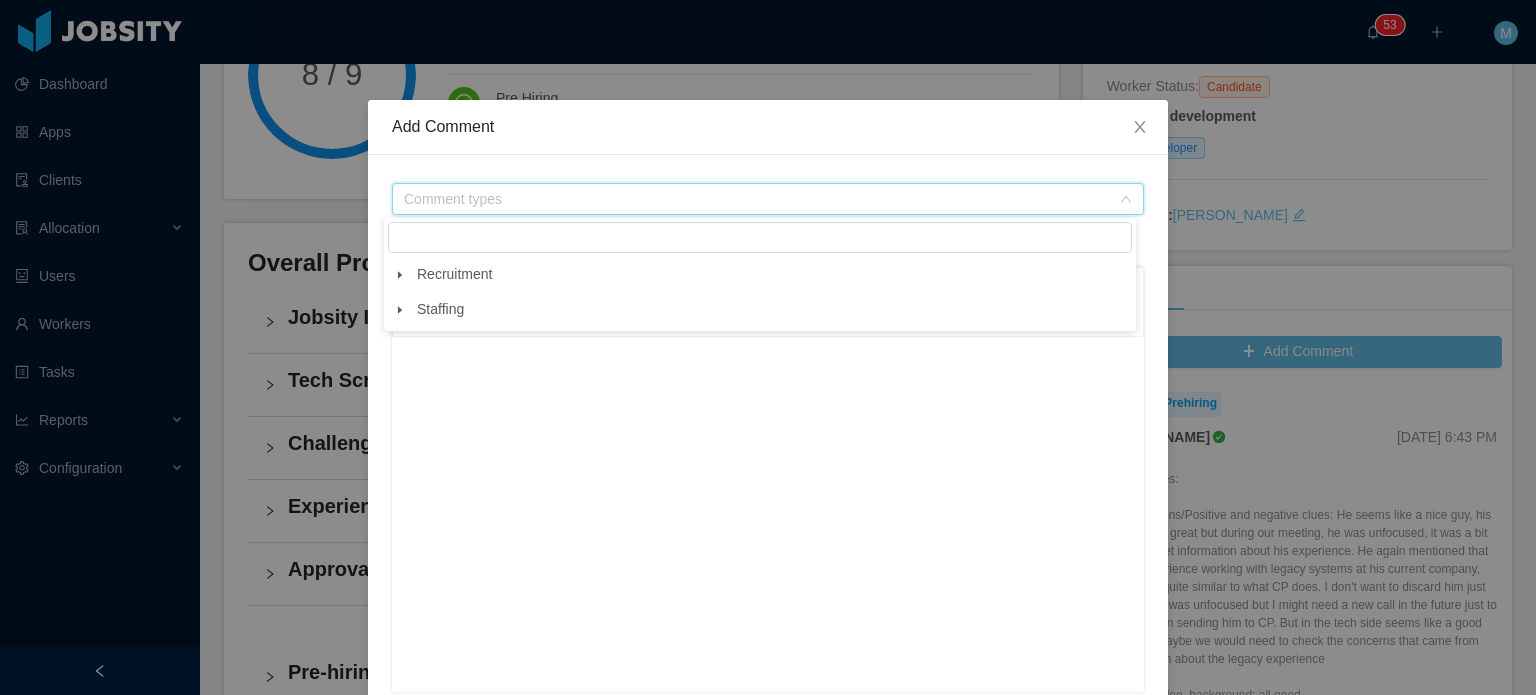 click at bounding box center (400, 275) 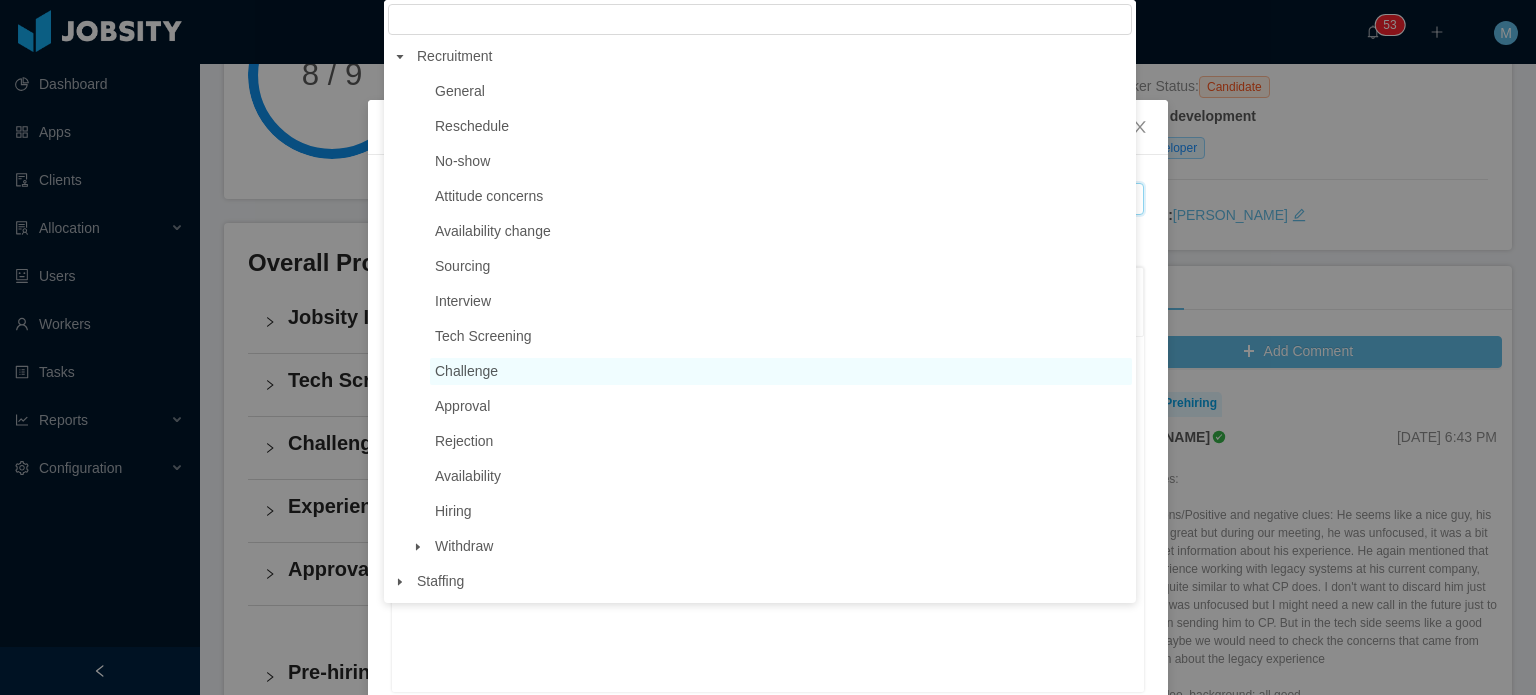 click on "Challenge" at bounding box center (781, 371) 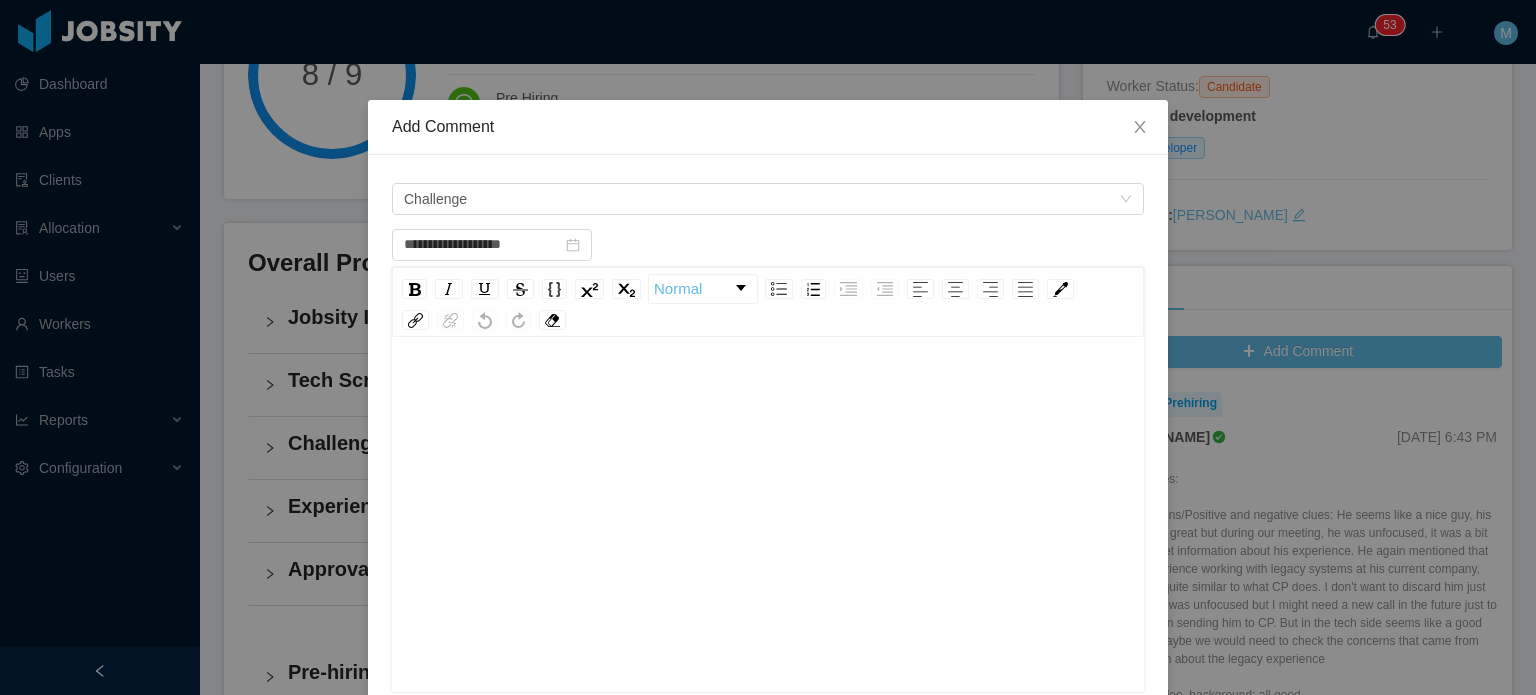 click at bounding box center [768, 391] 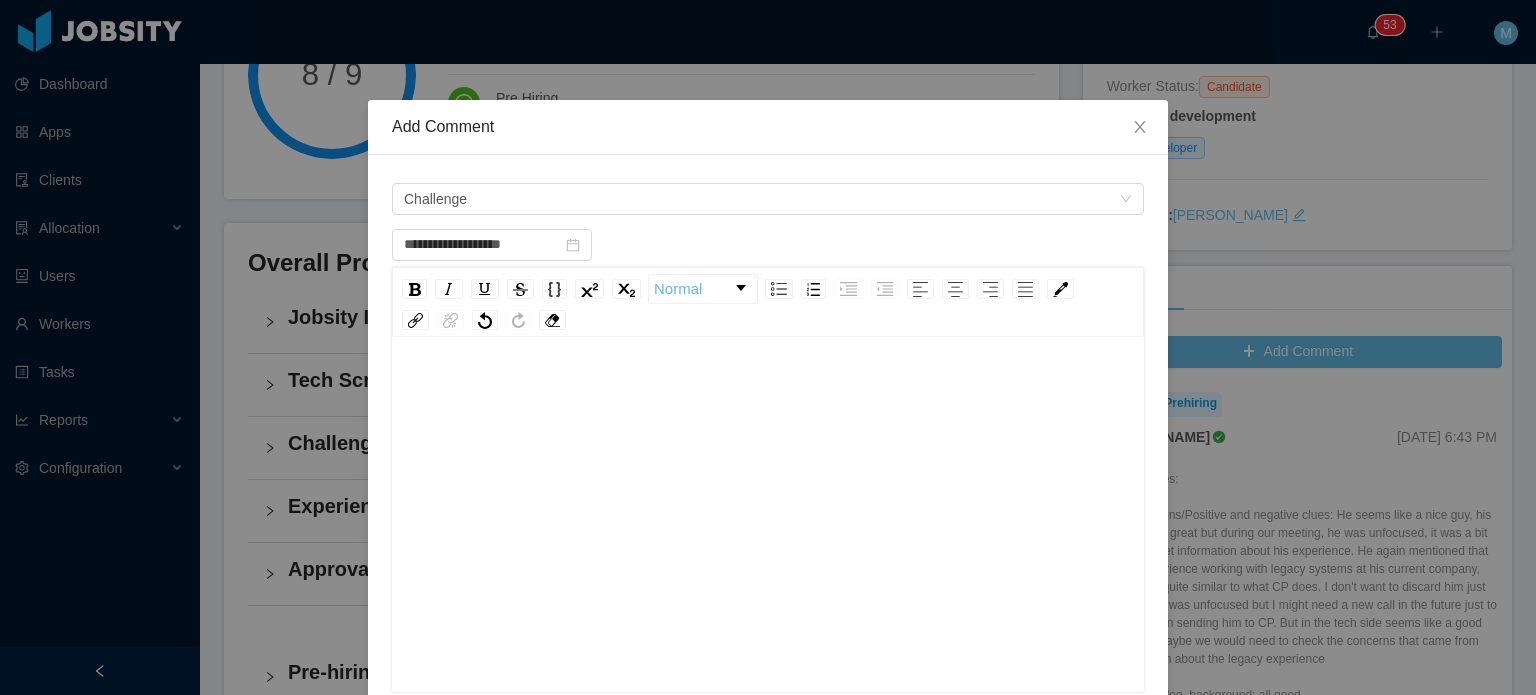 type on "**********" 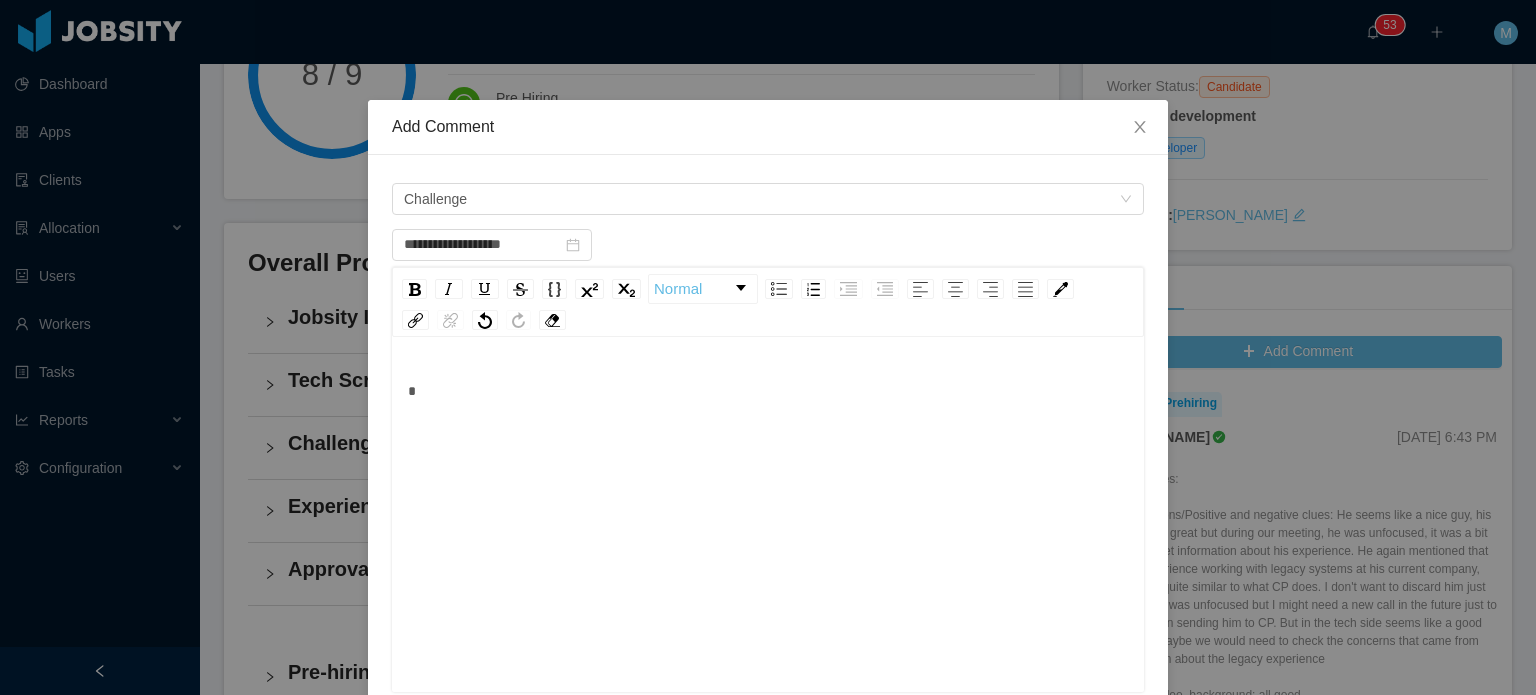 type 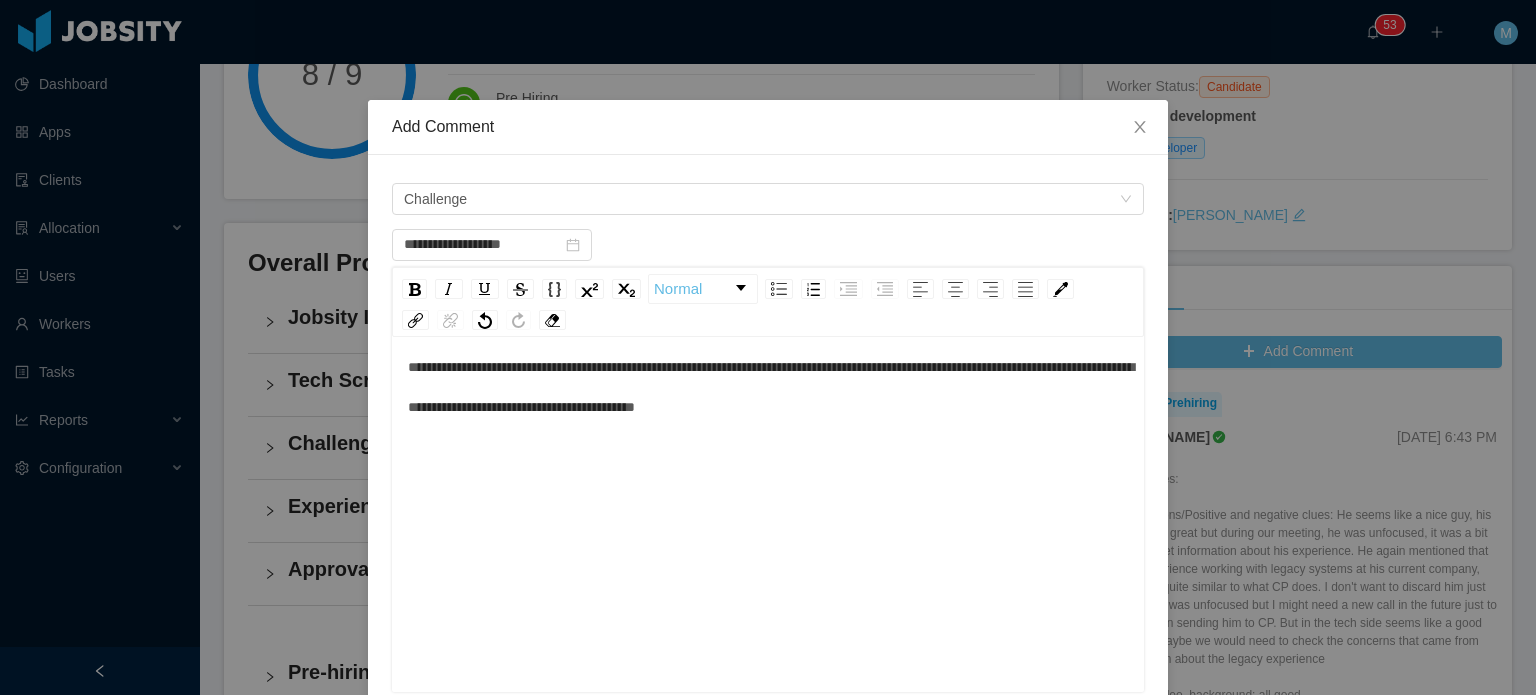 scroll, scrollTop: 44, scrollLeft: 0, axis: vertical 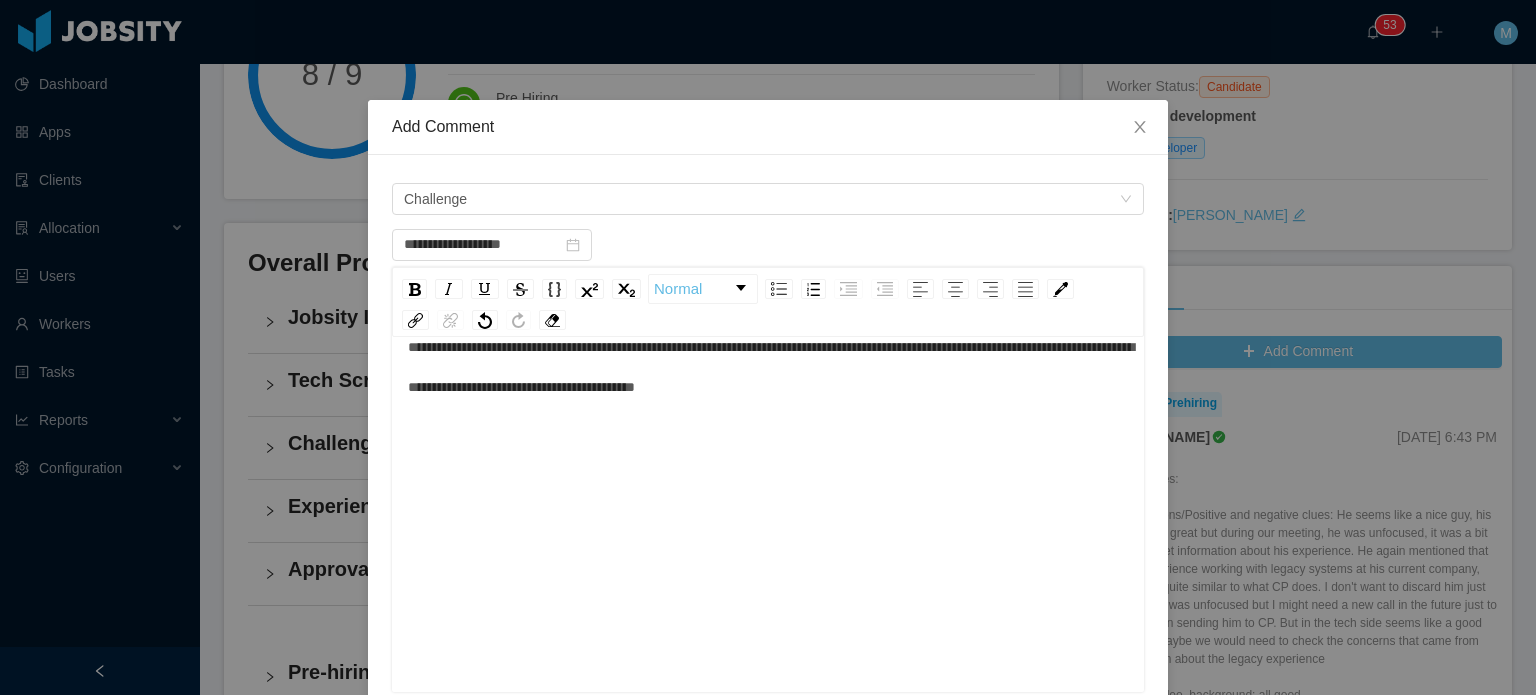 click on "**********" at bounding box center [771, 367] 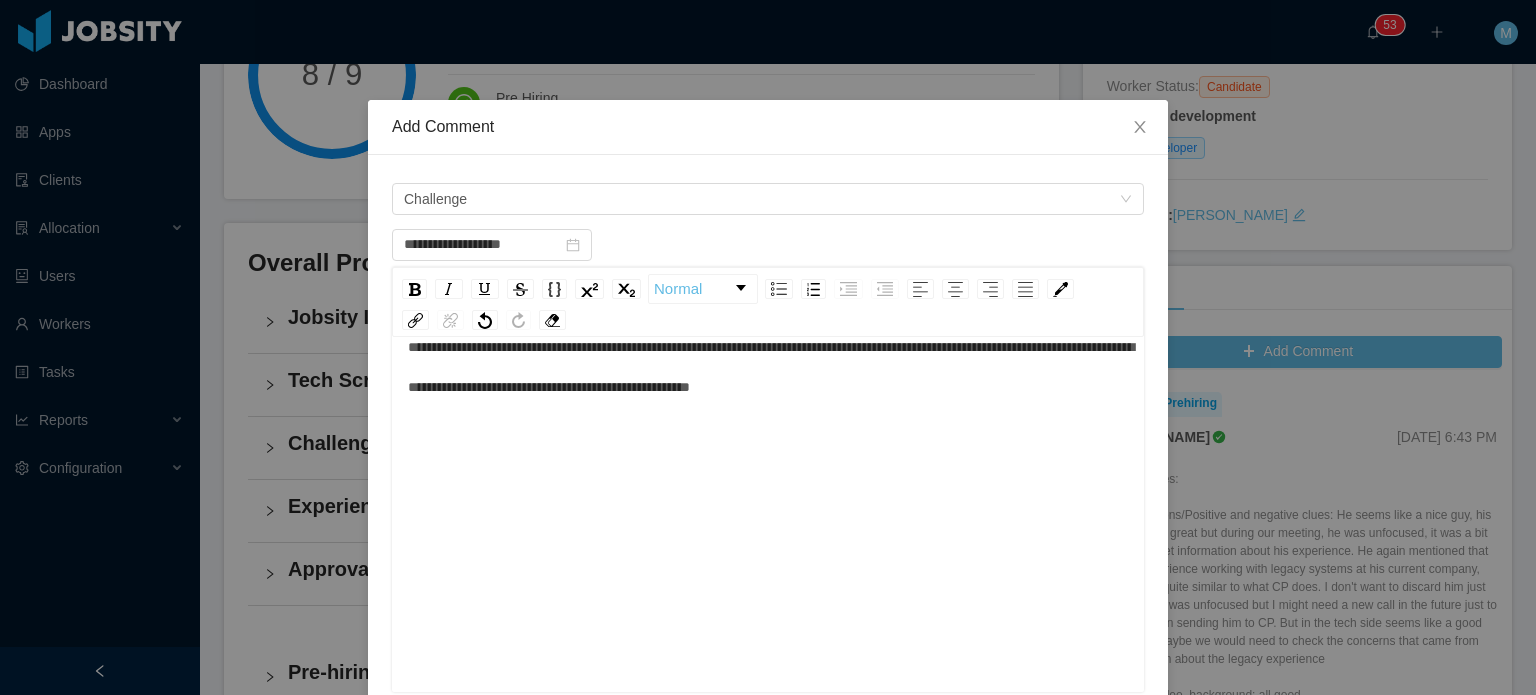 click on "**********" at bounding box center [771, 367] 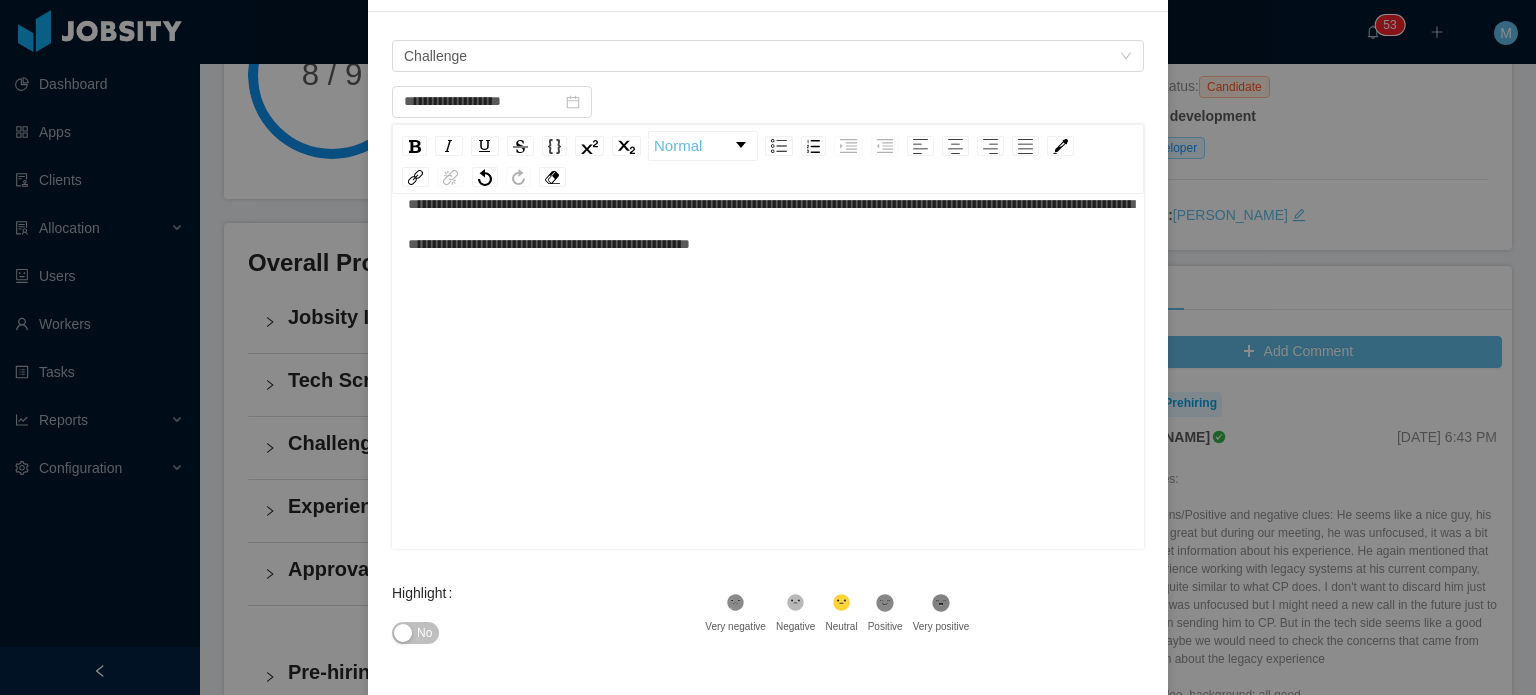 scroll, scrollTop: 224, scrollLeft: 0, axis: vertical 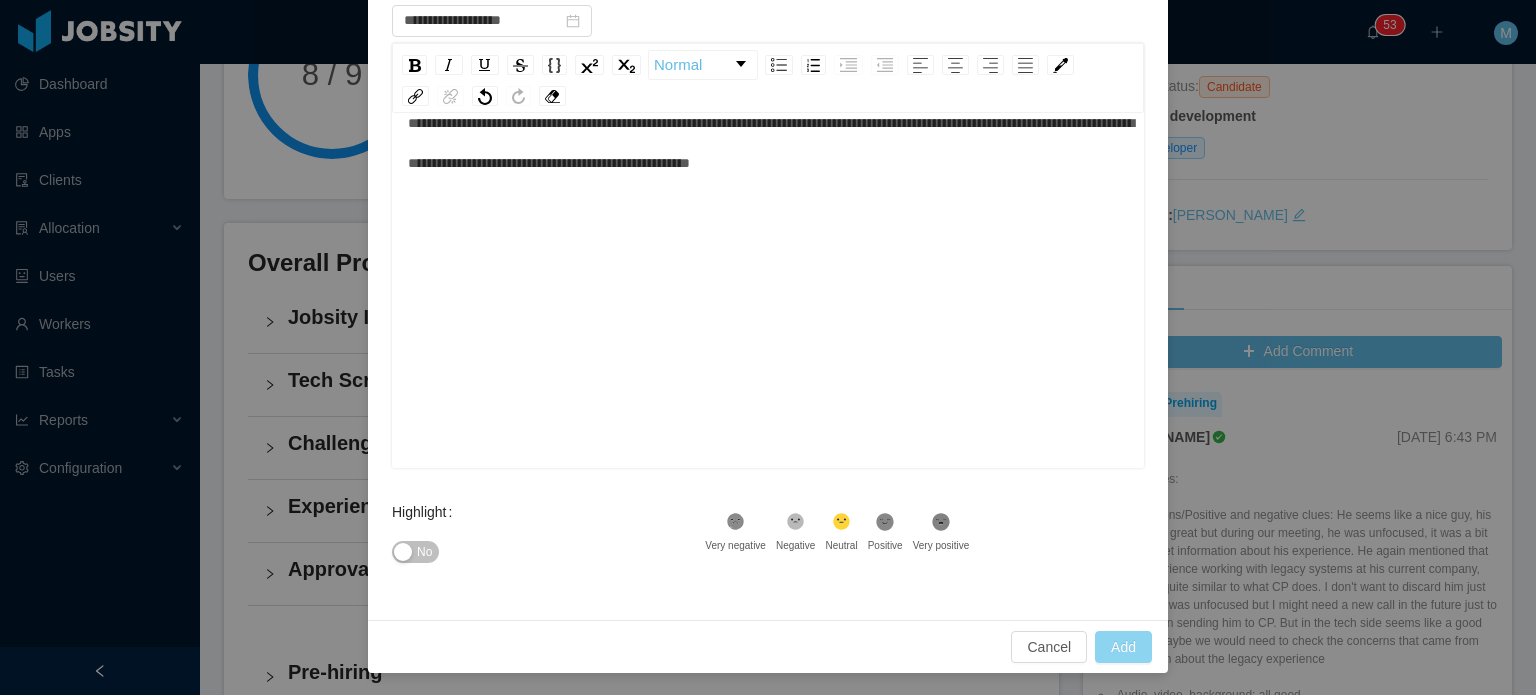 type on "**********" 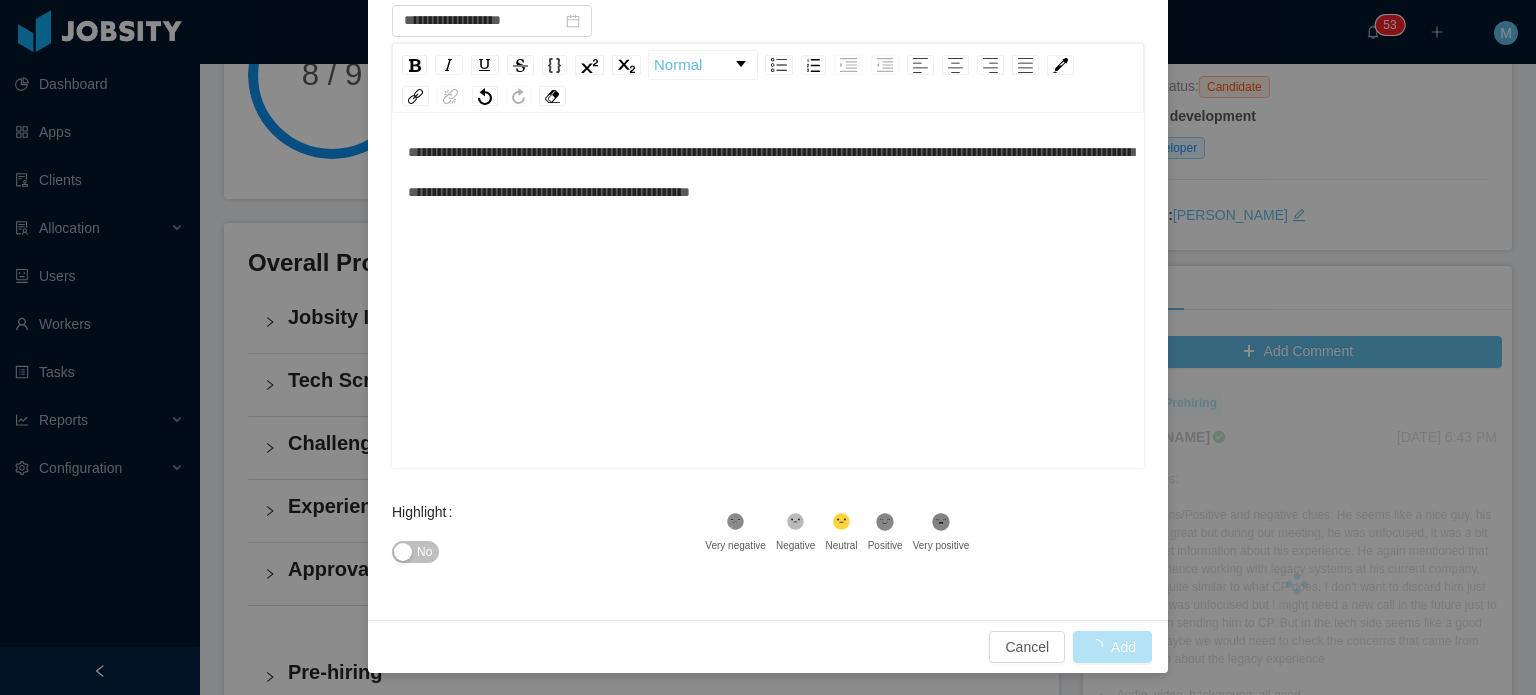 scroll, scrollTop: 0, scrollLeft: 0, axis: both 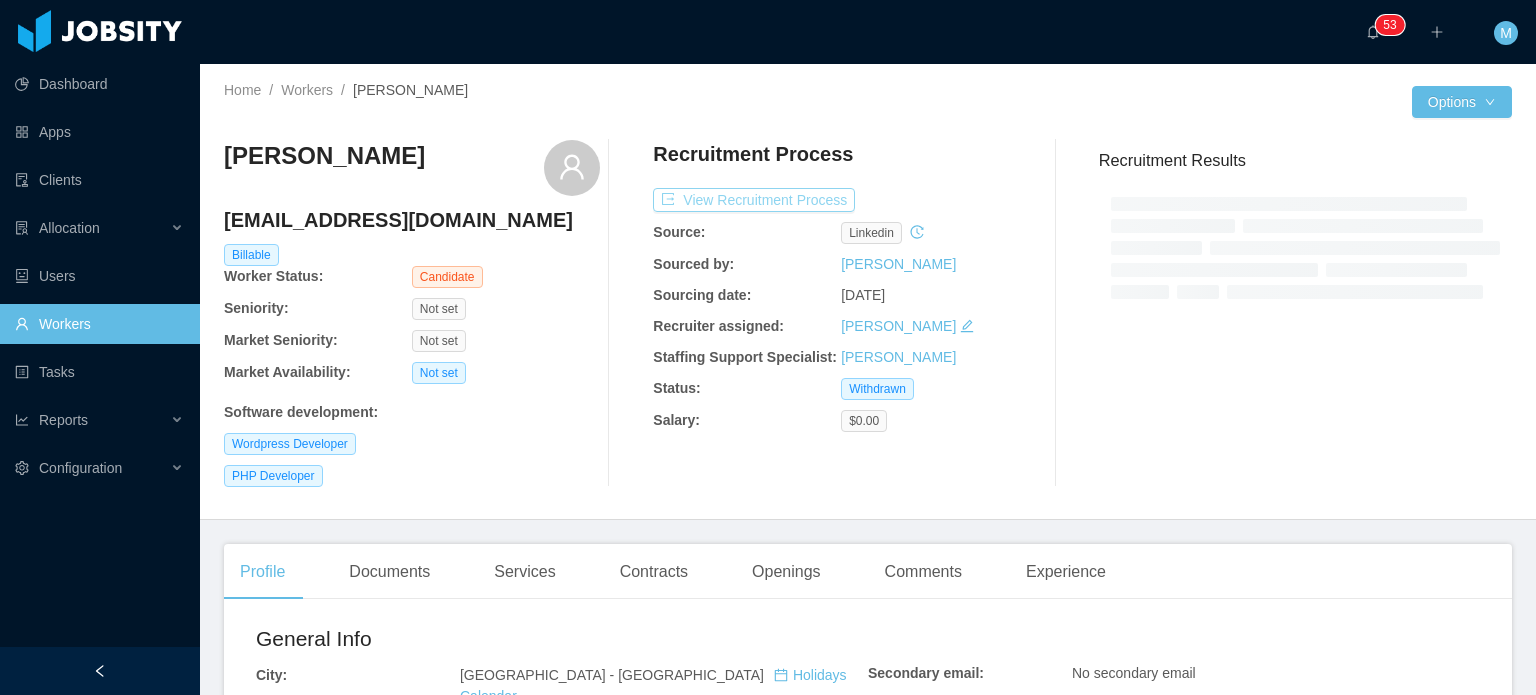 click on "View Recruitment Process" at bounding box center (754, 200) 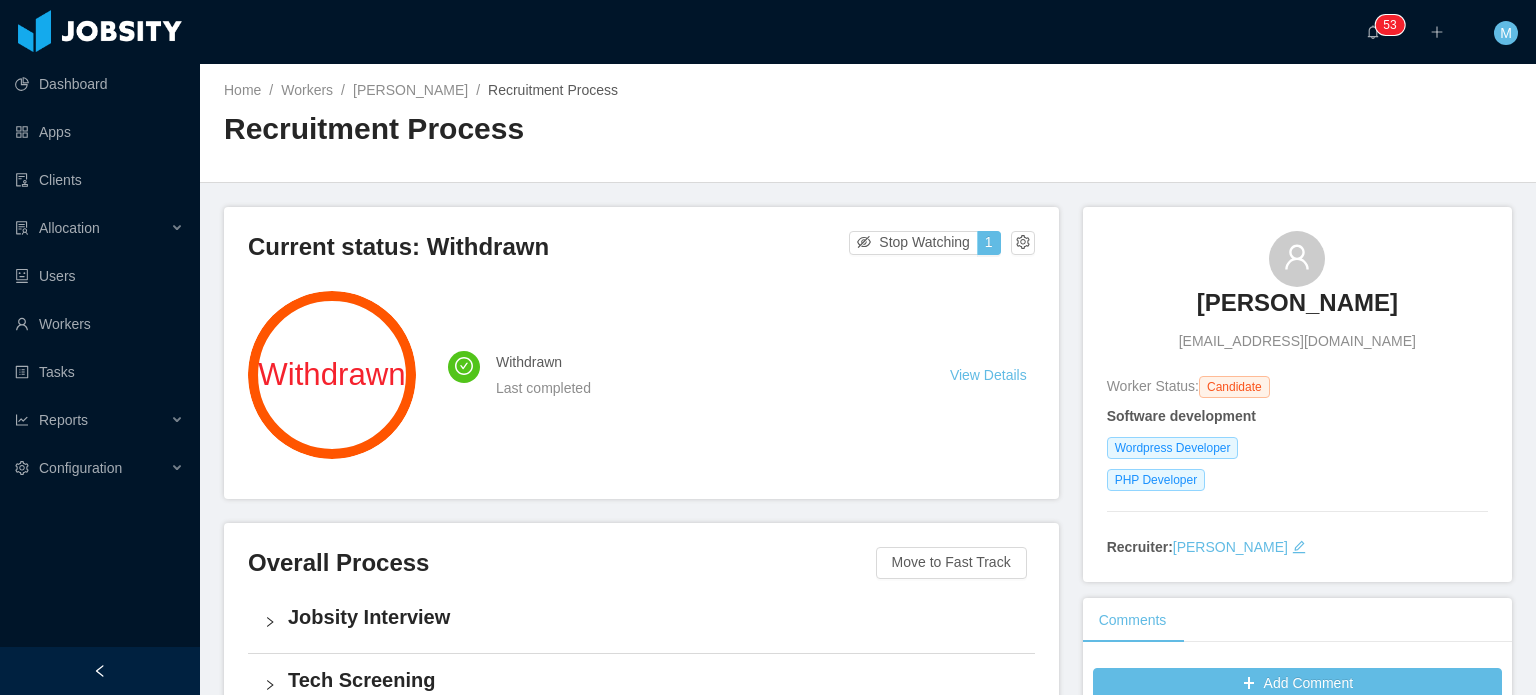 click on "[PERSON_NAME]" at bounding box center [1297, 303] 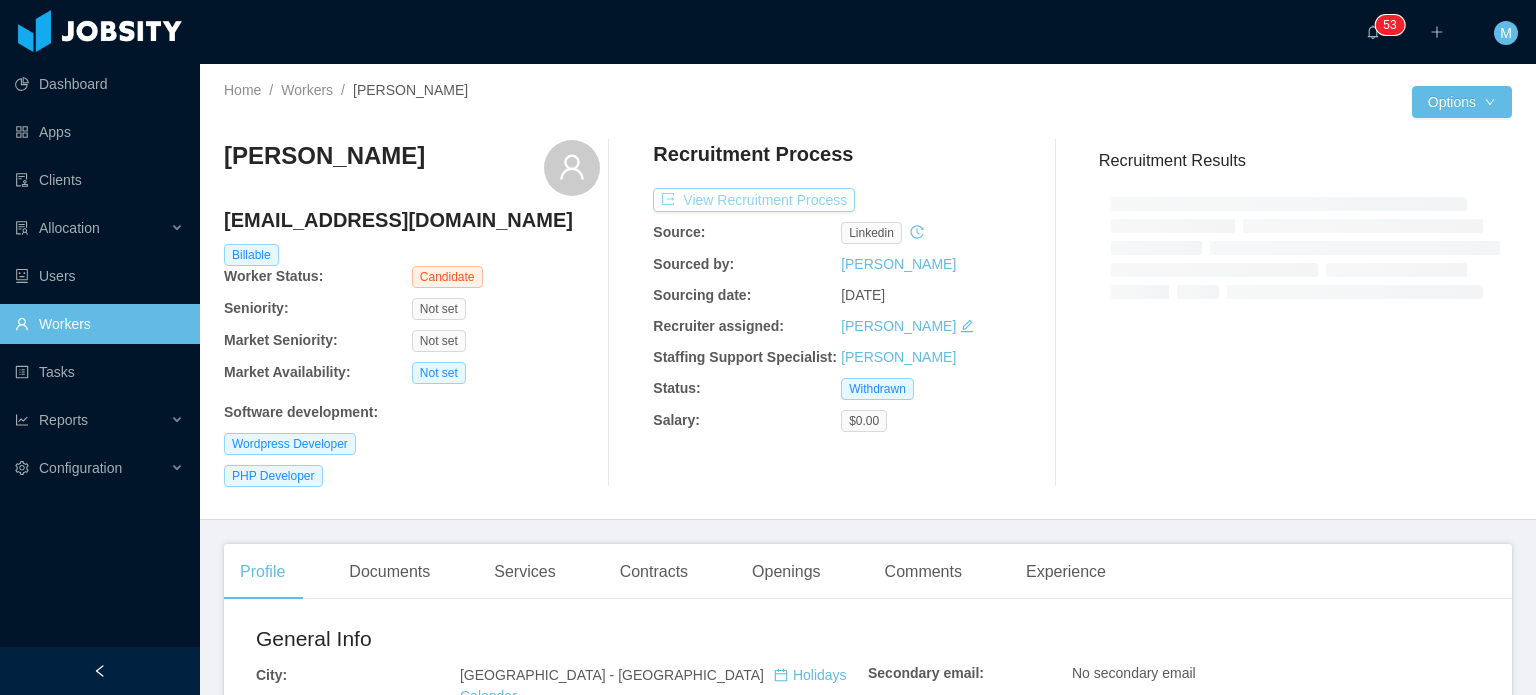 click on "View Recruitment Process" at bounding box center [754, 200] 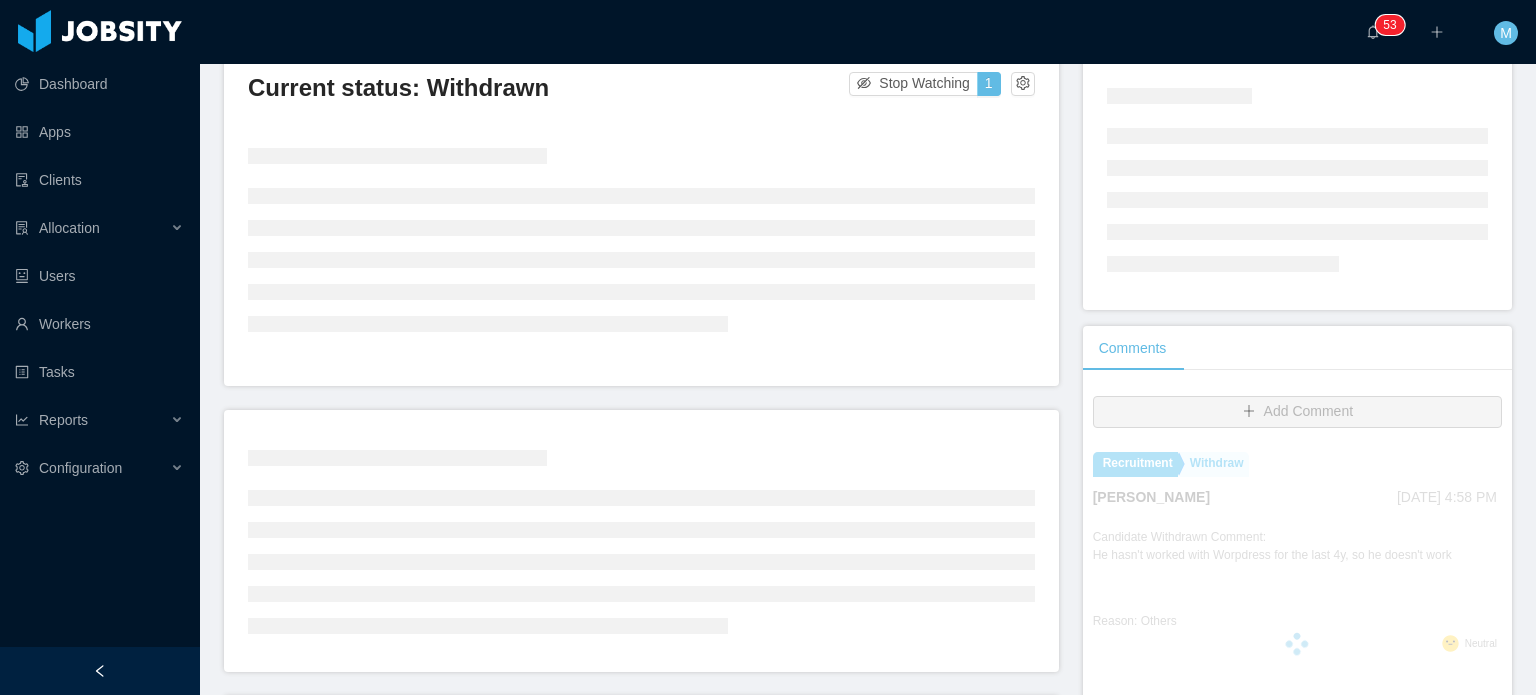 scroll, scrollTop: 0, scrollLeft: 0, axis: both 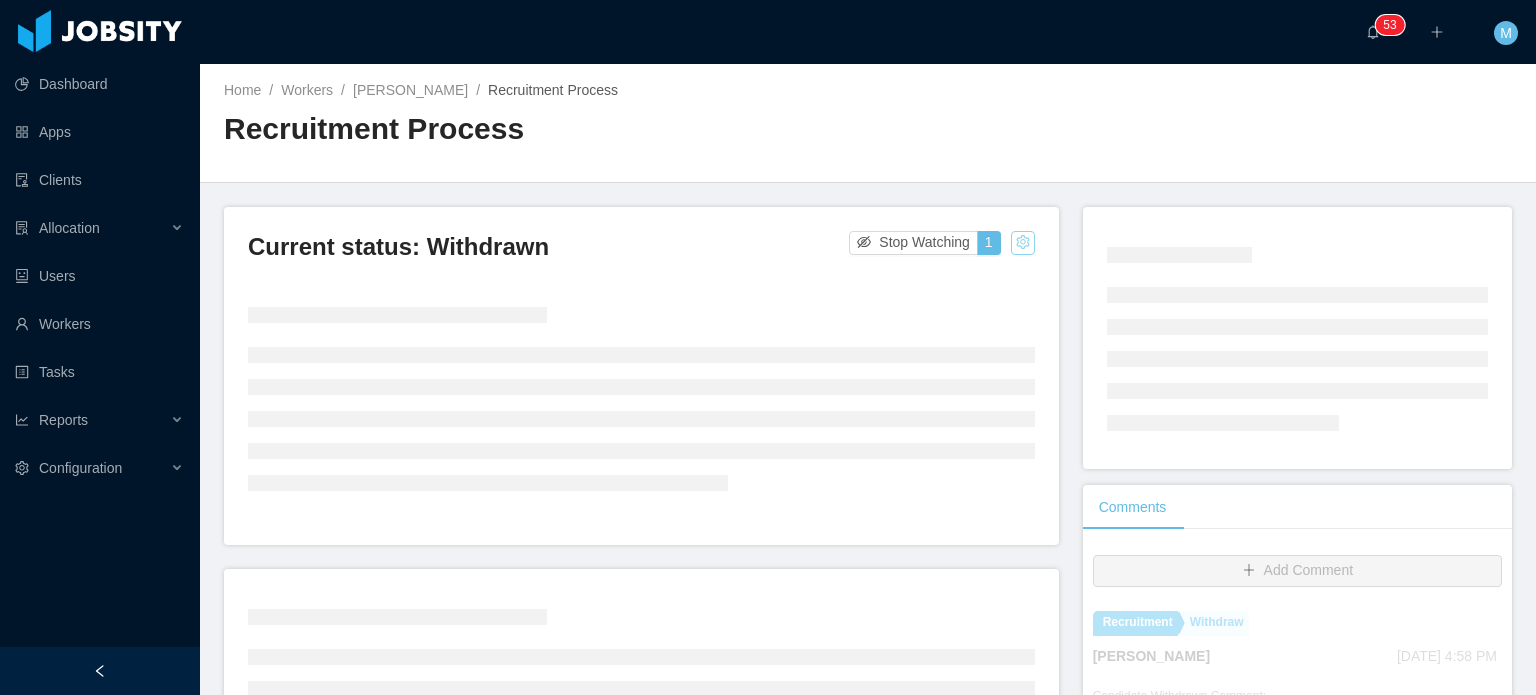 click at bounding box center (1023, 243) 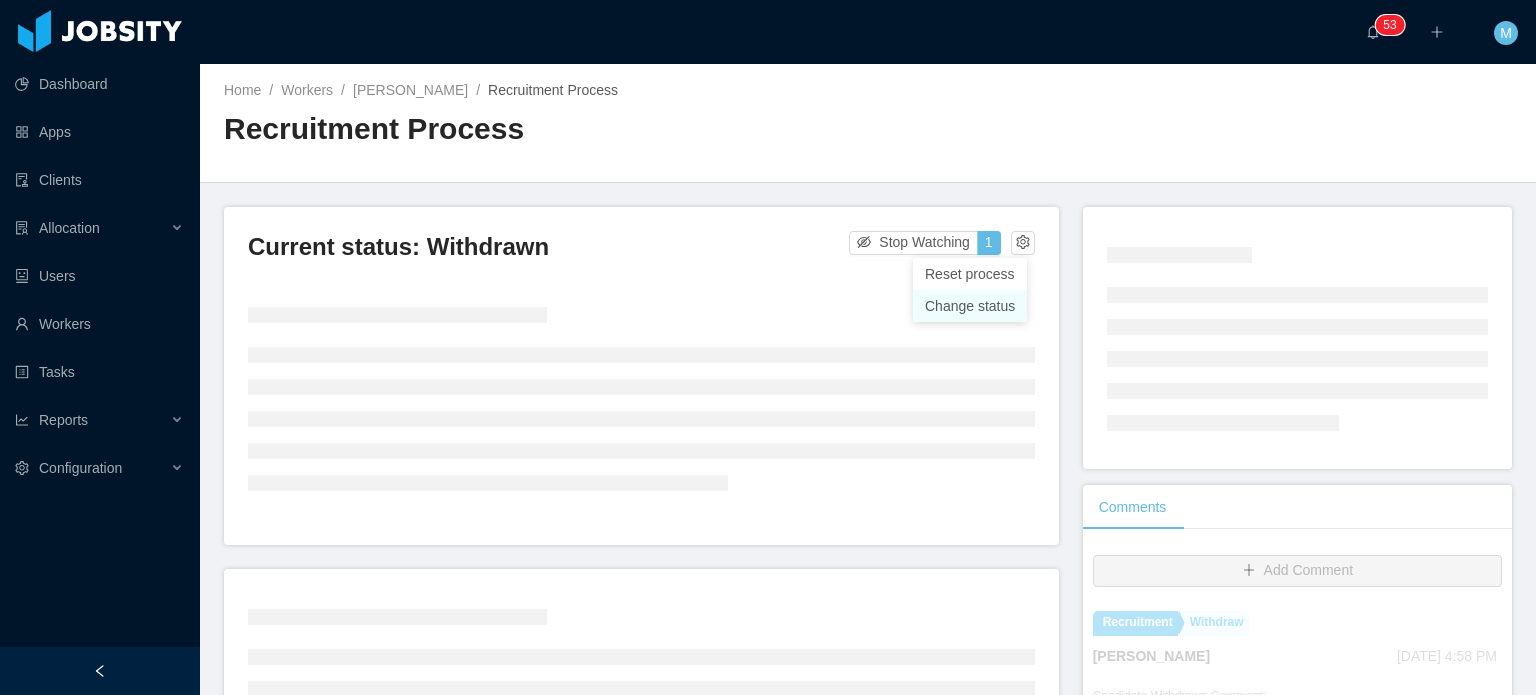click on "Change status" at bounding box center [970, 306] 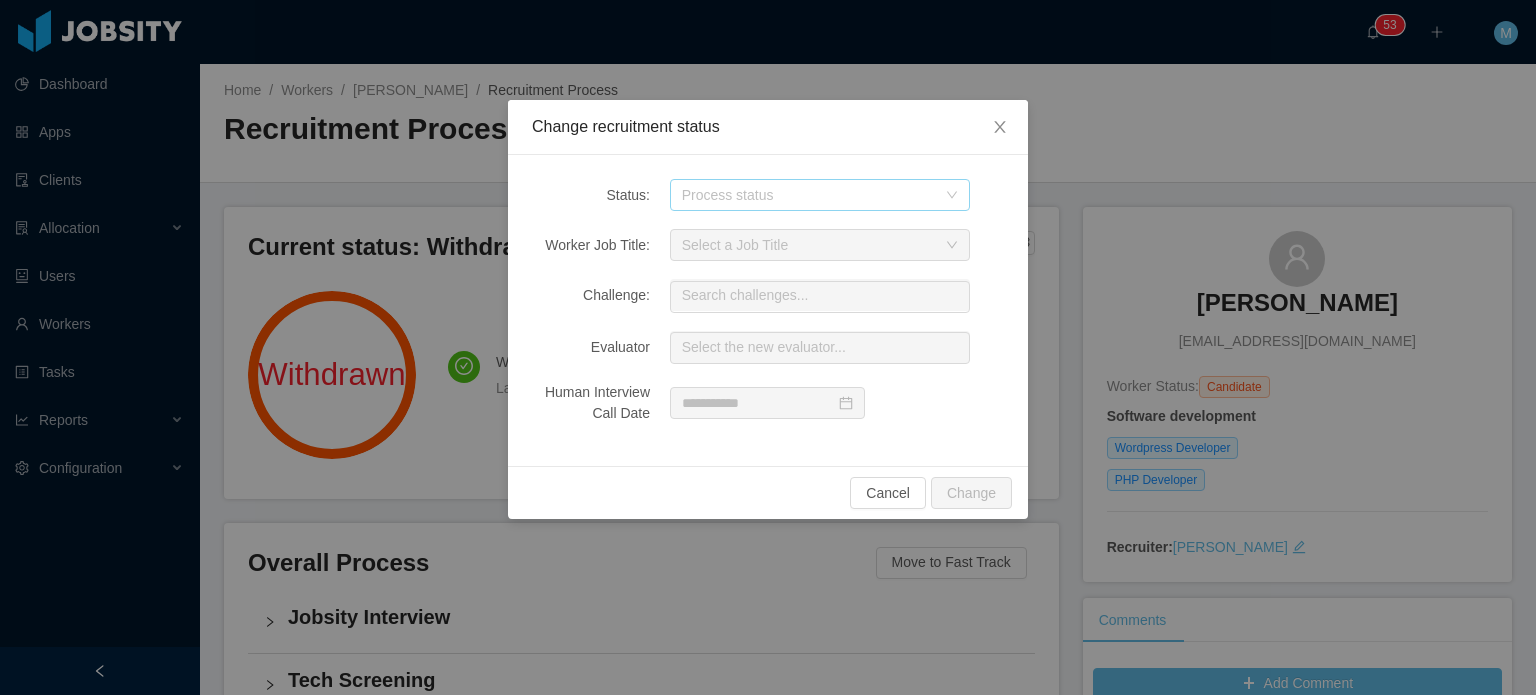 click on "Process status" at bounding box center (809, 195) 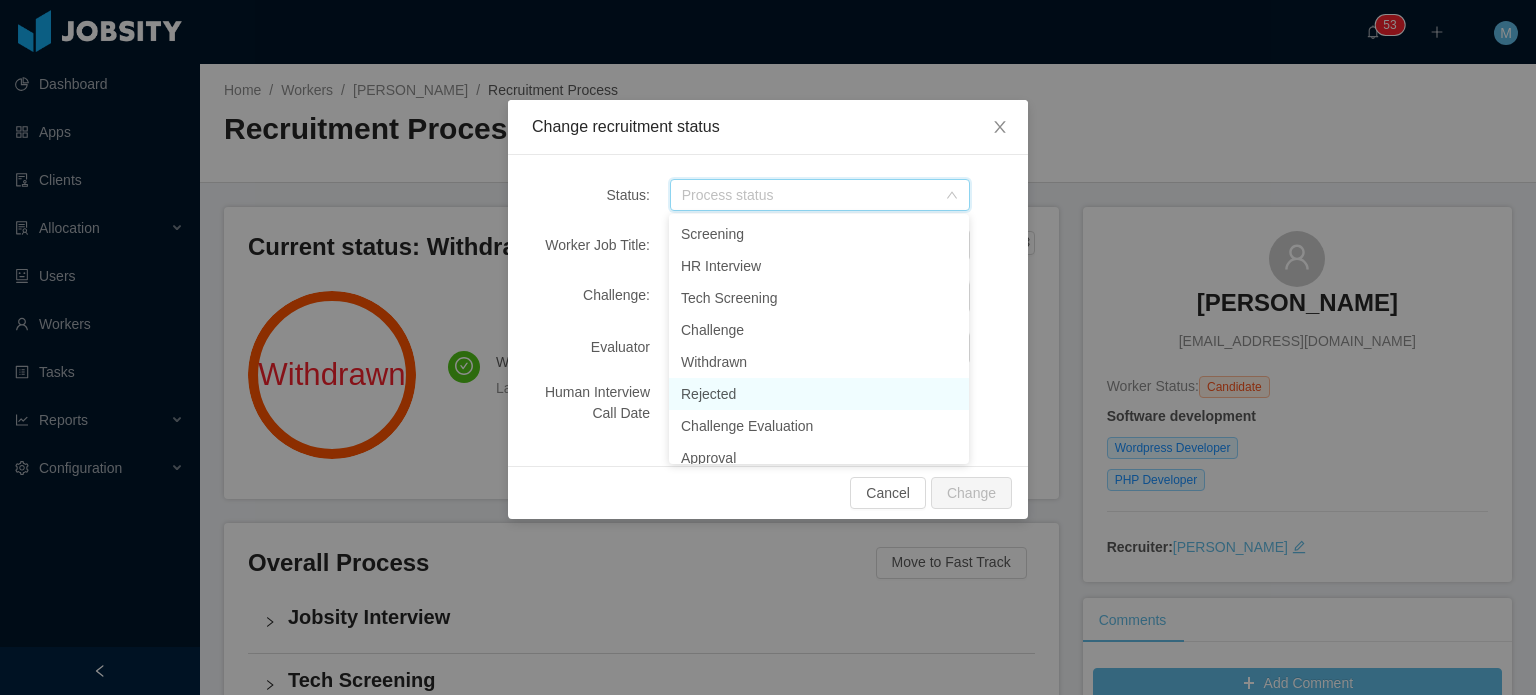 scroll, scrollTop: 237, scrollLeft: 0, axis: vertical 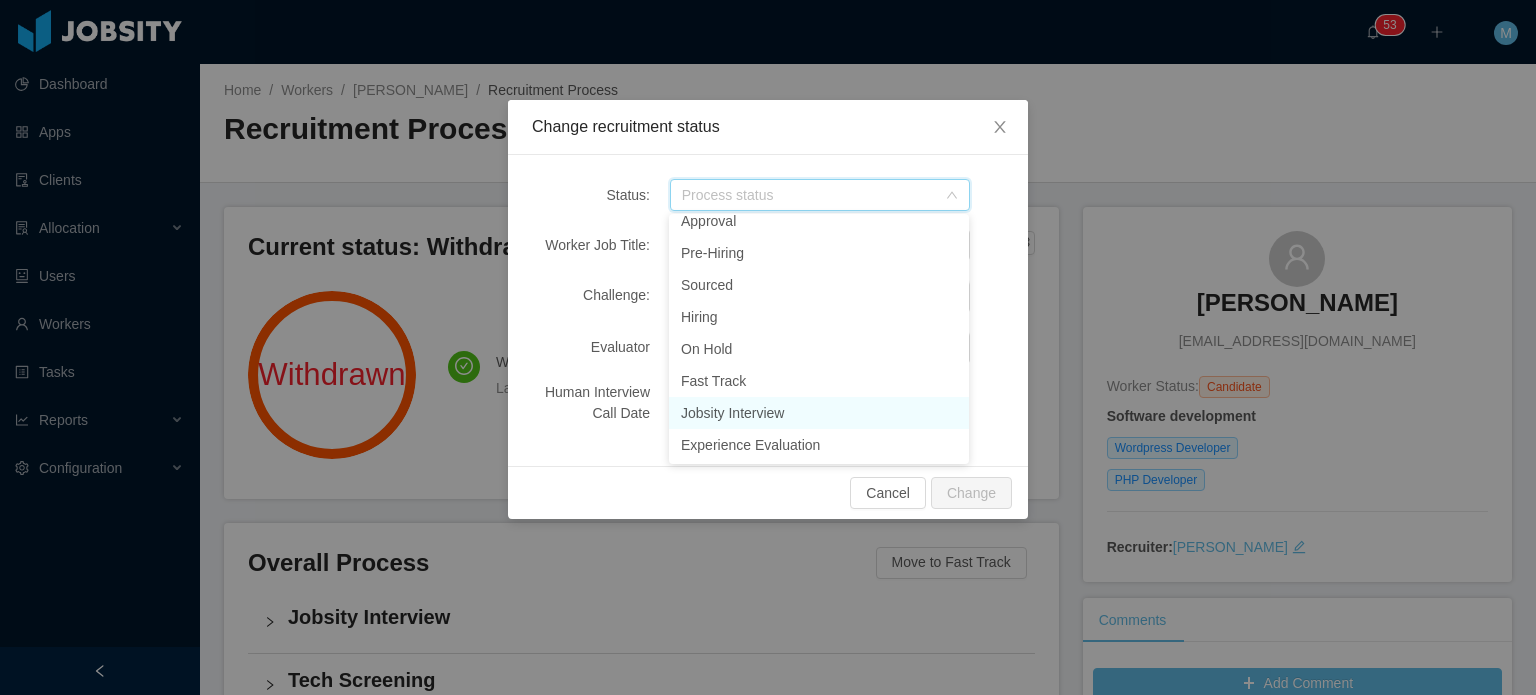 click on "Jobsity Interview" at bounding box center [819, 413] 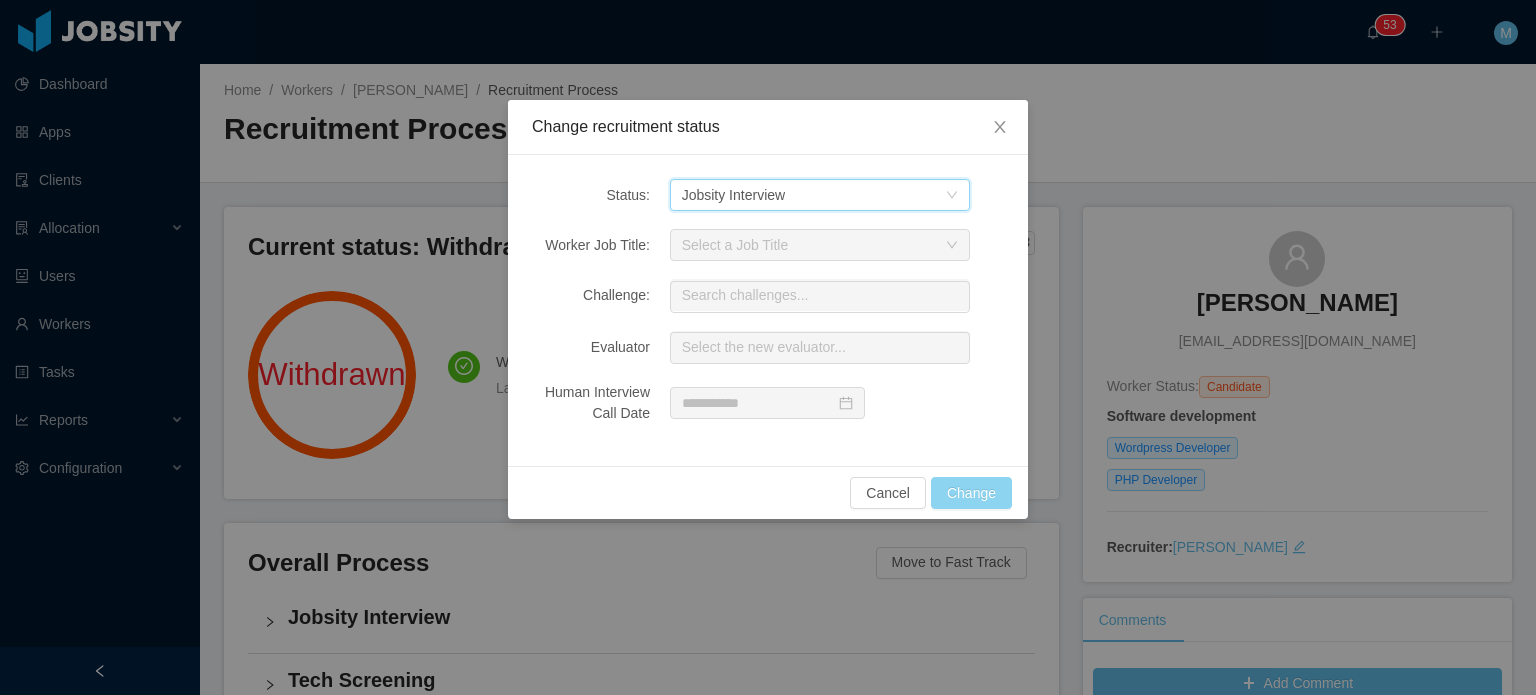 click on "Change" at bounding box center (971, 493) 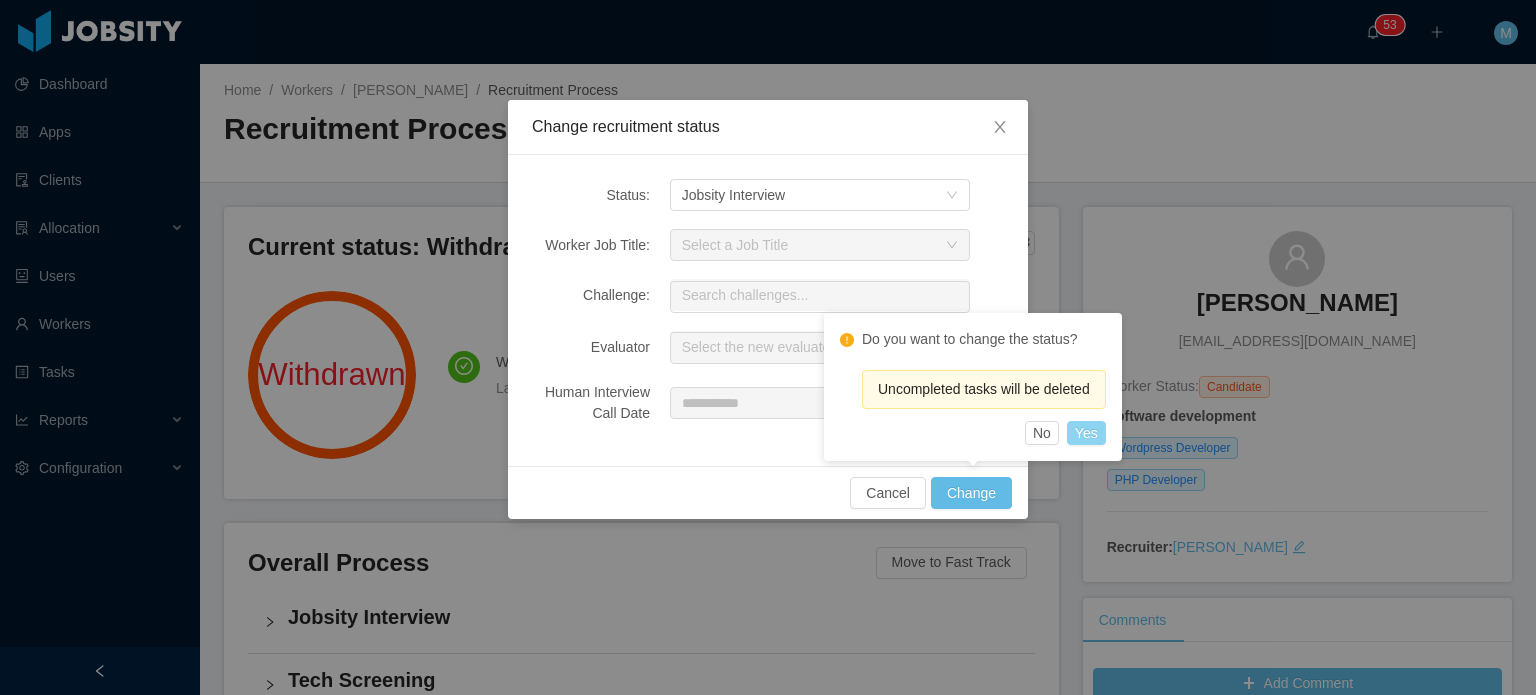 click on "Yes" at bounding box center [1086, 433] 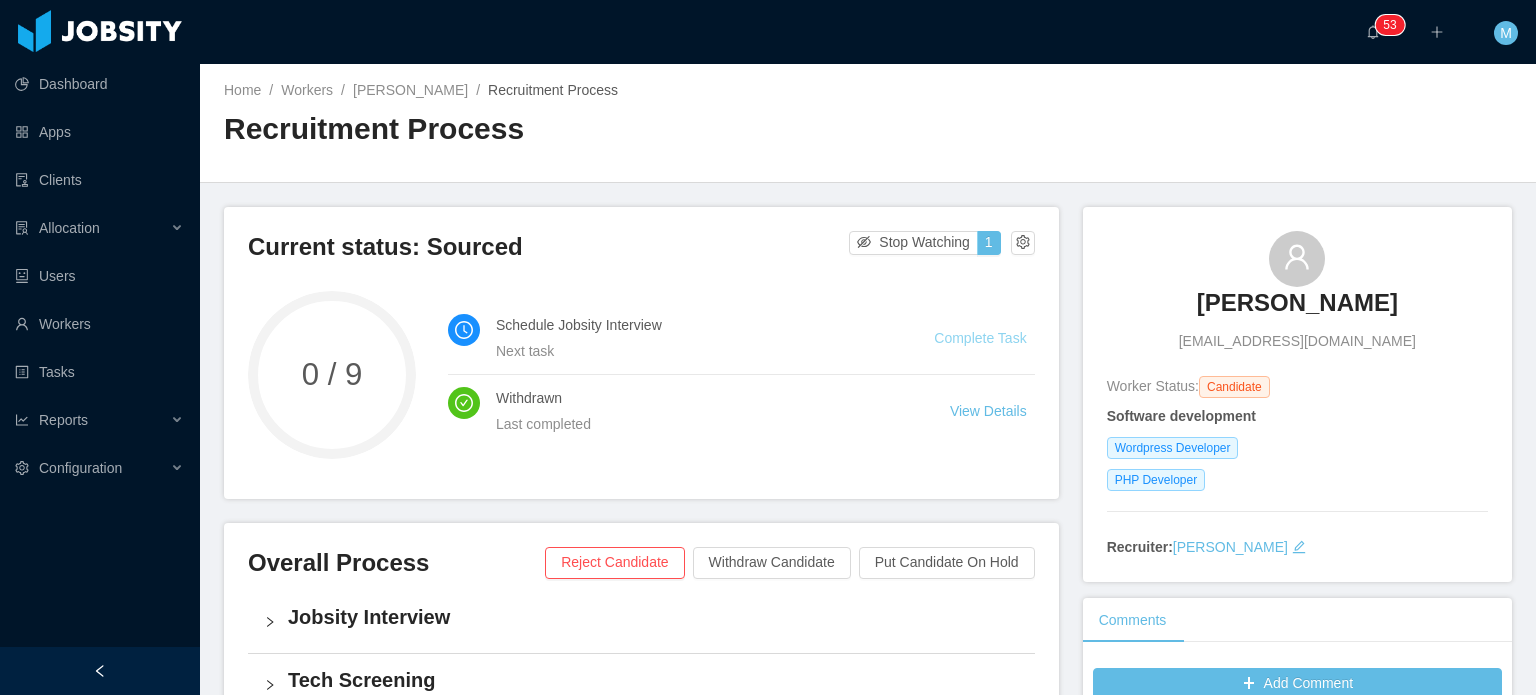 click on "Complete Task" at bounding box center [980, 338] 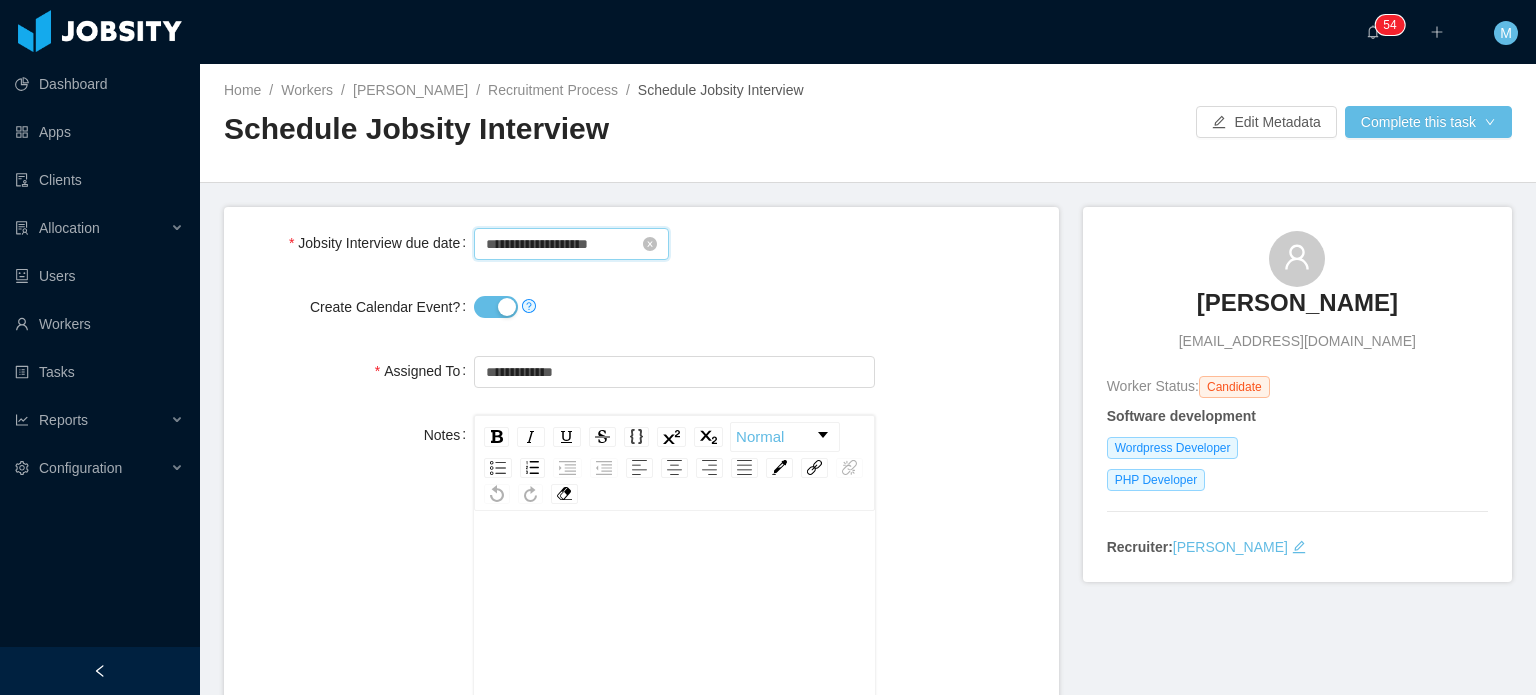 click on "**********" at bounding box center [571, 244] 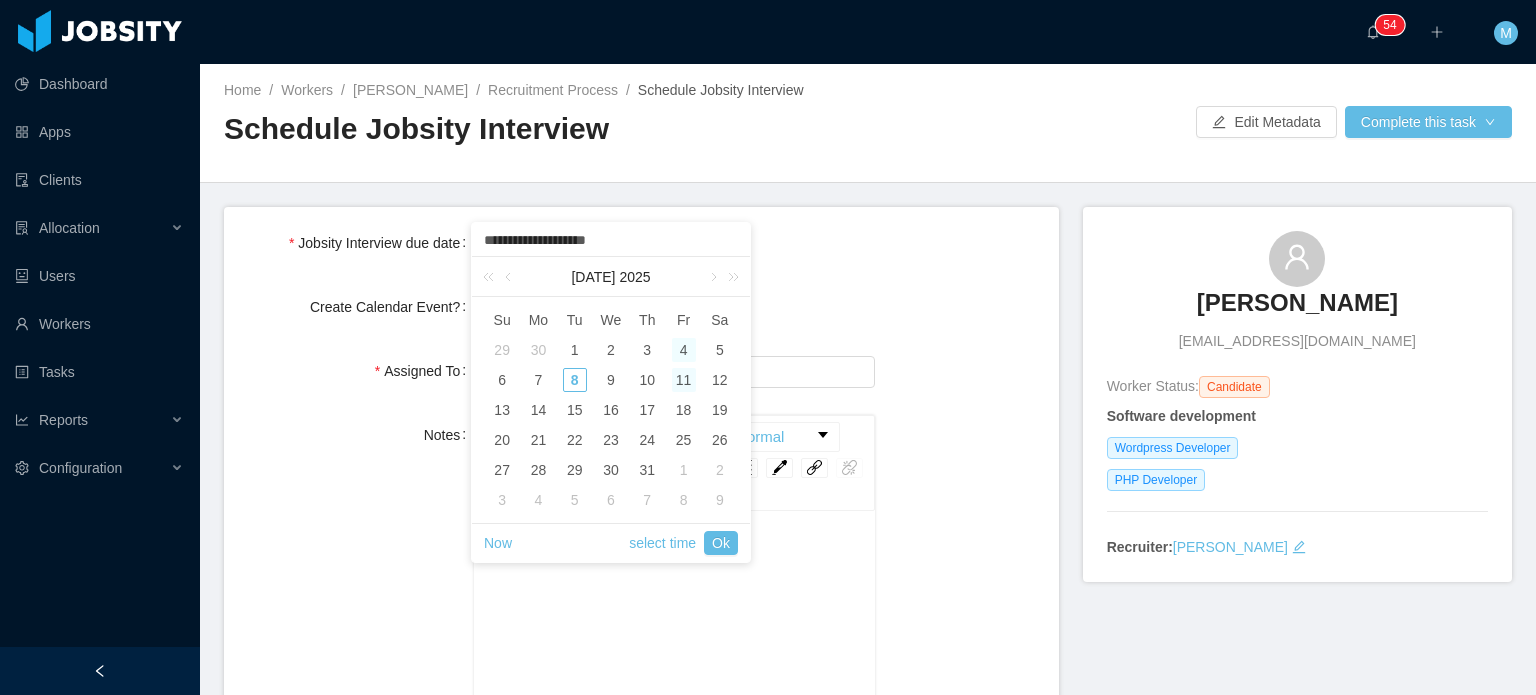 click on "4" at bounding box center [684, 350] 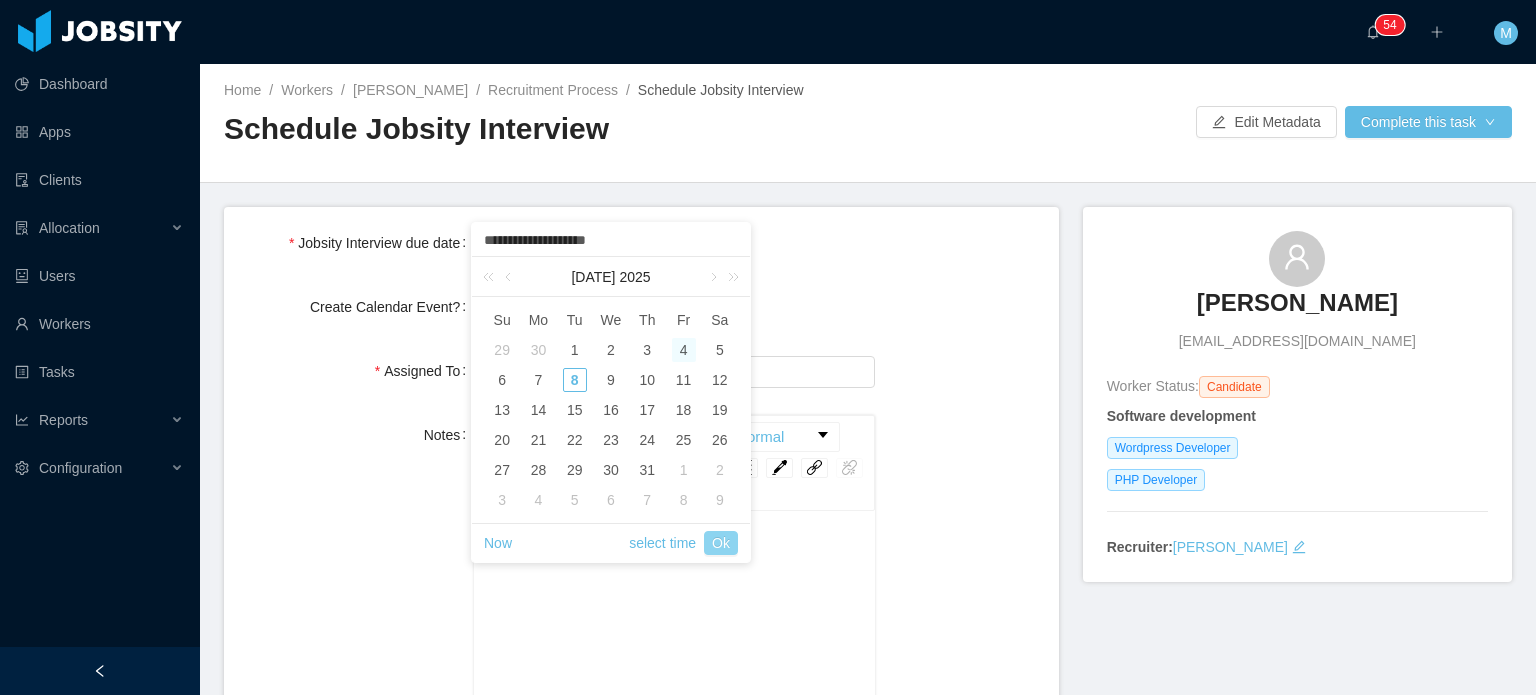 click on "Ok" at bounding box center [721, 543] 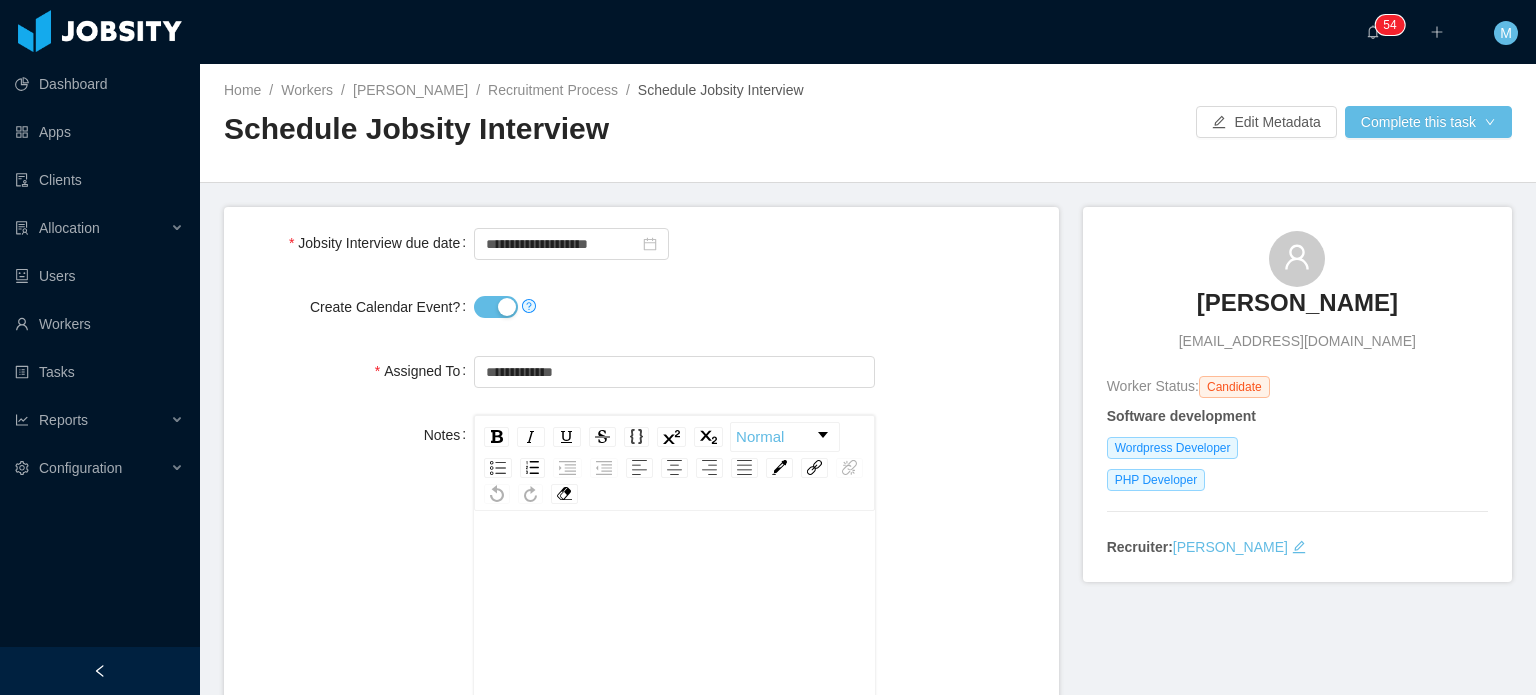 click on "Create Calendar Event?" at bounding box center [496, 307] 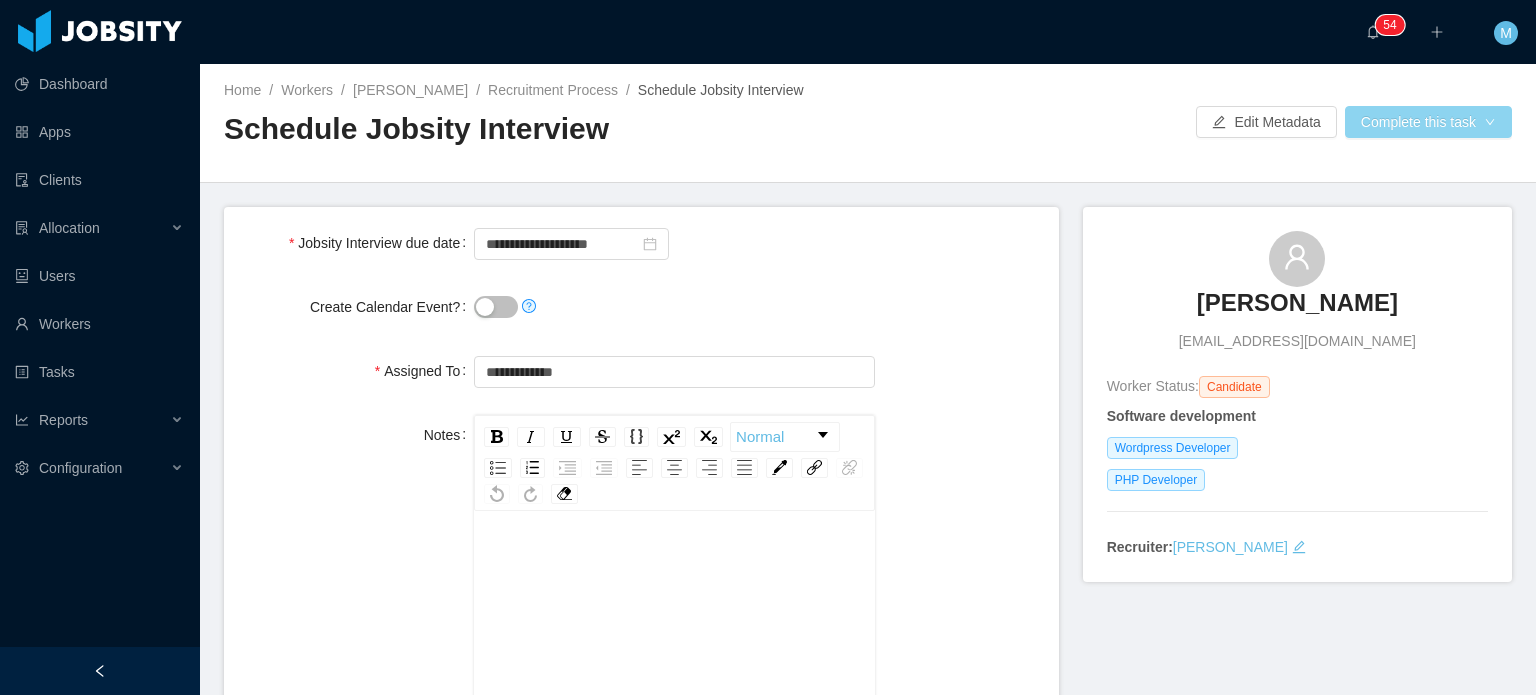 click on "Complete this task" at bounding box center (1428, 122) 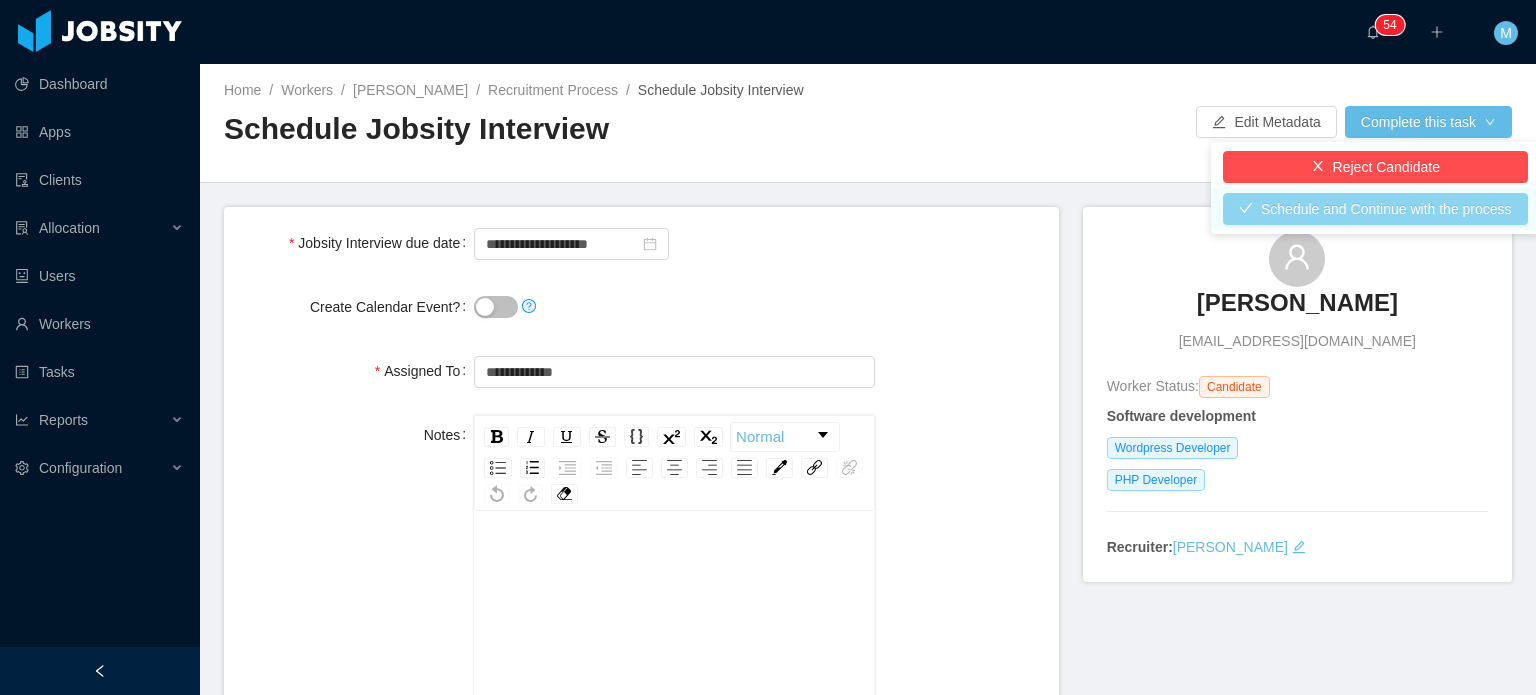 click on "Schedule and Continue with the process" at bounding box center (1375, 209) 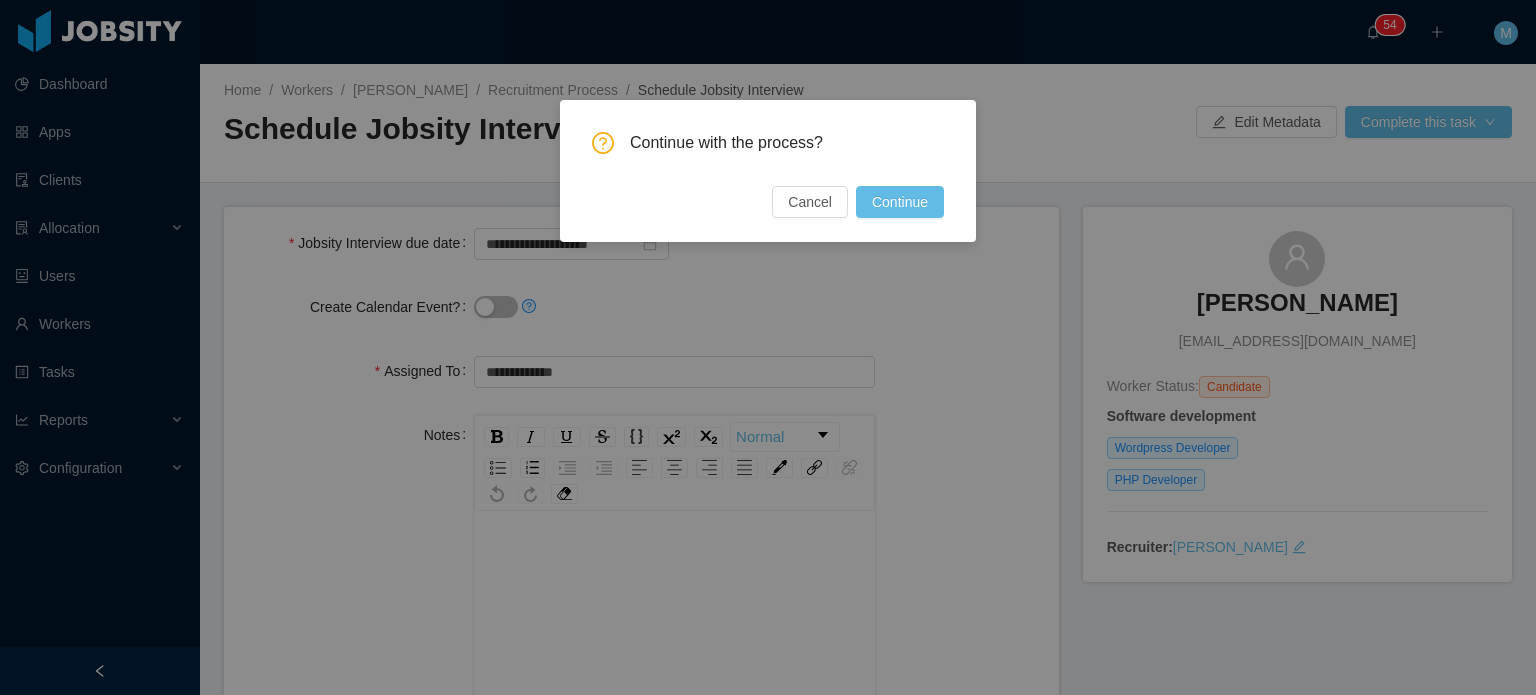 click on "Continue" at bounding box center (900, 202) 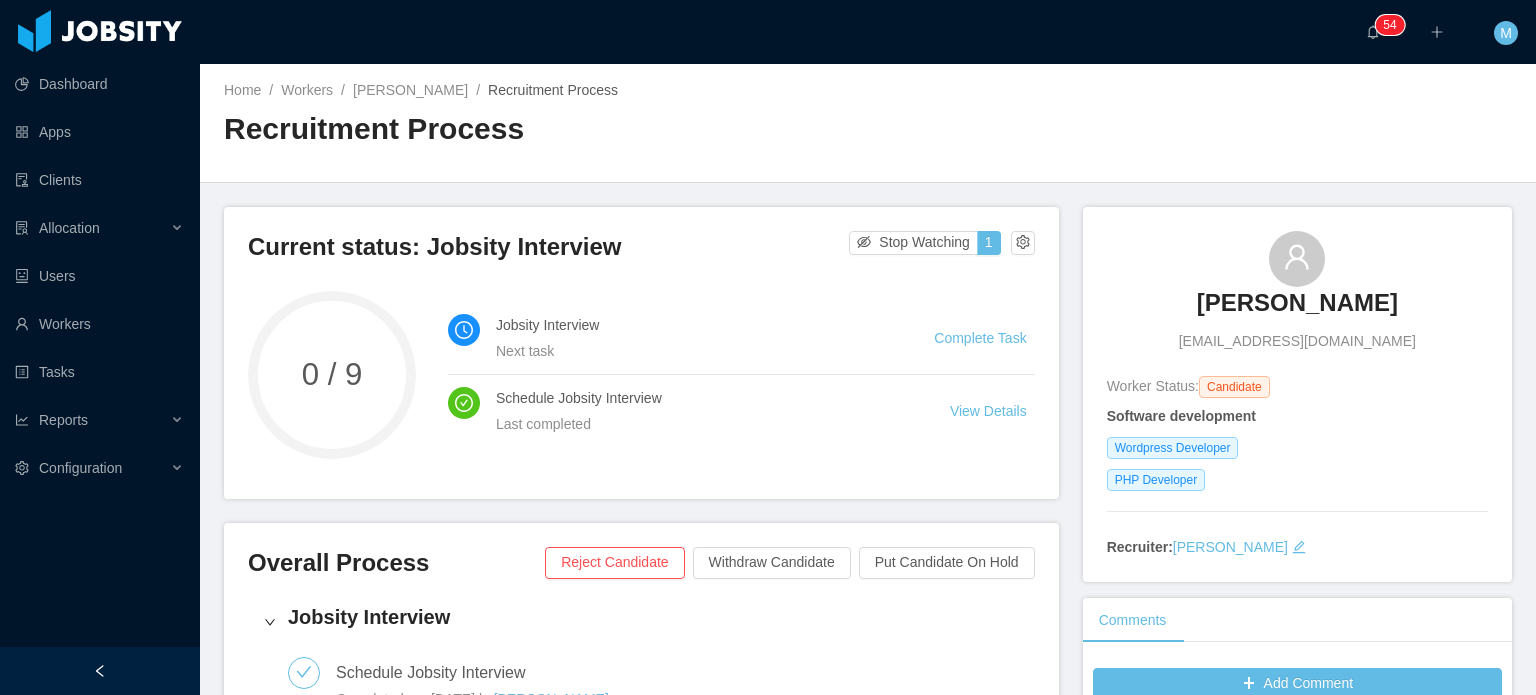 click on "Jobsity Interview Next task Complete Task" at bounding box center [741, 338] 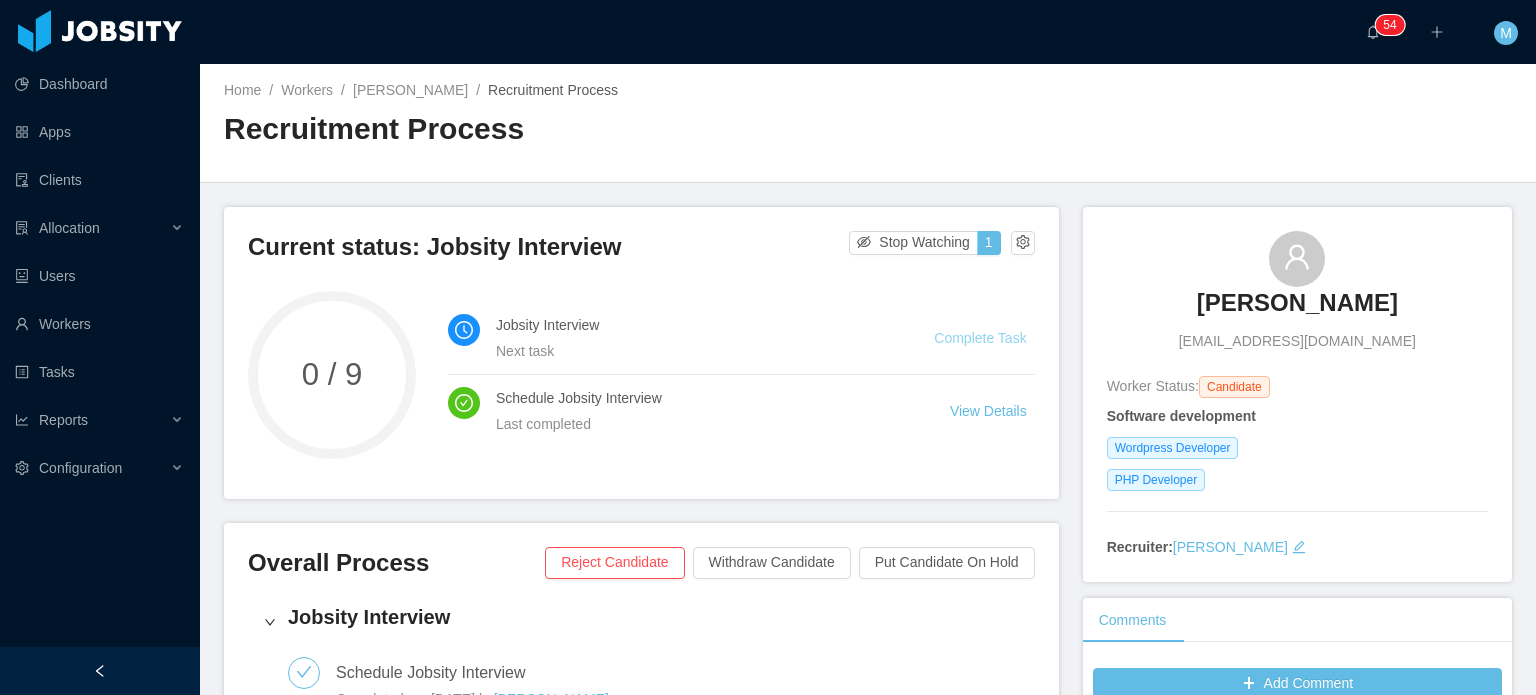 click on "Complete Task" at bounding box center [980, 338] 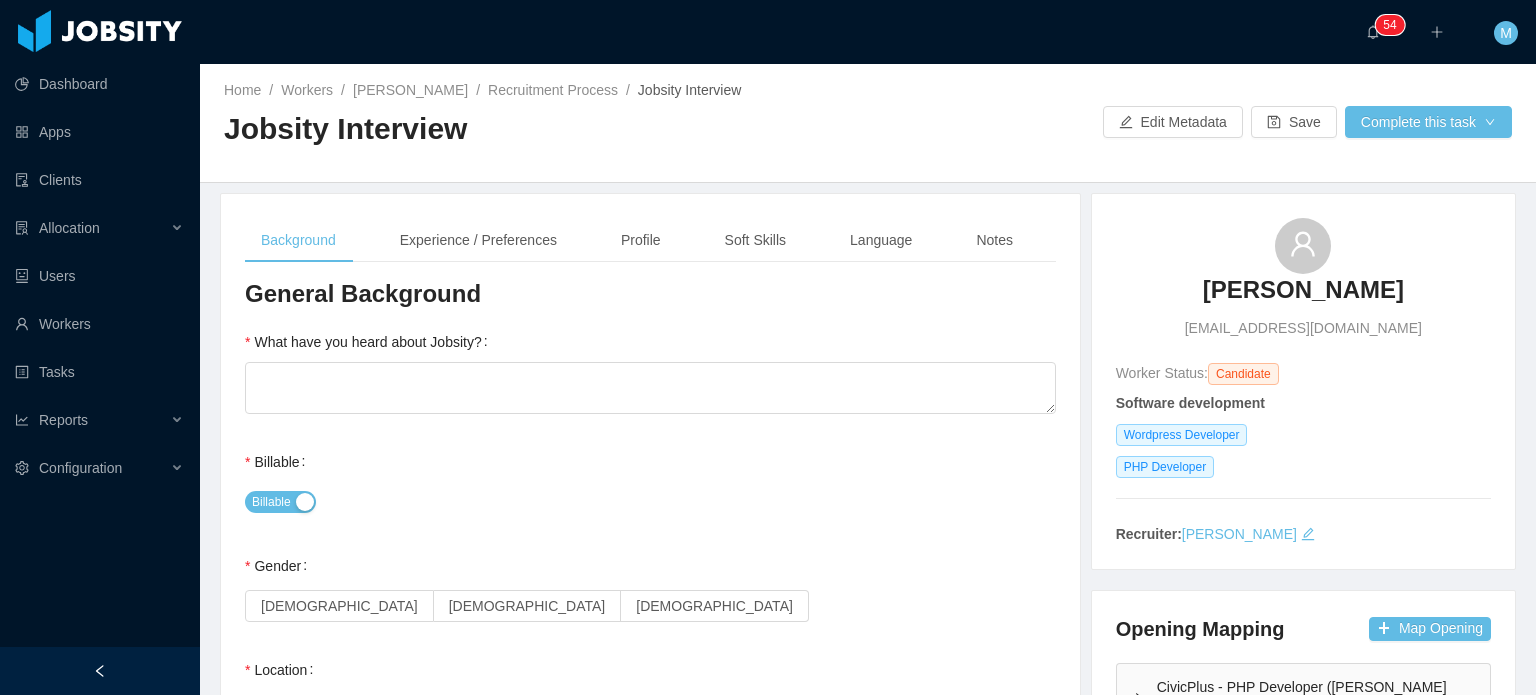 type 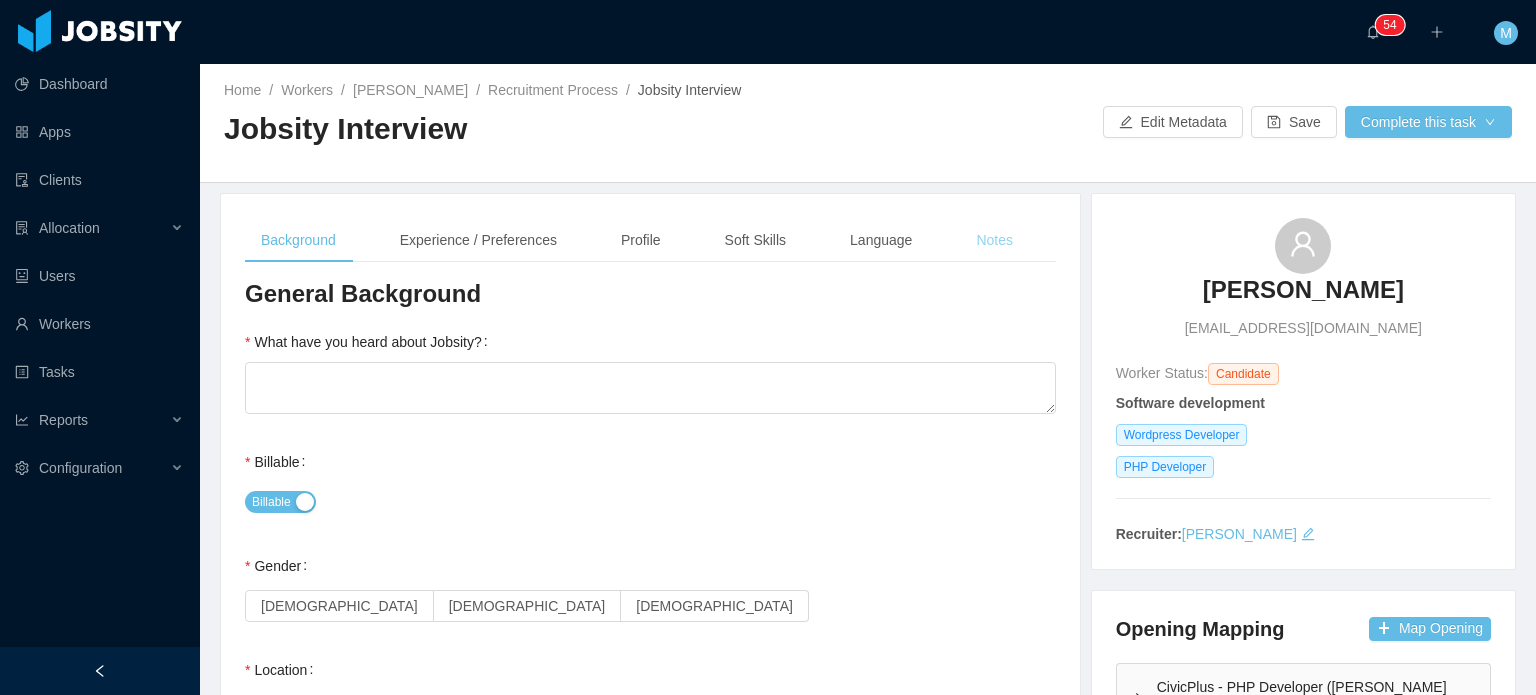 click on "Notes" at bounding box center [994, 240] 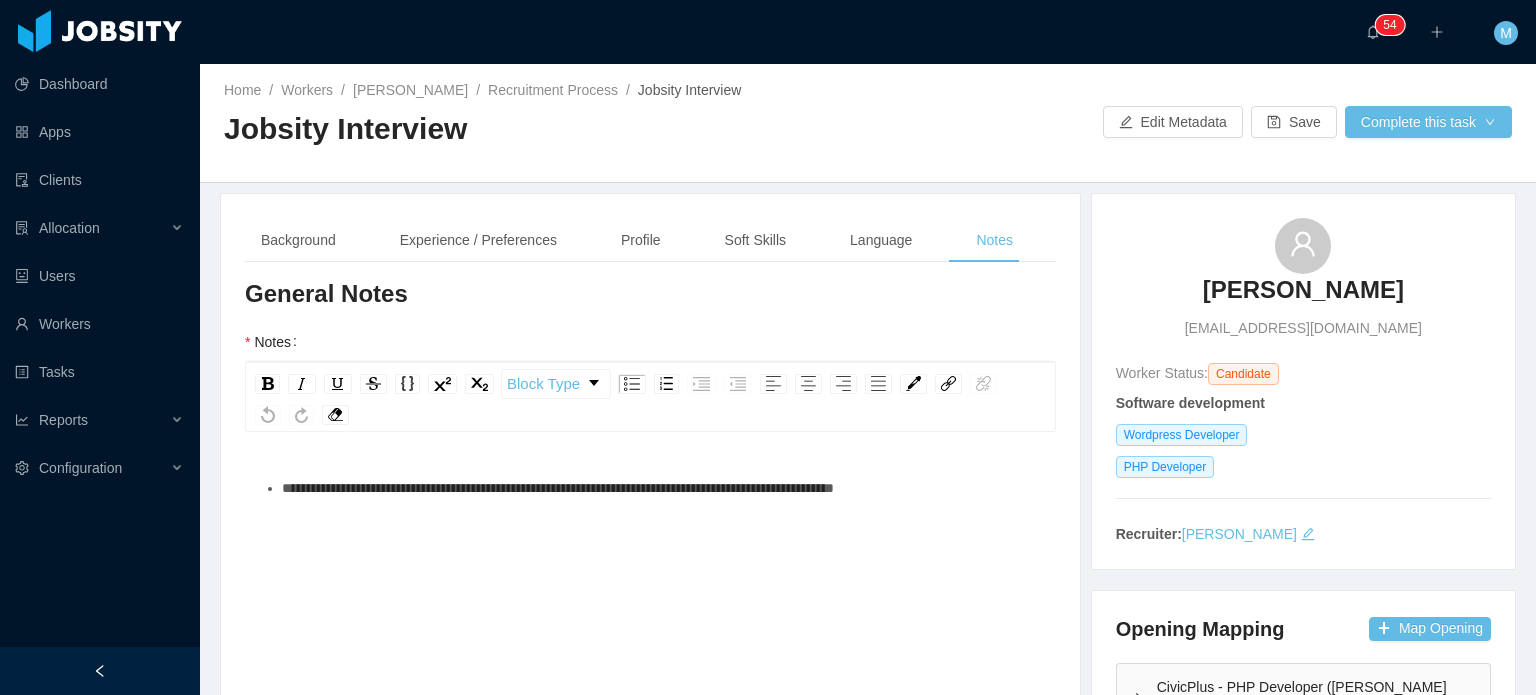 click at bounding box center (685, 384) 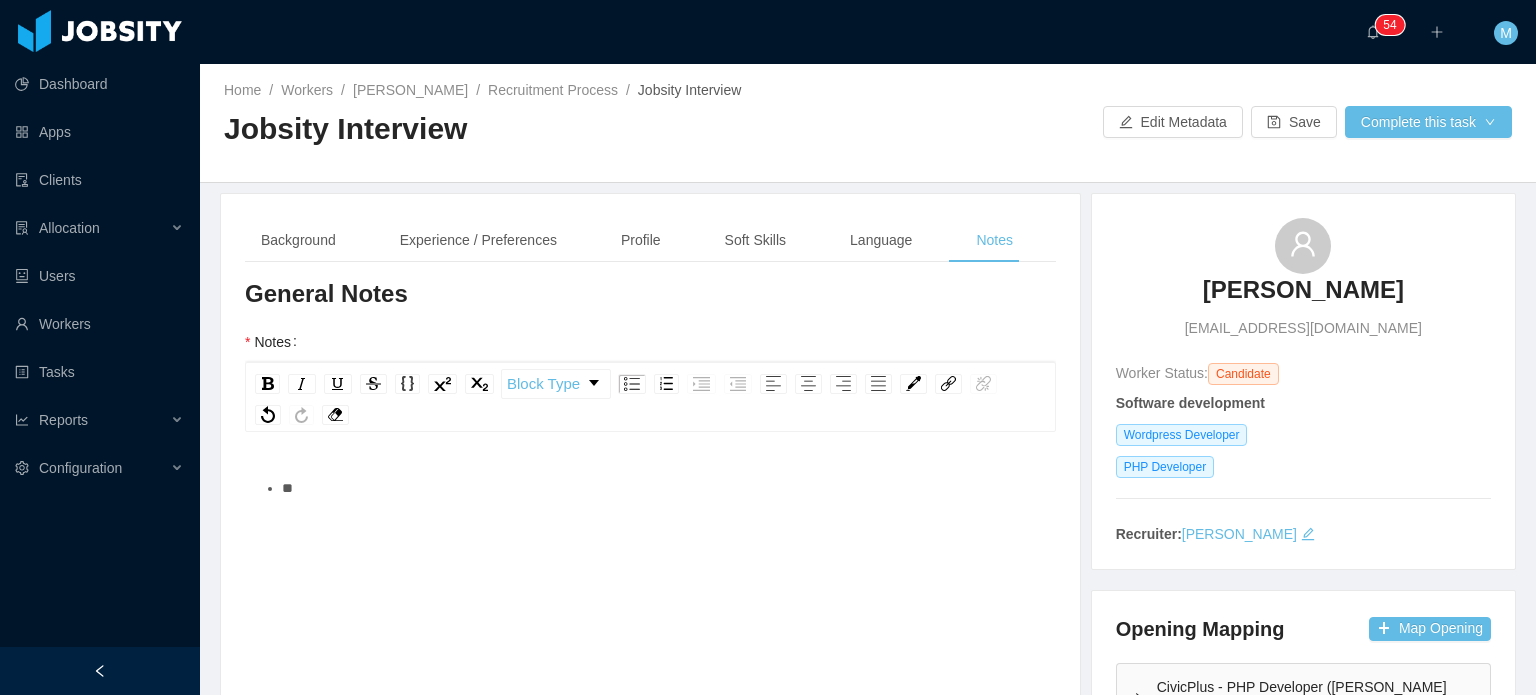 type 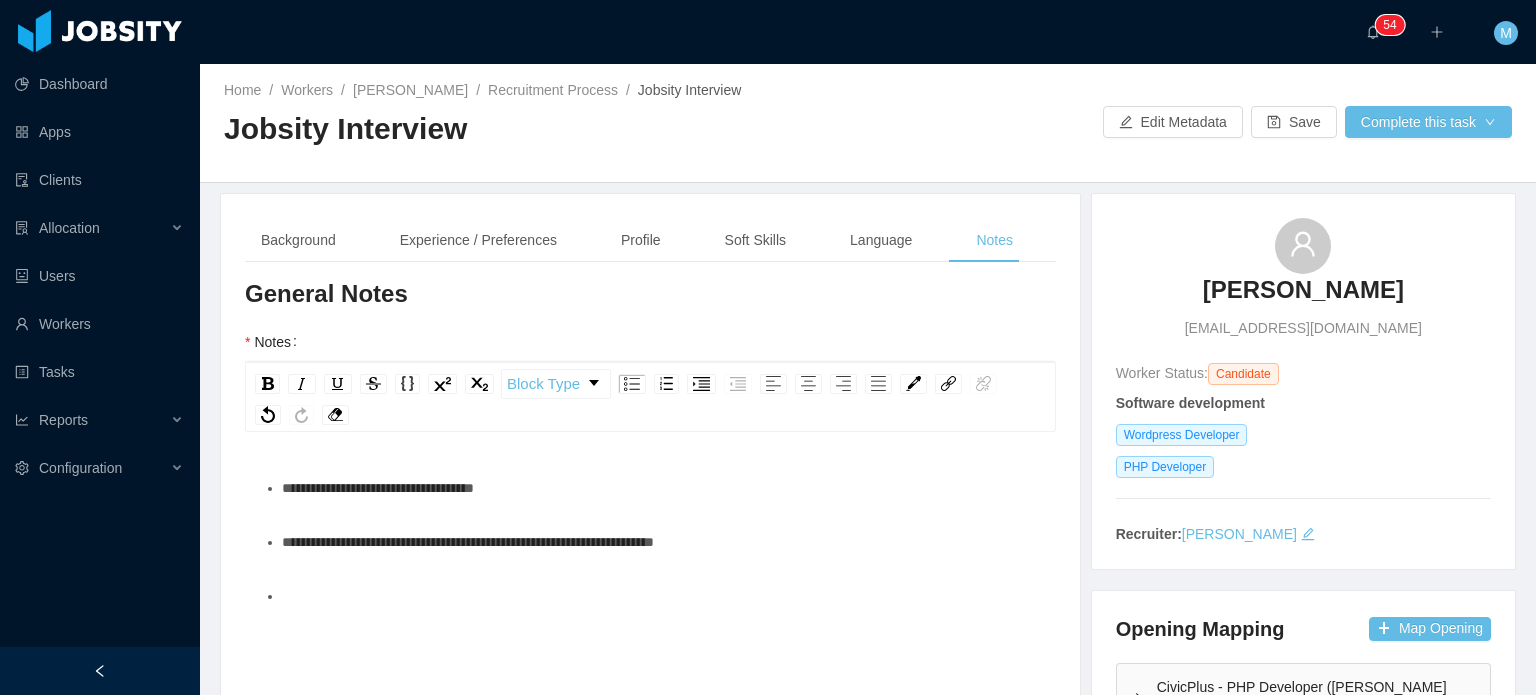 click on "**********" at bounding box center [661, 542] 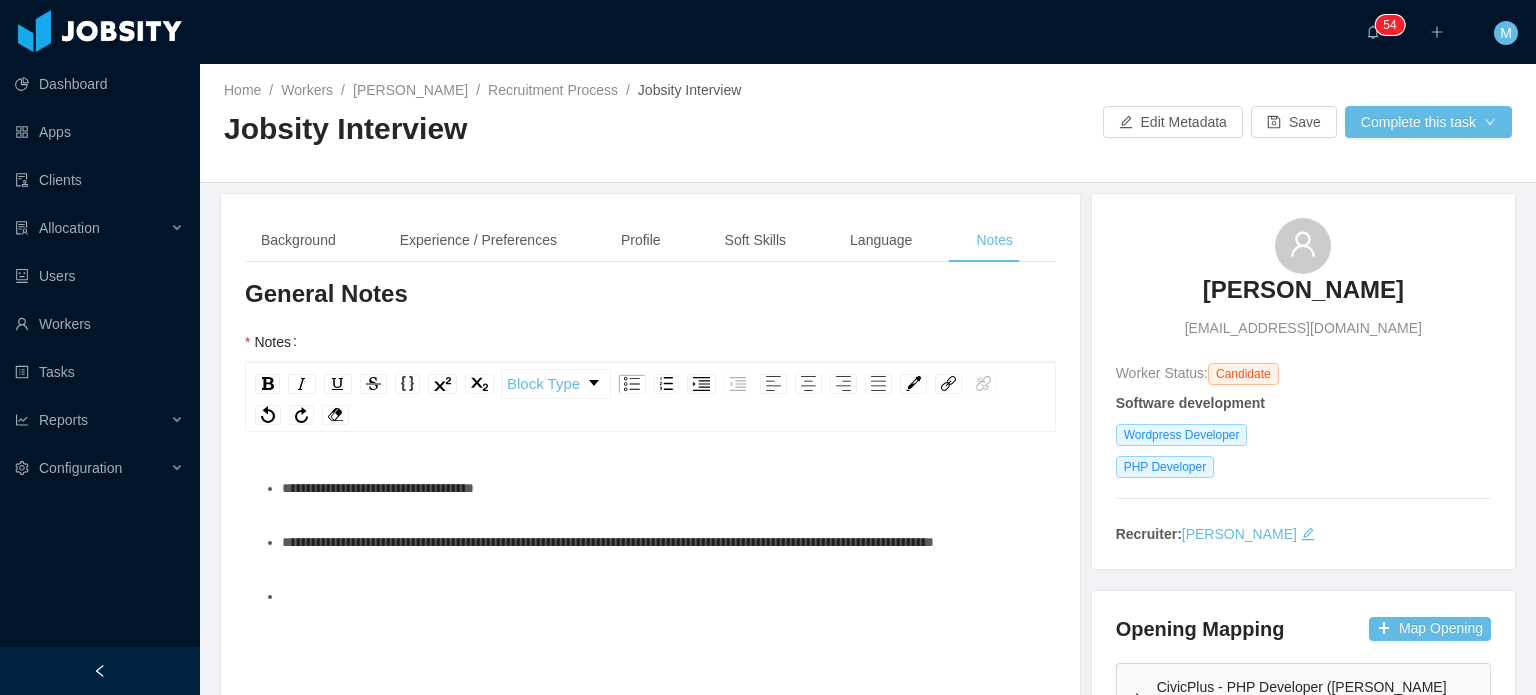 click at bounding box center (661, 596) 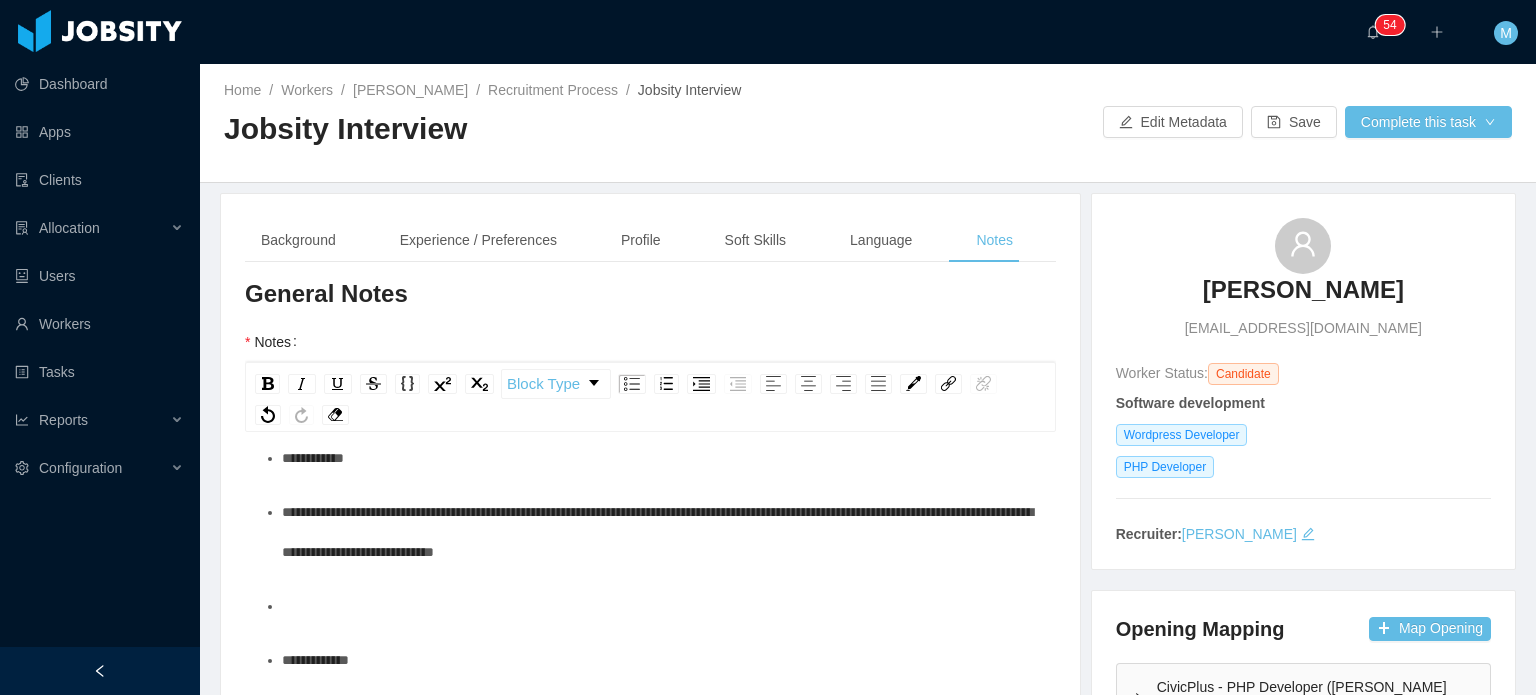 scroll, scrollTop: 200, scrollLeft: 0, axis: vertical 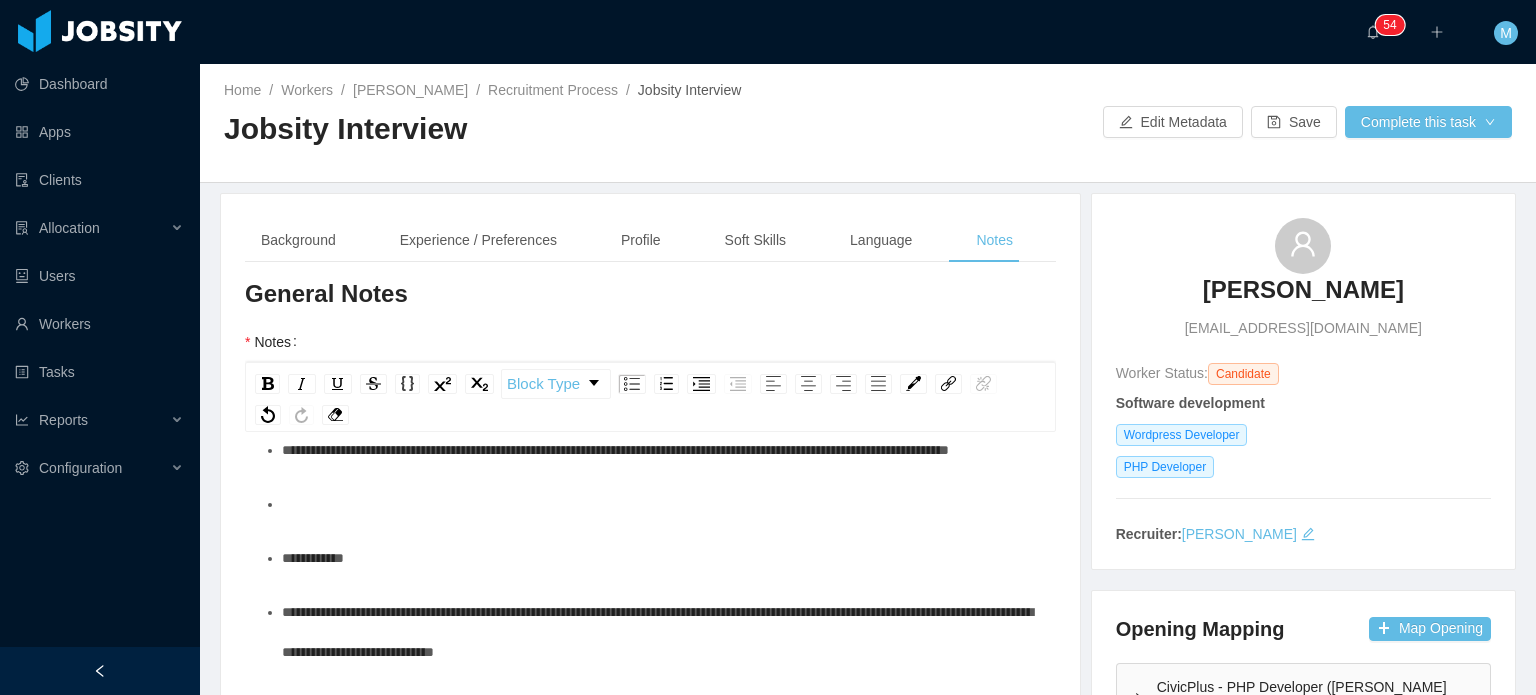 click on "**********" at bounding box center (651, 1441) 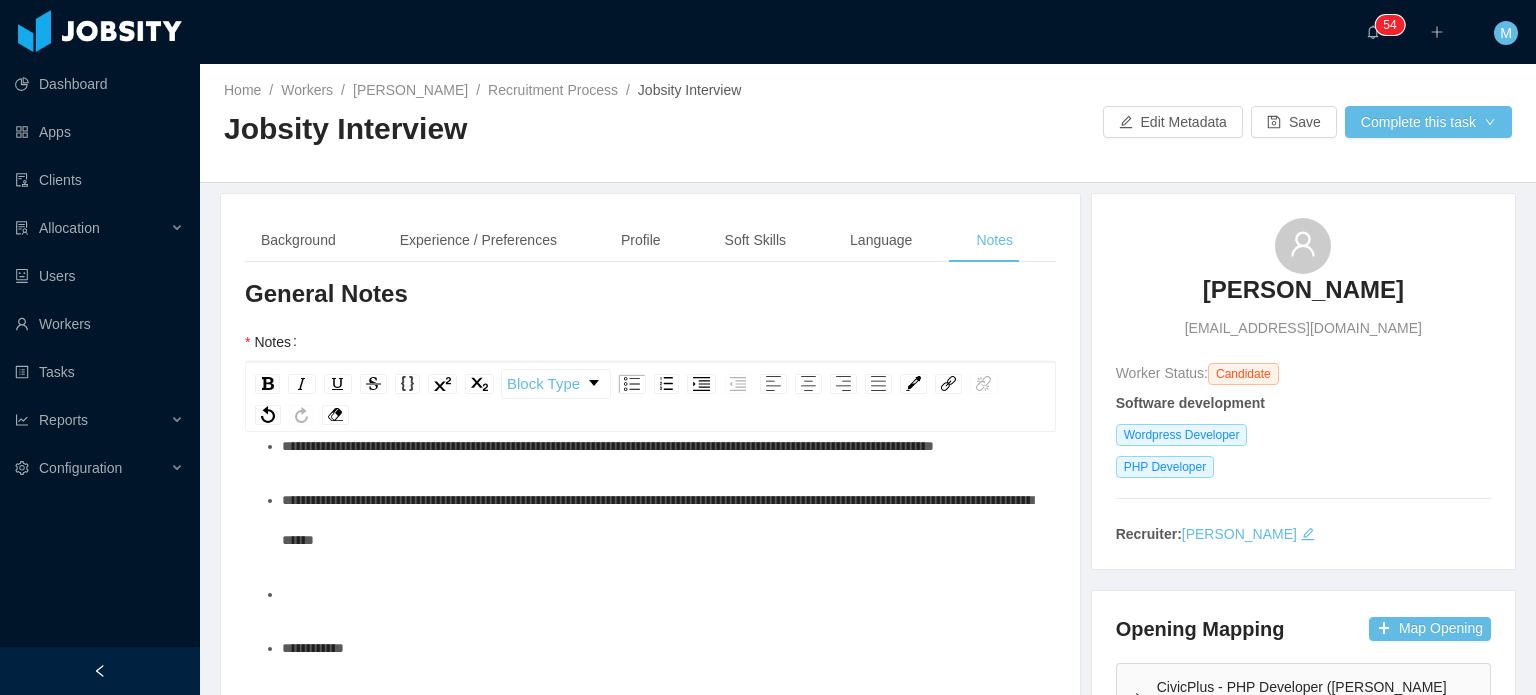scroll, scrollTop: 100, scrollLeft: 0, axis: vertical 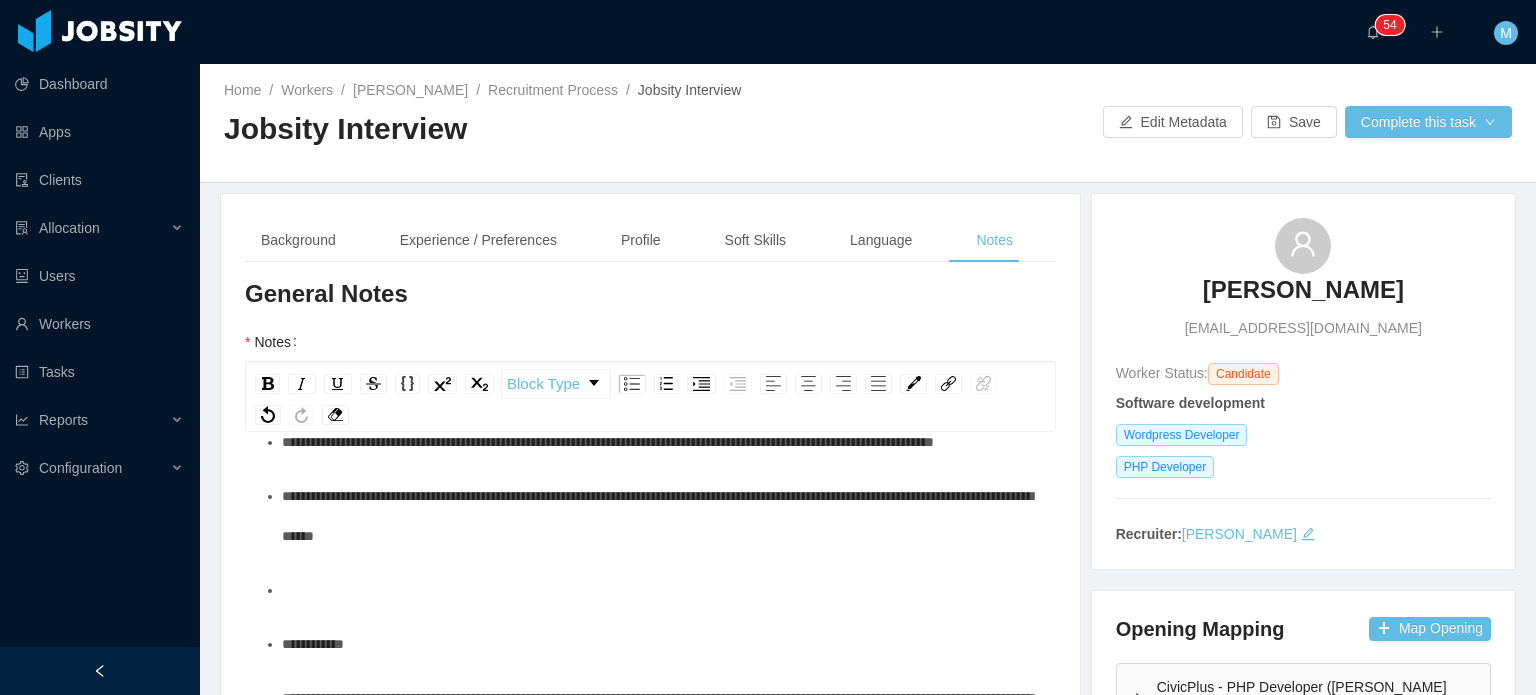 click on "**********" at bounding box center (661, 516) 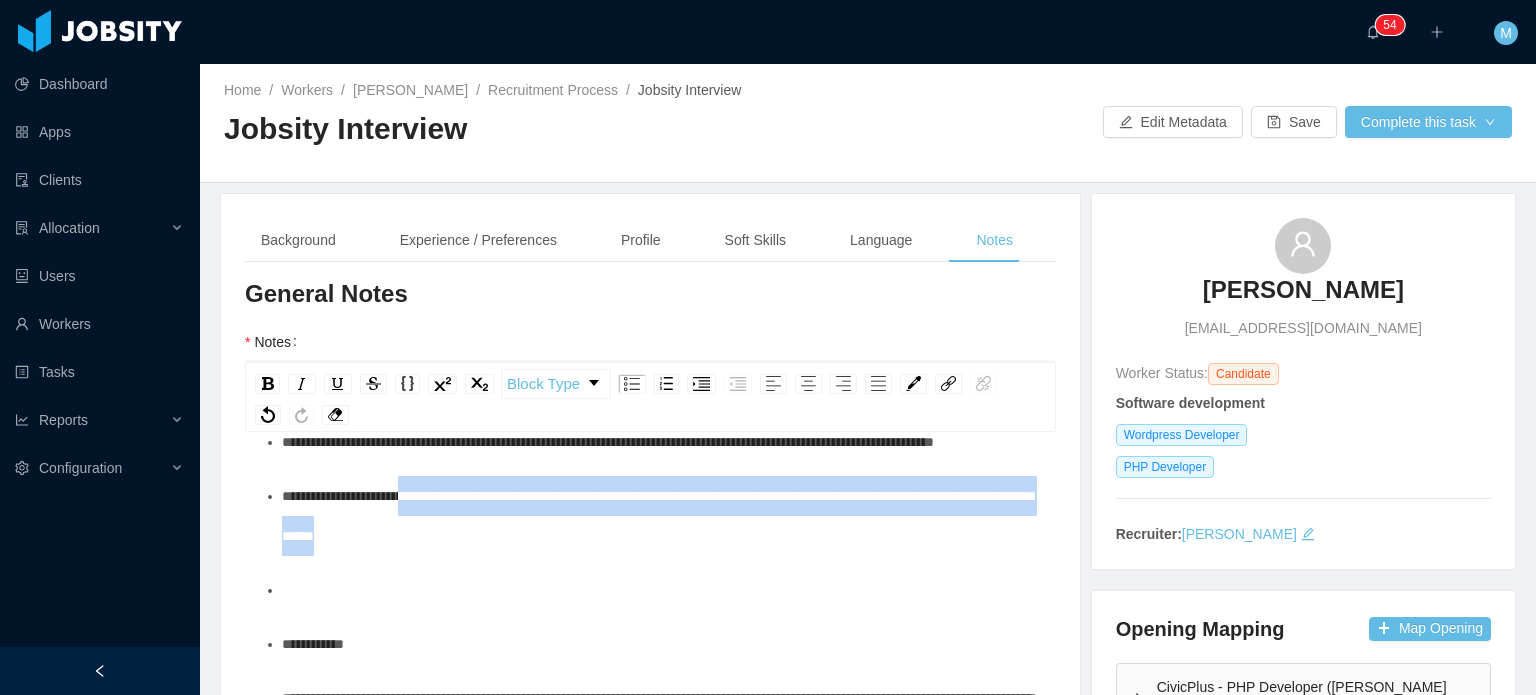 drag, startPoint x: 582, startPoint y: 576, endPoint x: 422, endPoint y: 548, distance: 162.43152 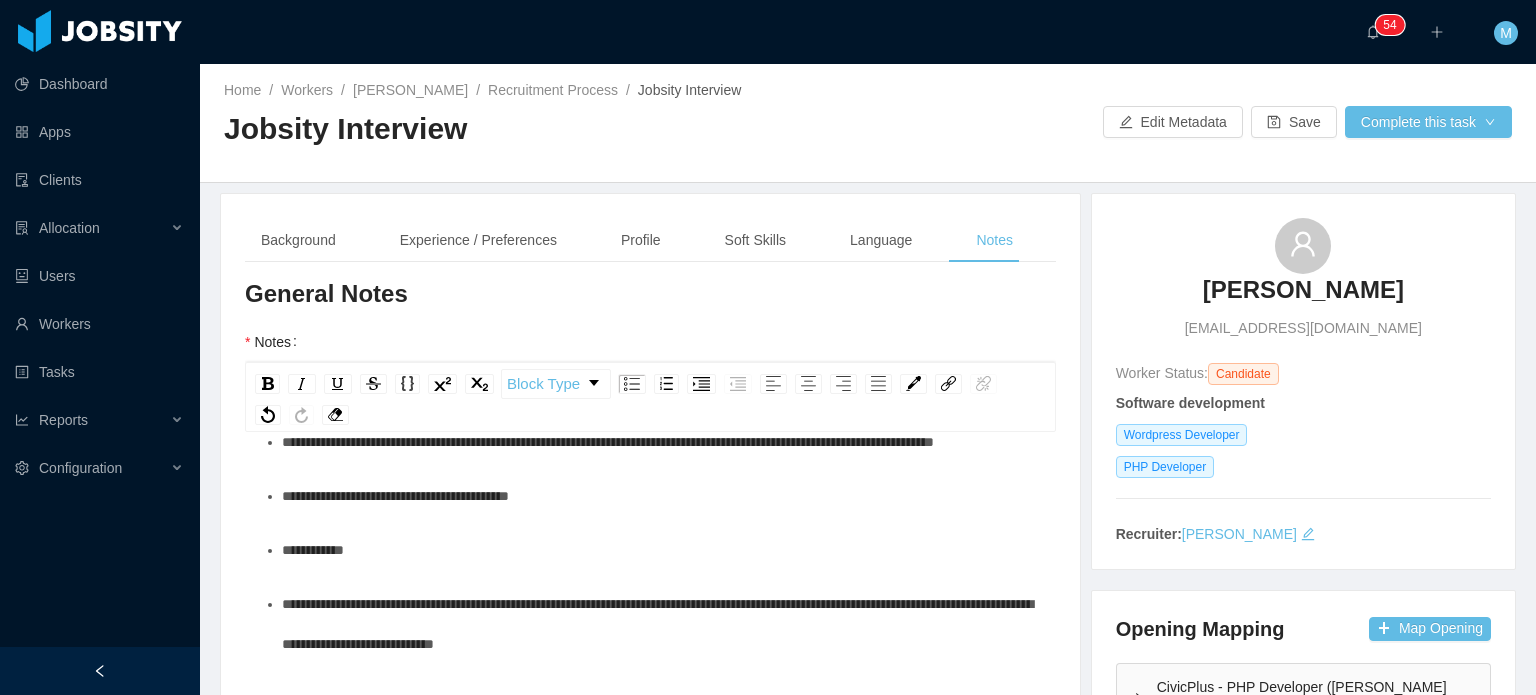 click on "**********" at bounding box center (661, 550) 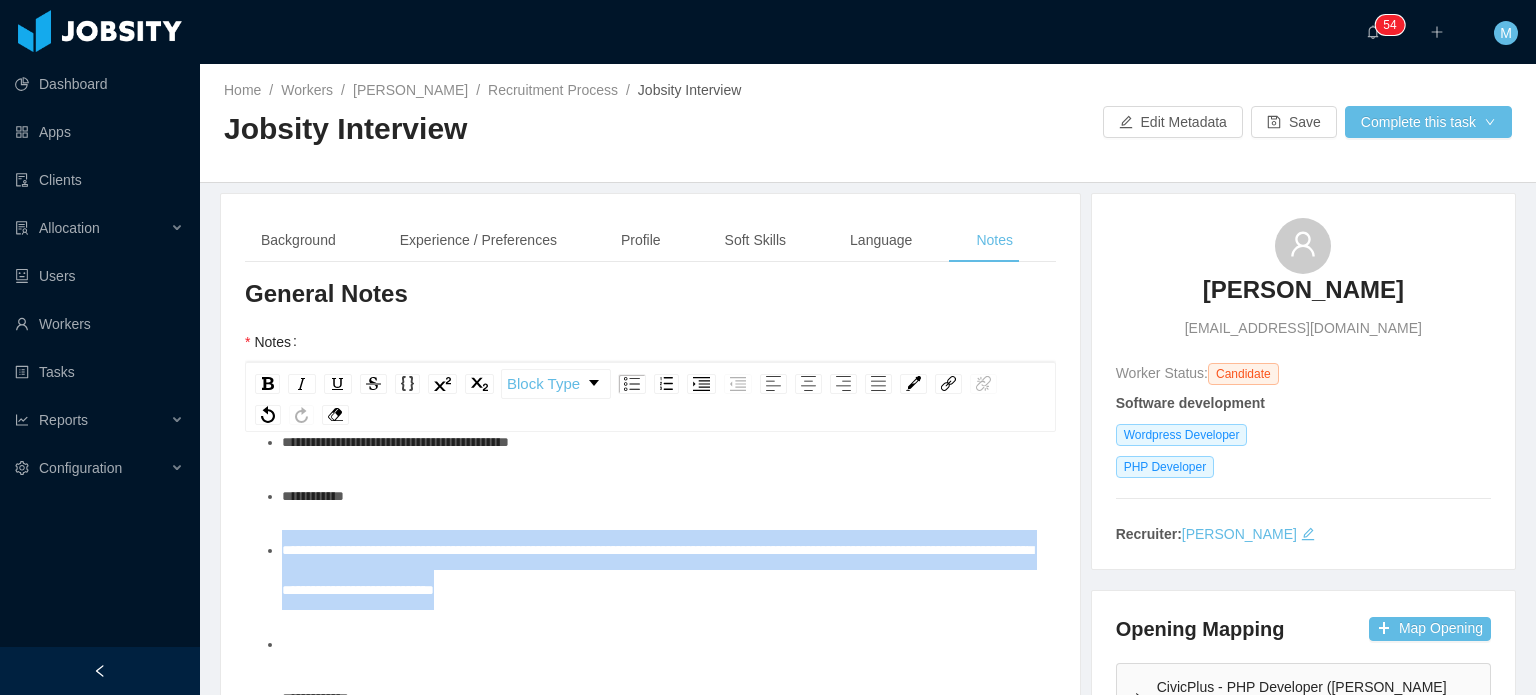 drag, startPoint x: 713, startPoint y: 637, endPoint x: 276, endPoint y: 596, distance: 438.91913 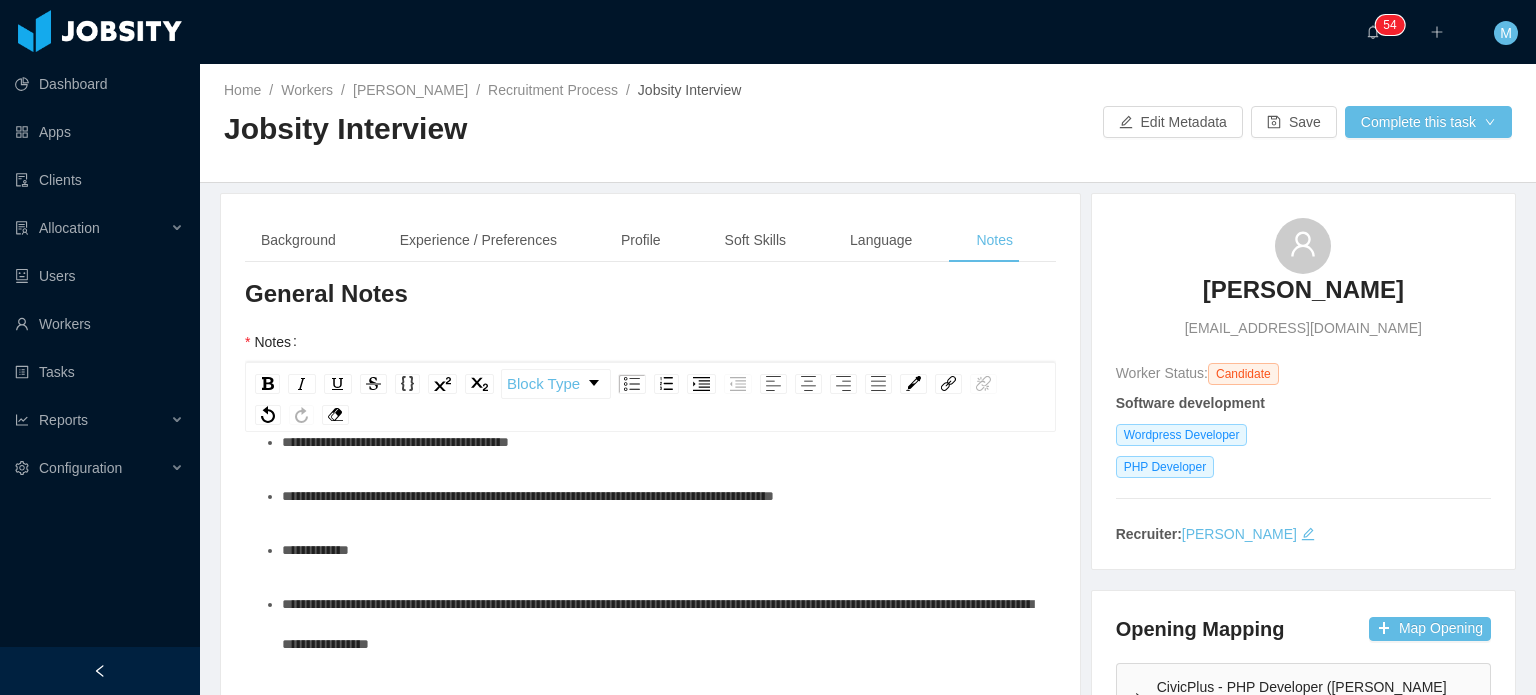 scroll, scrollTop: 172, scrollLeft: 0, axis: vertical 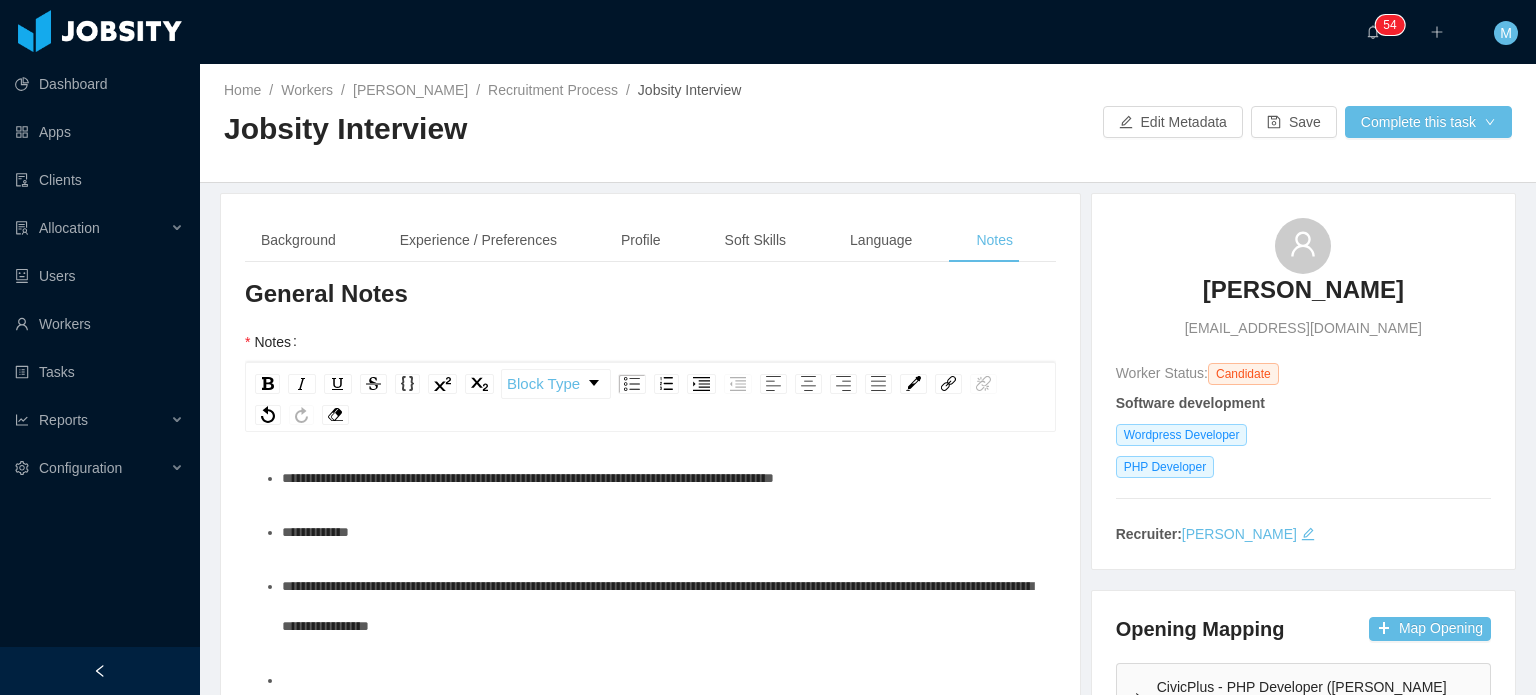 click on "**********" at bounding box center [651, 1341] 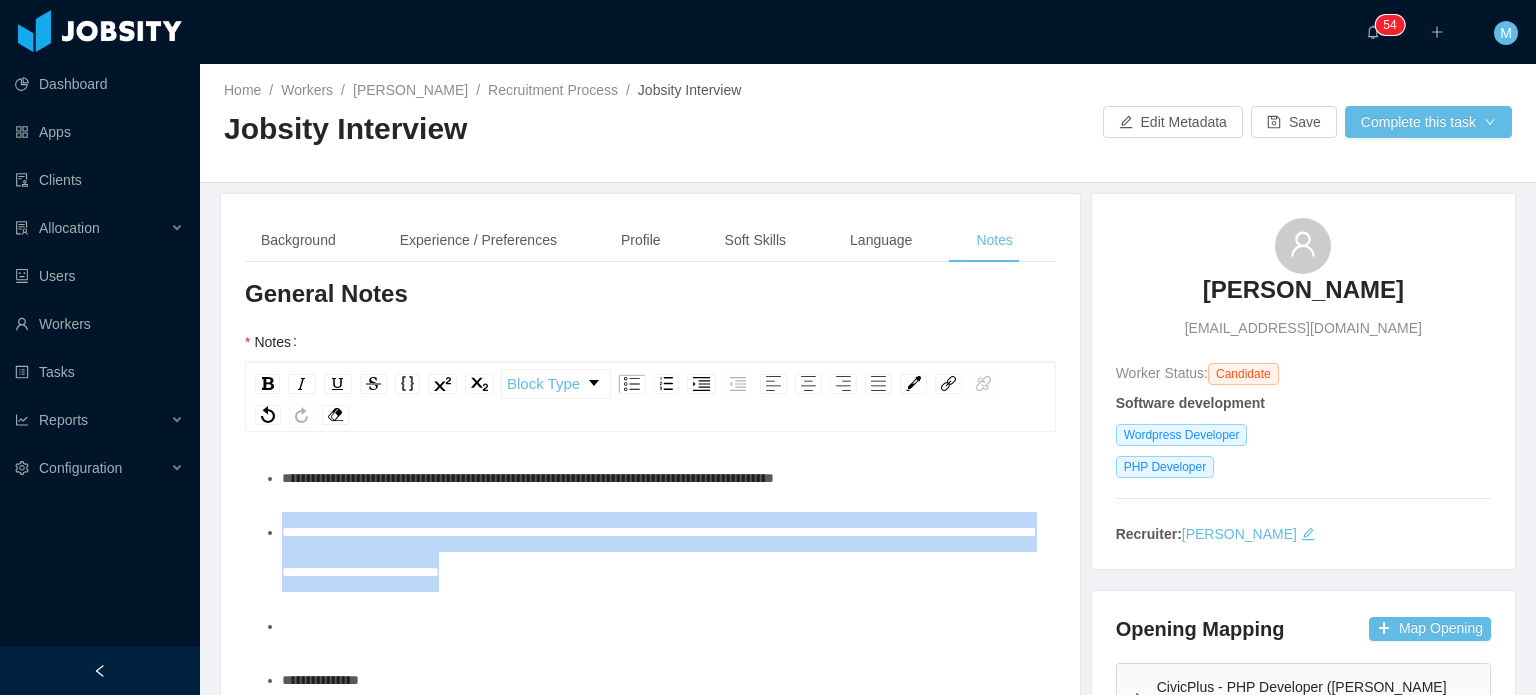 drag, startPoint x: 580, startPoint y: 584, endPoint x: 265, endPoint y: 574, distance: 315.1587 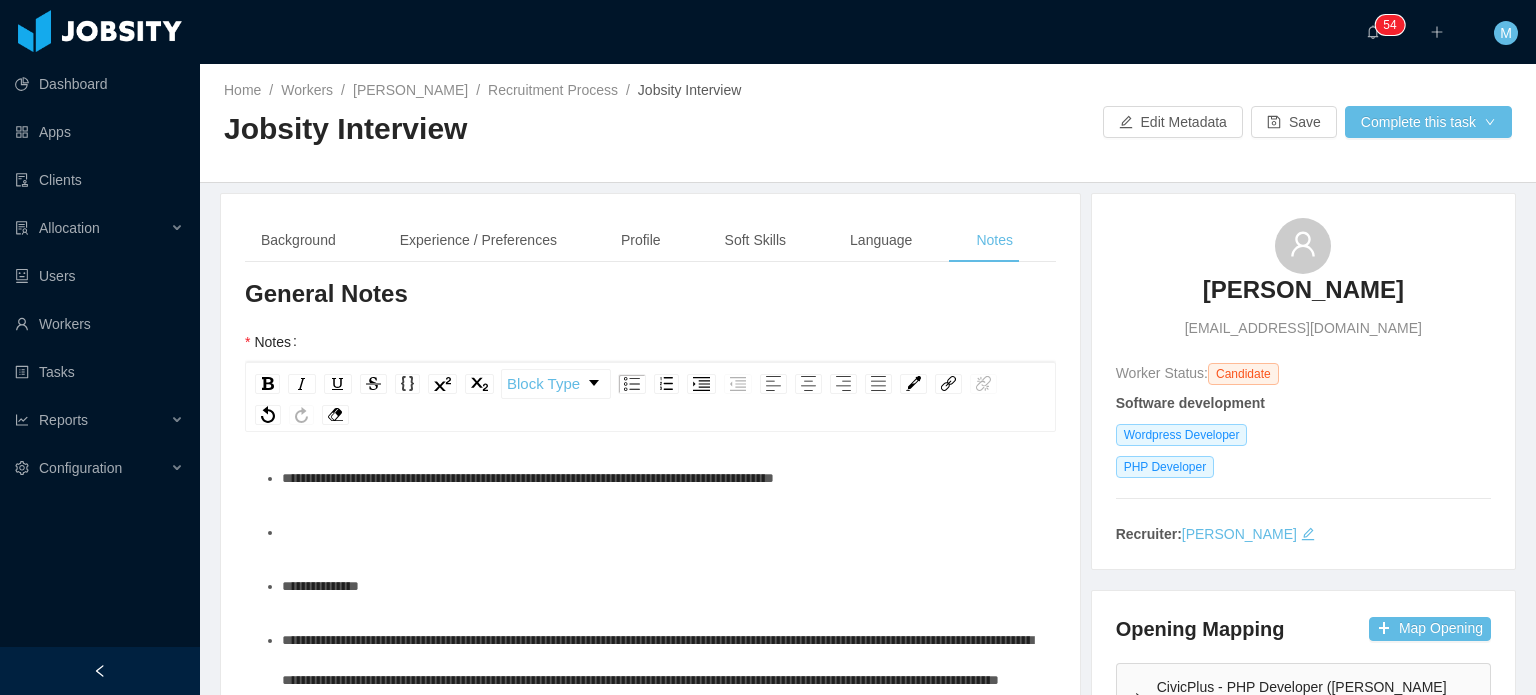 click at bounding box center [661, 532] 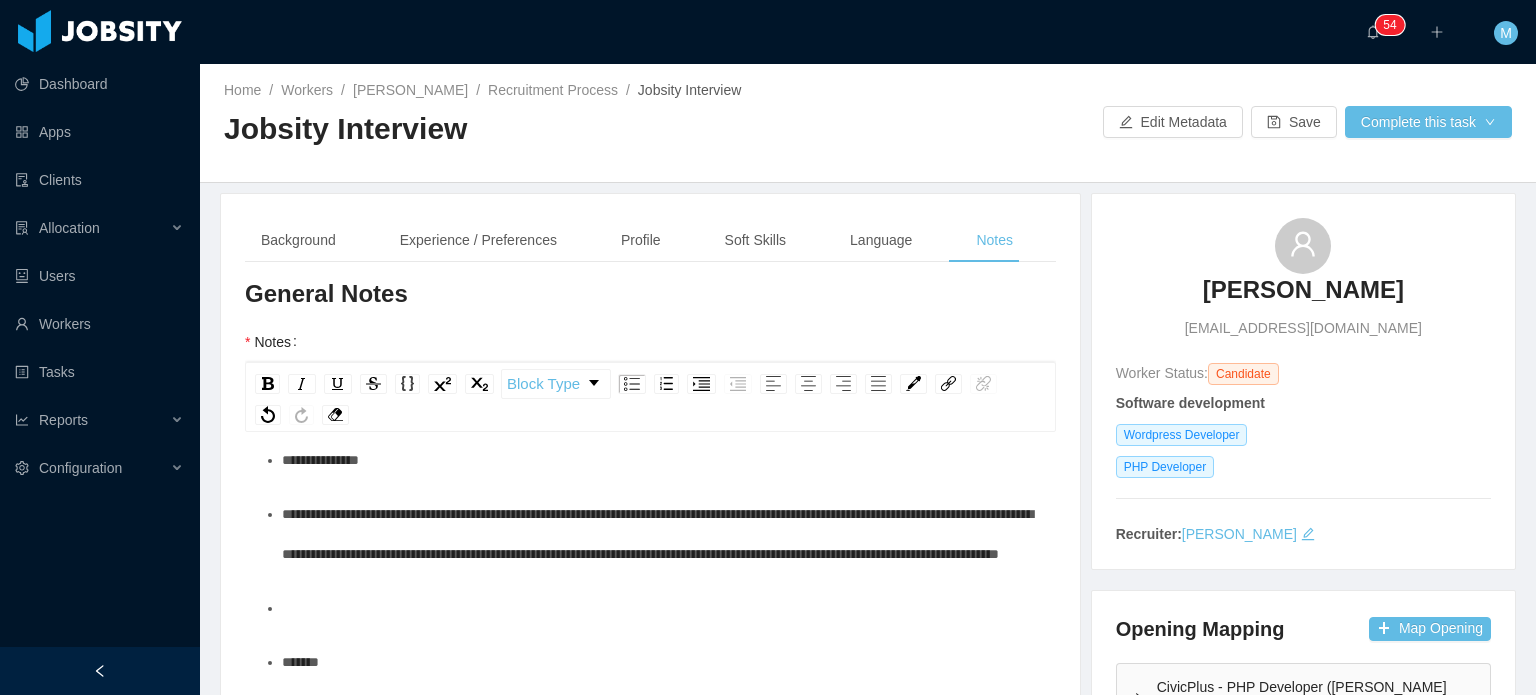 scroll, scrollTop: 243, scrollLeft: 0, axis: vertical 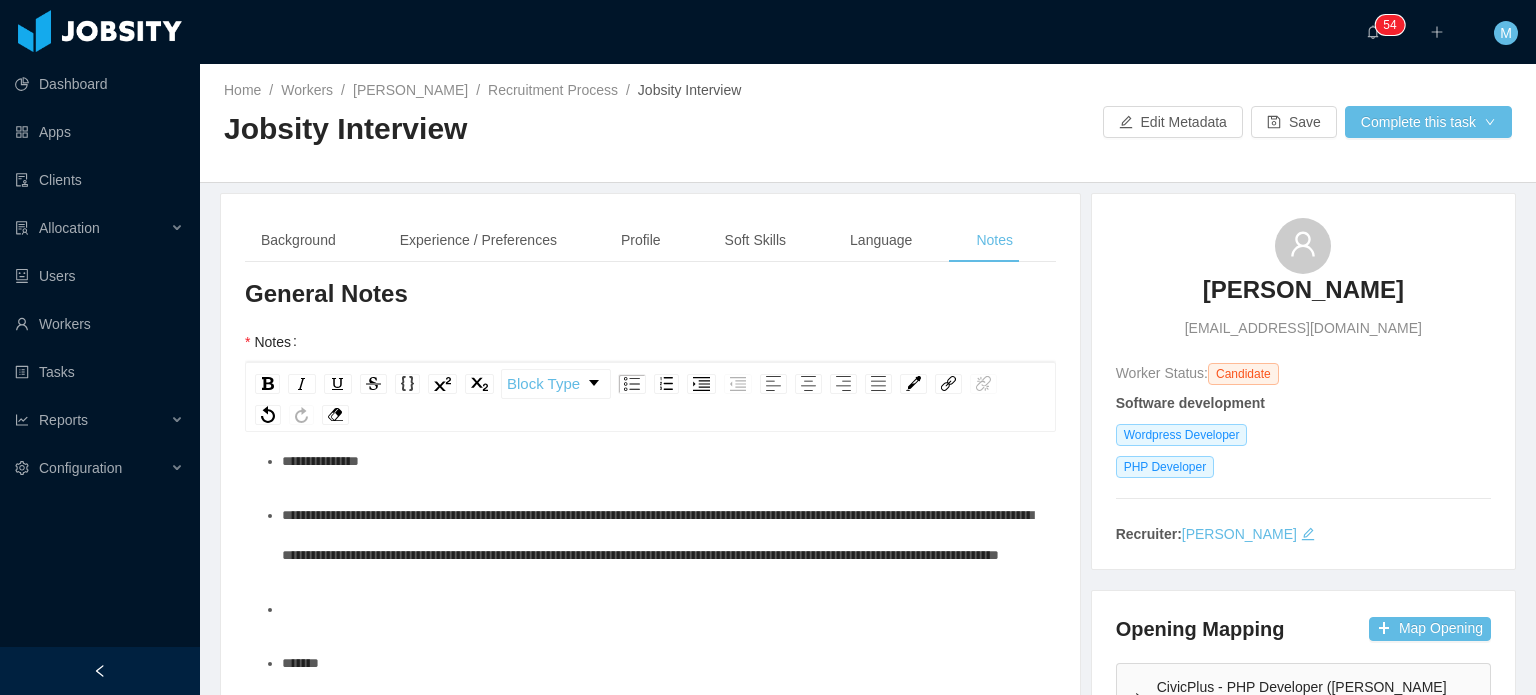 click on "**********" at bounding box center (651, 1169) 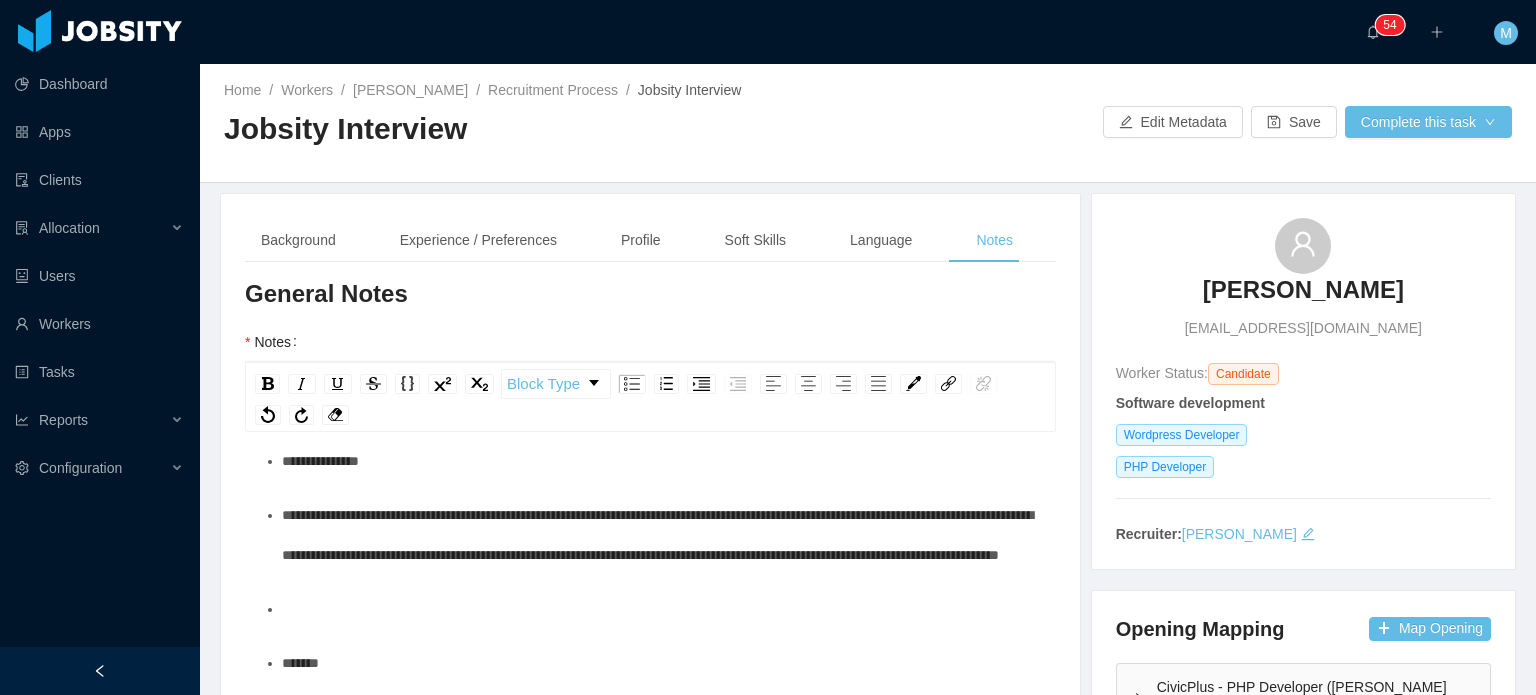 click on "**********" at bounding box center (651, 1169) 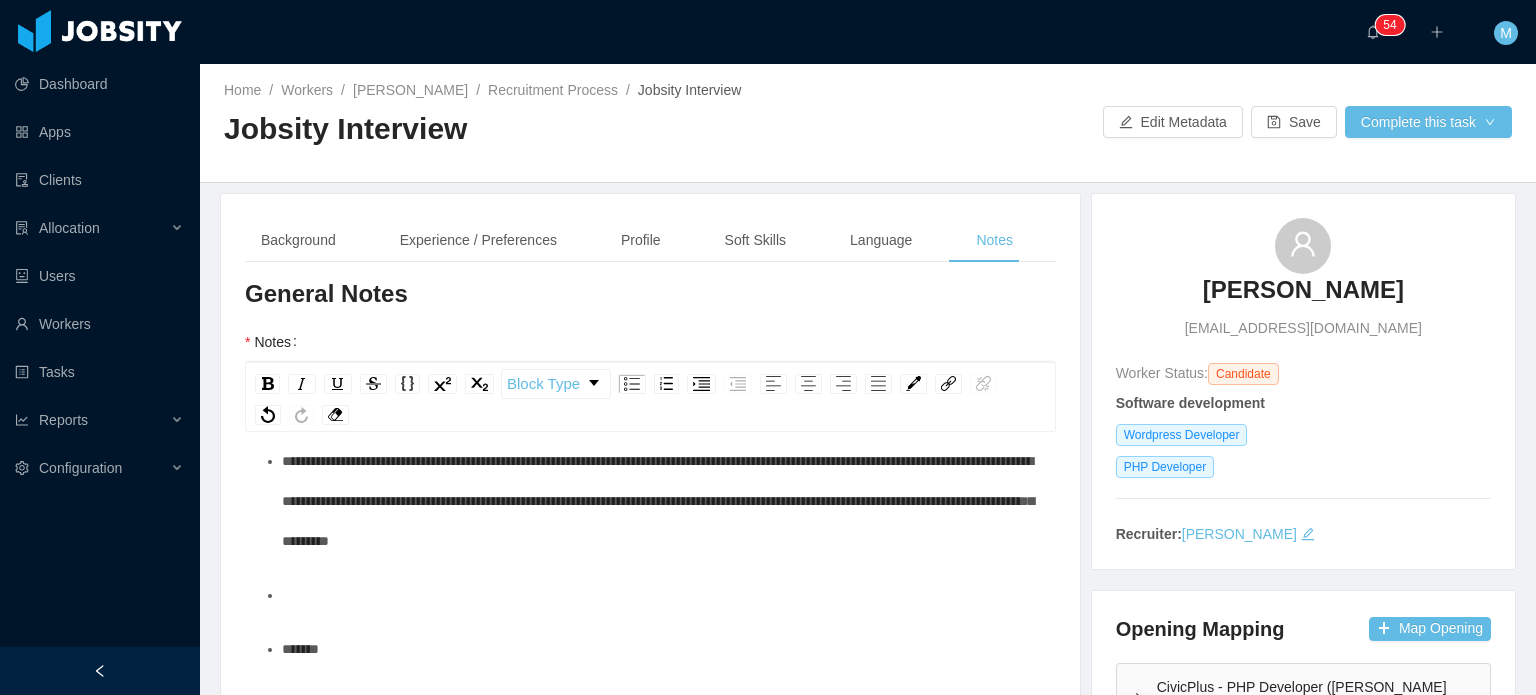 click on "**********" at bounding box center [661, 501] 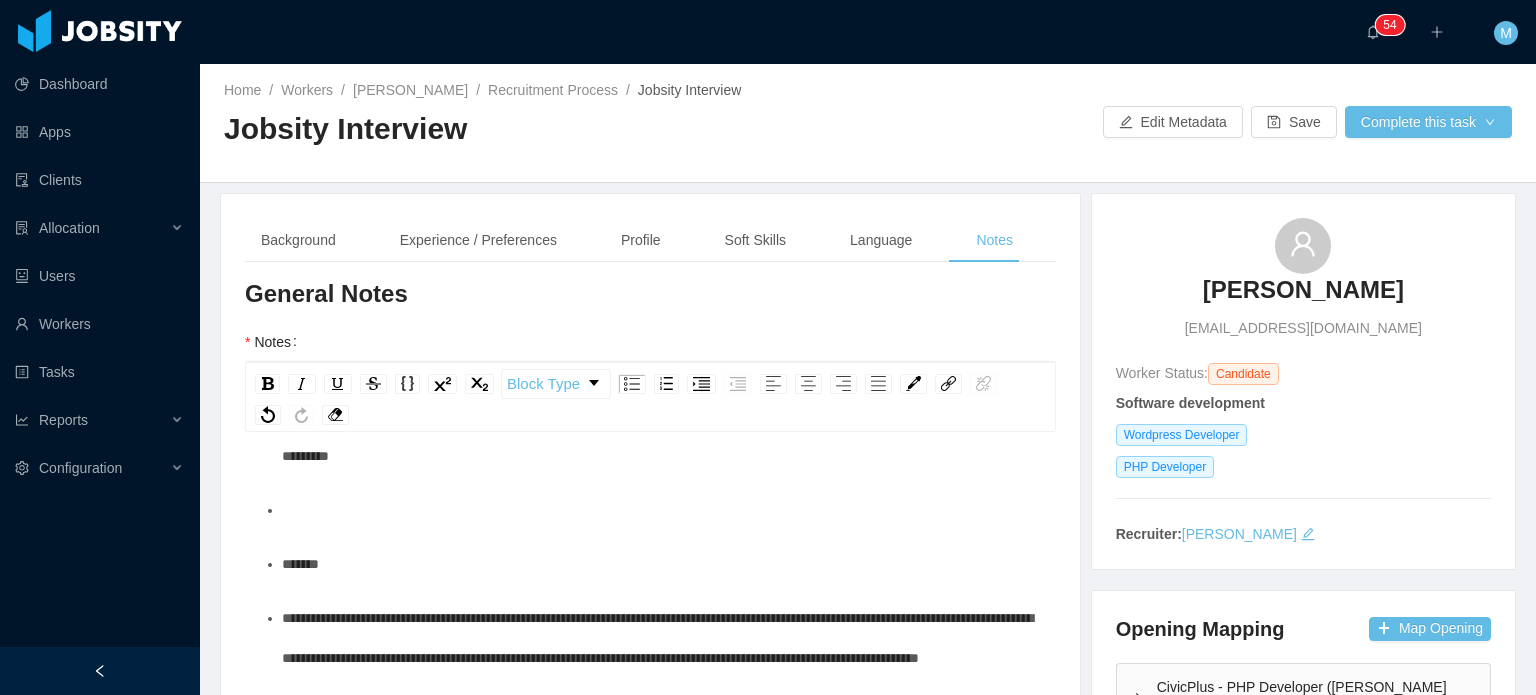 click at bounding box center (661, 510) 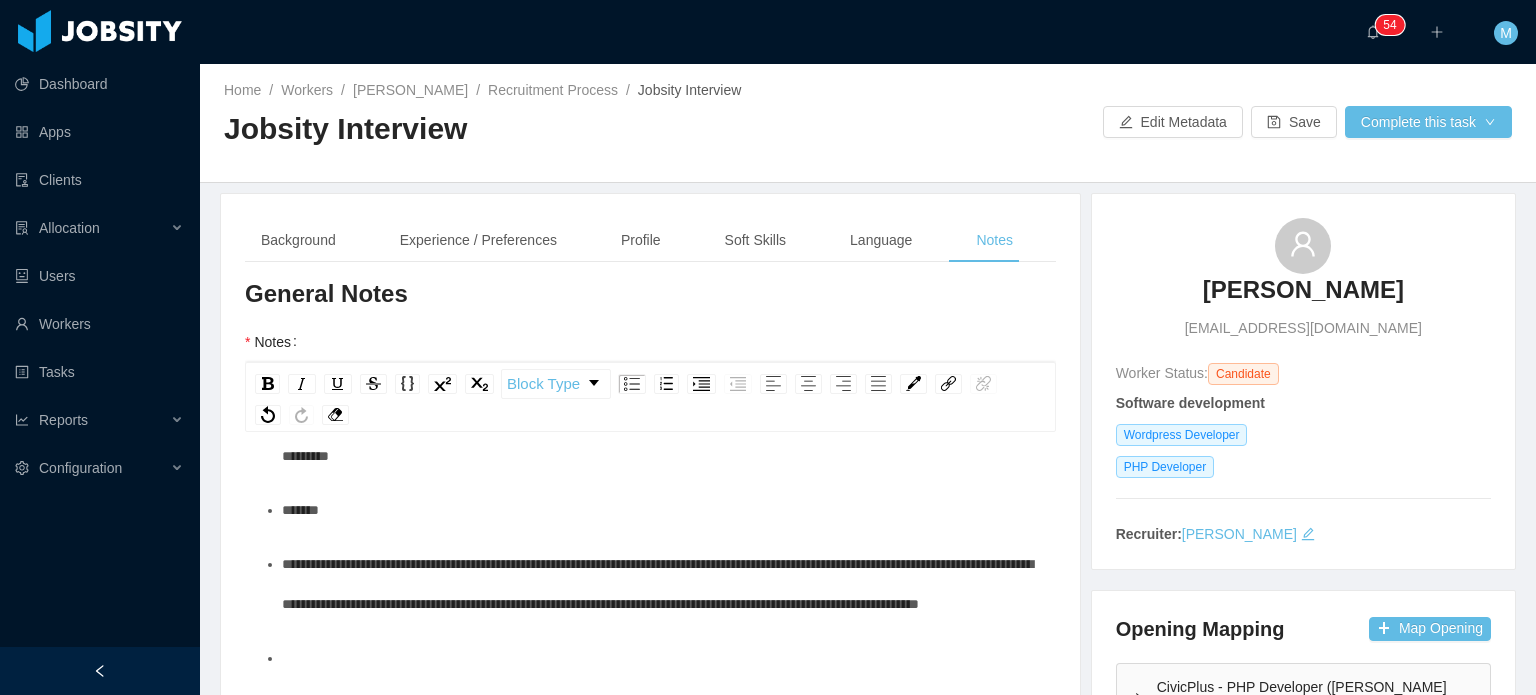 click on "**********" at bounding box center [651, 1050] 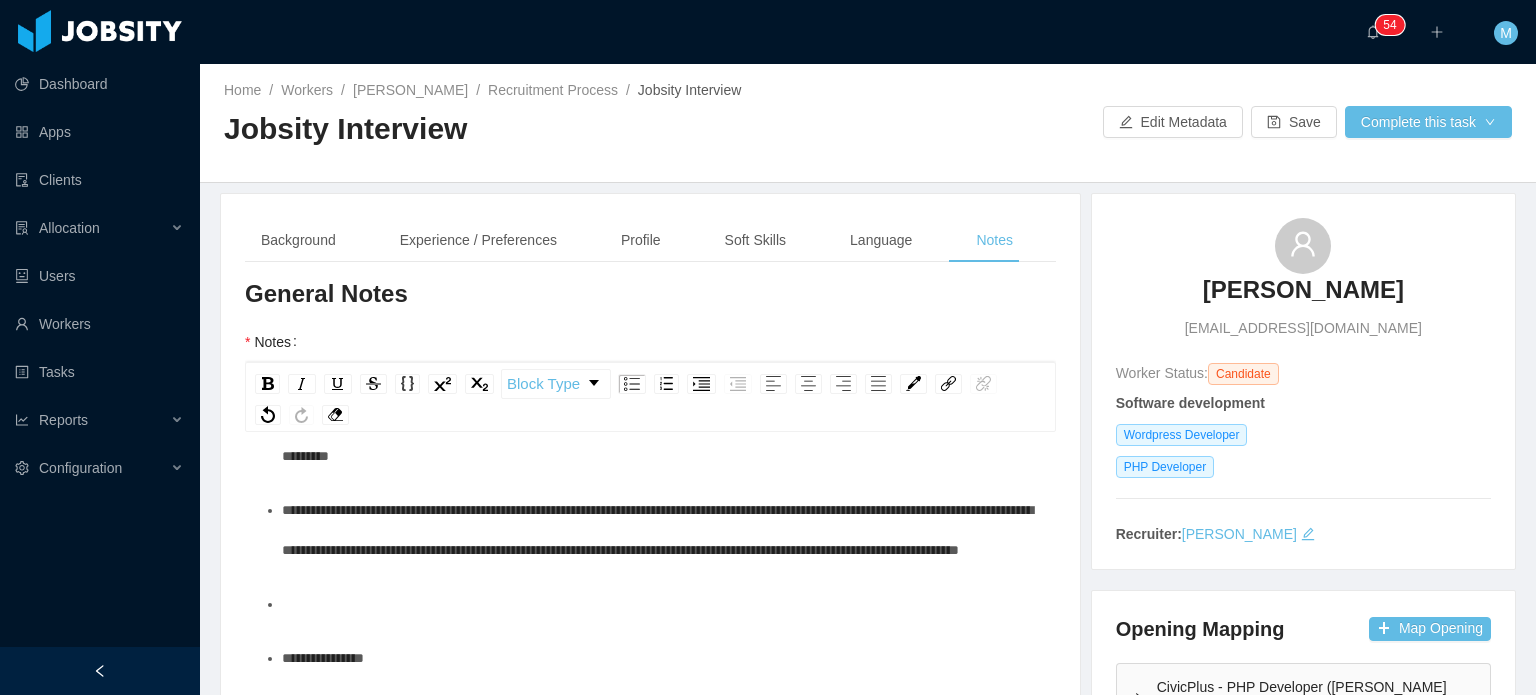 scroll, scrollTop: 411, scrollLeft: 0, axis: vertical 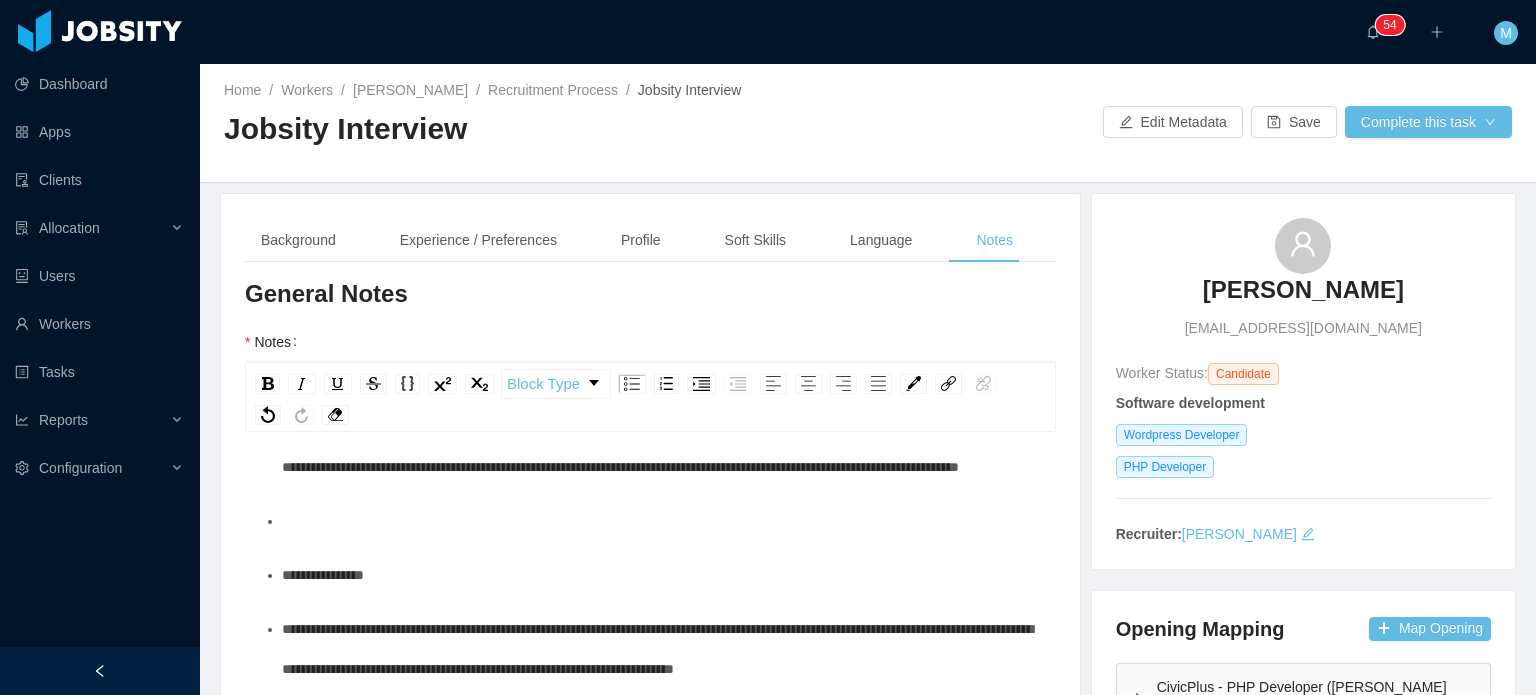click at bounding box center [661, 521] 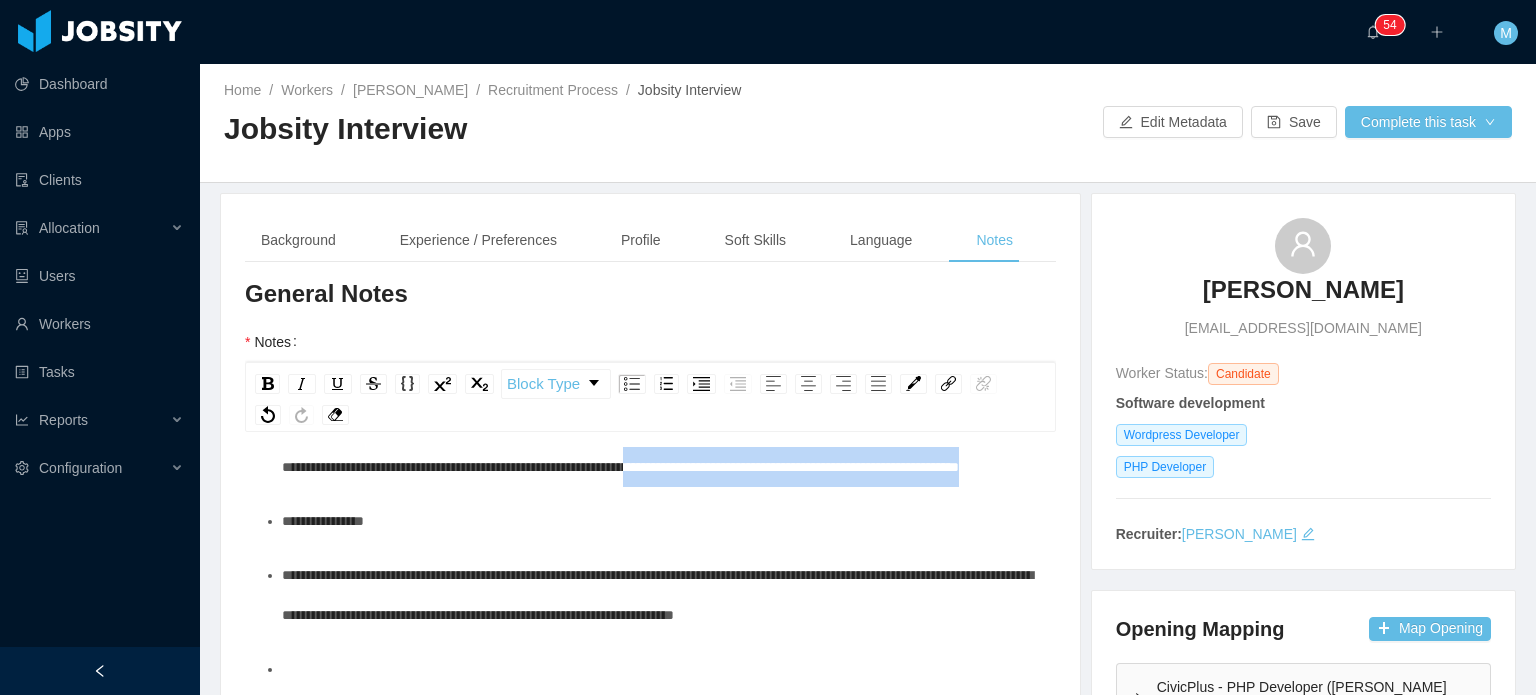 drag, startPoint x: 863, startPoint y: 543, endPoint x: 919, endPoint y: 508, distance: 66.037865 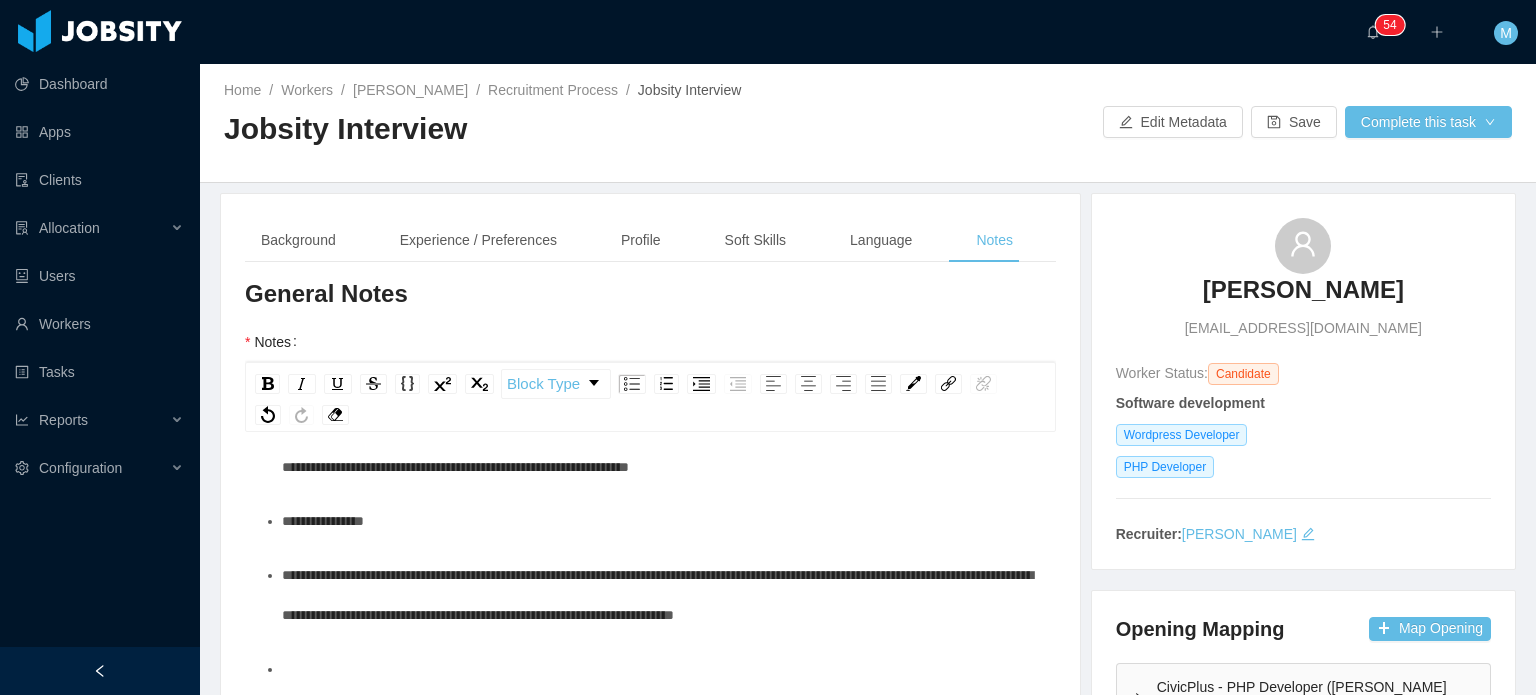 scroll, scrollTop: 460, scrollLeft: 0, axis: vertical 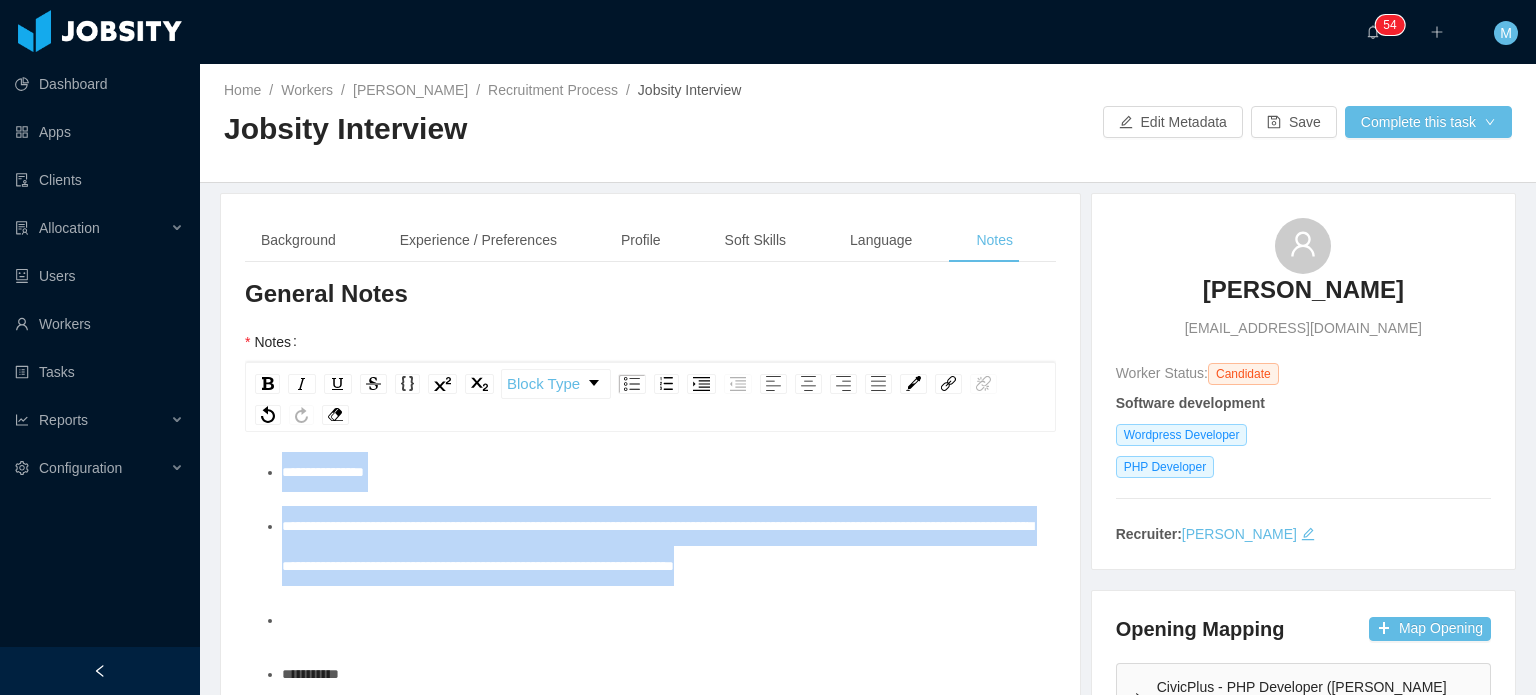 drag, startPoint x: 992, startPoint y: 612, endPoint x: 257, endPoint y: 520, distance: 740.7355 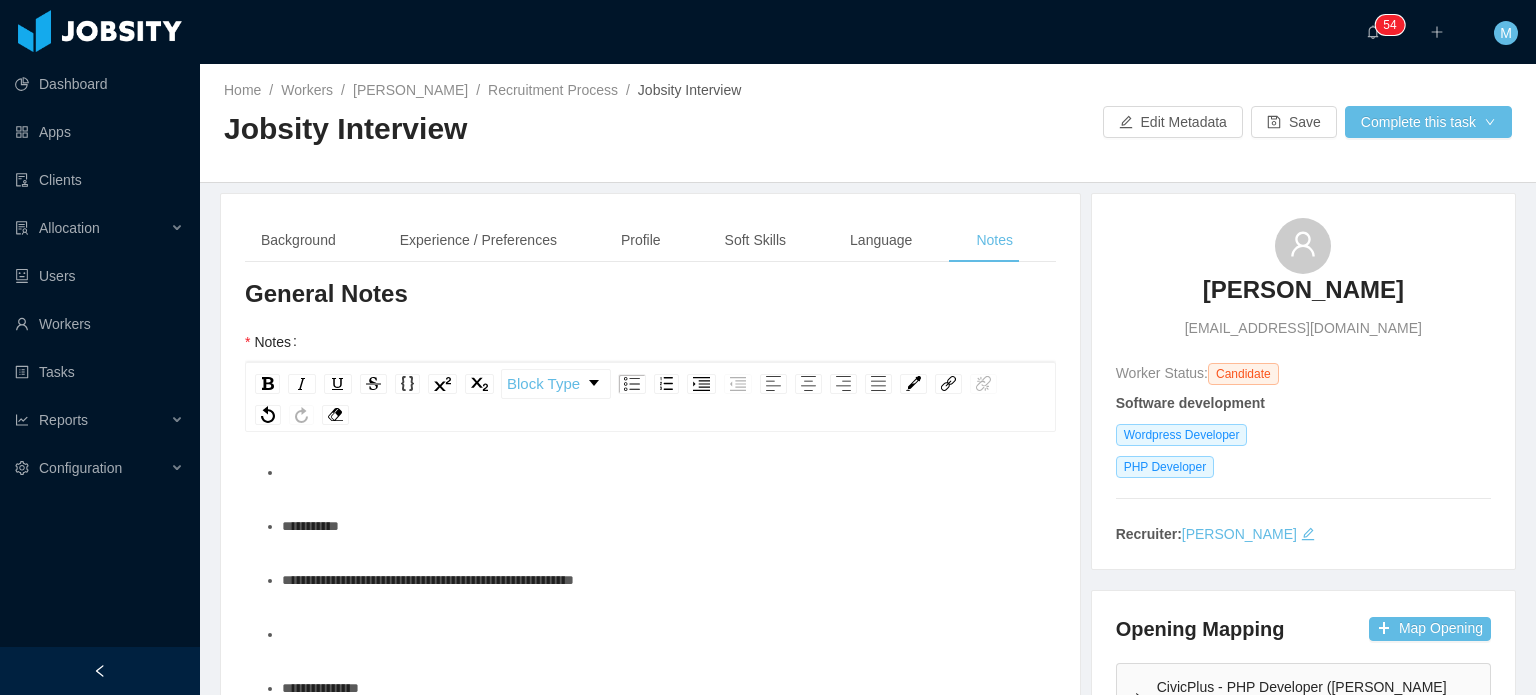 click at bounding box center [661, 472] 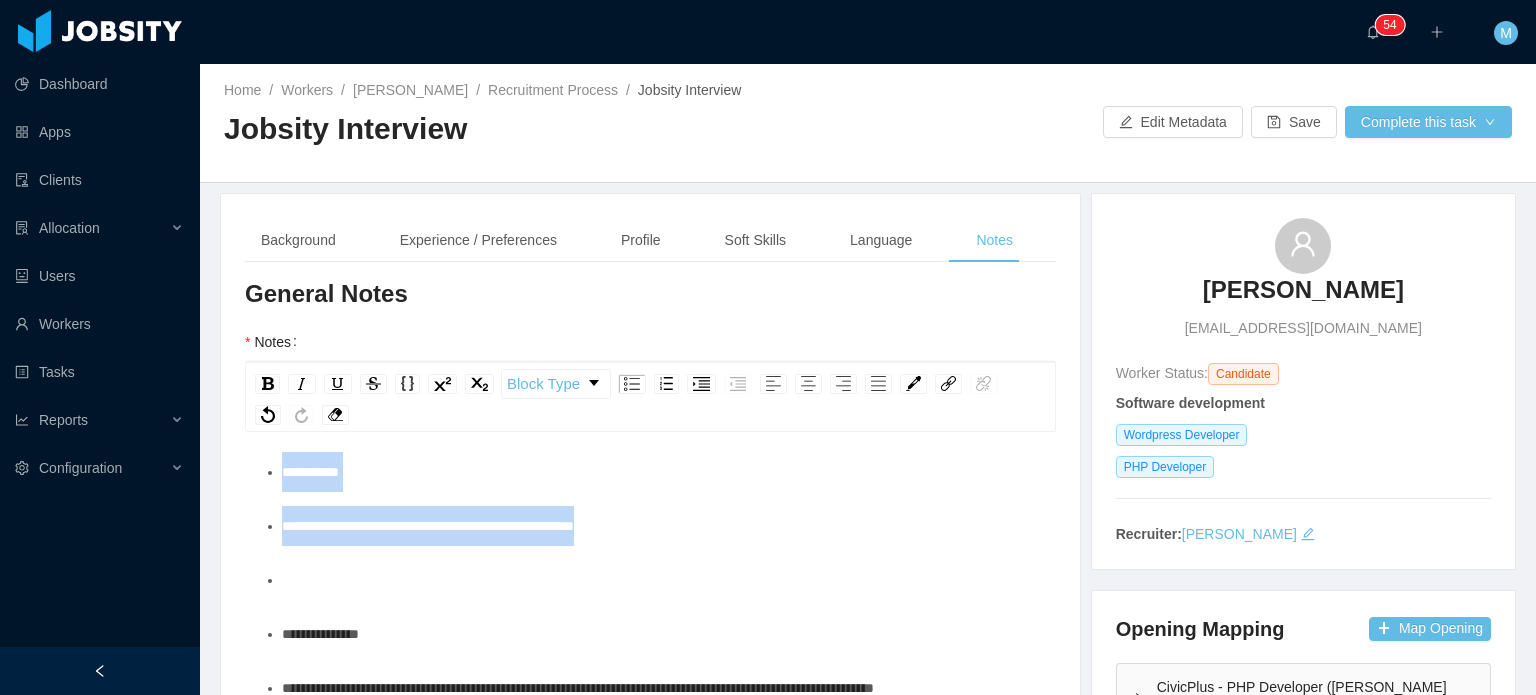 drag, startPoint x: 650, startPoint y: 550, endPoint x: 248, endPoint y: 496, distance: 405.61066 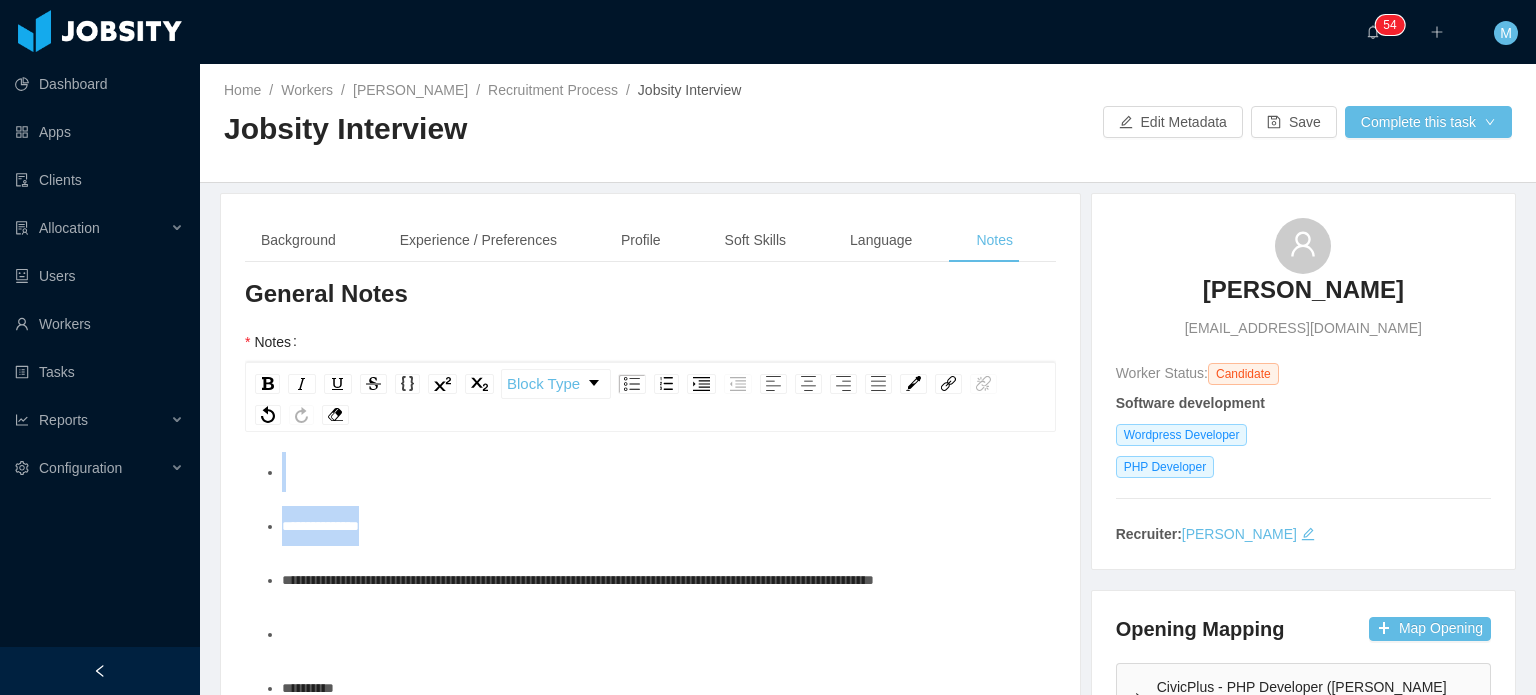 drag, startPoint x: 428, startPoint y: 580, endPoint x: 226, endPoint y: 499, distance: 217.63501 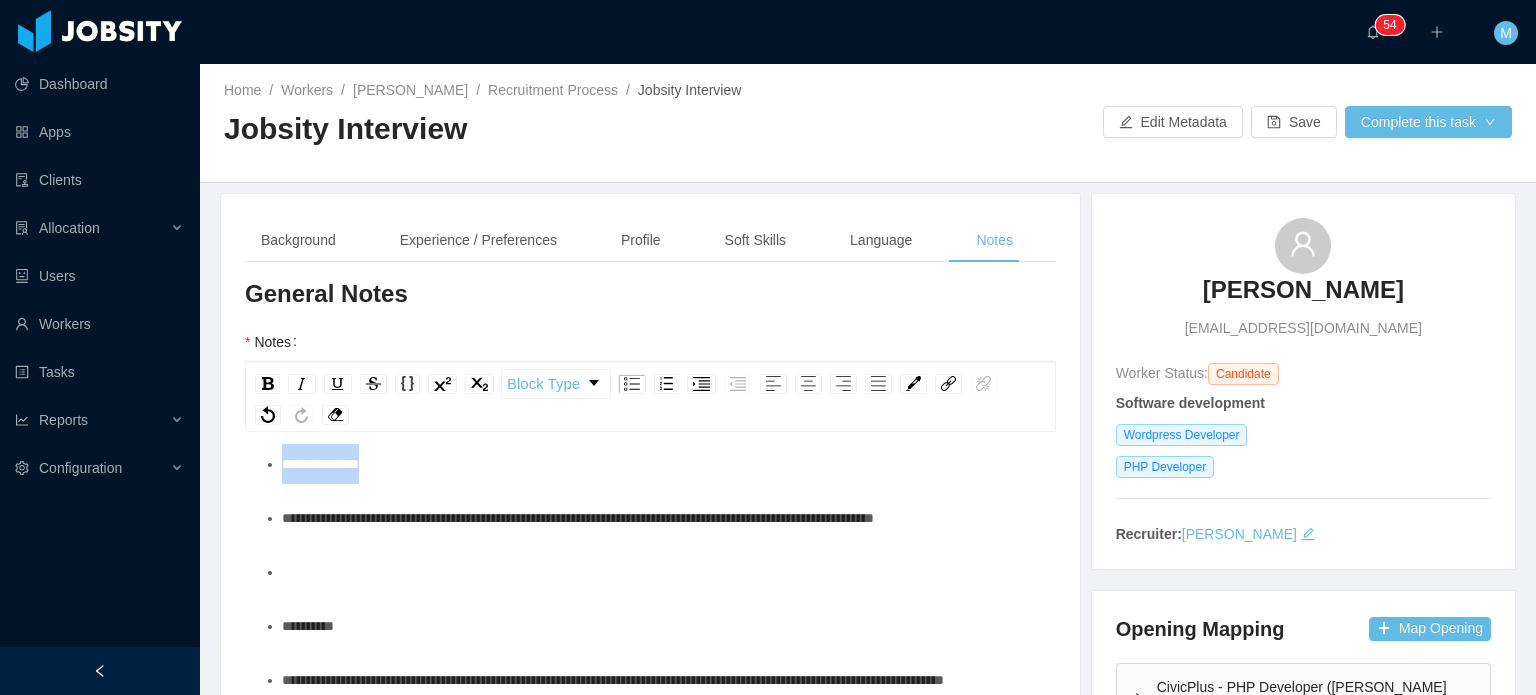 scroll, scrollTop: 523, scrollLeft: 0, axis: vertical 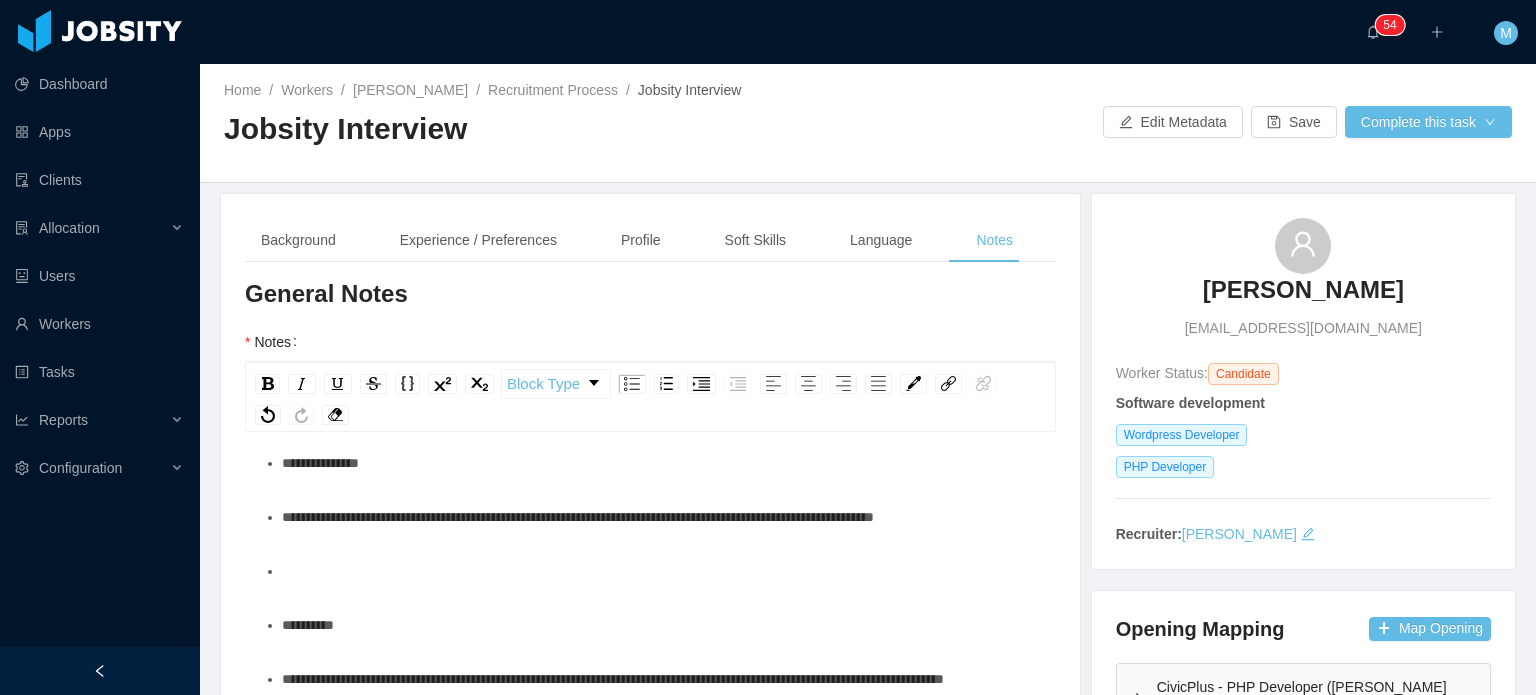 click at bounding box center [661, 571] 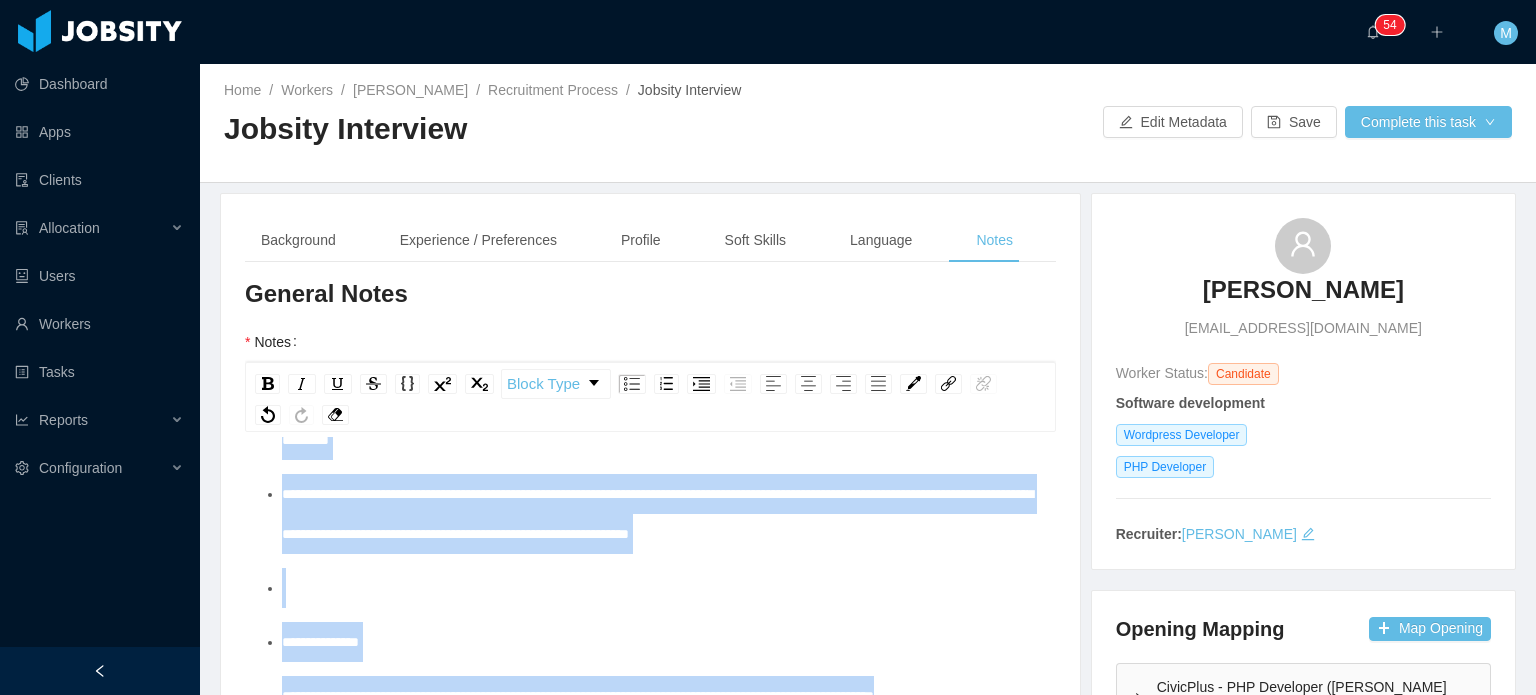 scroll, scrollTop: 312, scrollLeft: 0, axis: vertical 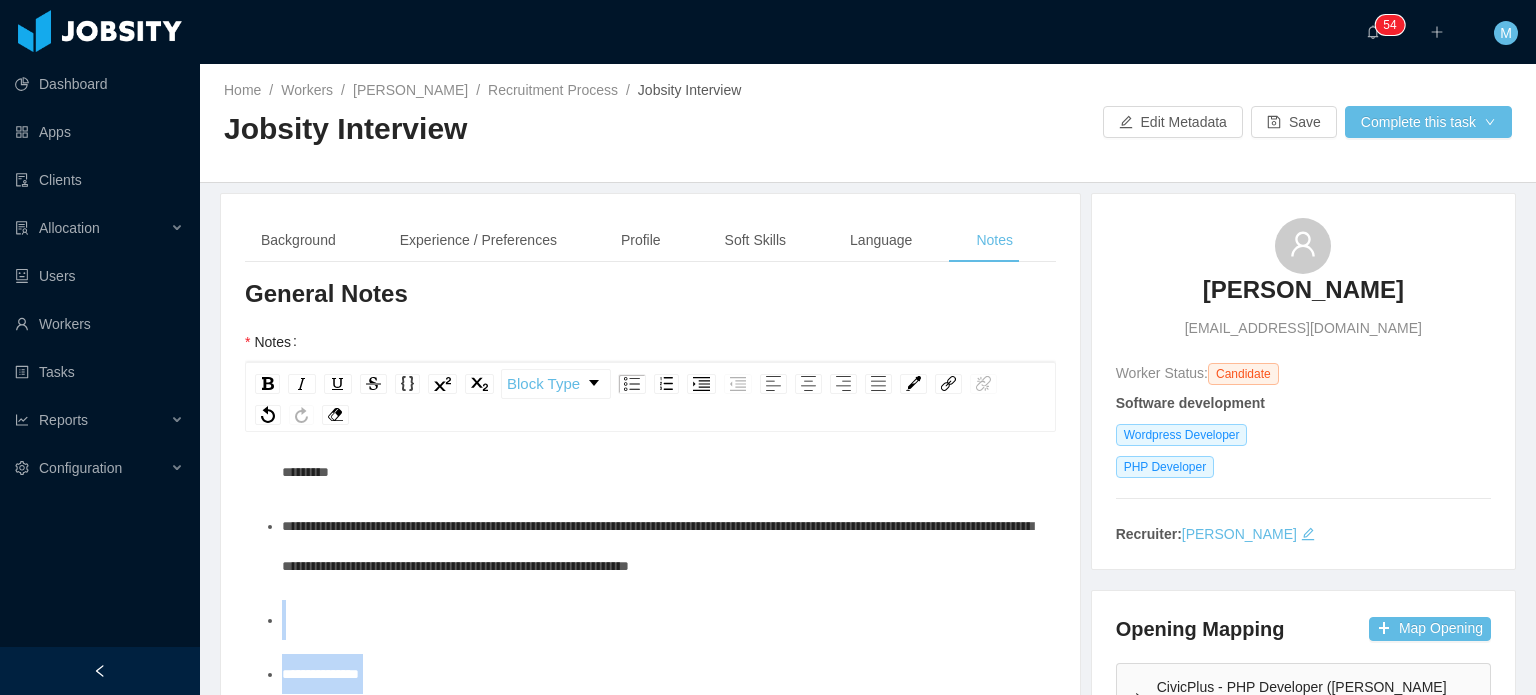 drag, startPoint x: 531, startPoint y: 631, endPoint x: 280, endPoint y: 651, distance: 251.79555 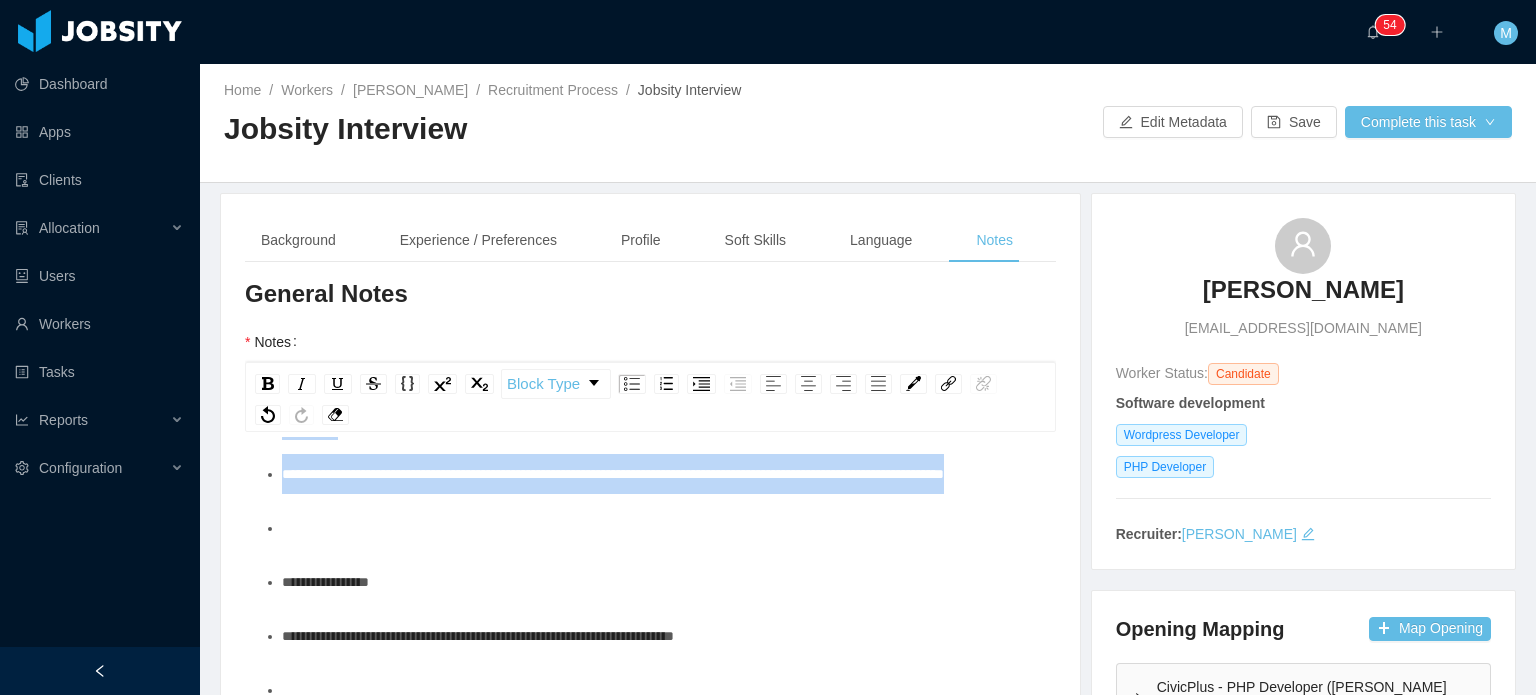 scroll, scrollTop: 502, scrollLeft: 0, axis: vertical 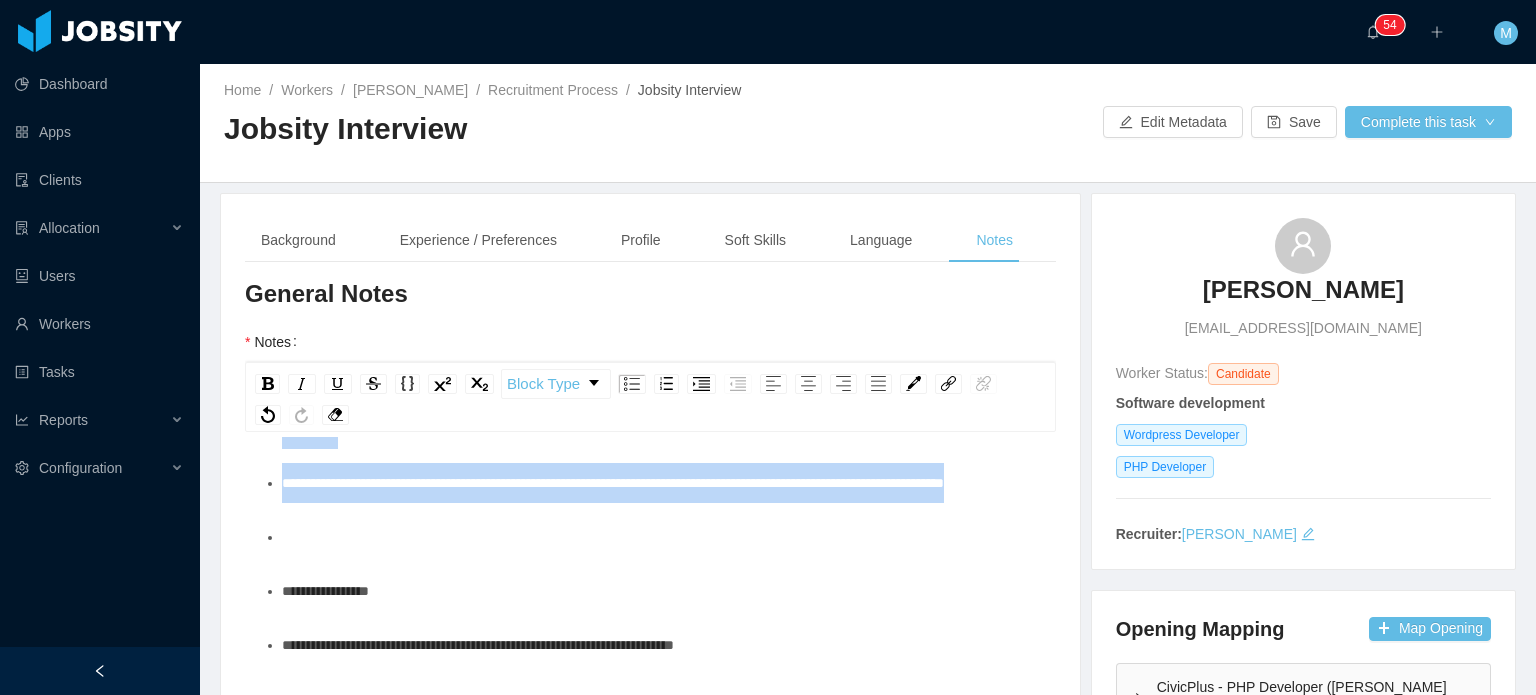 drag, startPoint x: 416, startPoint y: 559, endPoint x: 216, endPoint y: 451, distance: 227.29716 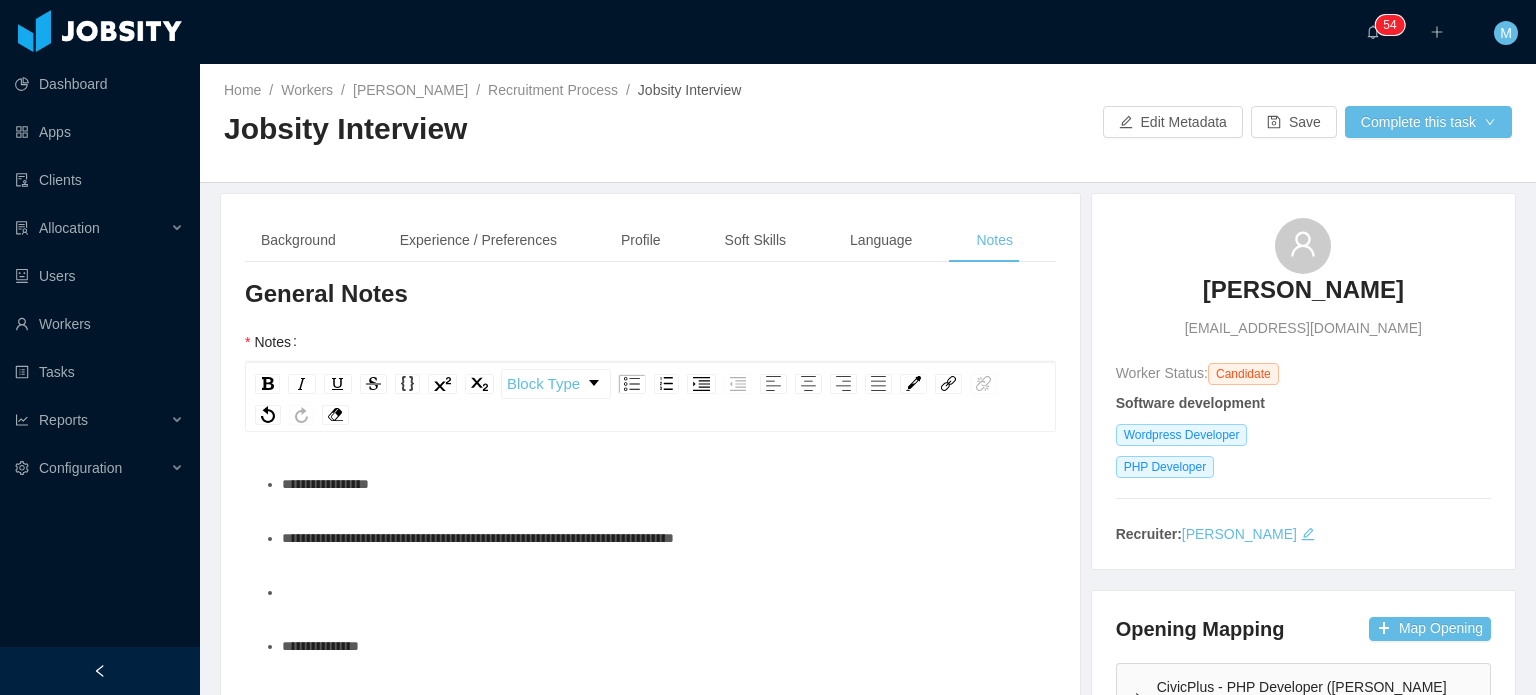 click at bounding box center (661, 430) 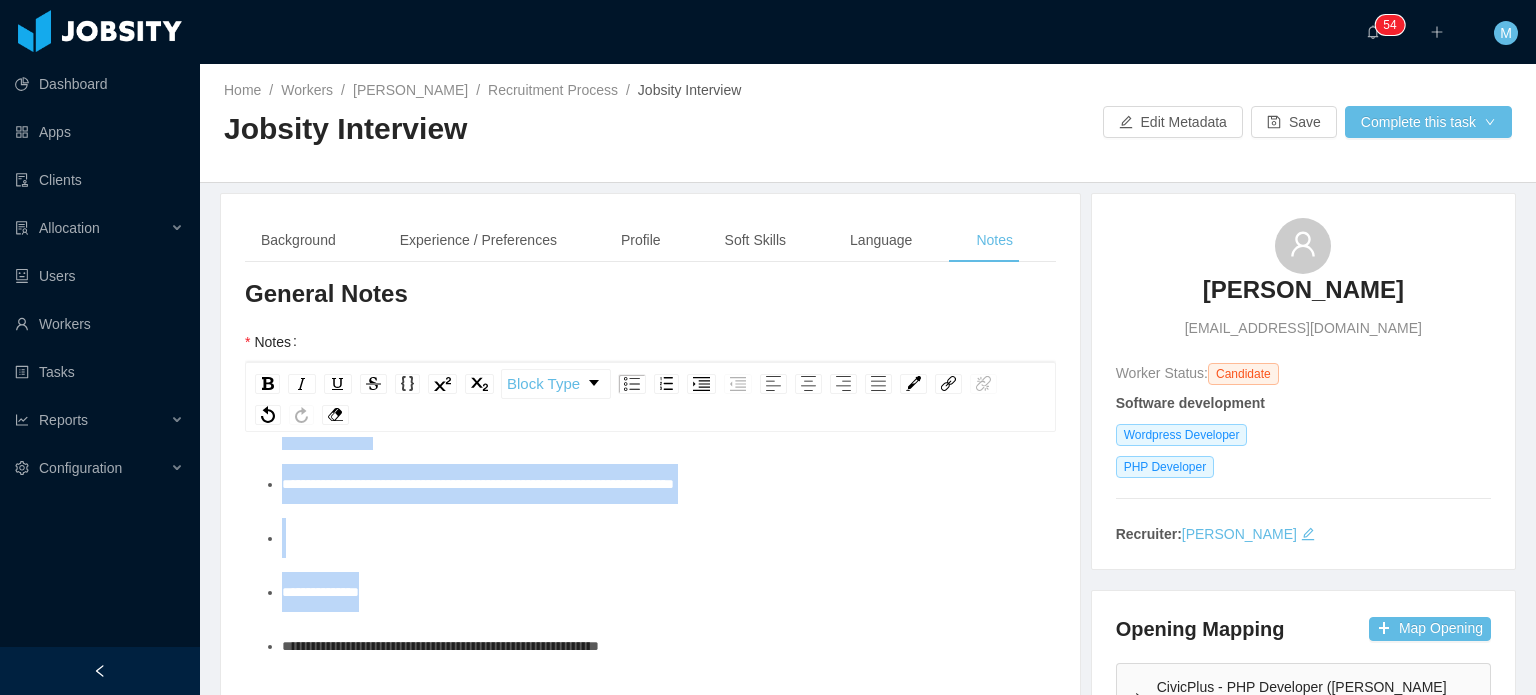 drag, startPoint x: 392, startPoint y: 651, endPoint x: 275, endPoint y: 473, distance: 213.00938 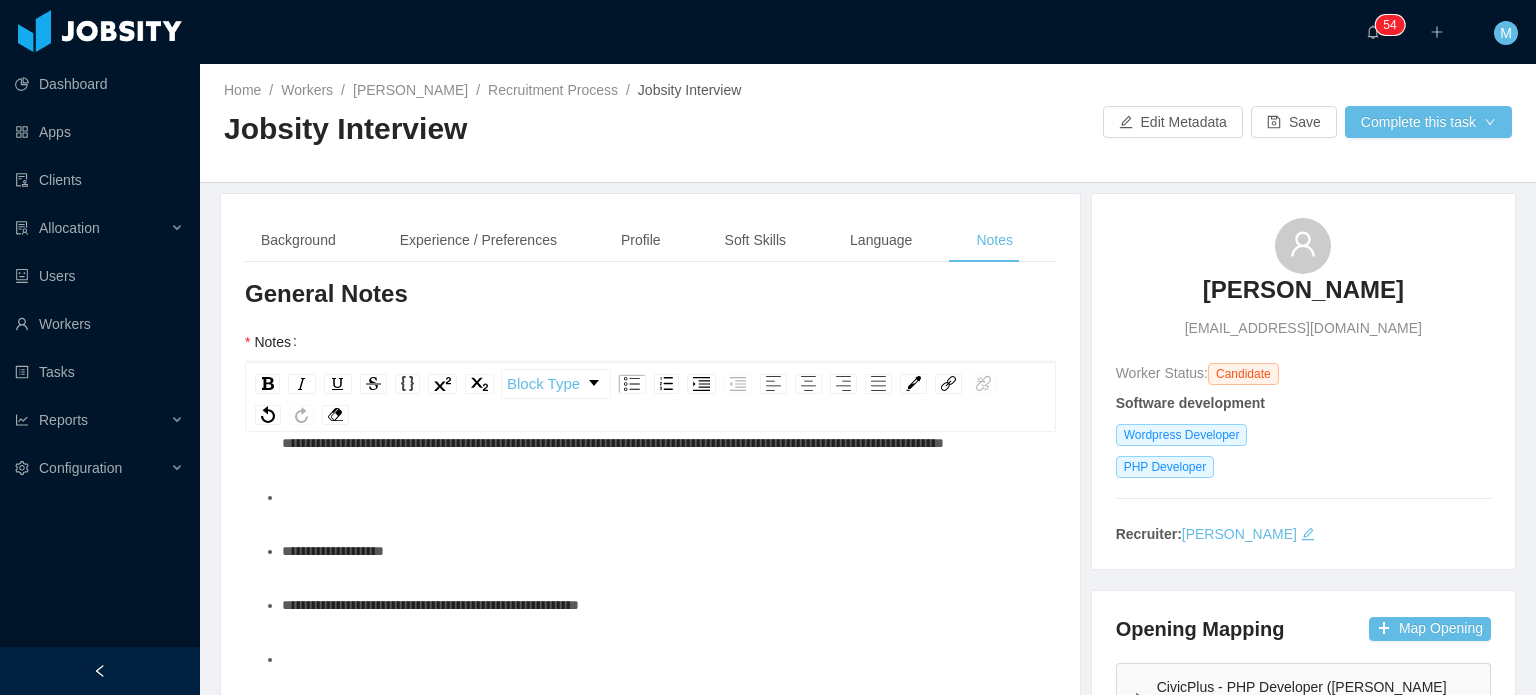 scroll, scrollTop: 402, scrollLeft: 0, axis: vertical 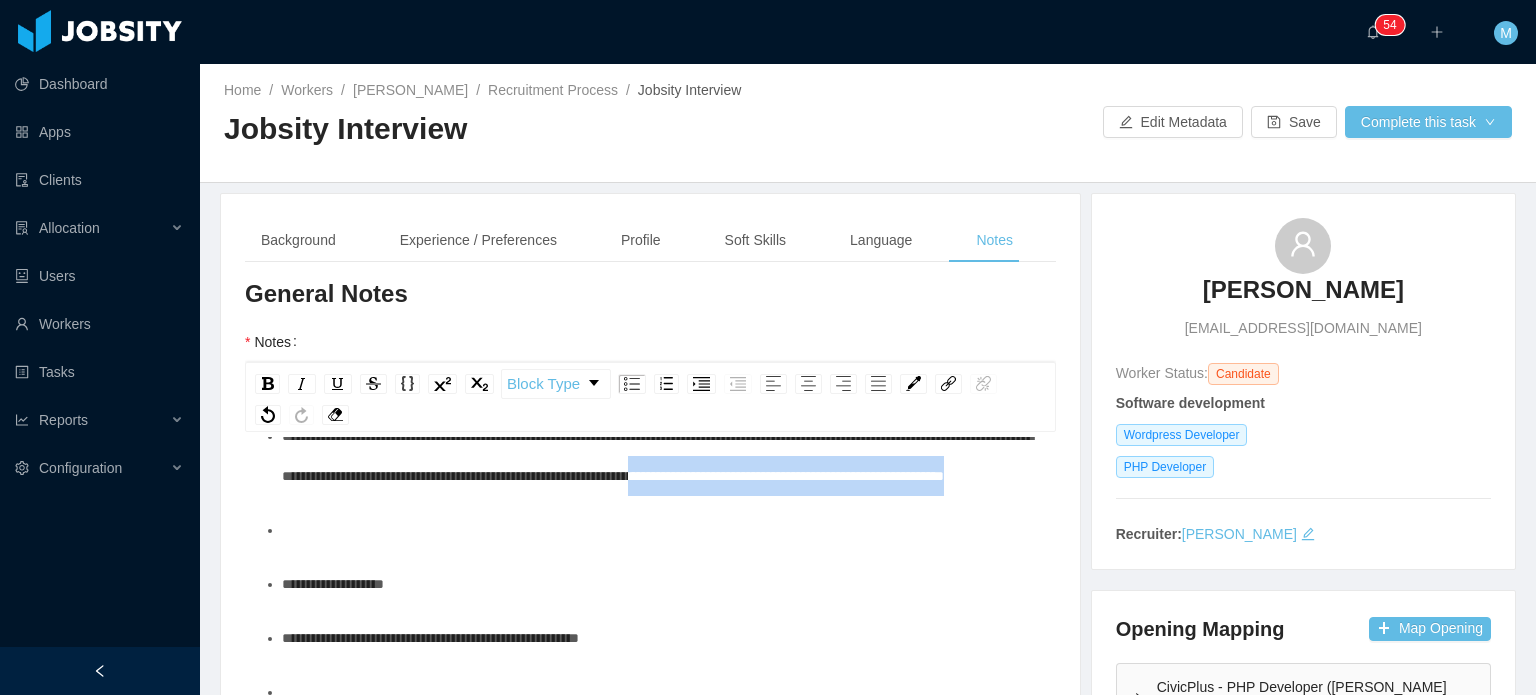 drag, startPoint x: 635, startPoint y: 558, endPoint x: 926, endPoint y: 514, distance: 294.30765 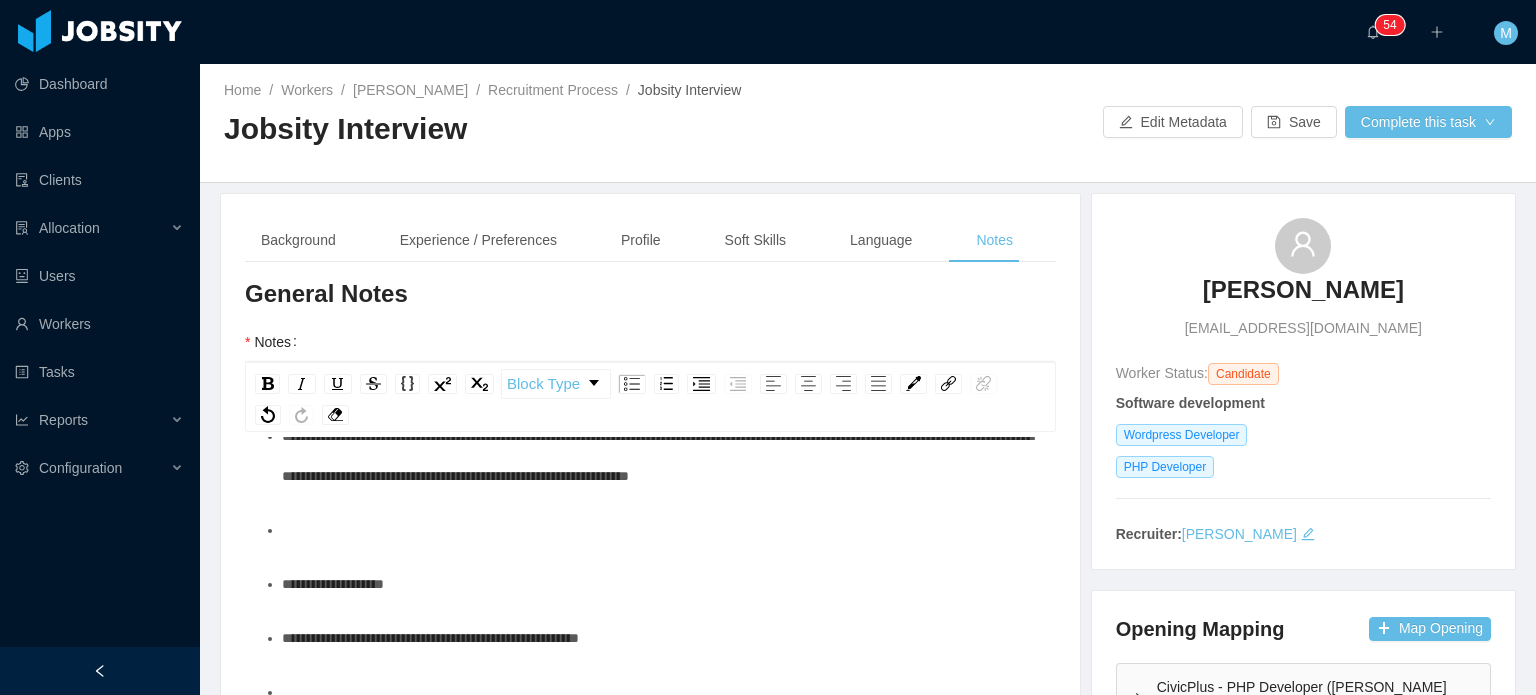 click at bounding box center [661, 530] 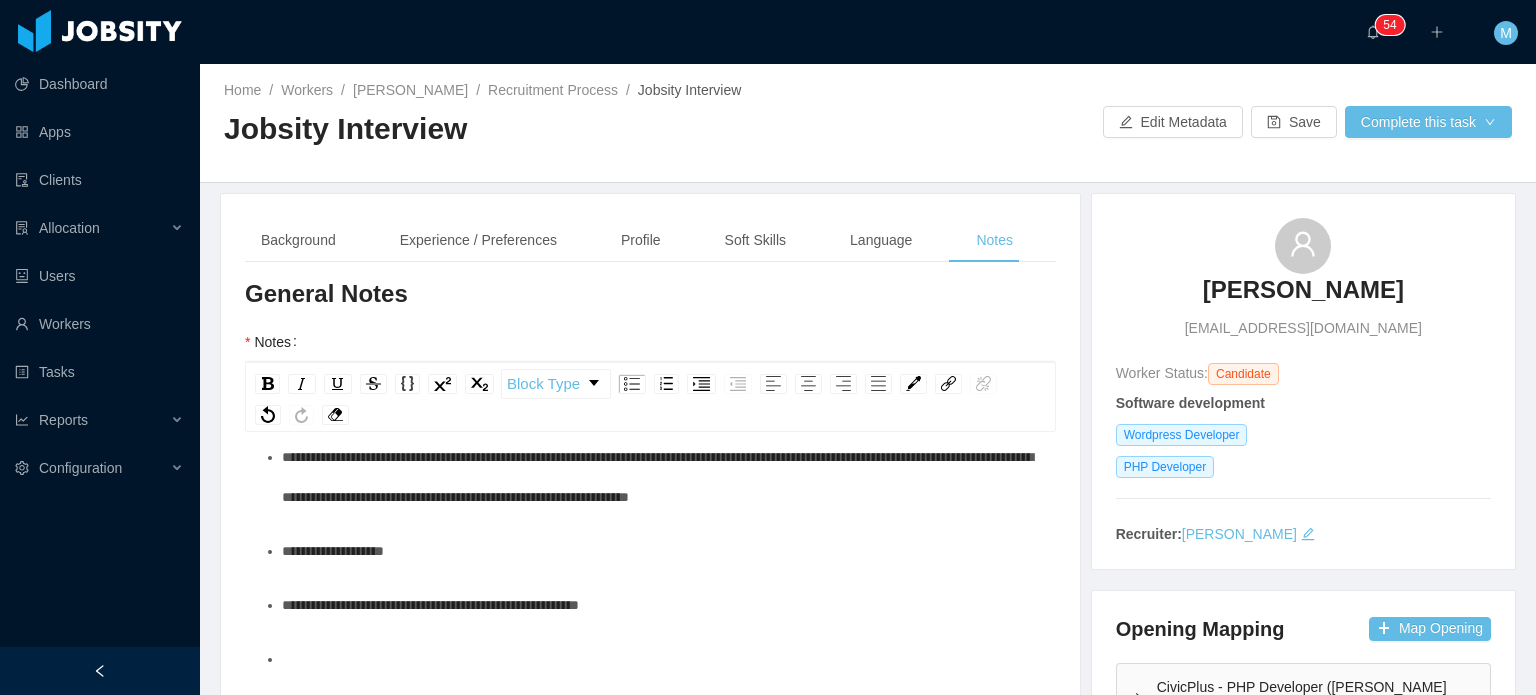 click on "**********" at bounding box center (430, 605) 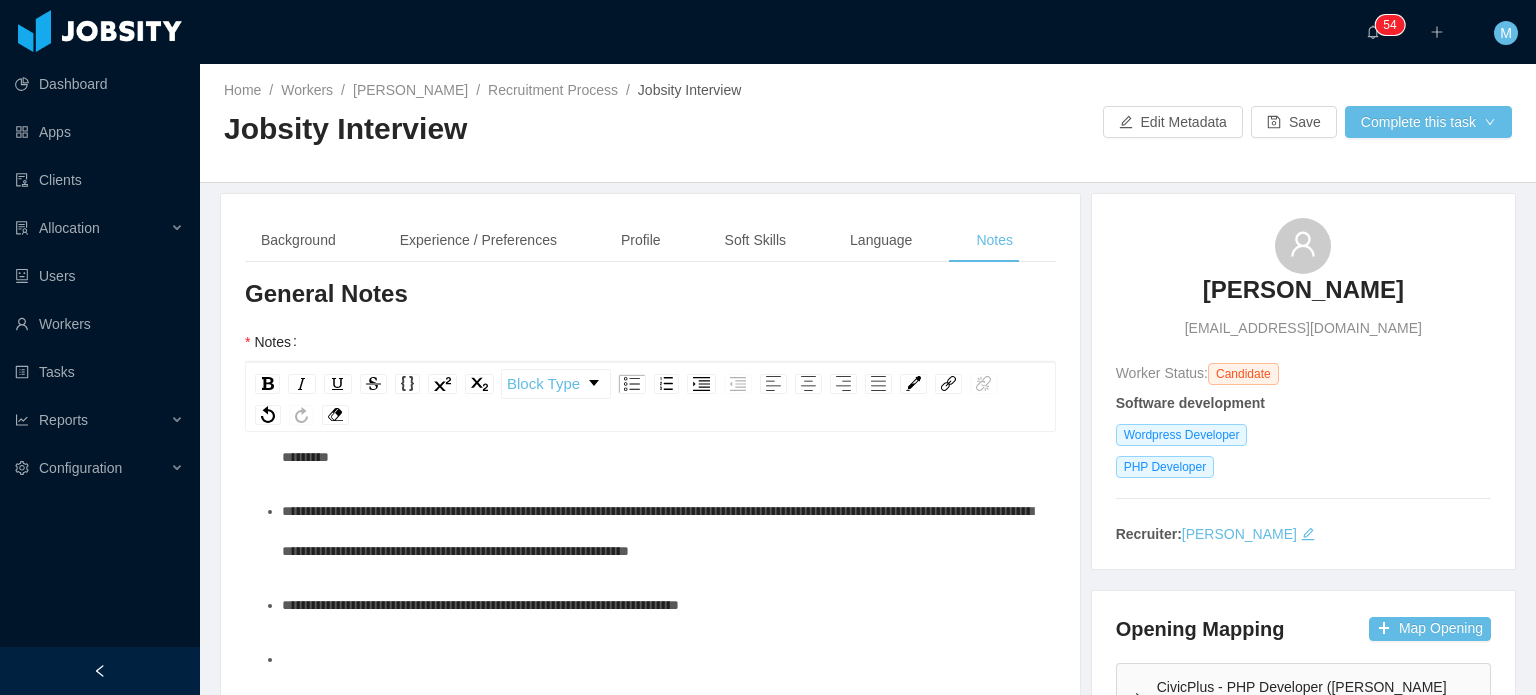 scroll, scrollTop: 366, scrollLeft: 0, axis: vertical 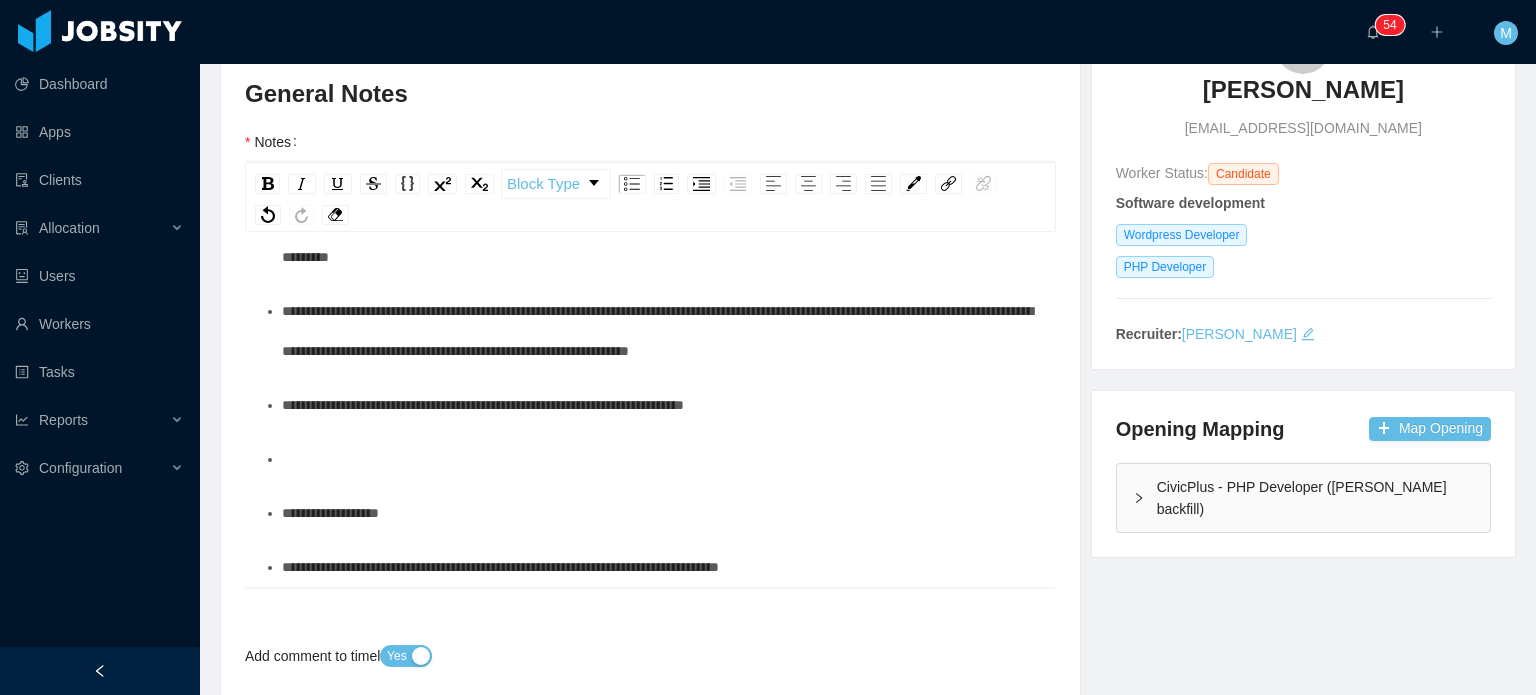 click on "**********" at bounding box center [661, 405] 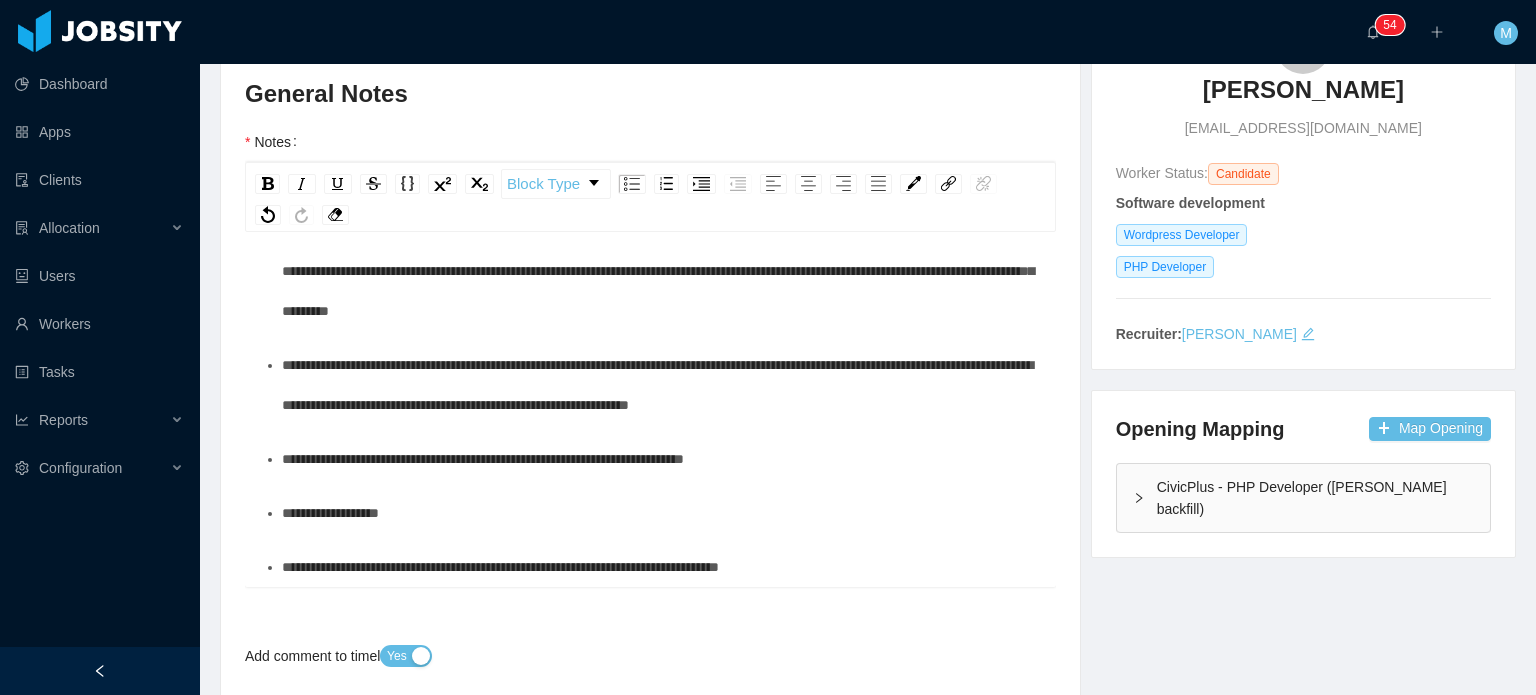 scroll, scrollTop: 312, scrollLeft: 0, axis: vertical 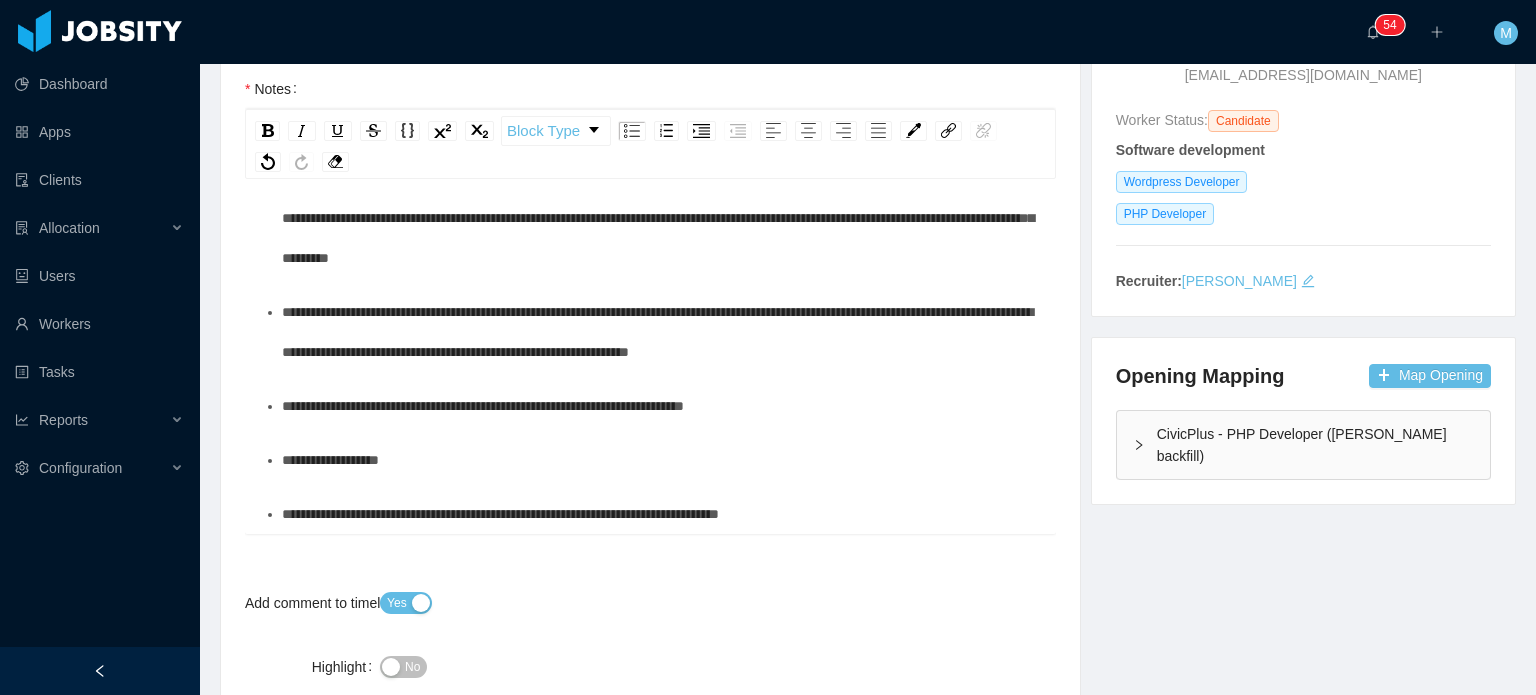 click on "**********" at bounding box center (651, 238) 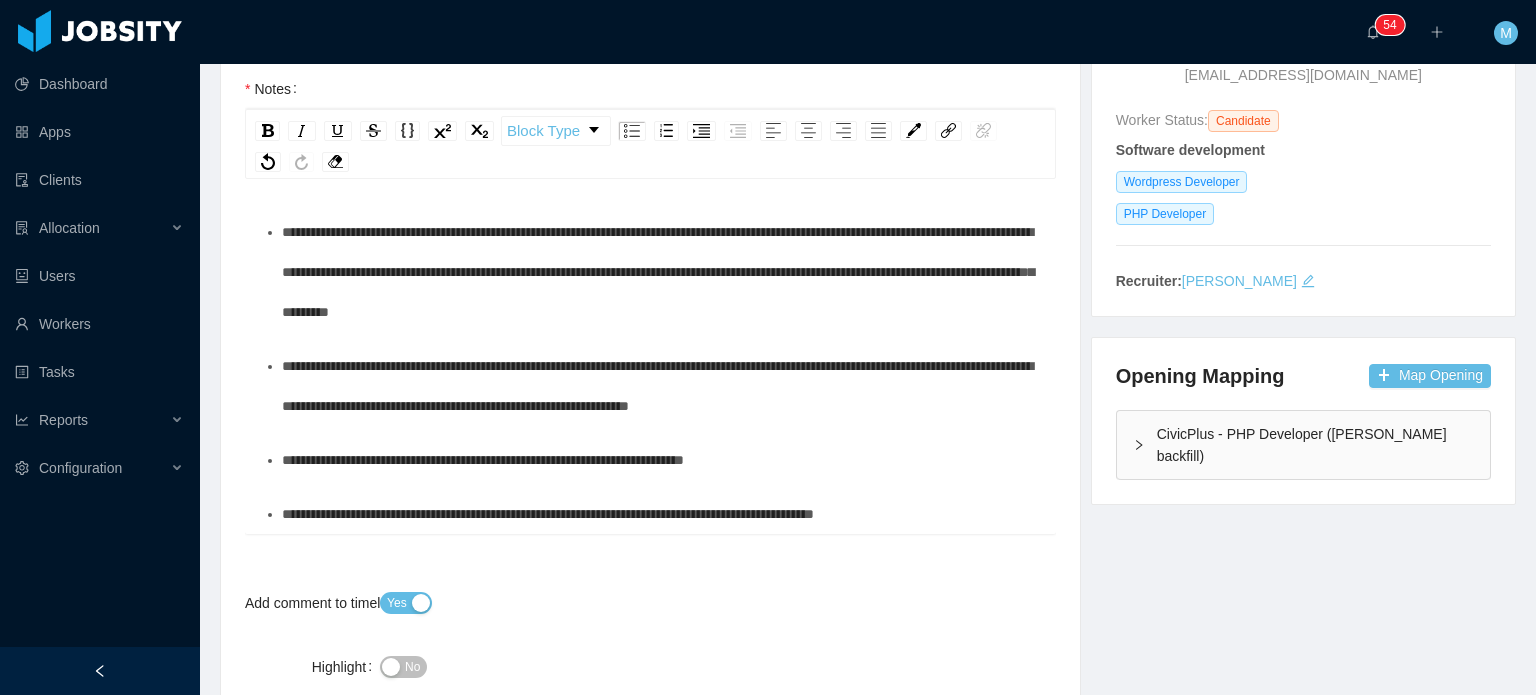 scroll, scrollTop: 258, scrollLeft: 0, axis: vertical 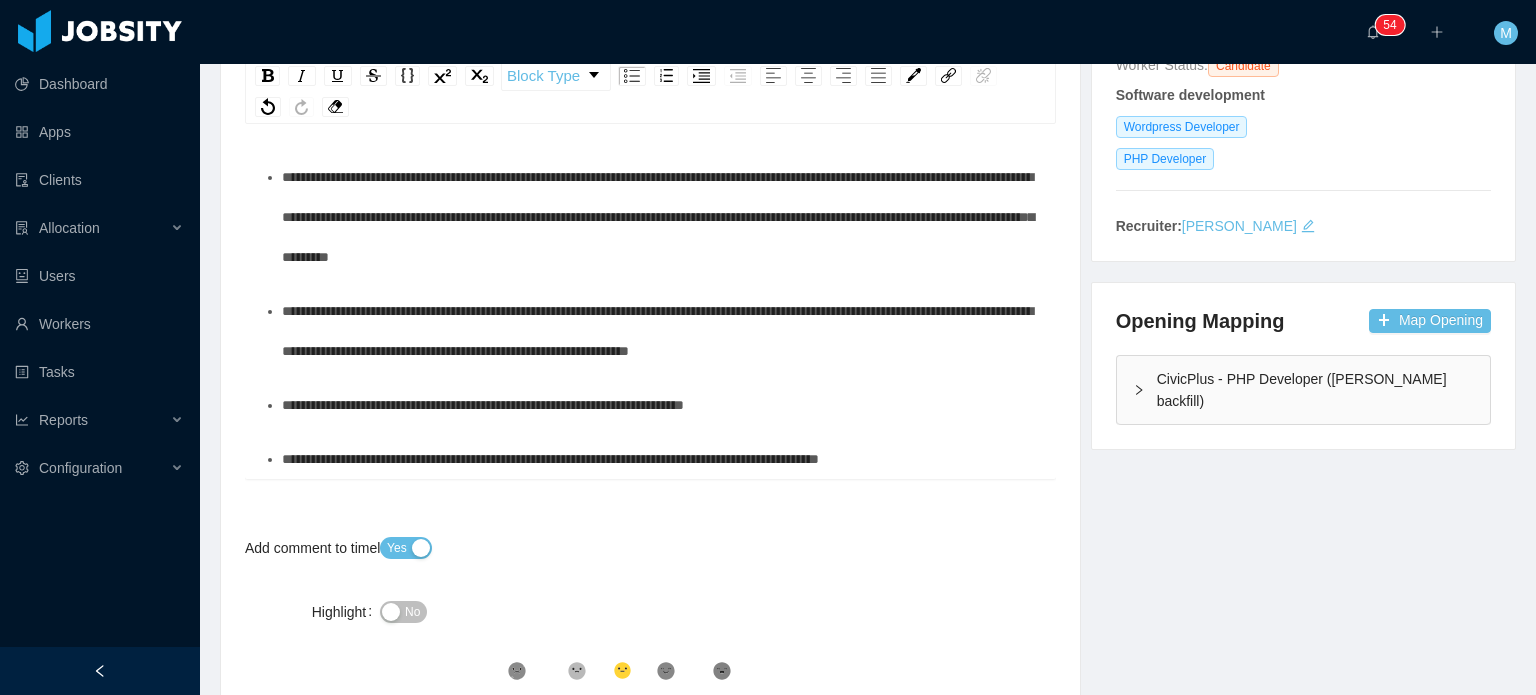 click on "**********" at bounding box center (661, 459) 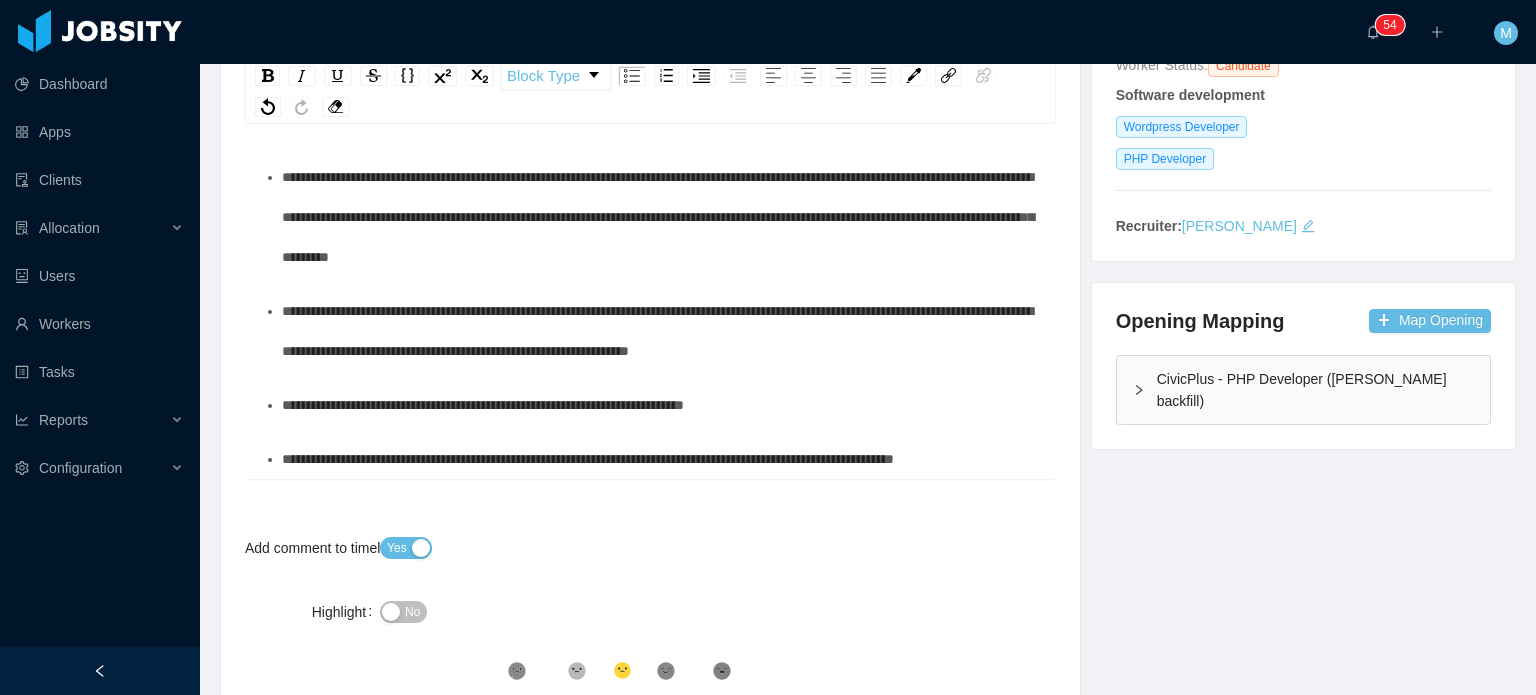 scroll, scrollTop: 298, scrollLeft: 0, axis: vertical 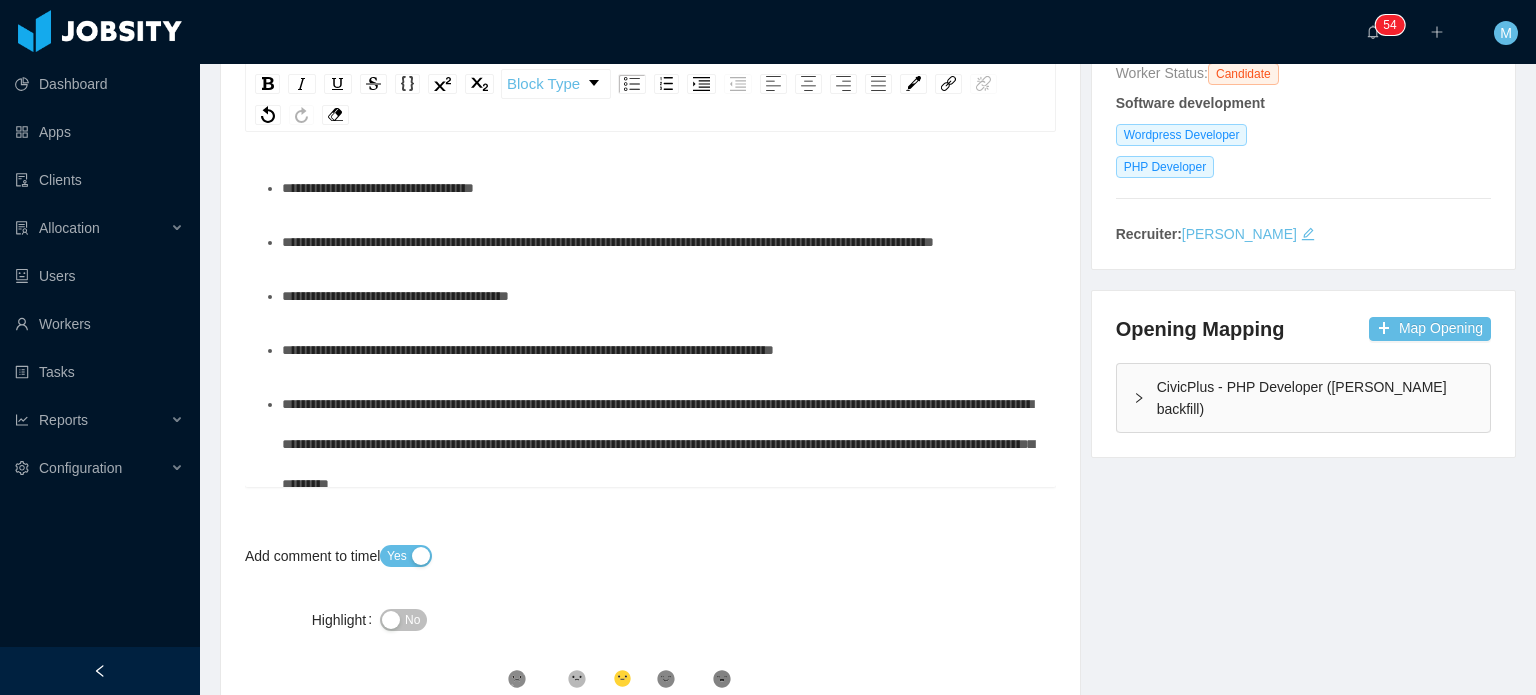 click on "**********" at bounding box center (661, 296) 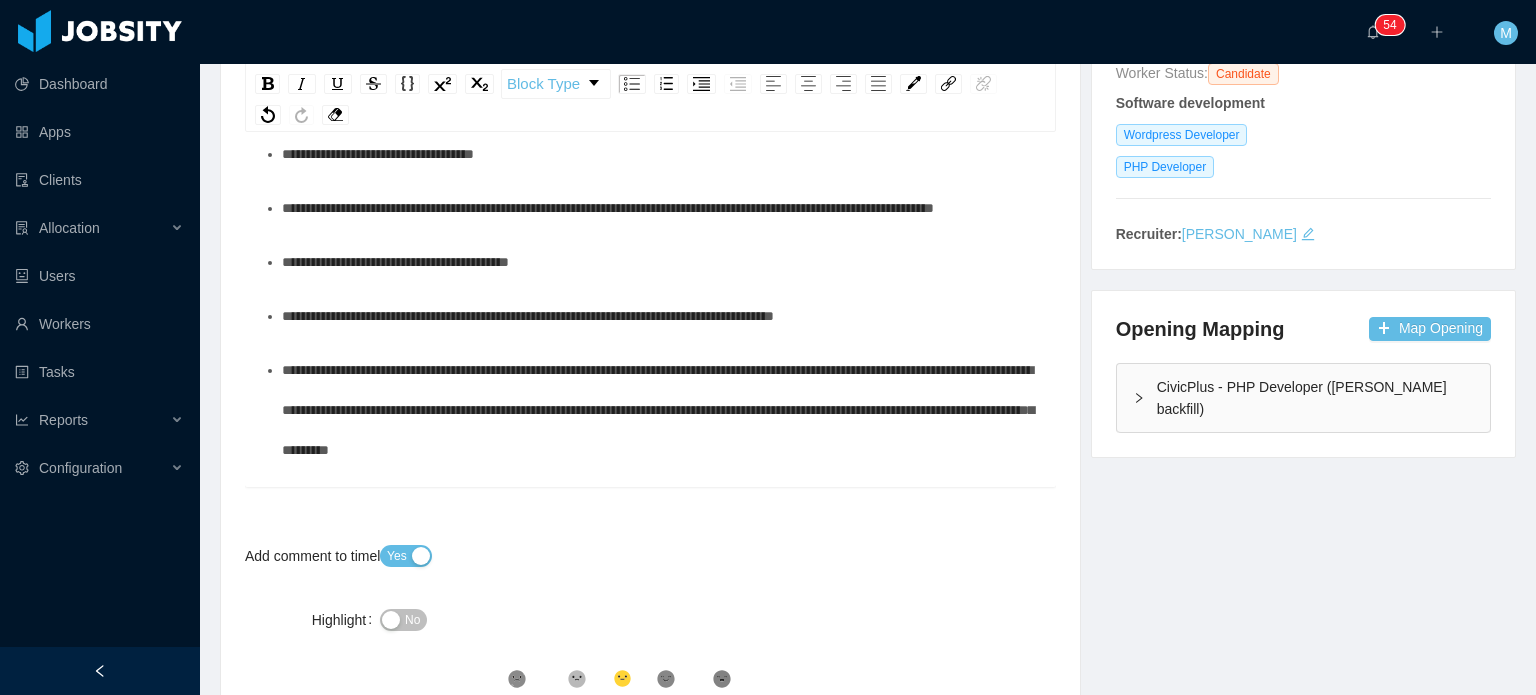 scroll, scrollTop: 0, scrollLeft: 0, axis: both 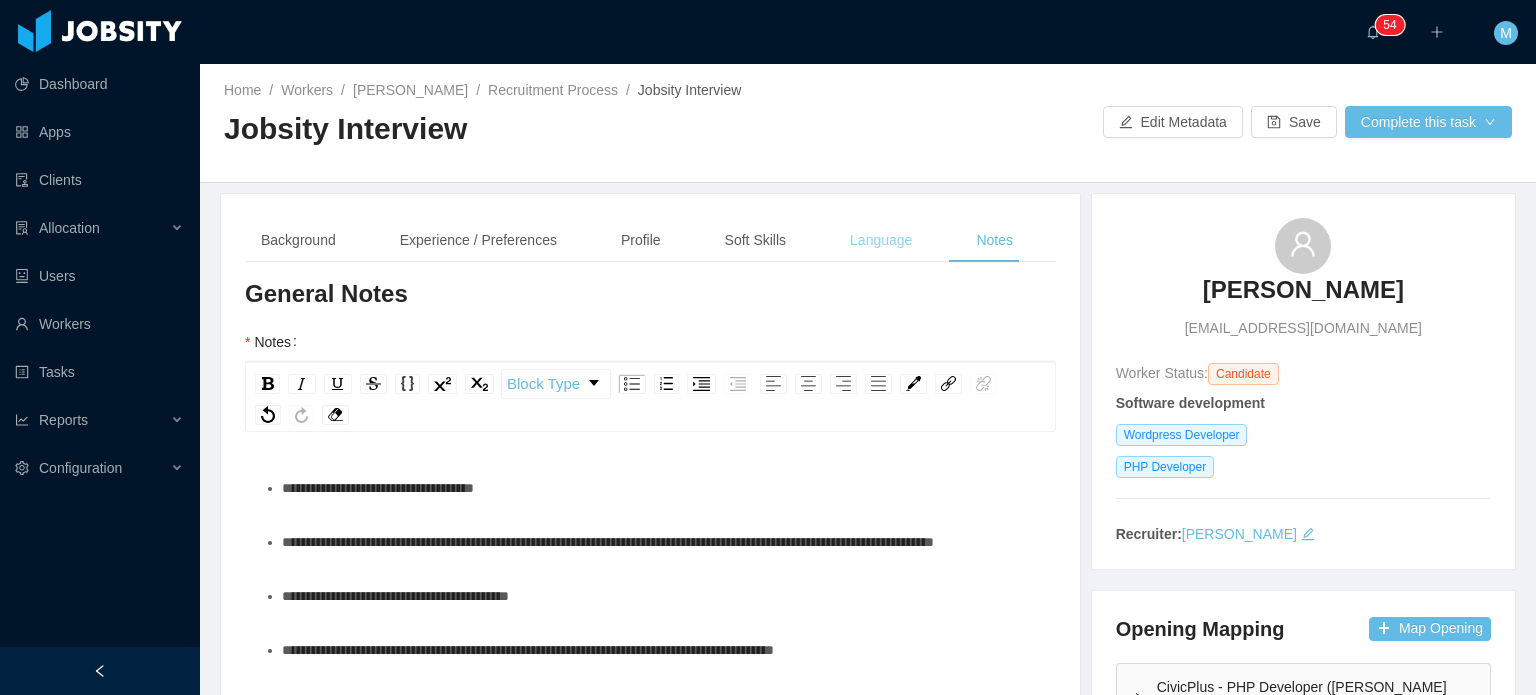 click on "Language" at bounding box center [881, 240] 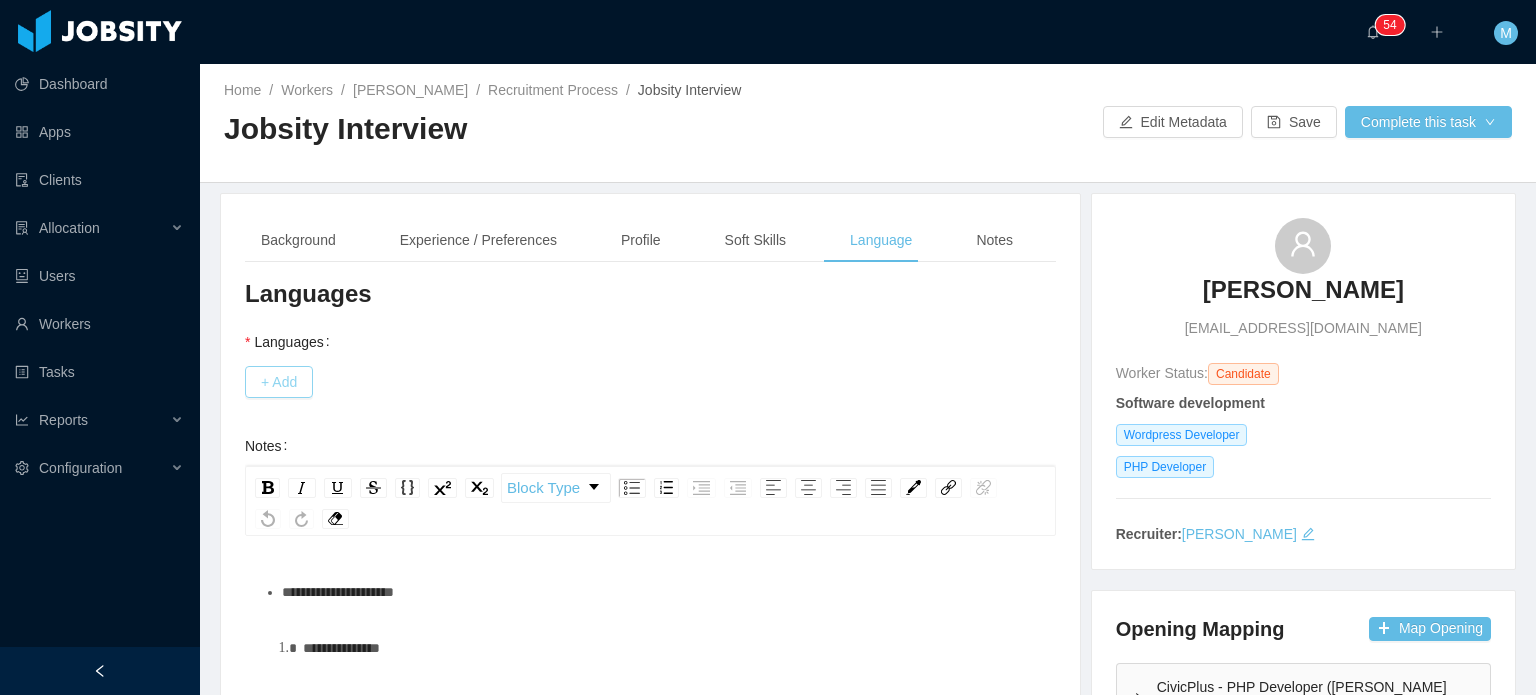 click on "+ Add" at bounding box center (279, 382) 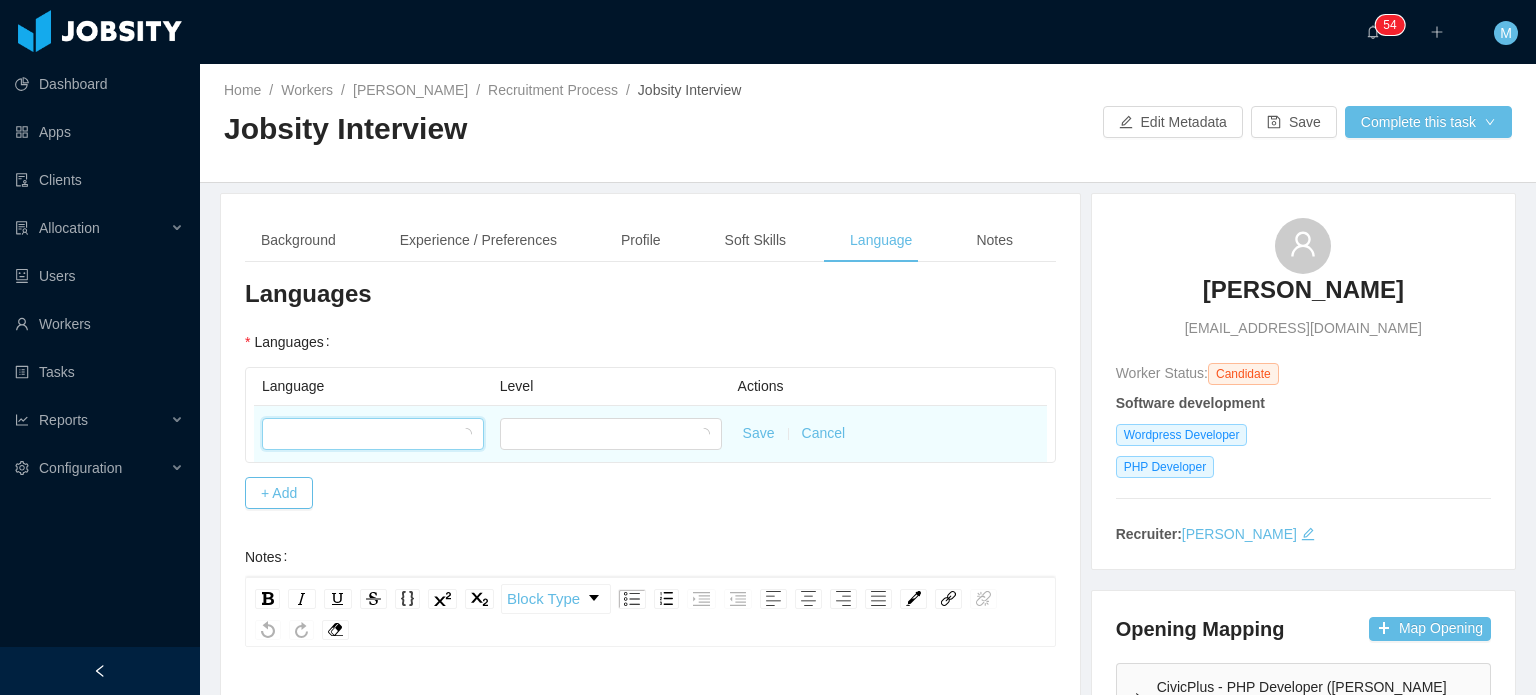 click at bounding box center (373, 434) 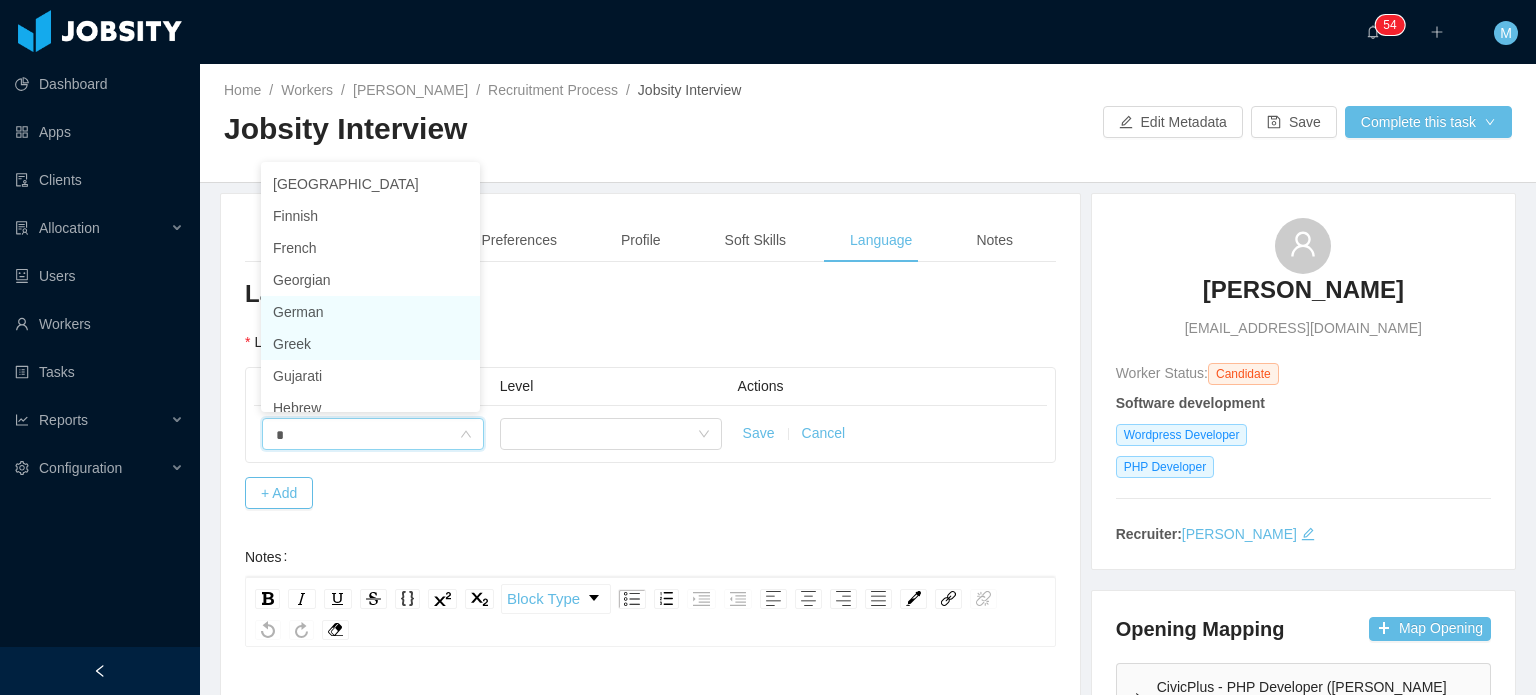 scroll, scrollTop: 4, scrollLeft: 0, axis: vertical 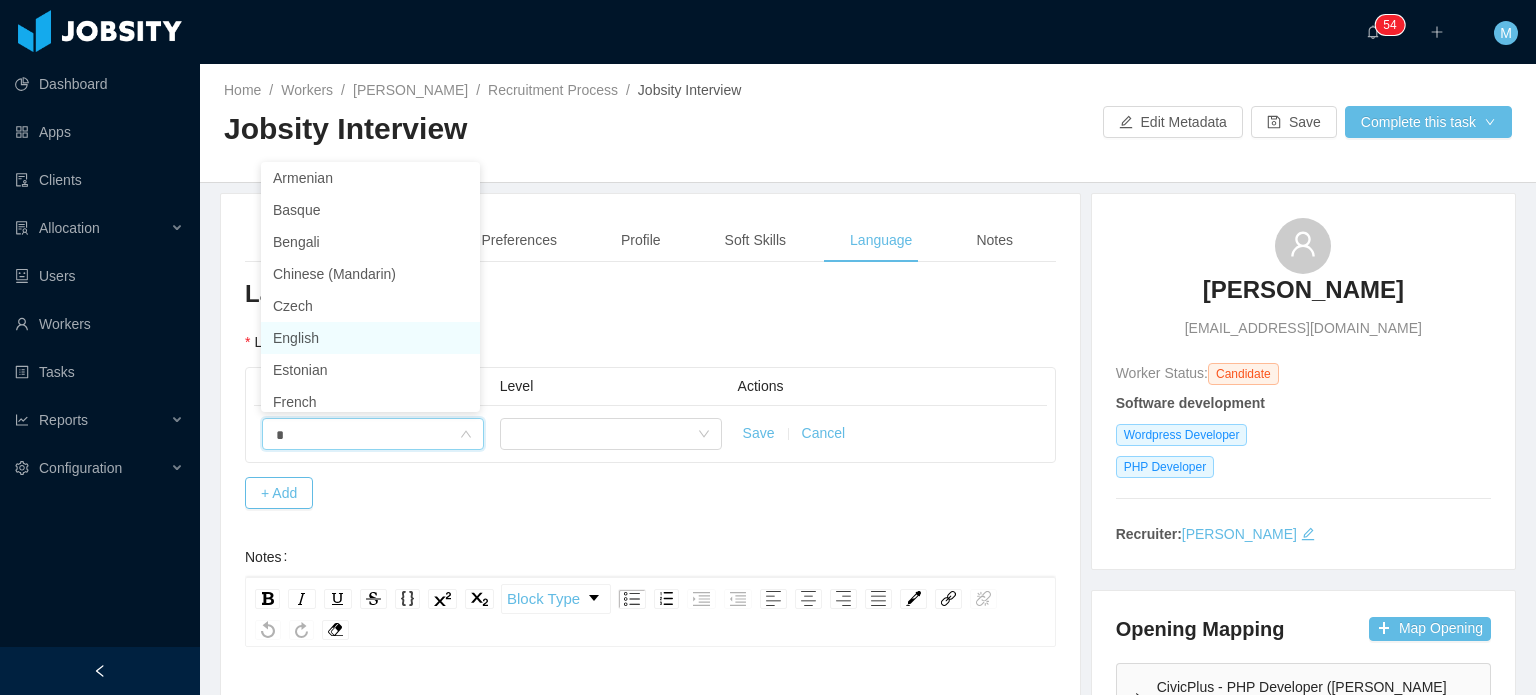 type on "**" 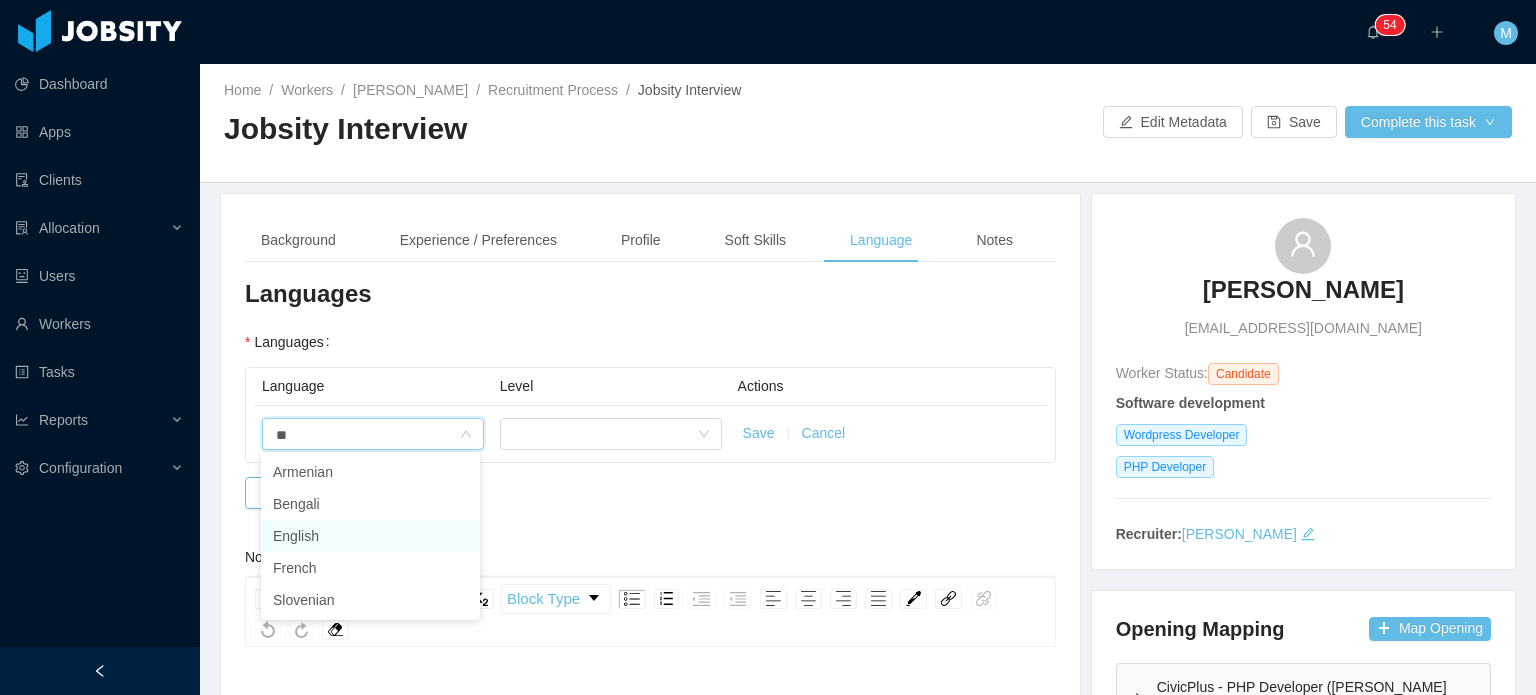 click on "English" at bounding box center [370, 536] 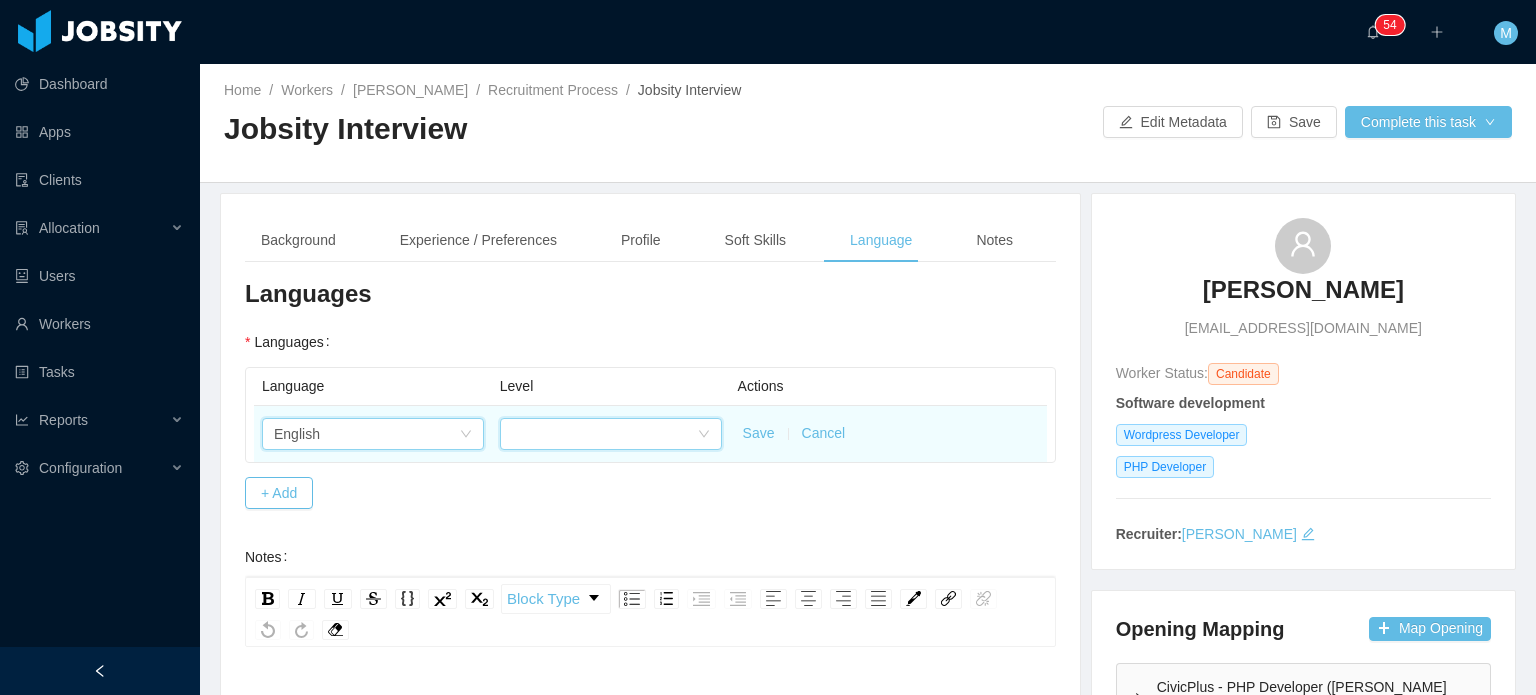 click at bounding box center (604, 434) 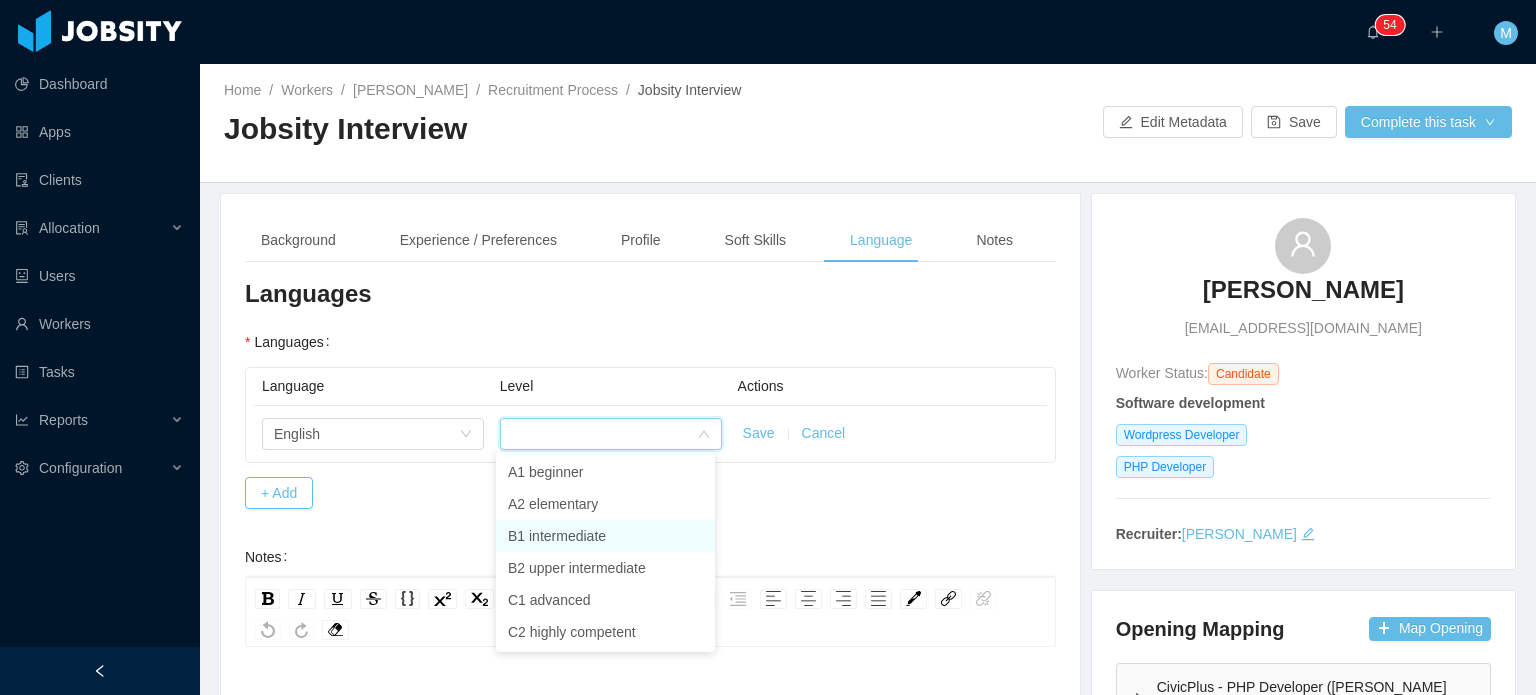 click on "B1 intermediate" at bounding box center (605, 536) 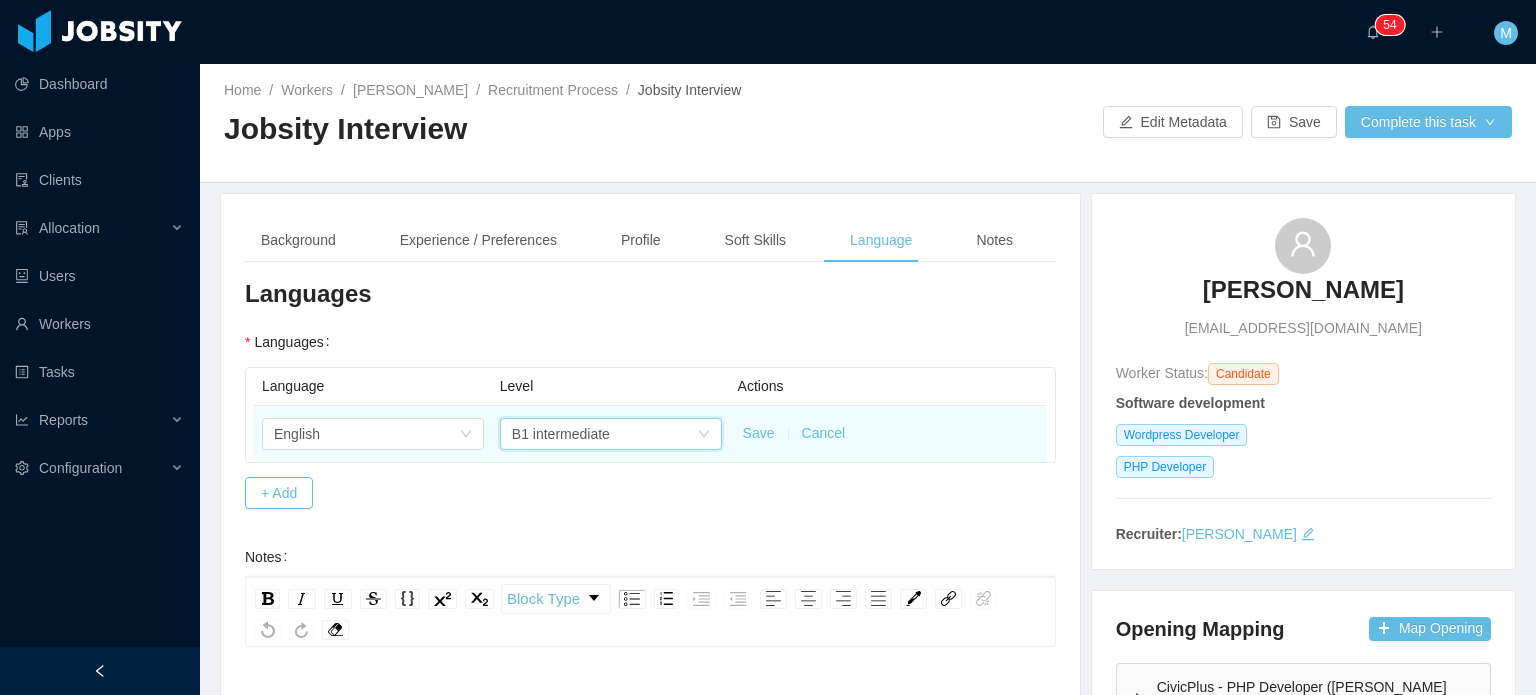 click on "Save" at bounding box center [759, 433] 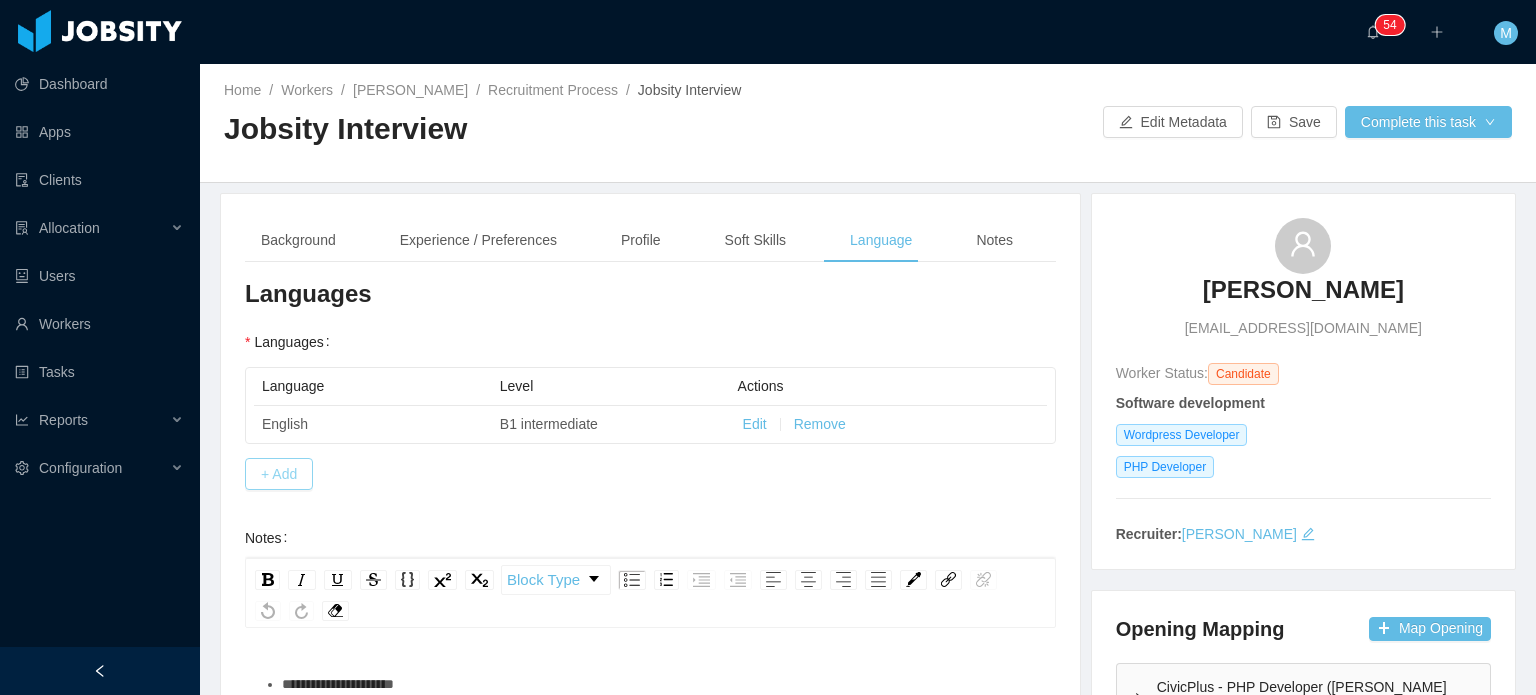 click on "+ Add" at bounding box center (279, 474) 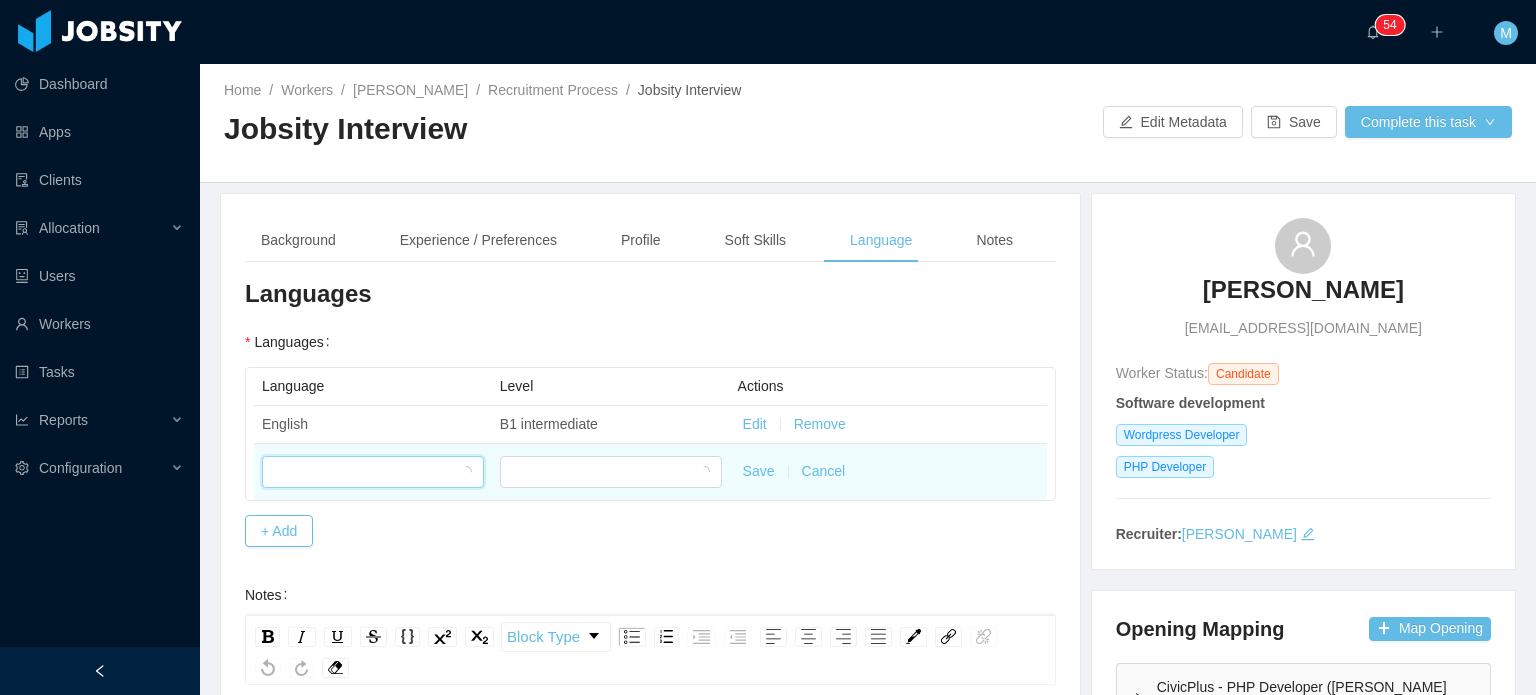 click at bounding box center (366, 472) 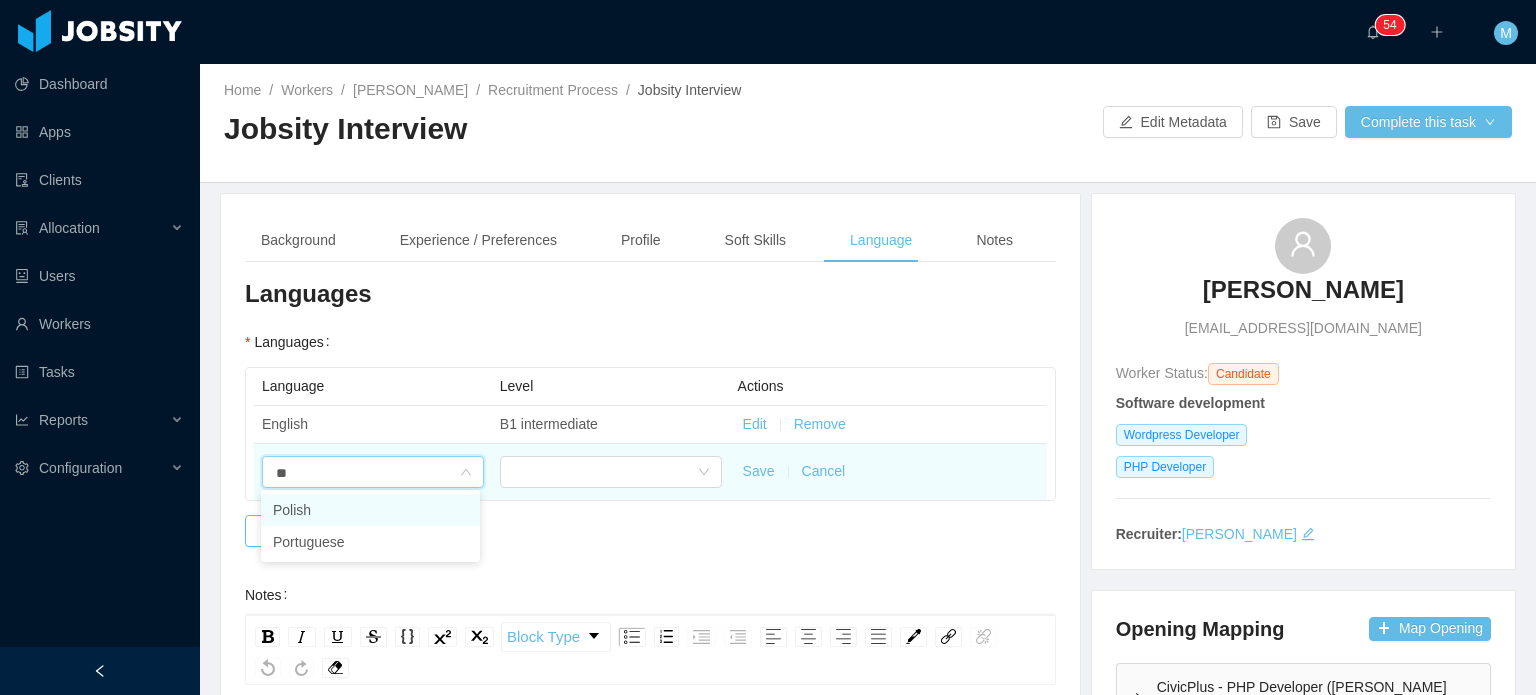 type on "***" 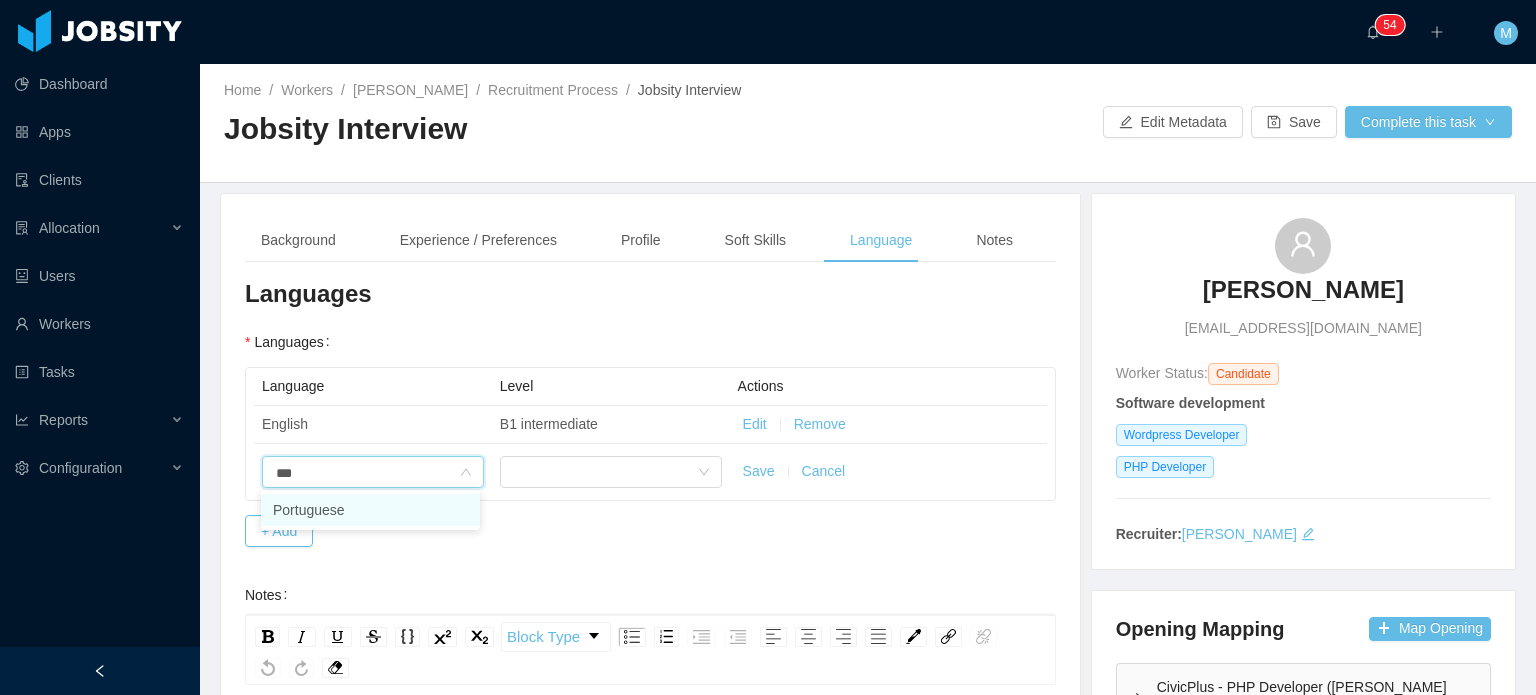 click on "Portuguese" at bounding box center [370, 510] 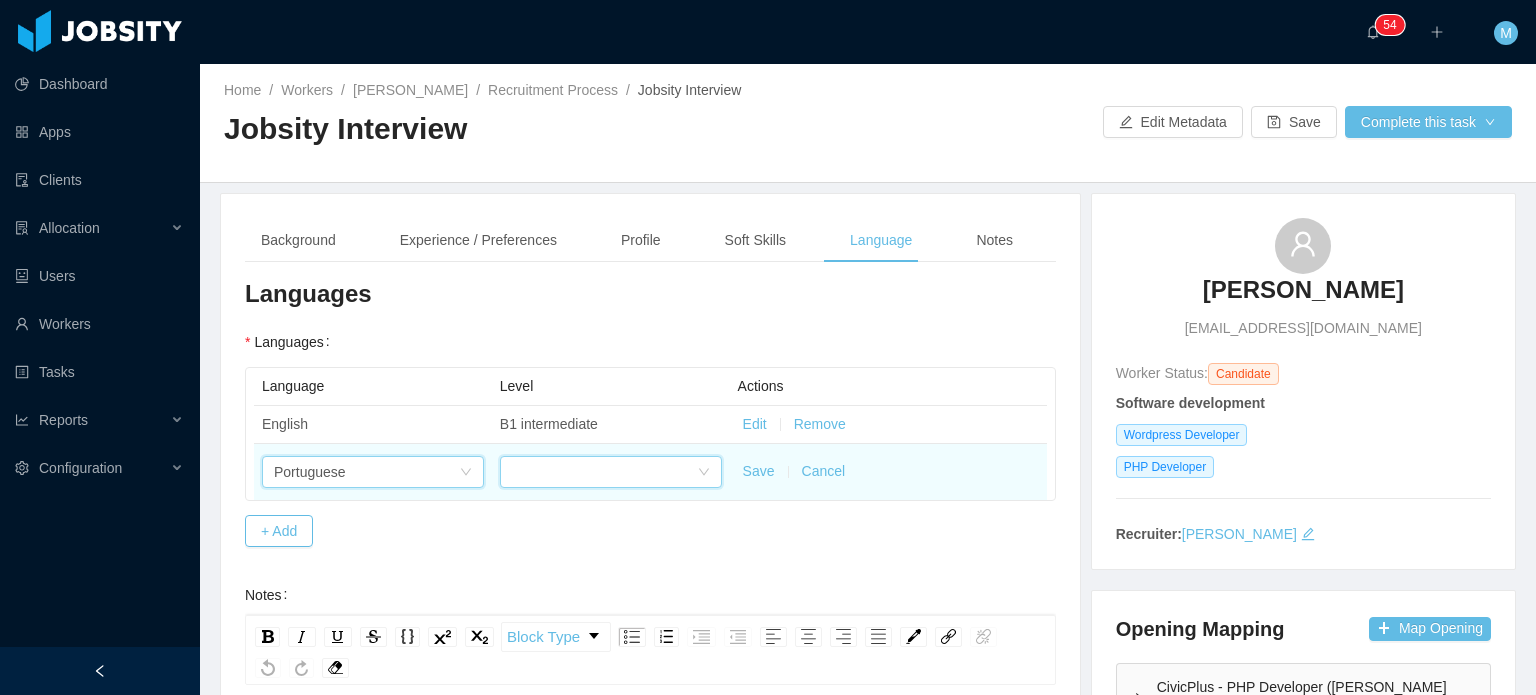 click at bounding box center (604, 472) 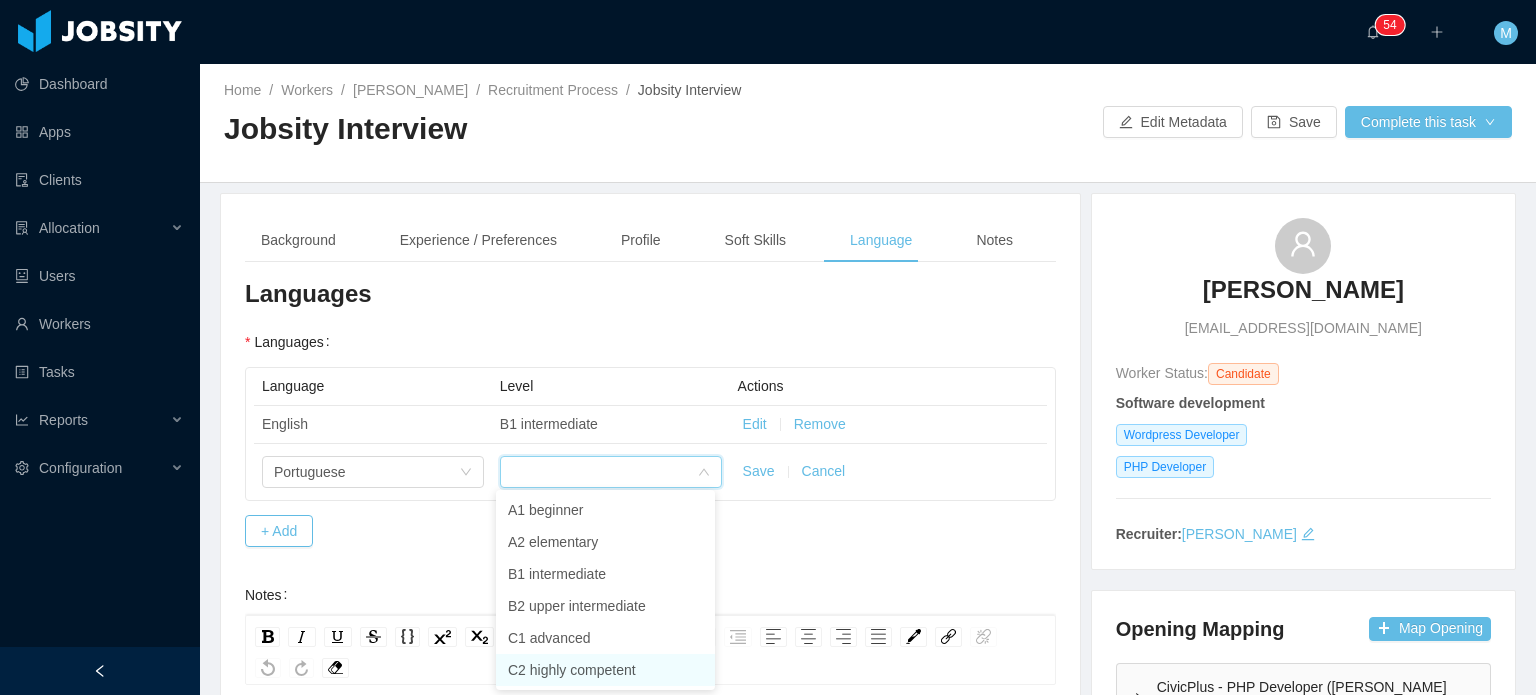 click on "C2 highly competent" at bounding box center [605, 670] 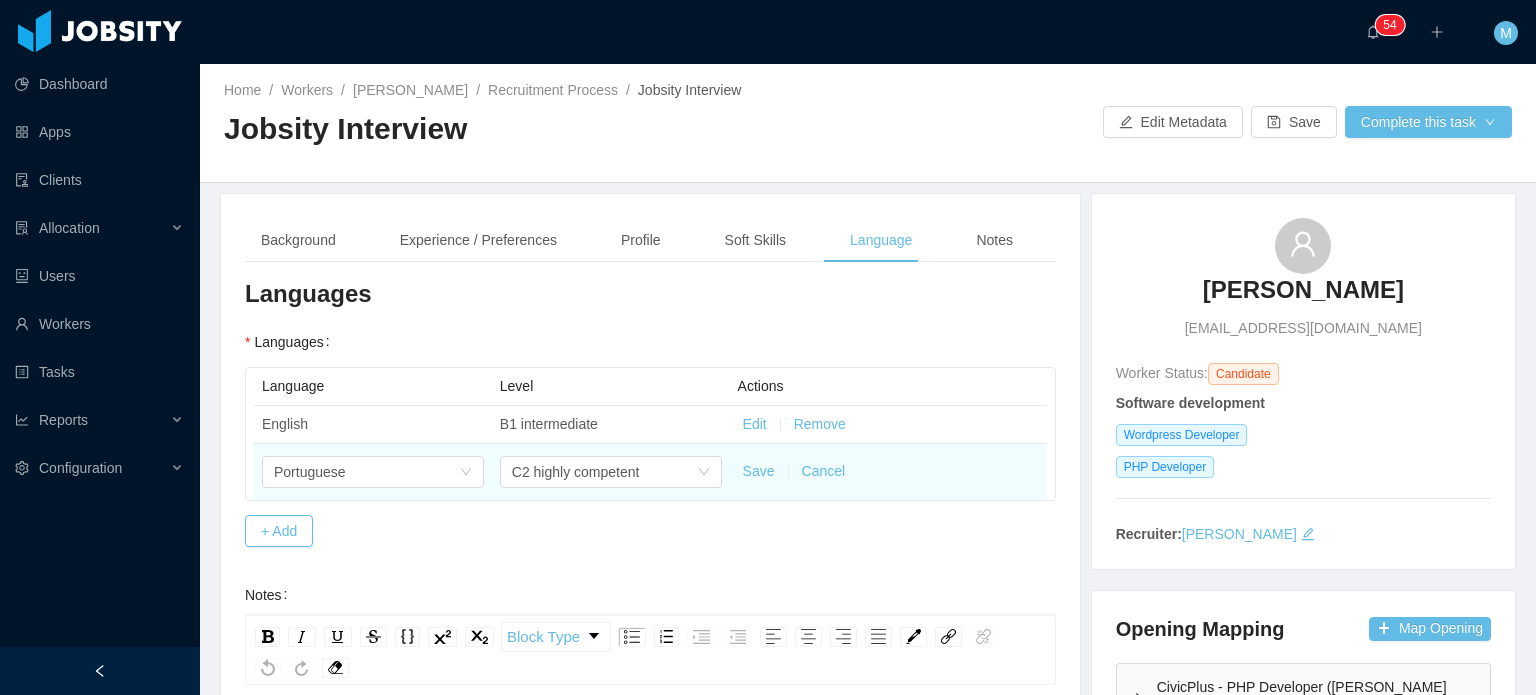 click on "Save" at bounding box center (759, 471) 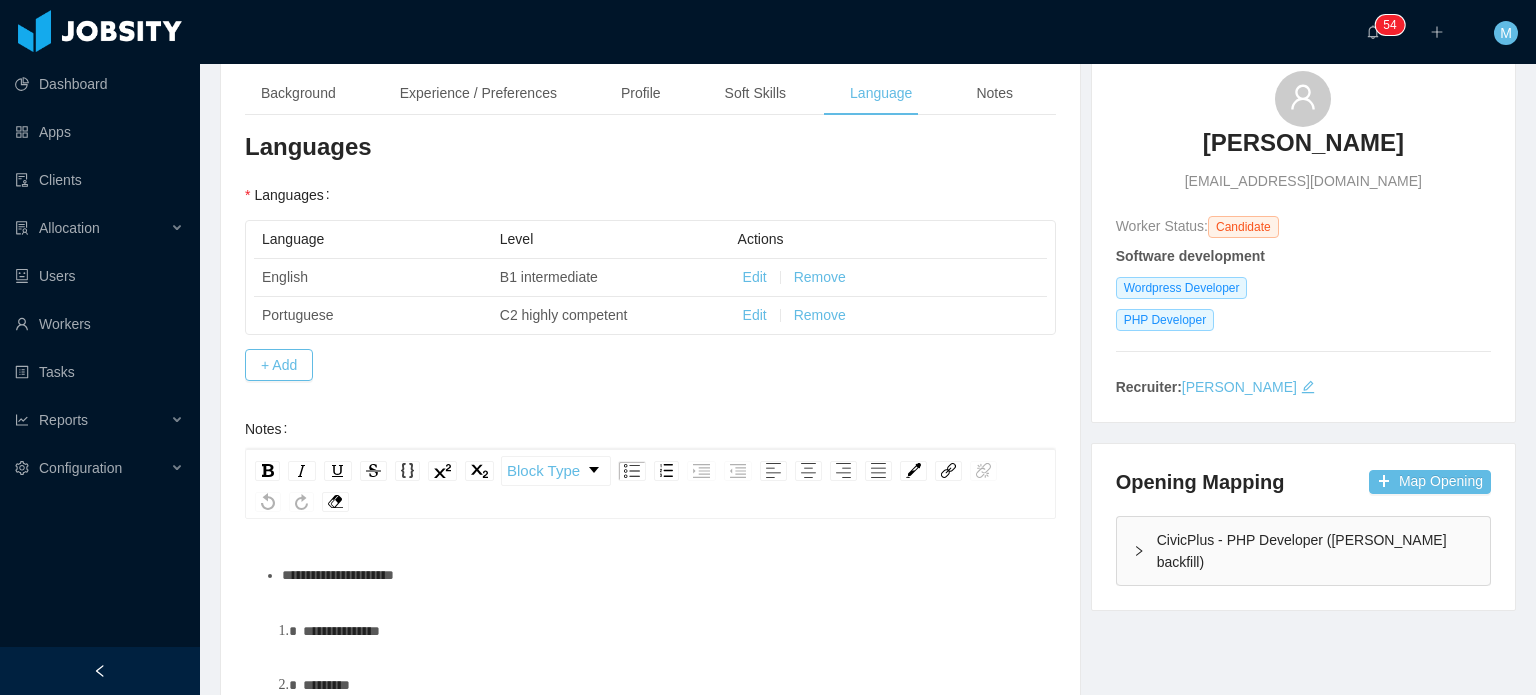 scroll, scrollTop: 400, scrollLeft: 0, axis: vertical 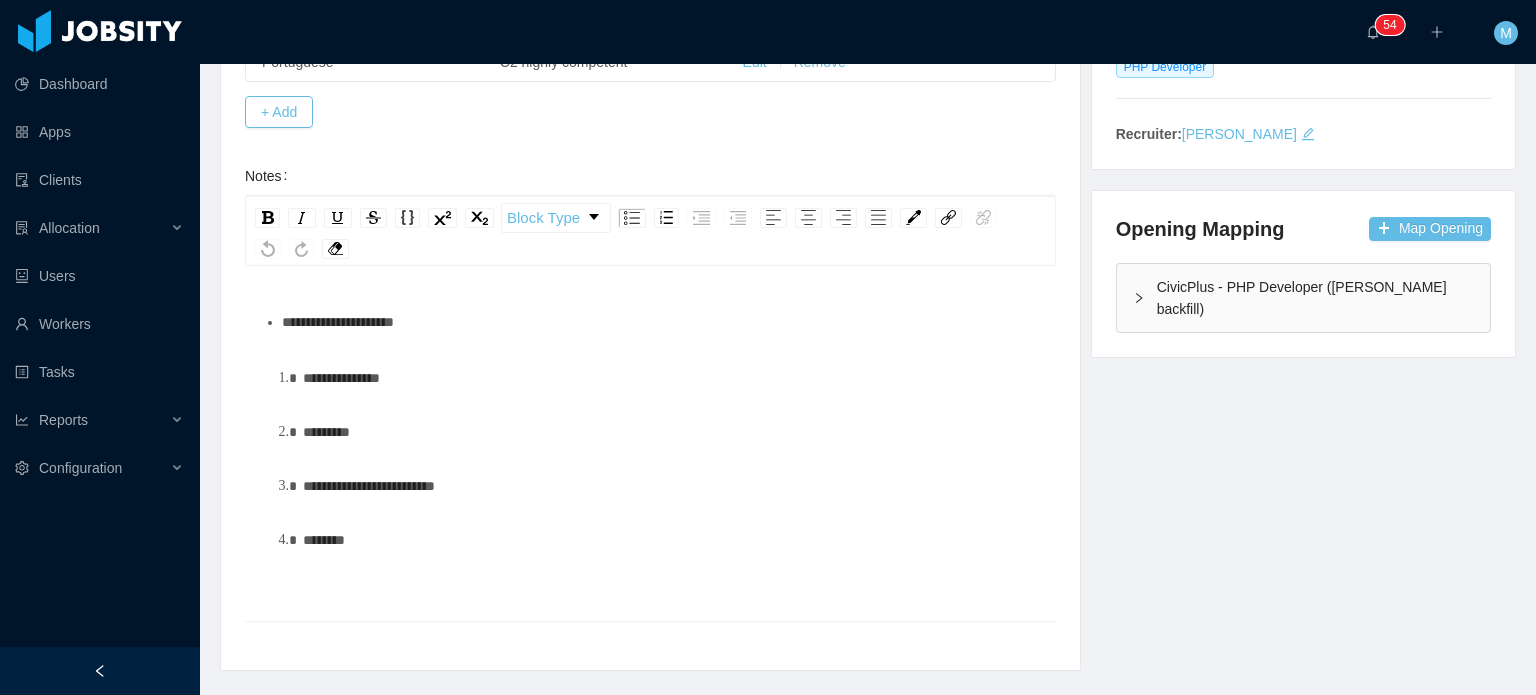 click on "**********" at bounding box center (651, 431) 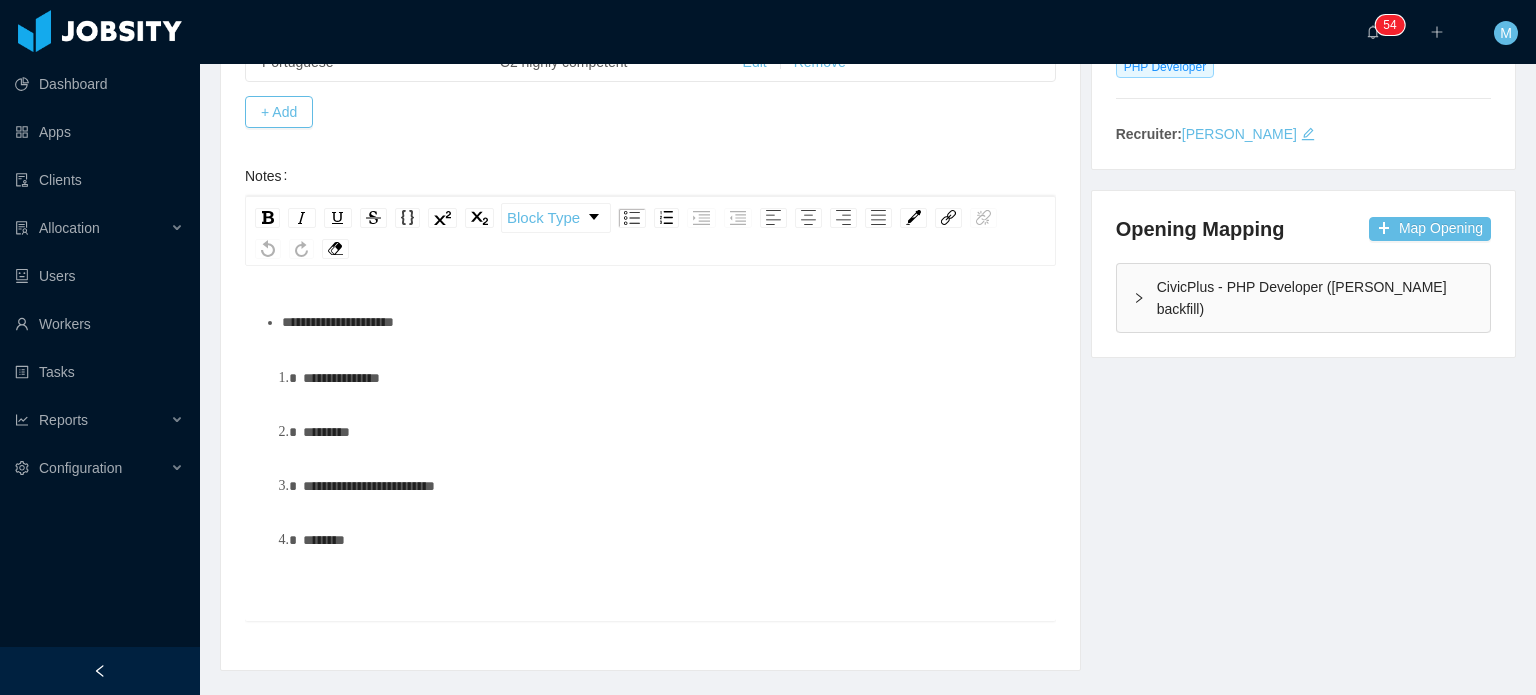 type 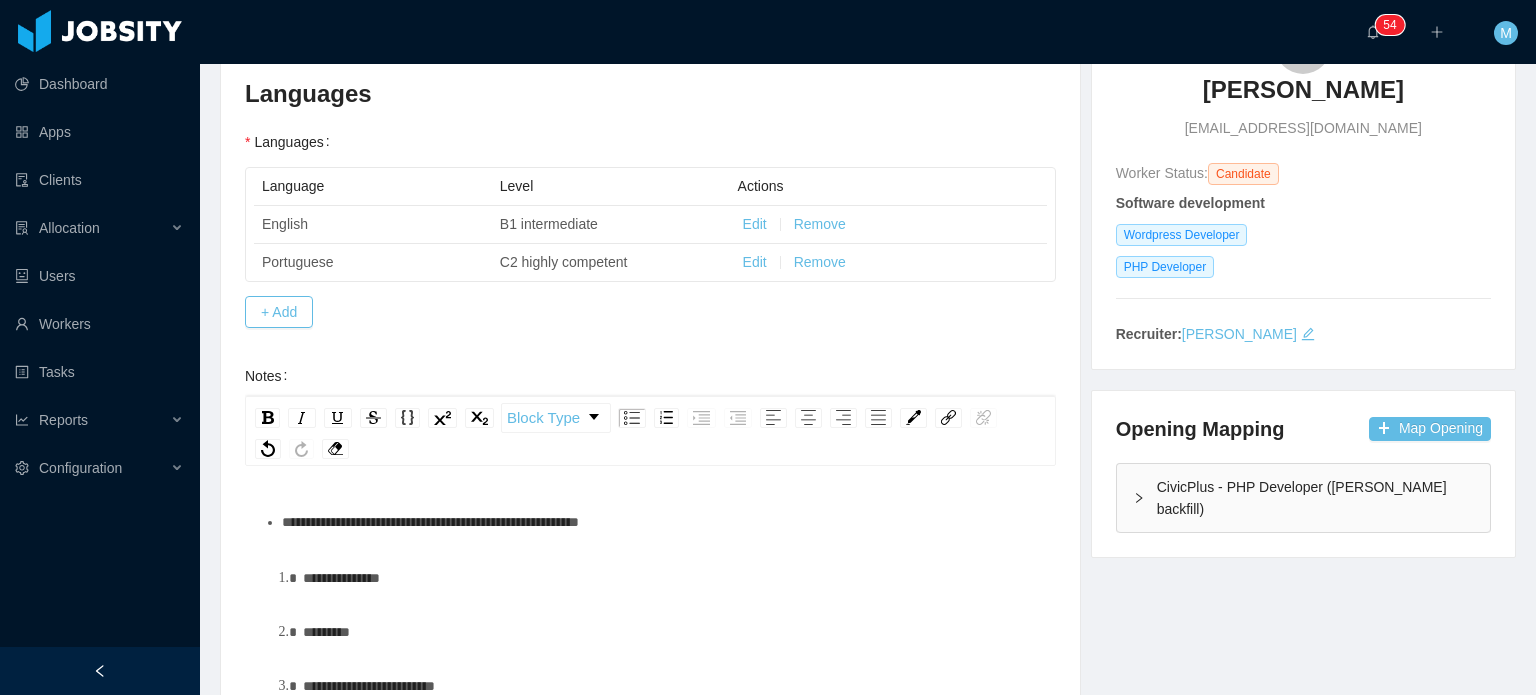 scroll, scrollTop: 211, scrollLeft: 0, axis: vertical 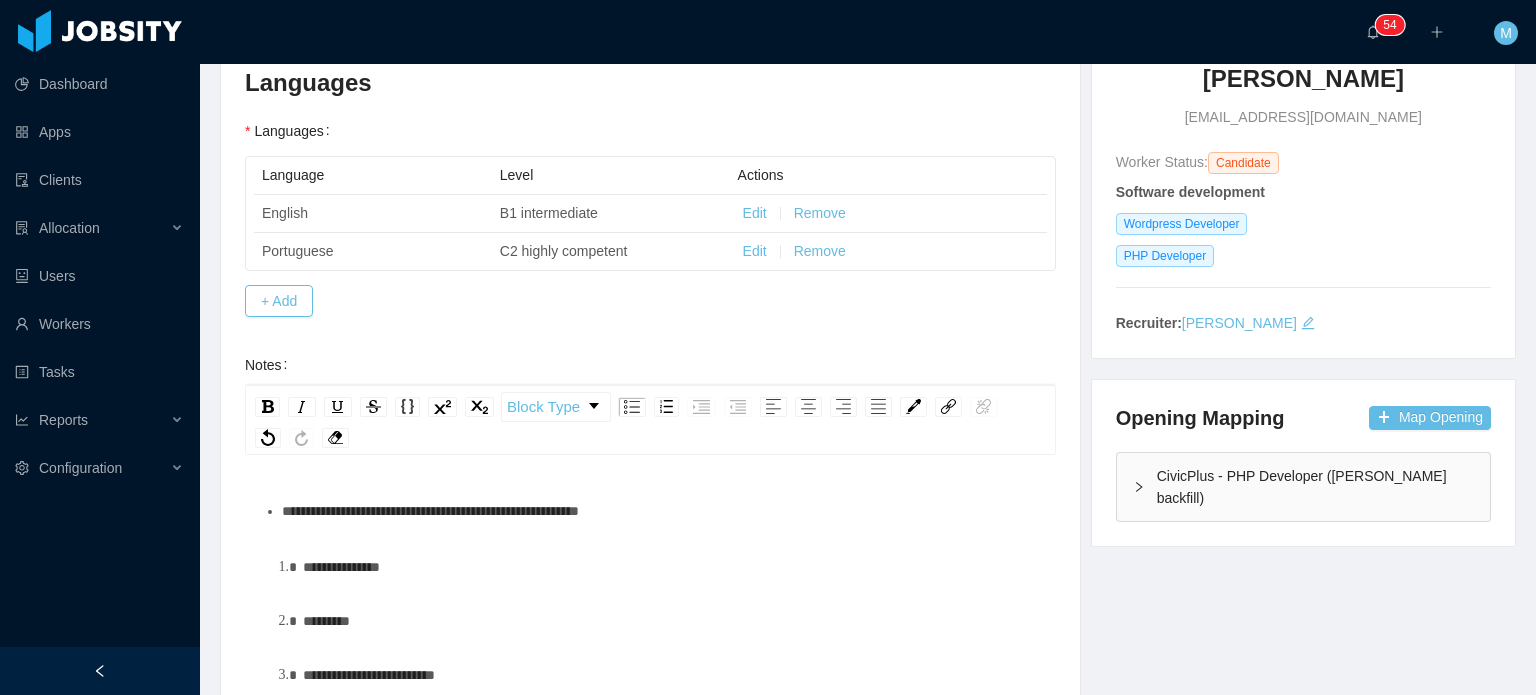 click on "**********" at bounding box center (661, 511) 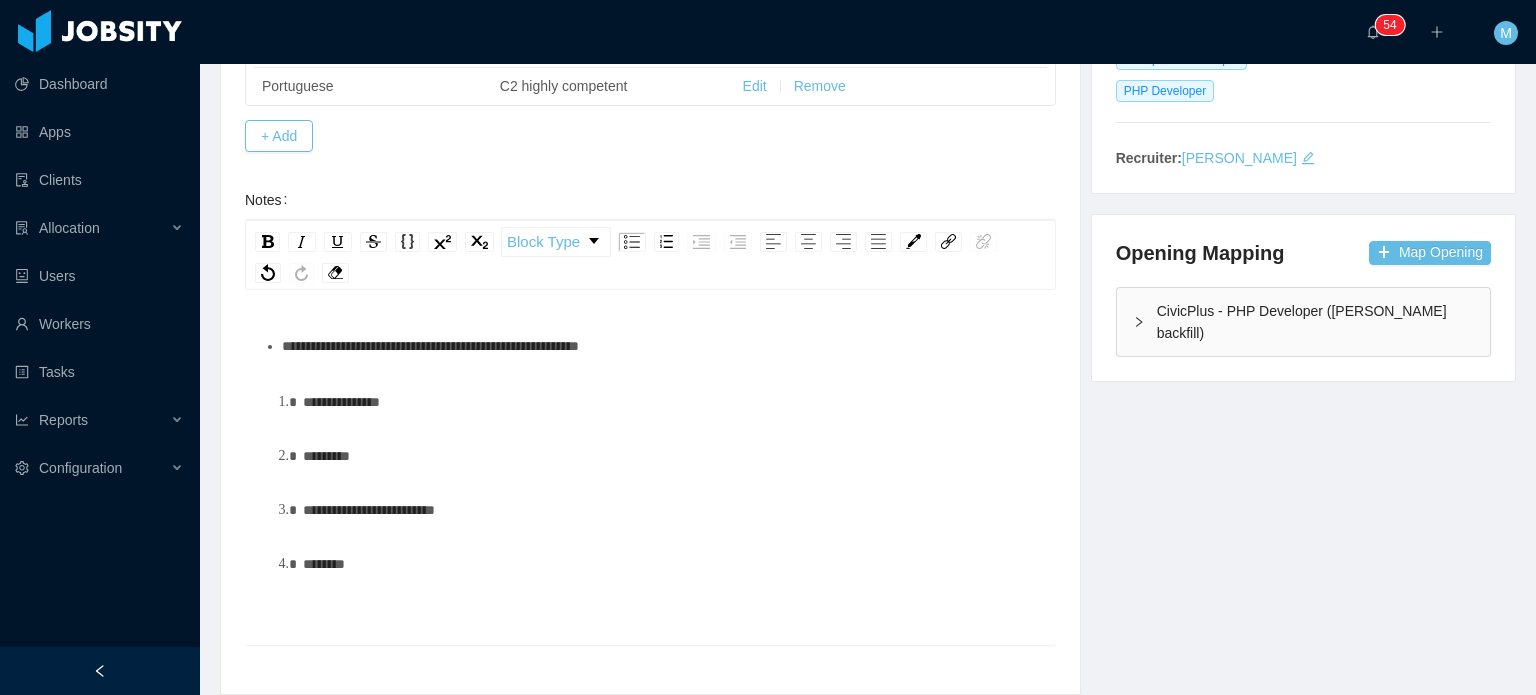 scroll, scrollTop: 411, scrollLeft: 0, axis: vertical 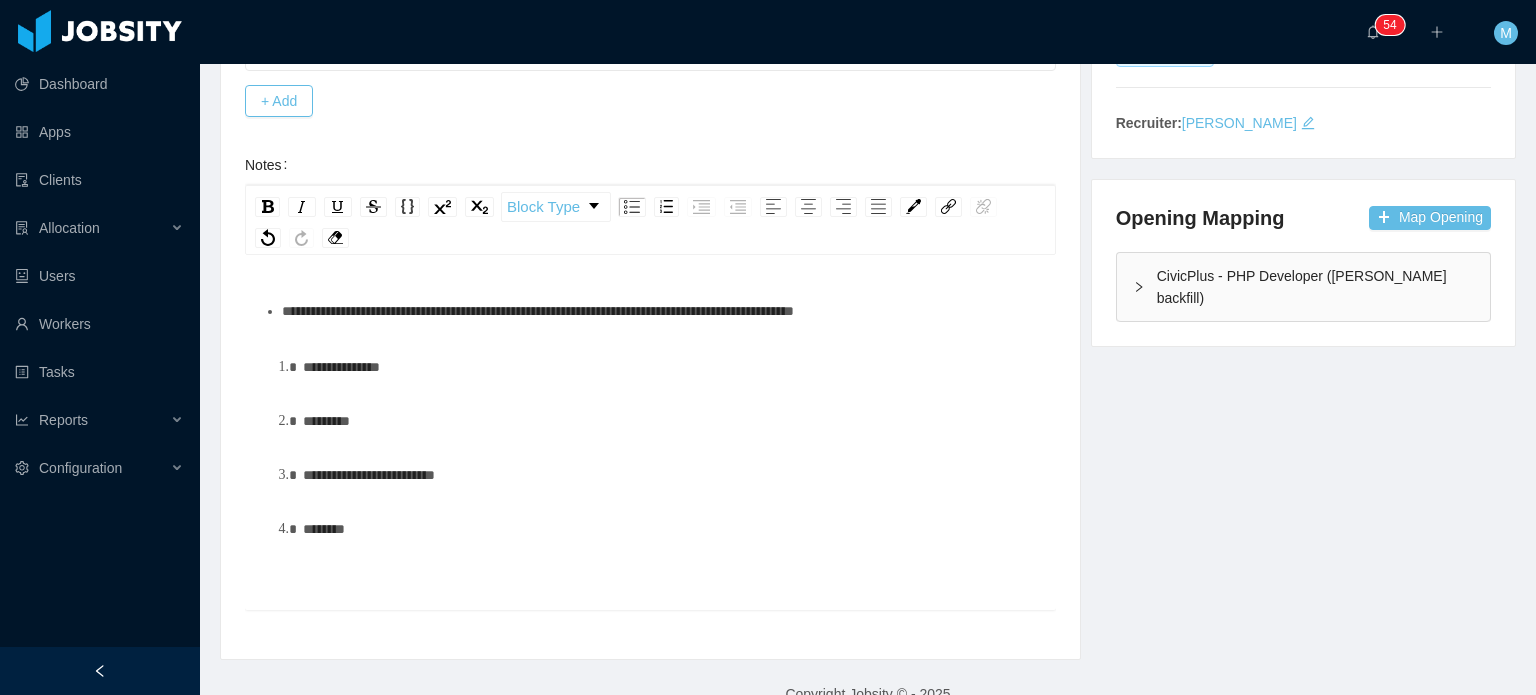 click on "**********" at bounding box center [672, 367] 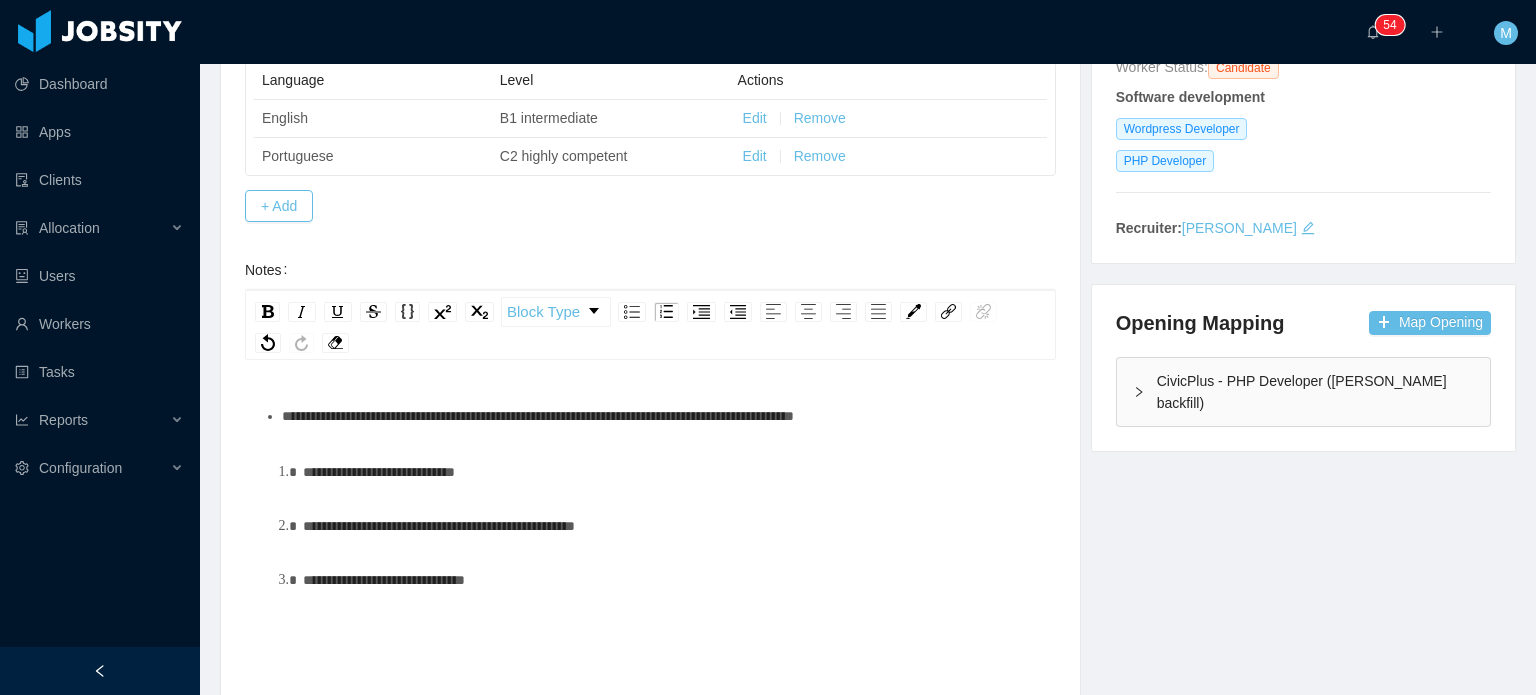 scroll, scrollTop: 0, scrollLeft: 0, axis: both 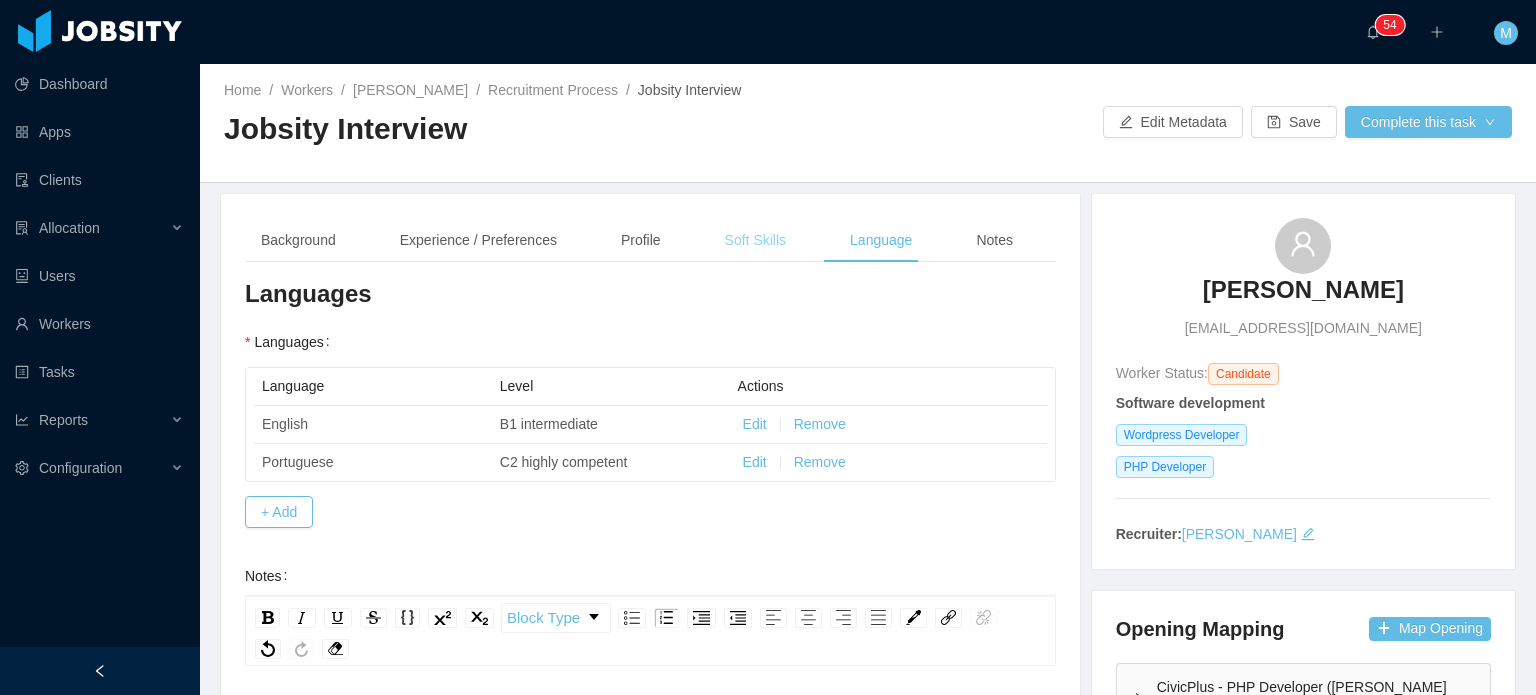 click on "Soft Skills" at bounding box center (755, 240) 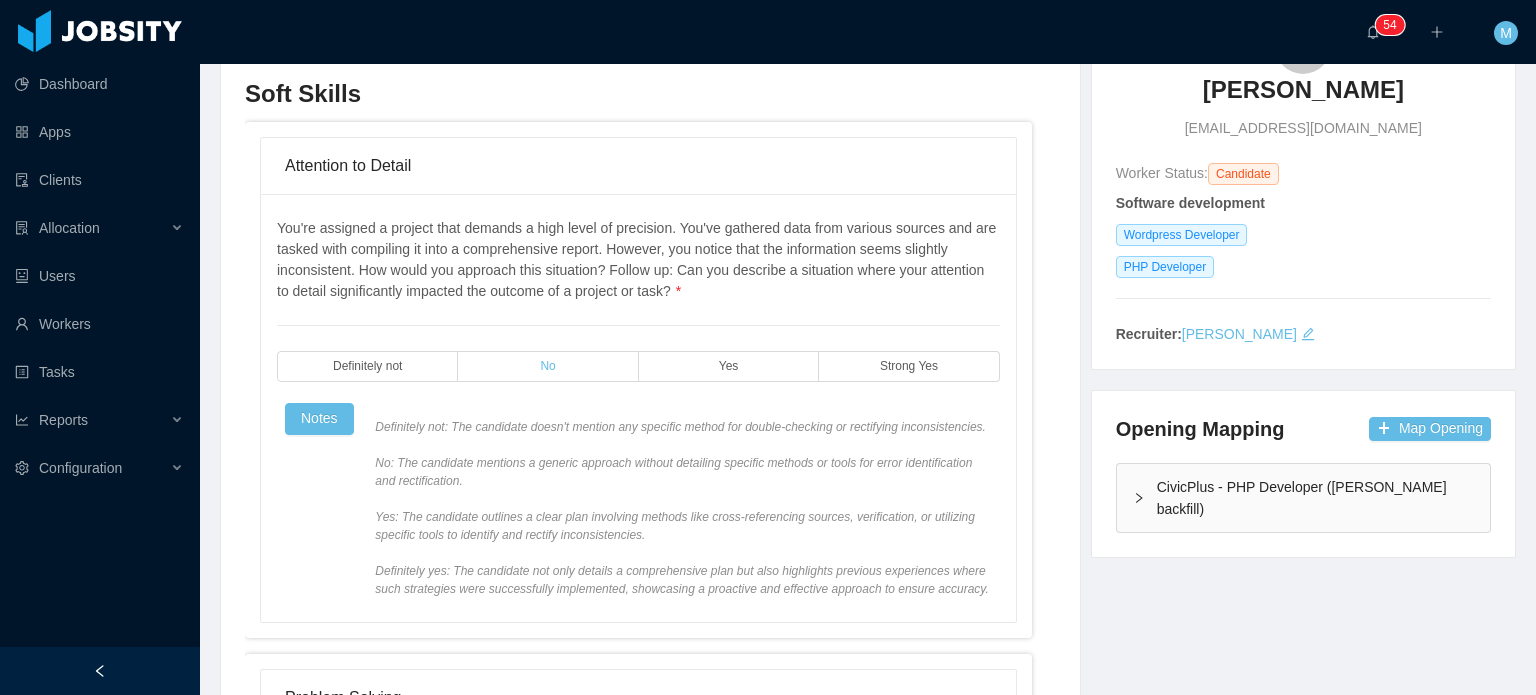 click on "No" at bounding box center [548, 366] 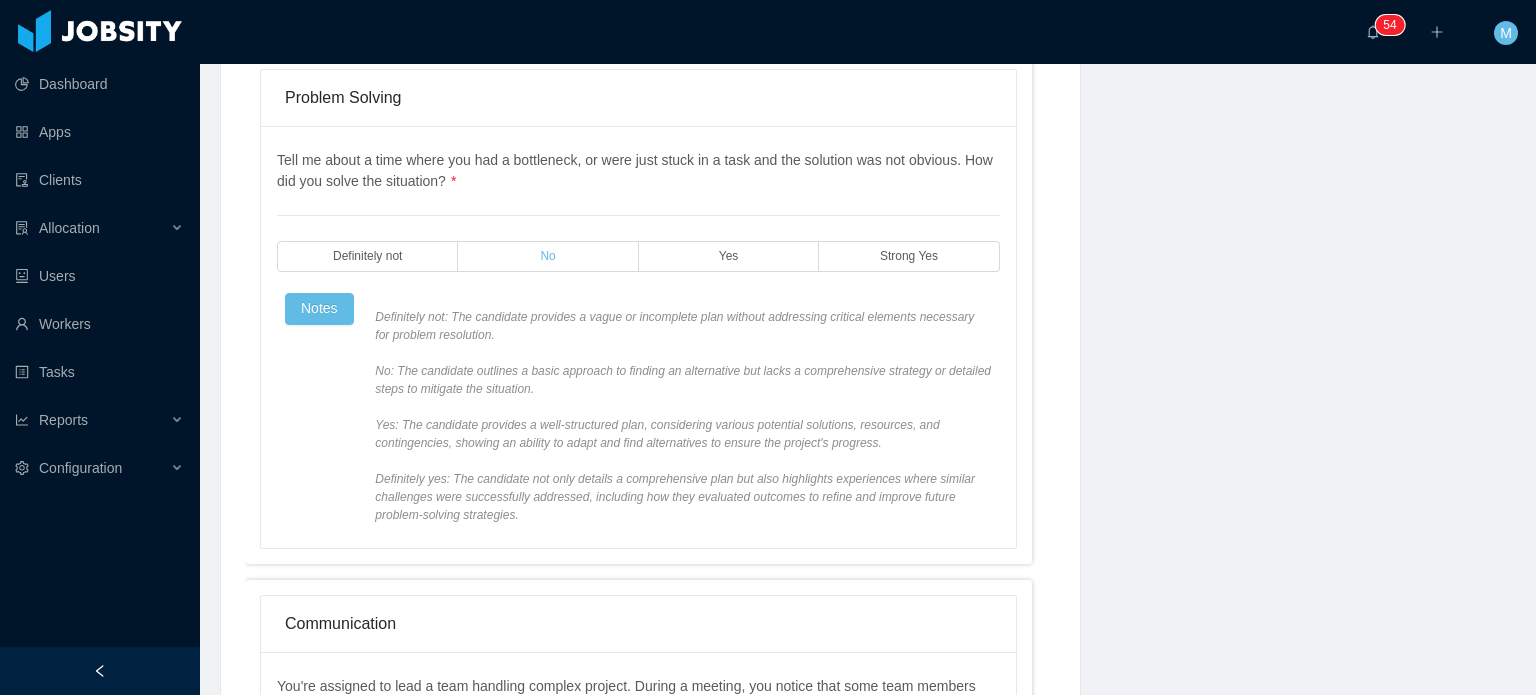 click on "No" at bounding box center (548, 256) 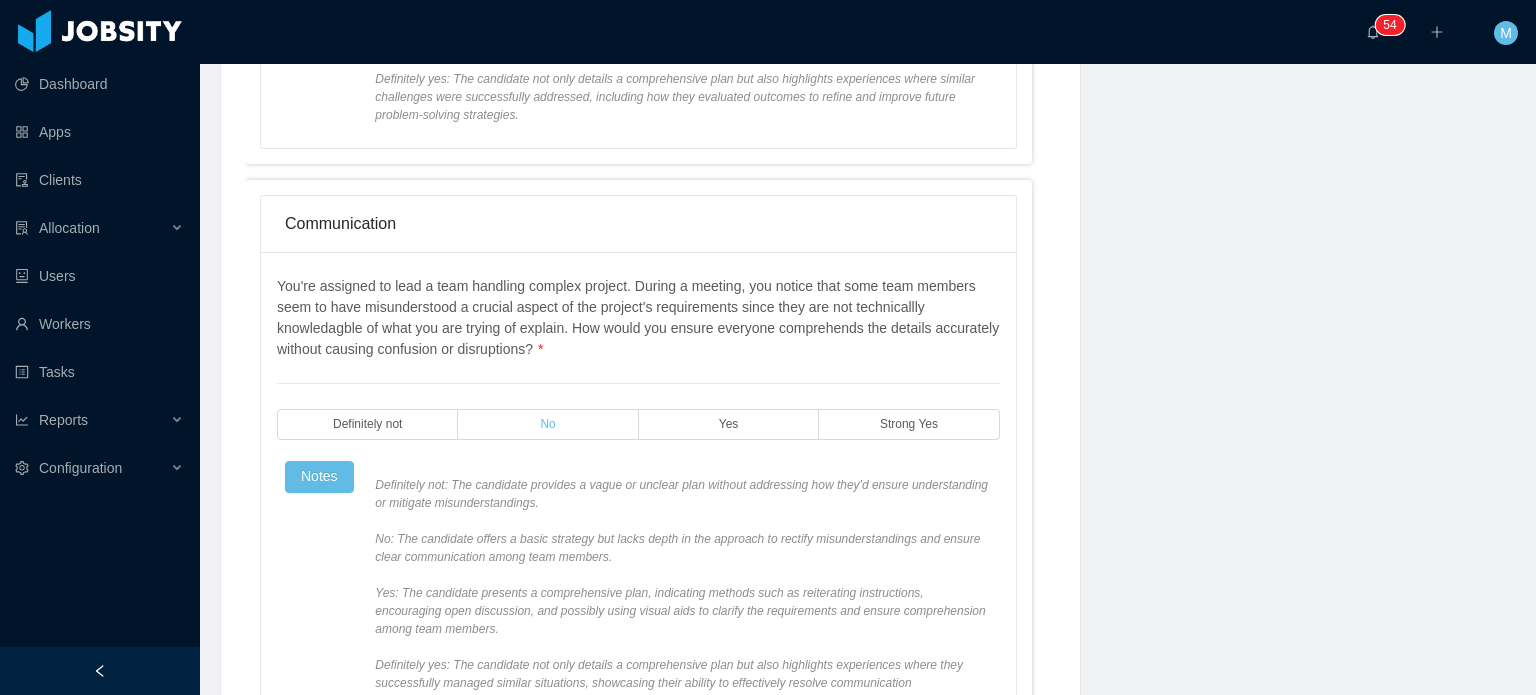 click on "No" at bounding box center (547, 424) 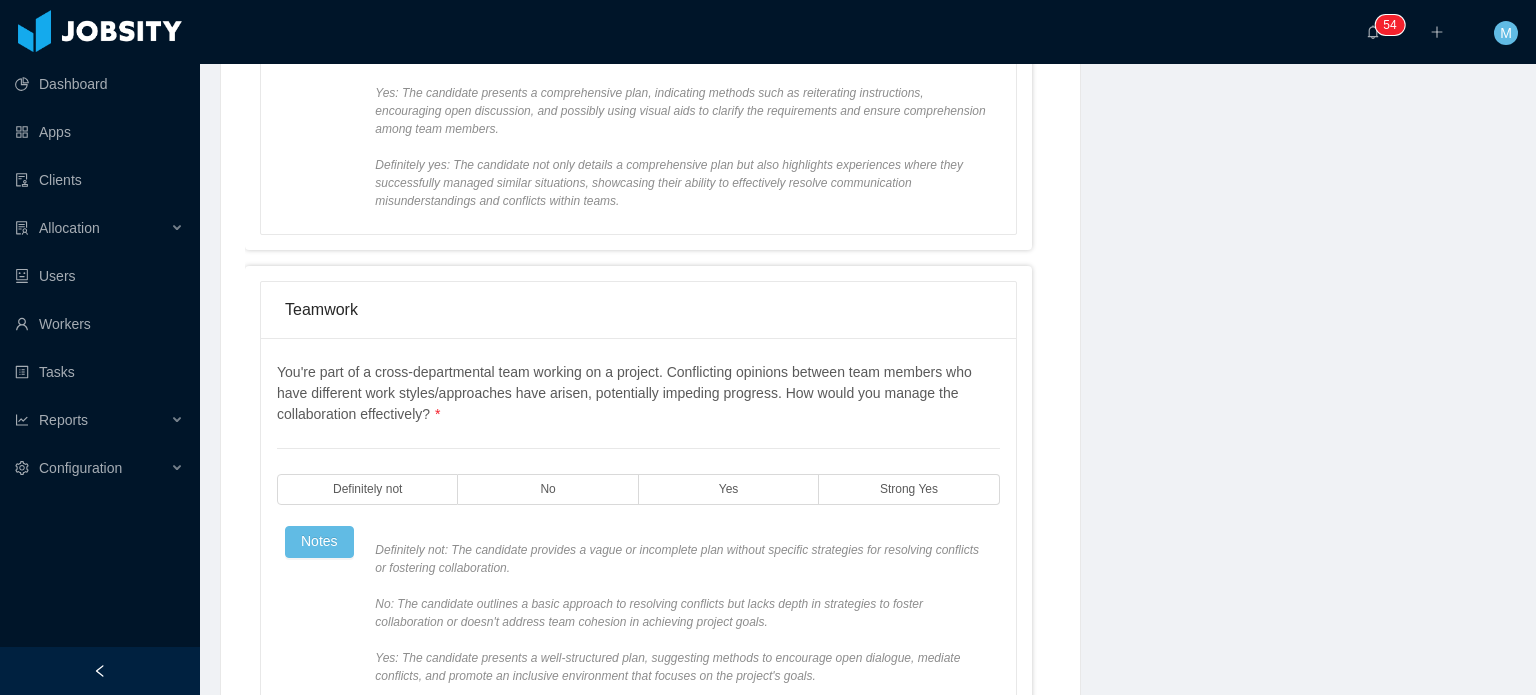 click on "You're part of a cross-departmental team working on a project. Conflicting opinions between team members who have different work styles/approaches have arisen, potentially impeding progress. How would you manage the collaboration effectively? * Definitely not No Yes Strong Yes Notes" at bounding box center (638, 559) 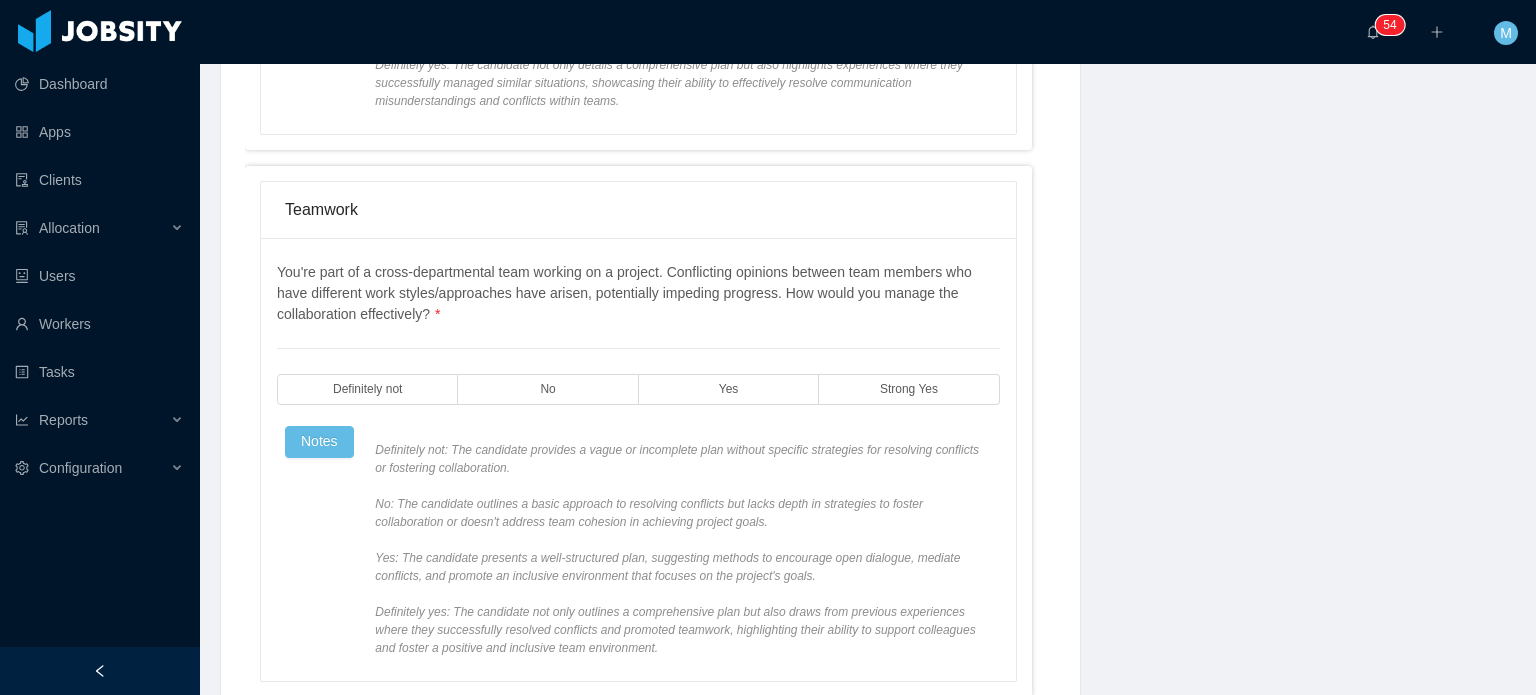 click on "Definitely not: The candidate provides a vague or incomplete plan without specific strategies for resolving conflicts or fostering collaboration.
No: The candidate outlines a basic approach to resolving conflicts but lacks depth in strategies to foster collaboration or doesn't address team cohesion in achieving project goals.
Yes: The candidate presents a well-structured plan, suggesting methods to encourage open dialogue, mediate conflicts, and promote an inclusive environment that focuses on the project's goals.
Definitely yes: The candidate not only outlines a comprehensive plan but also draws from previous experiences where they successfully resolved conflicts and promoted teamwork, highlighting their ability to support colleagues and foster a positive and inclusive team environment." at bounding box center (683, 549) 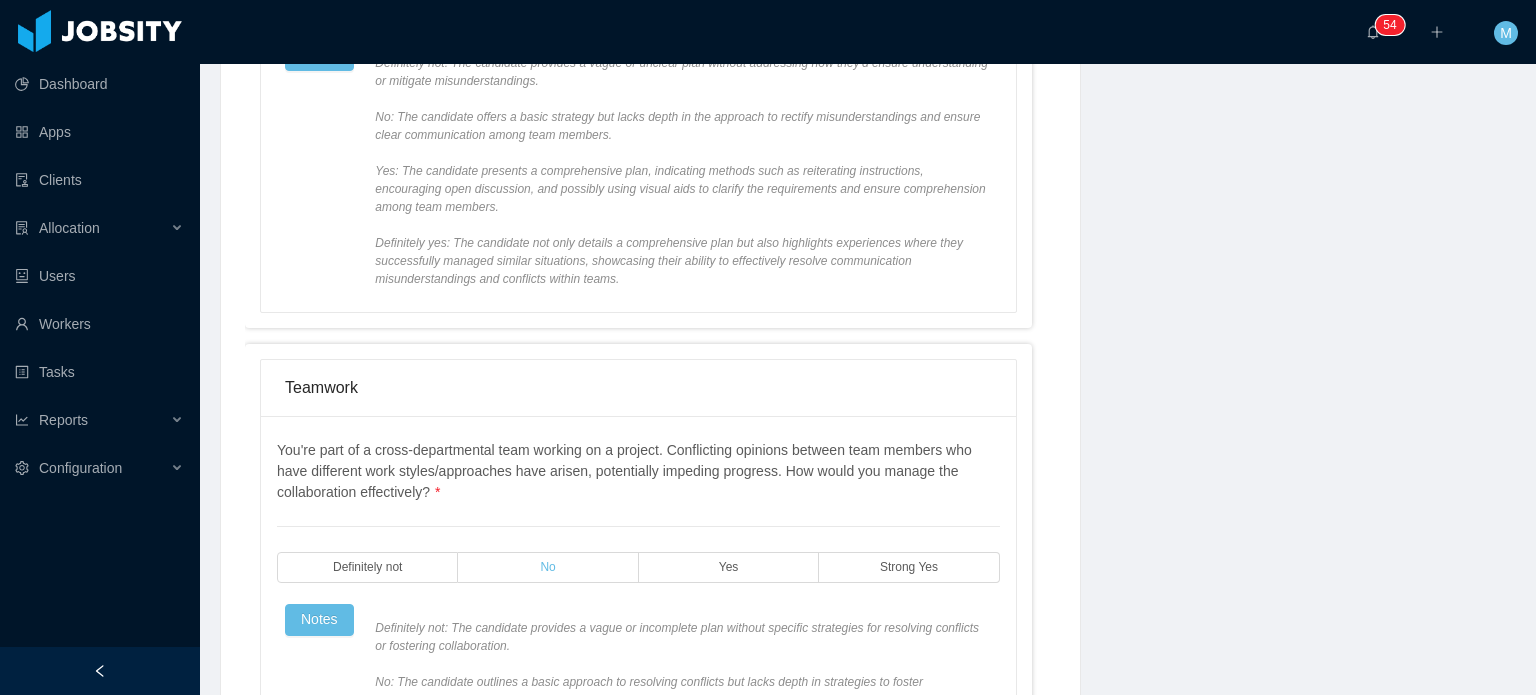 click on "Teamwork   You're part of a cross-departmental team working on a project. Conflicting opinions between team members who have different work styles/approaches have arisen, potentially impeding progress. How would you manage the collaboration effectively? * Definitely not No Yes Strong Yes Notes" at bounding box center [638, 609] 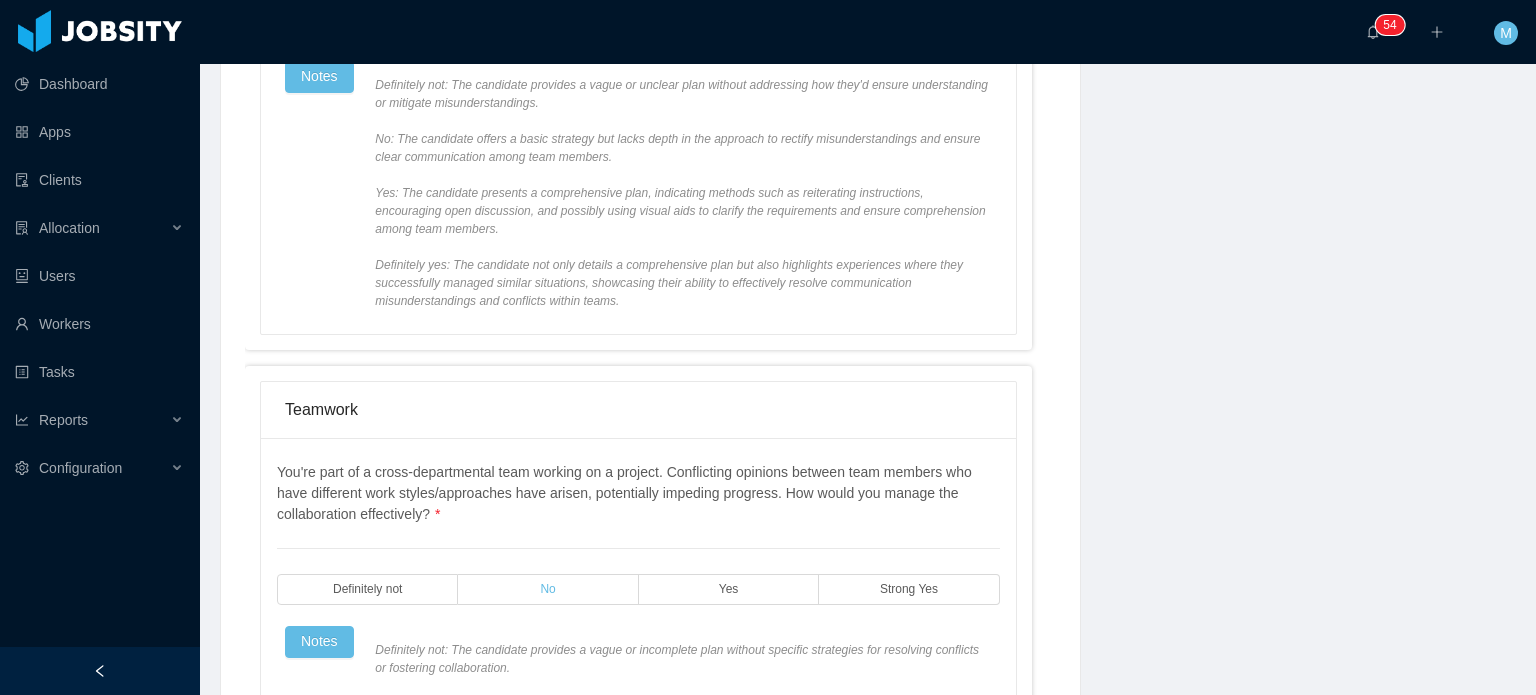 click on "No" at bounding box center (547, 589) 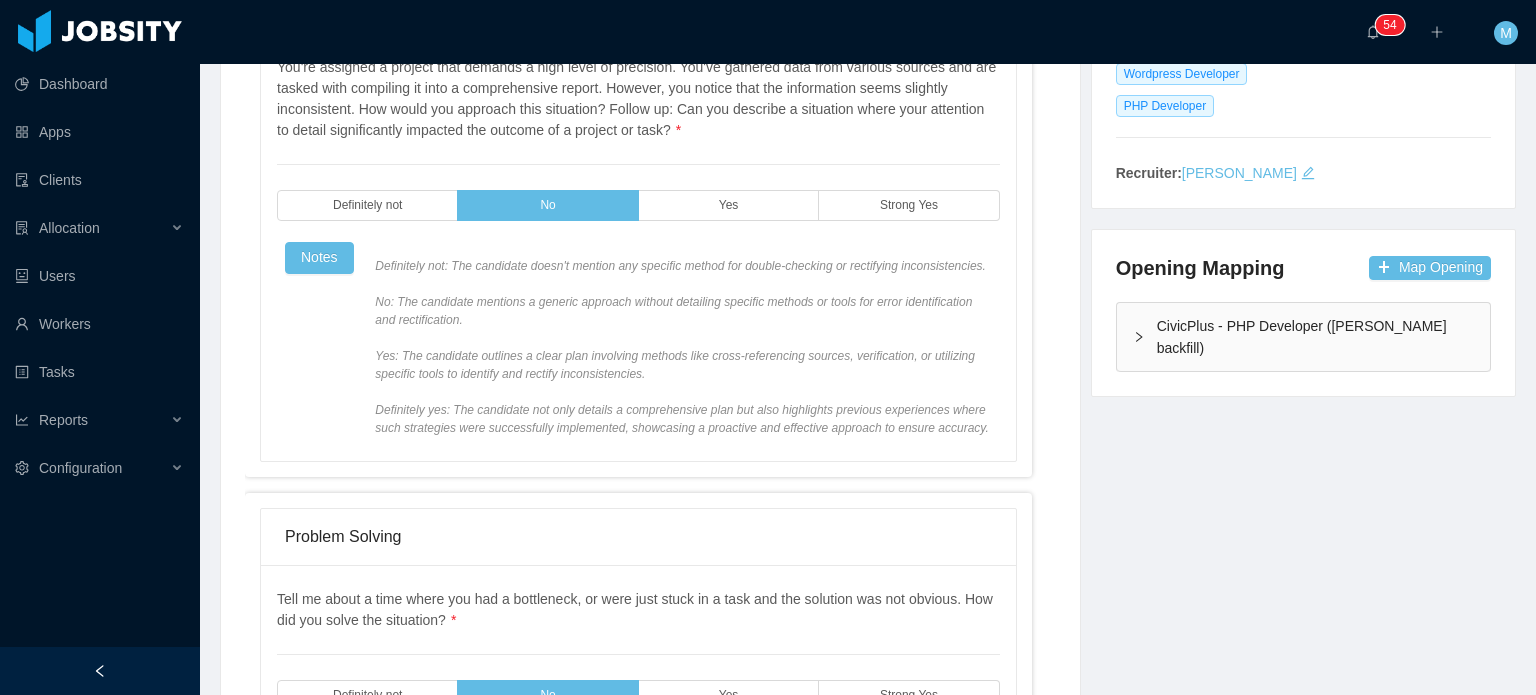 scroll, scrollTop: 0, scrollLeft: 0, axis: both 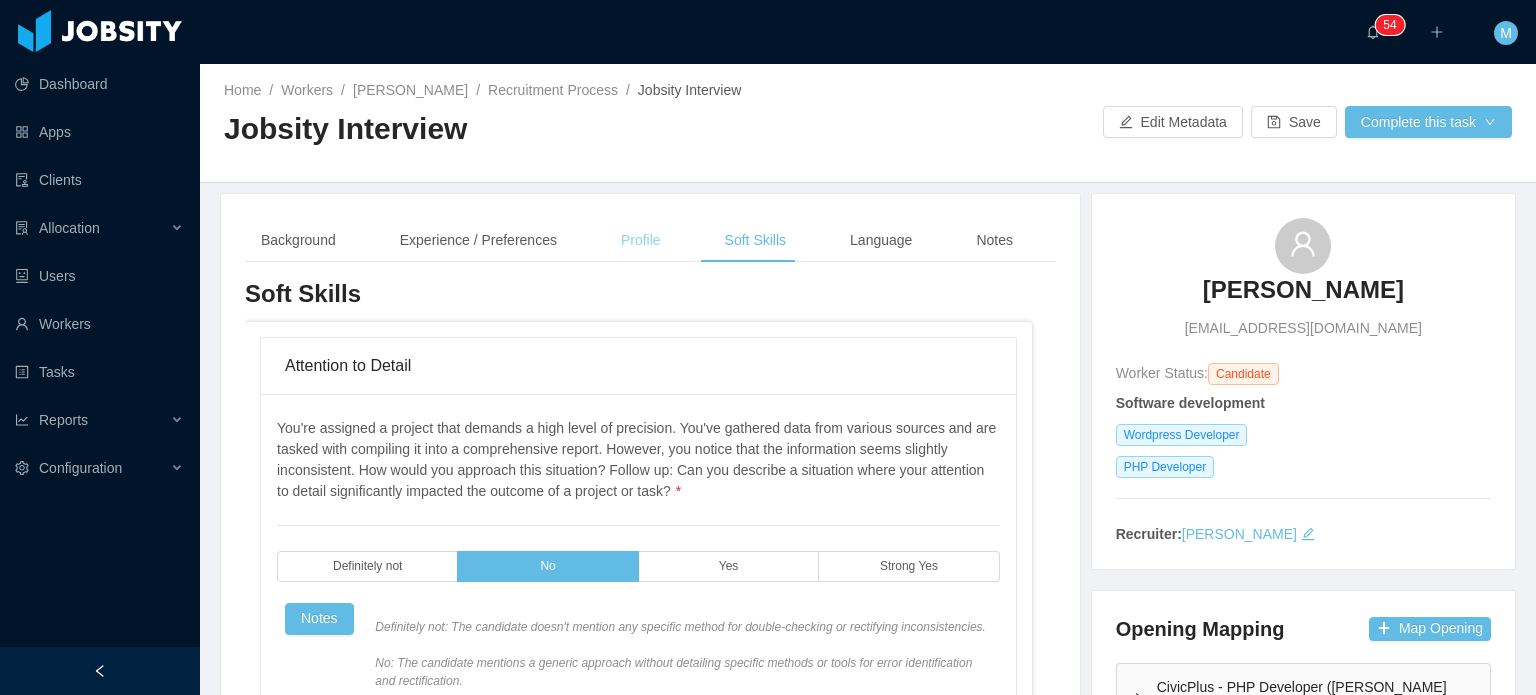 click on "Profile" at bounding box center [641, 240] 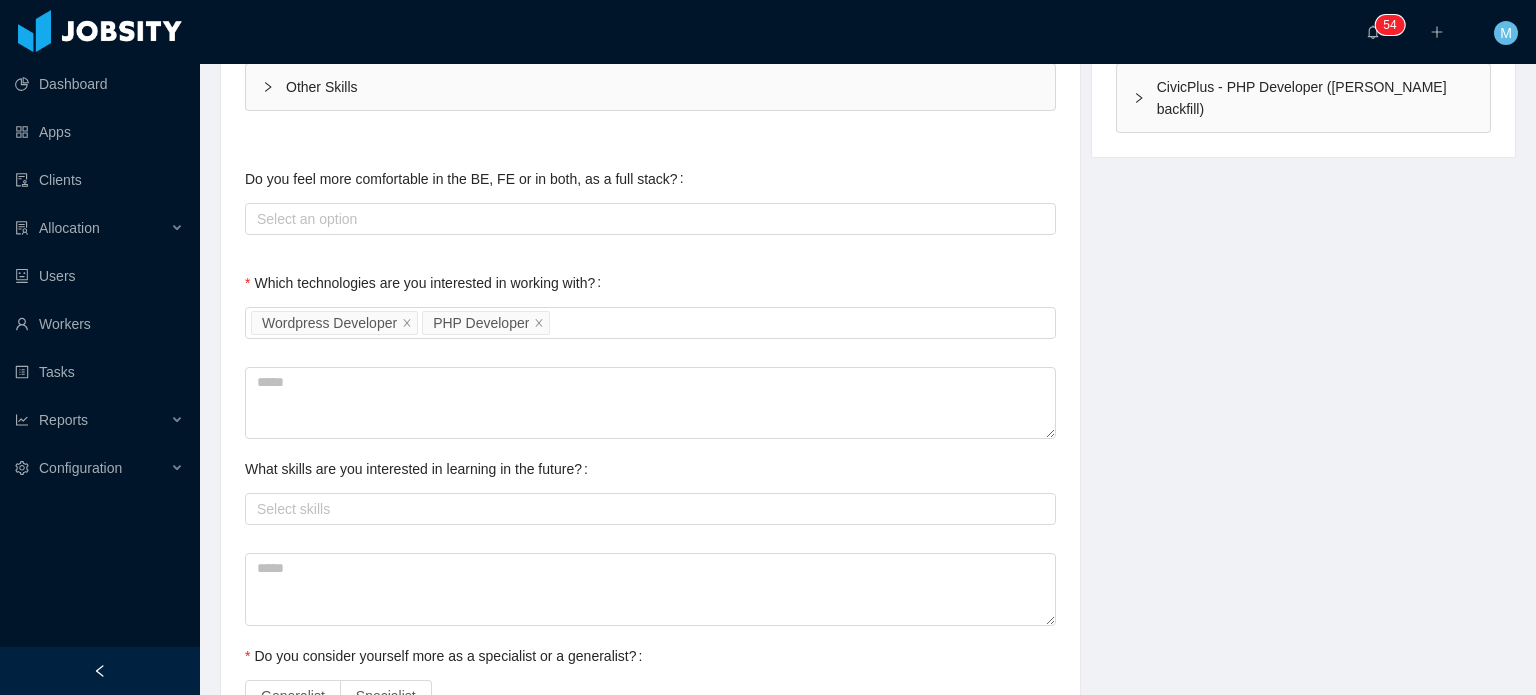 scroll, scrollTop: 900, scrollLeft: 0, axis: vertical 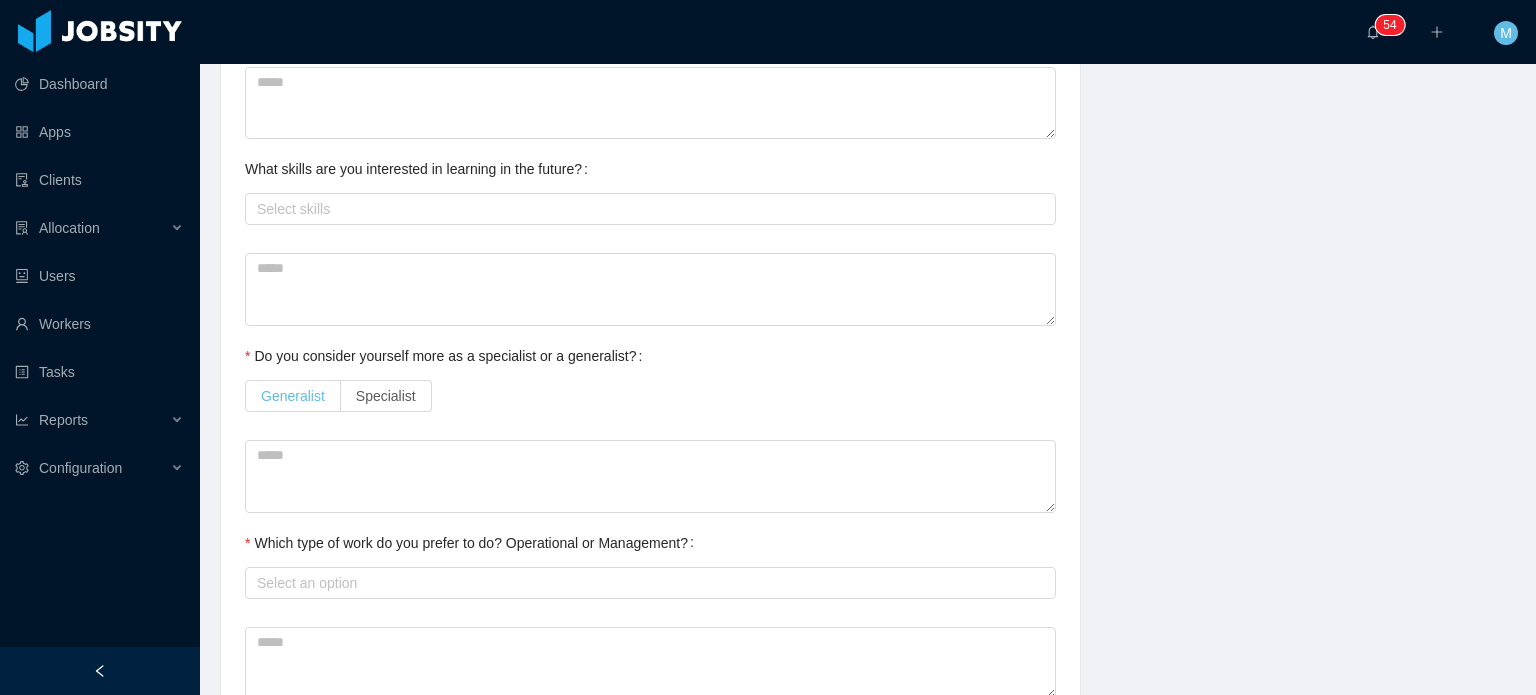 click on "Generalist" at bounding box center (293, 396) 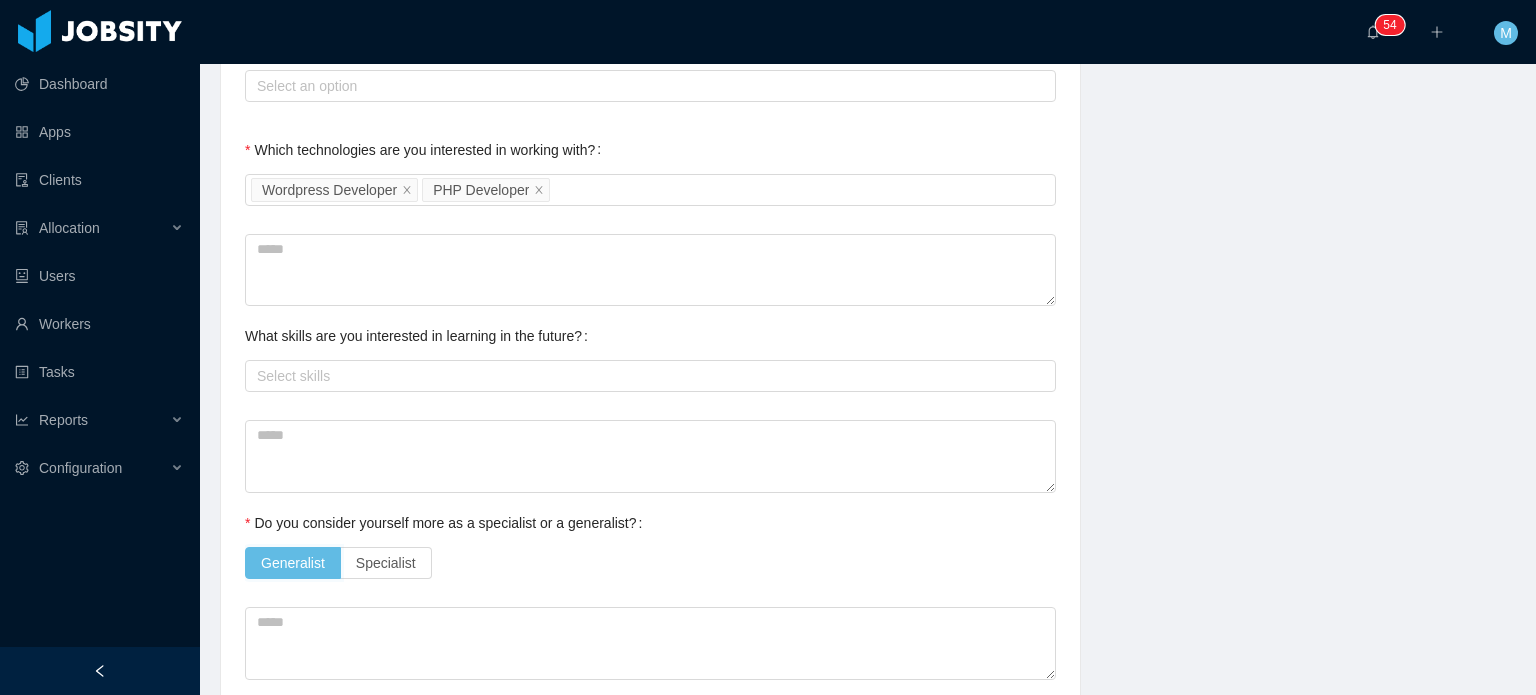 scroll, scrollTop: 700, scrollLeft: 0, axis: vertical 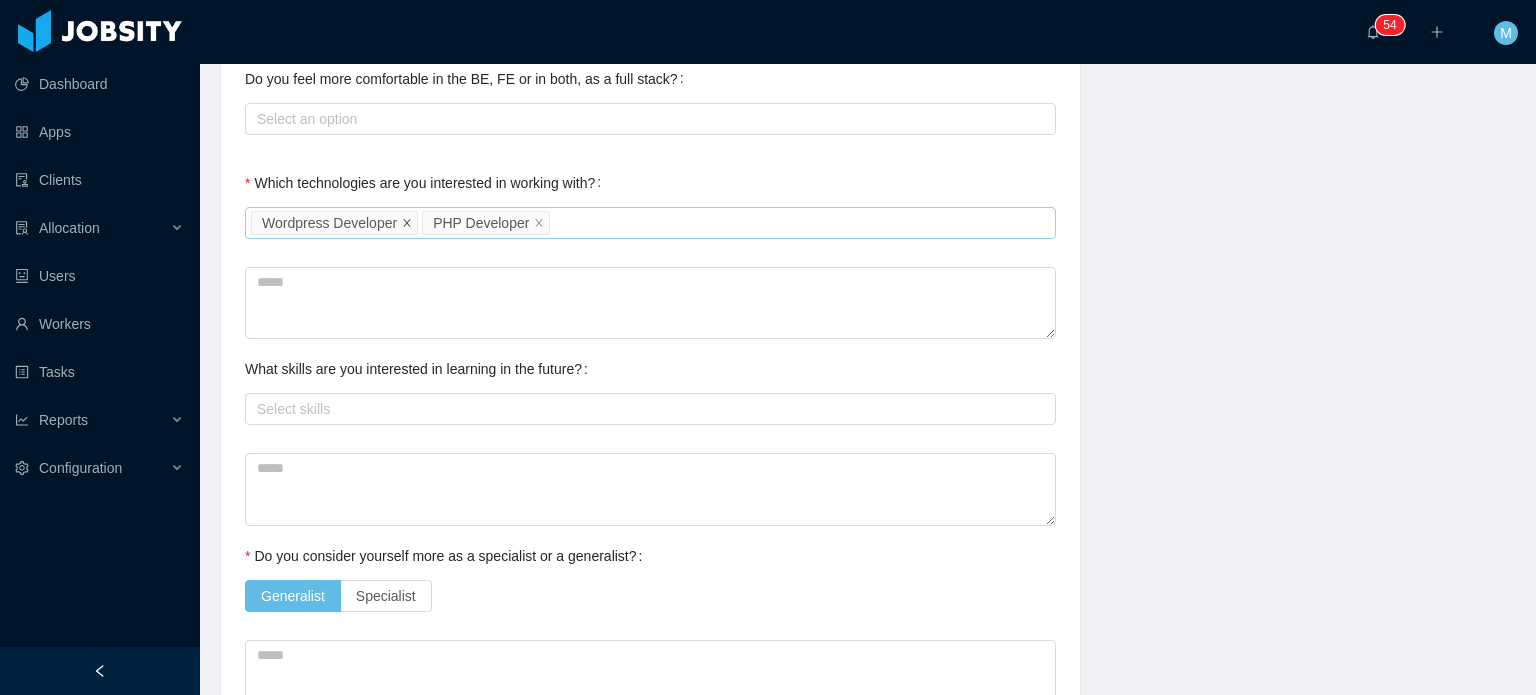 click 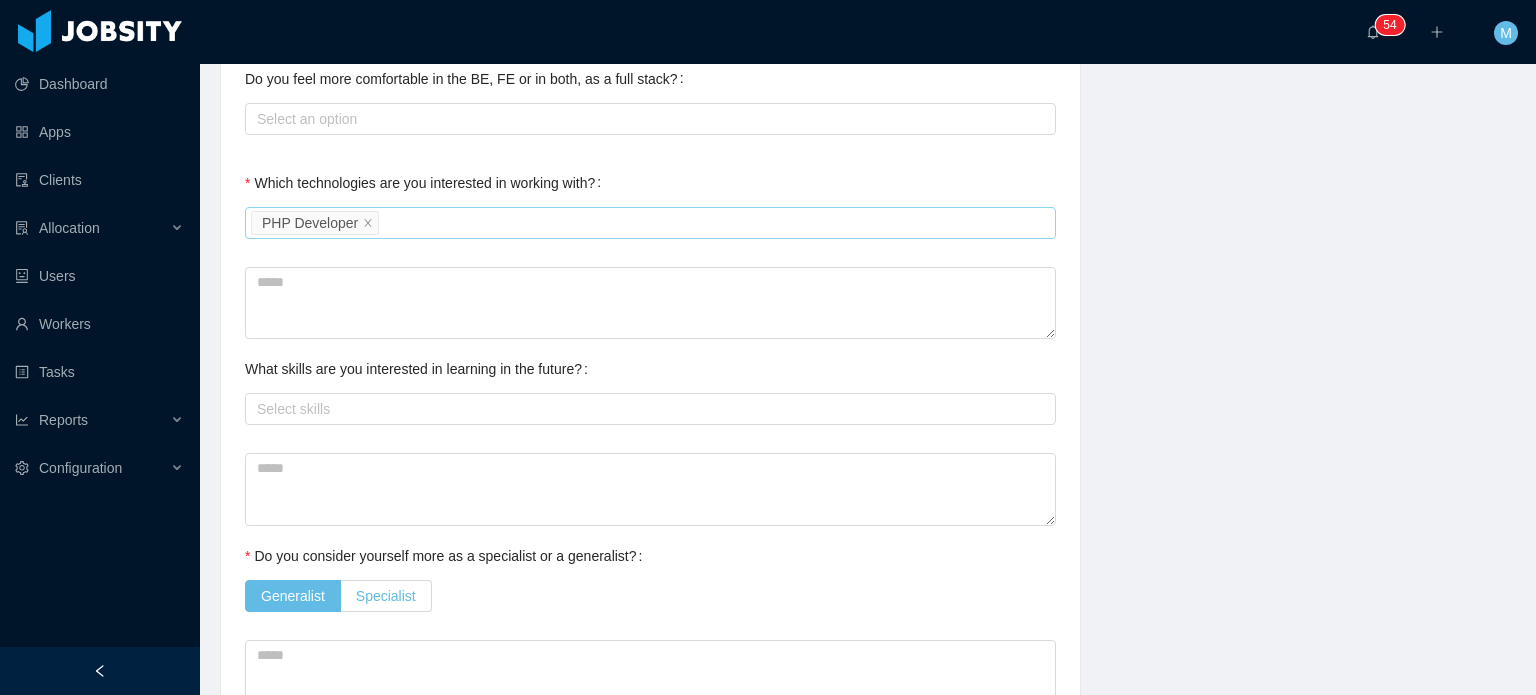 click on "Specialist" at bounding box center [386, 596] 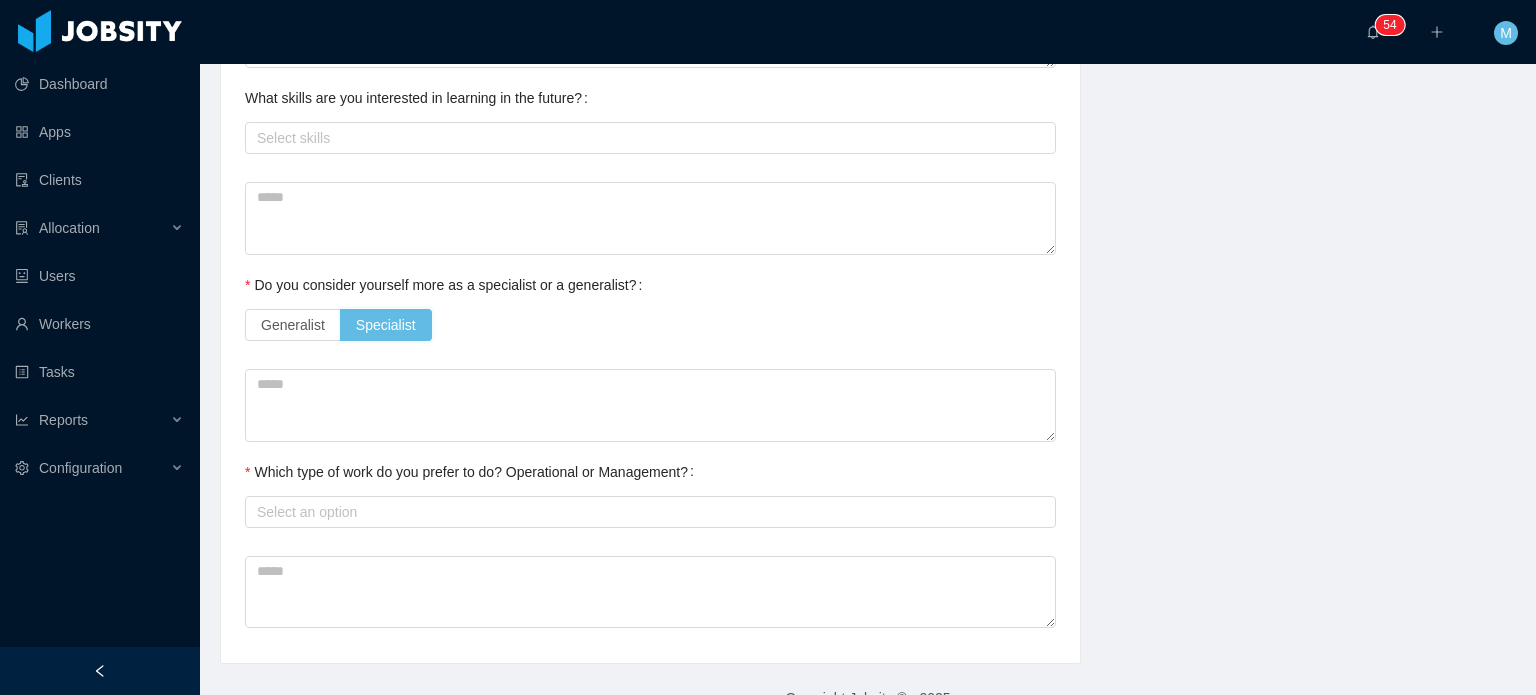 scroll, scrollTop: 1008, scrollLeft: 0, axis: vertical 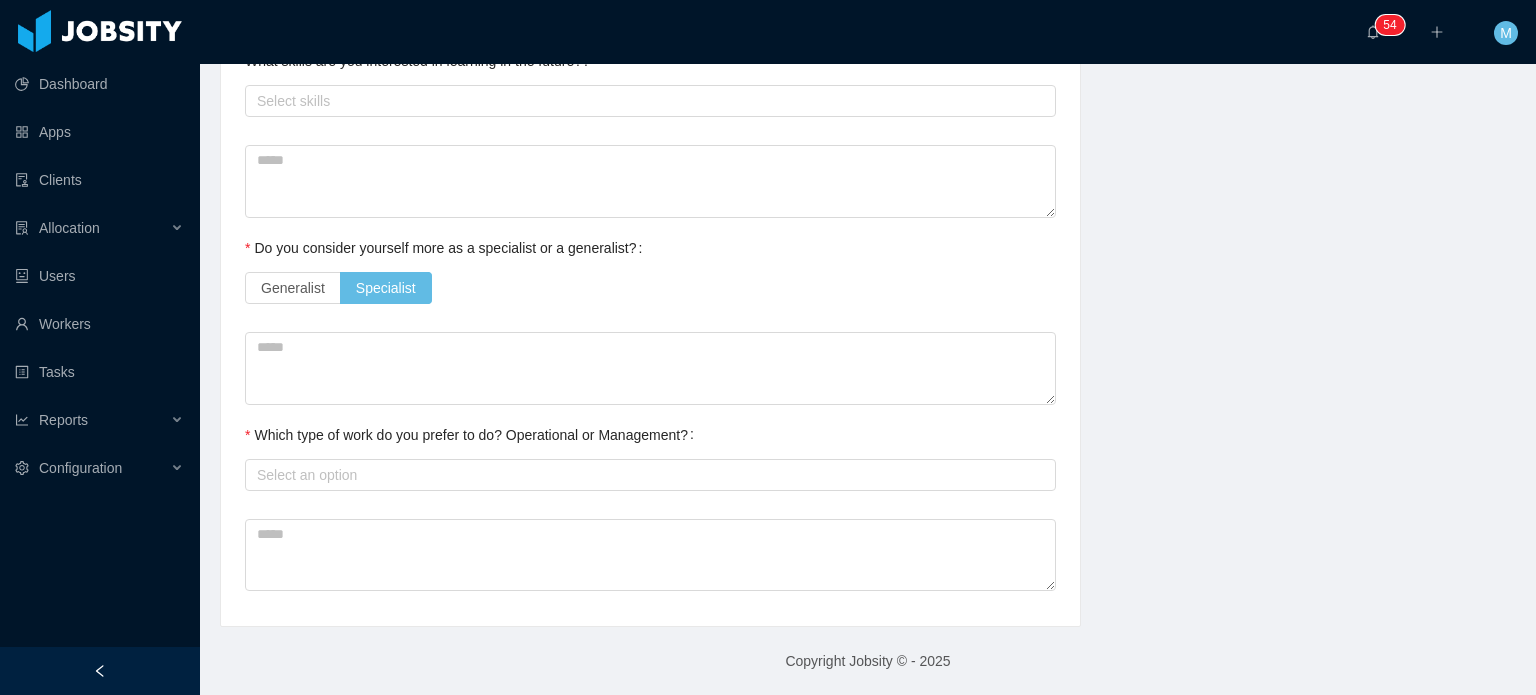 click on "Do you consider yourself more as a specialist or a generalist?" at bounding box center (447, 248) 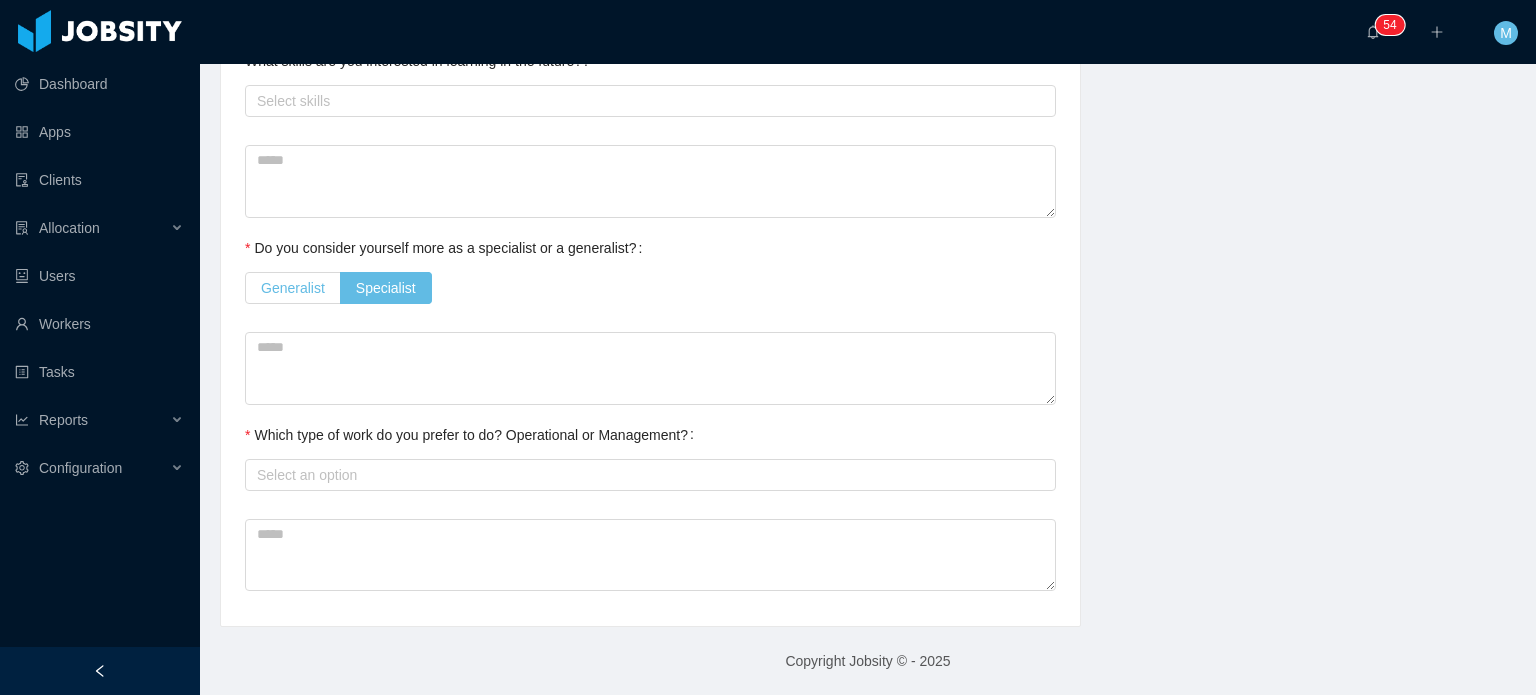 click on "Generalist" at bounding box center [293, 288] 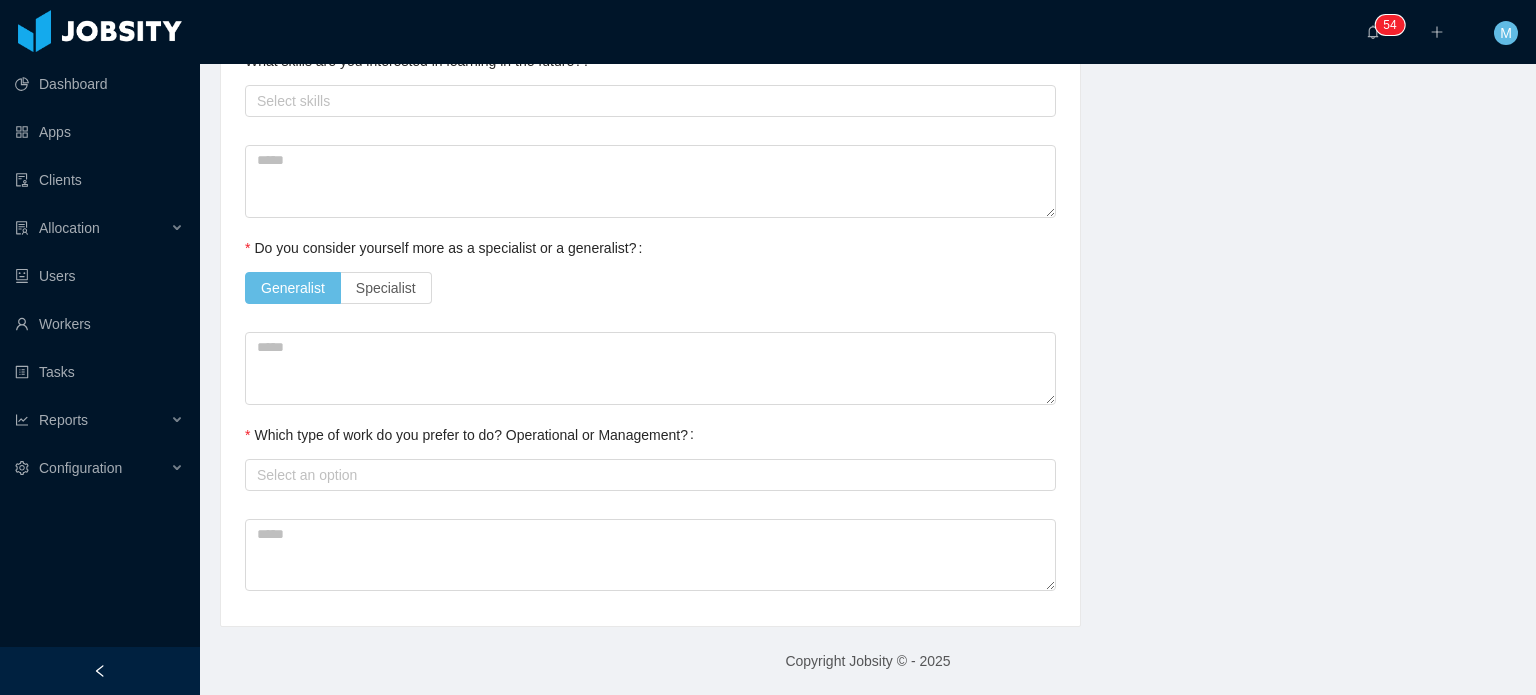 click on "Technical Profile and Role Preference Which technologies have you been most involved and committed to? Software development Remove Edit Wordpress Developer PHP Developer Add Type In which technologies do you have experience with? Wordpress Developer PHP Developer Skills by Job Title Other Skills Skill Level Years experiences Skill Chronology Actions React.js Edit Remove Javascript Edit Remove Yii Edit Remove Lambdas Edit Remove GraphQL Edit Remove + Add Do you feel more comfortable in the BE, FE or in both, as a full stack? Select an option   Which technologies are you interested in working with? Select Job Titles PHP Developer   What skills are you interested in learning in the future? Select skills   Do you consider yourself more as a specialist or a generalist? Generalist Specialist Which type of work do you prefer to do? Operational or Management? Select an option" at bounding box center [650, -64] 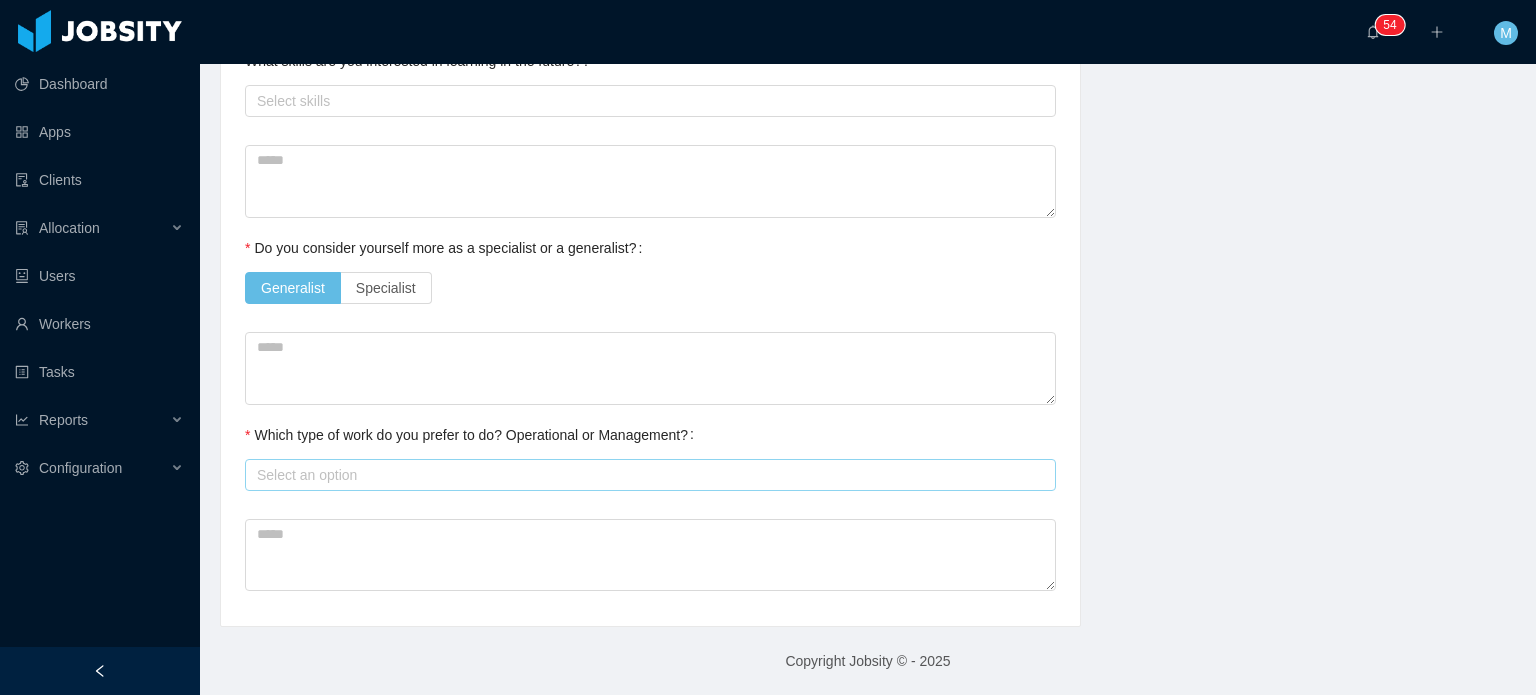 click on "Select an option" at bounding box center [646, 475] 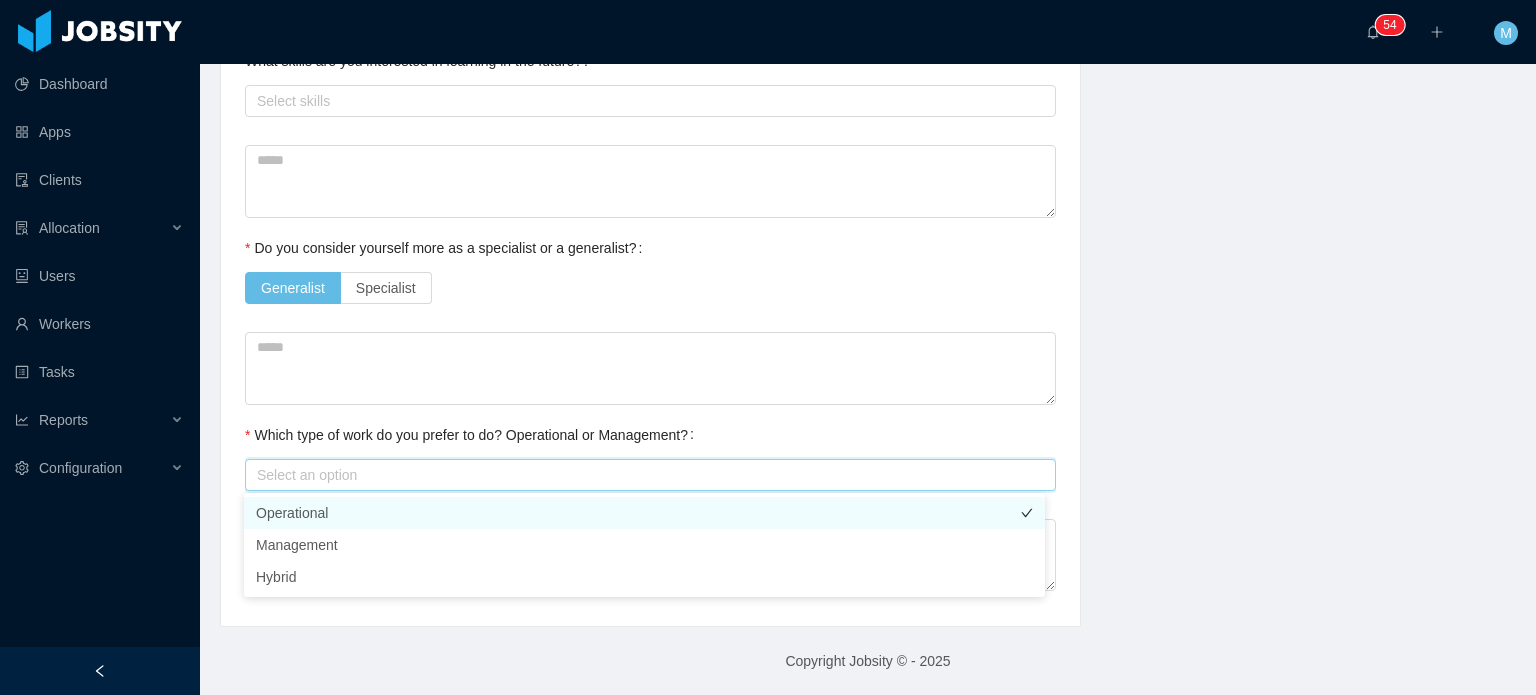 click on "Operational" at bounding box center [644, 513] 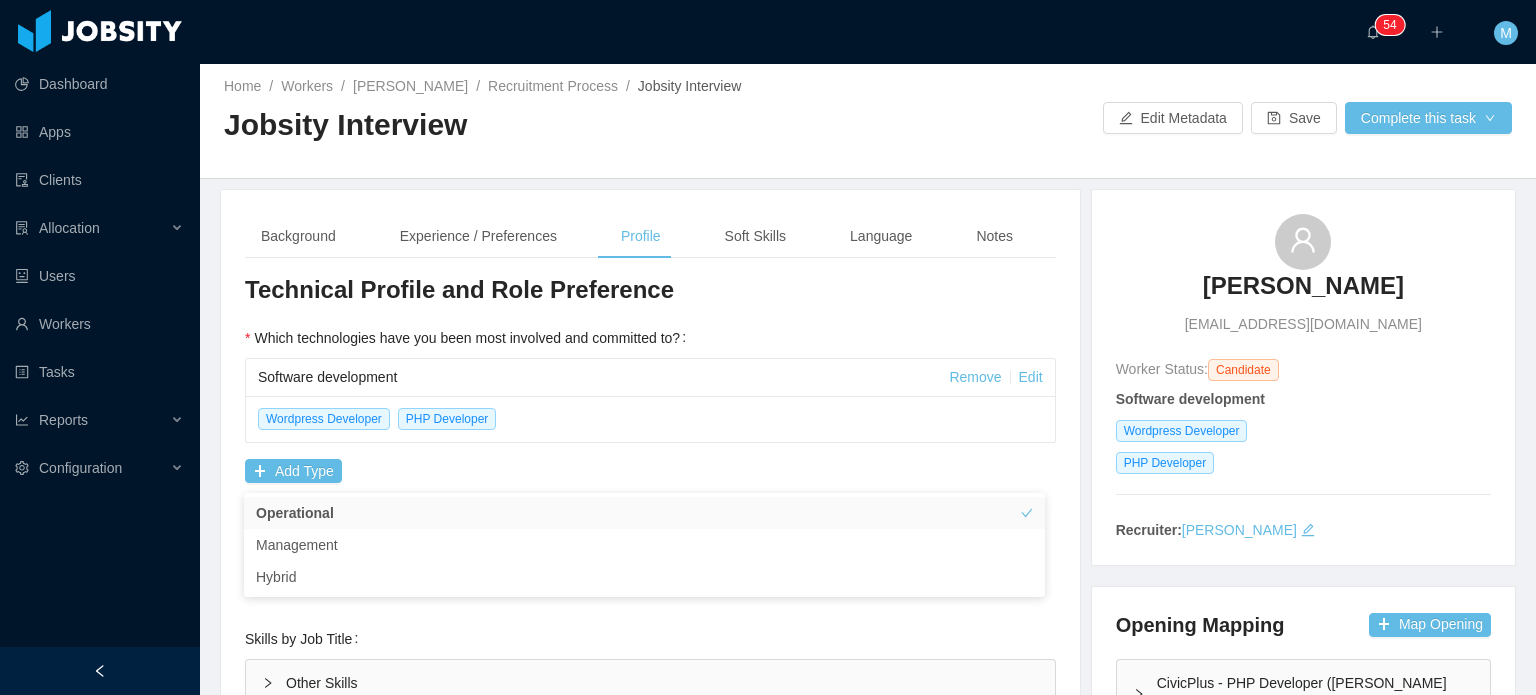 scroll, scrollTop: 0, scrollLeft: 0, axis: both 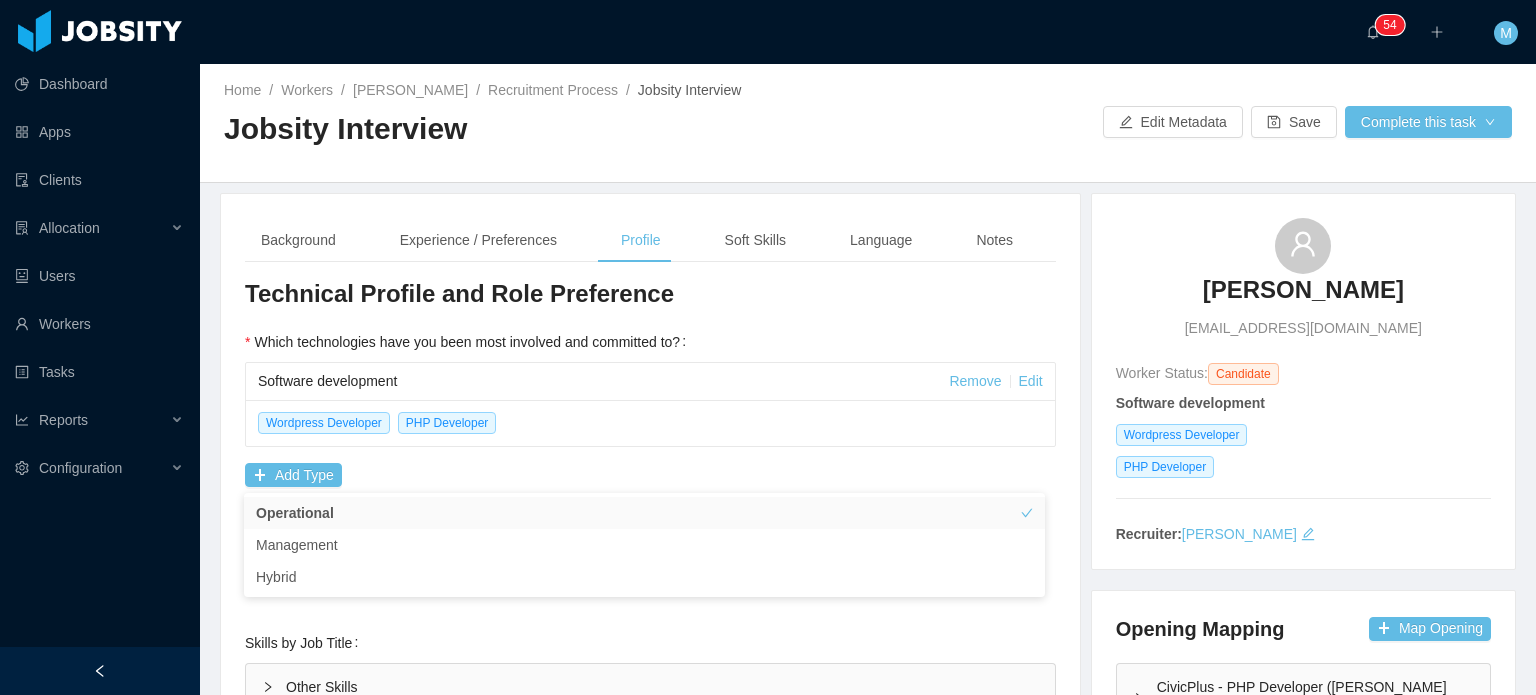 click on "**********" at bounding box center (650, 914) 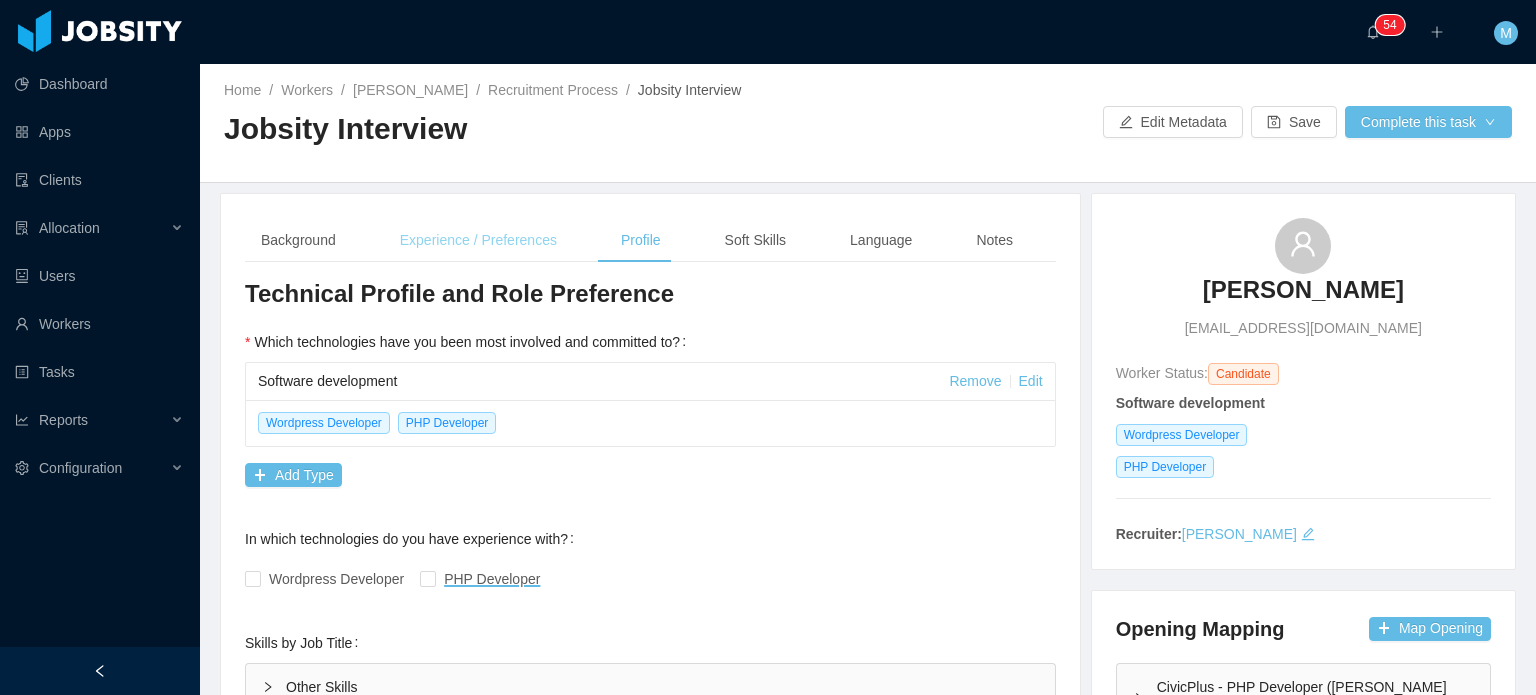 click on "Experience / Preferences" at bounding box center [478, 240] 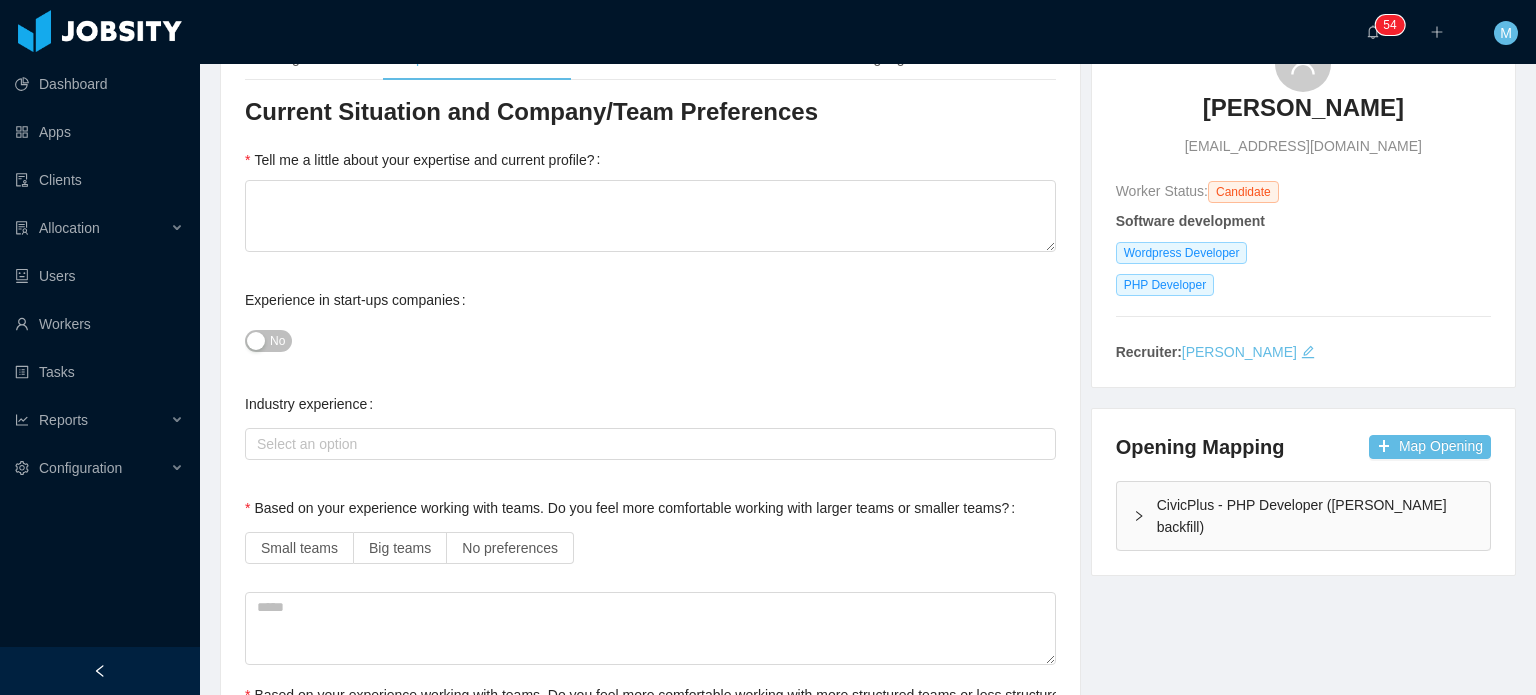 scroll, scrollTop: 0, scrollLeft: 0, axis: both 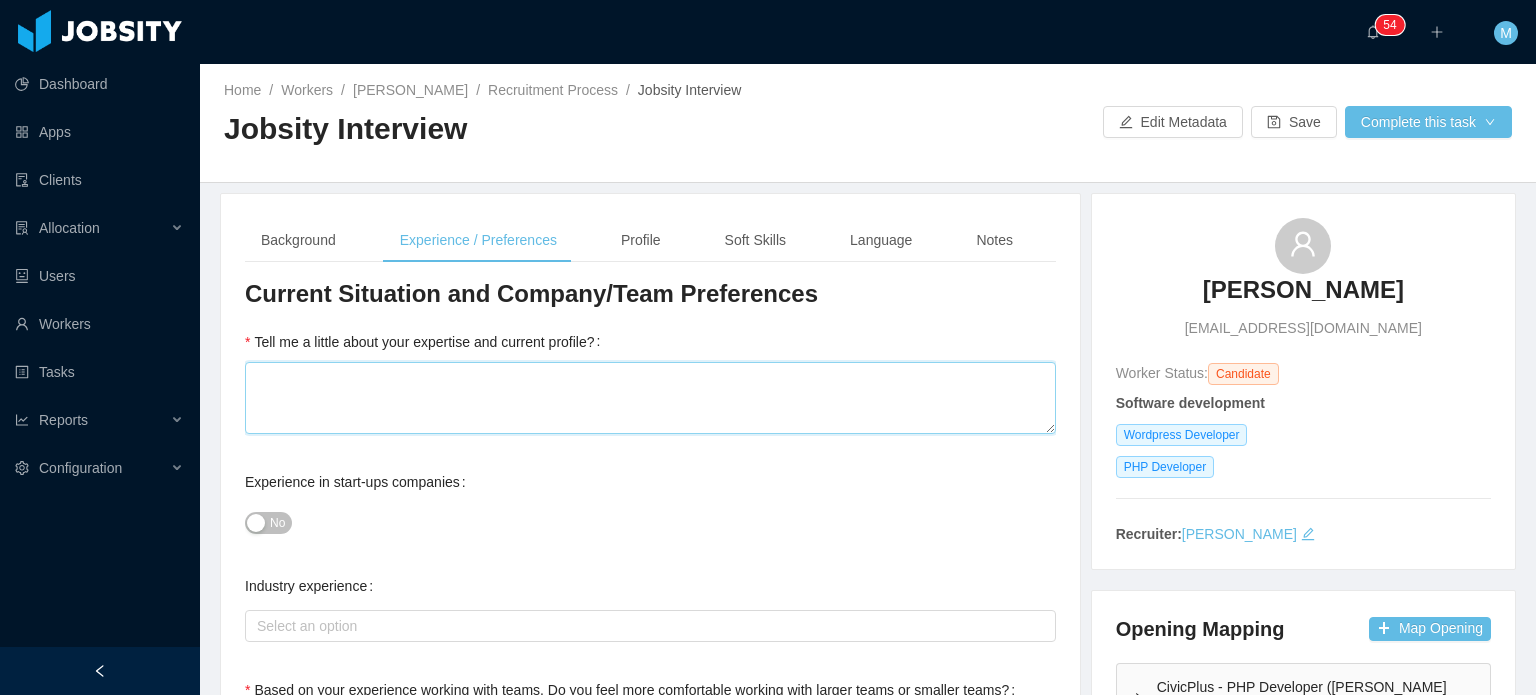 click on "Tell me a little about your expertise and current profile?" at bounding box center [650, 398] 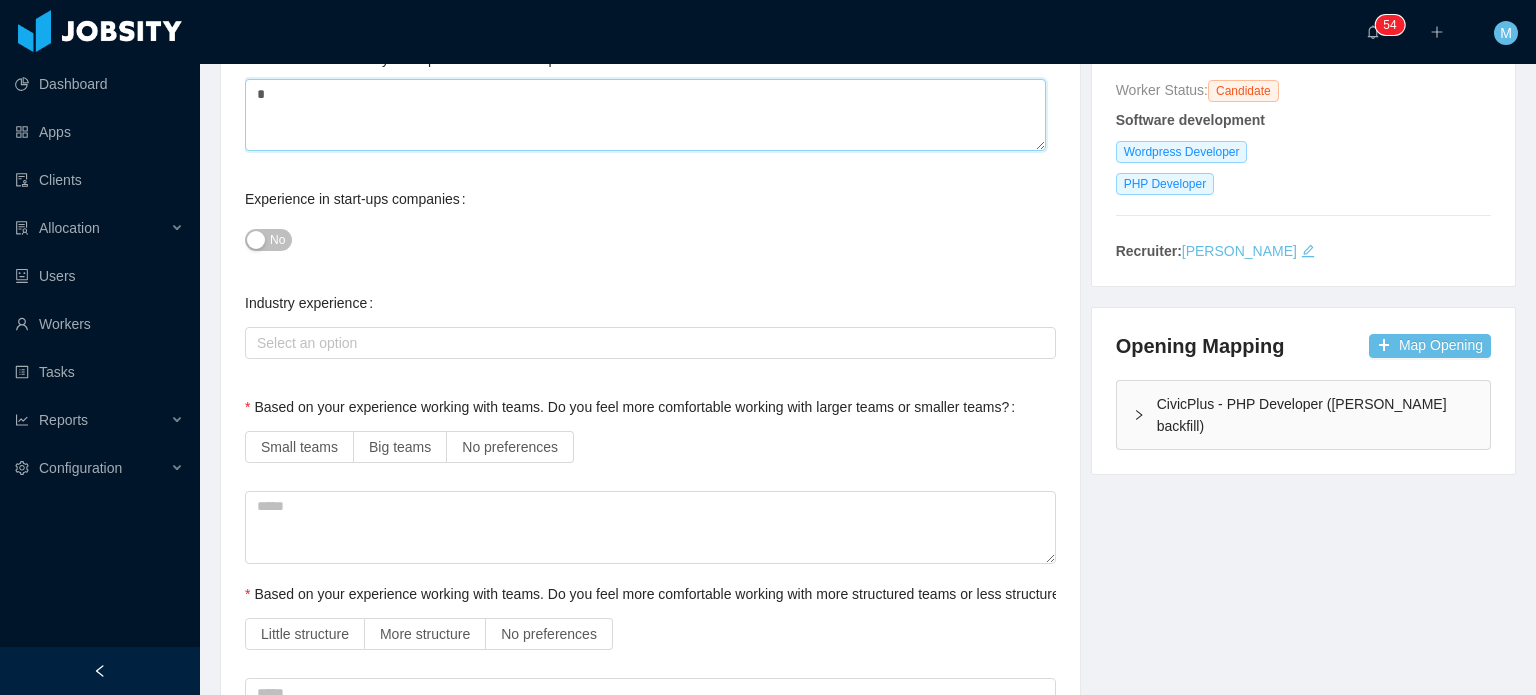 scroll, scrollTop: 300, scrollLeft: 0, axis: vertical 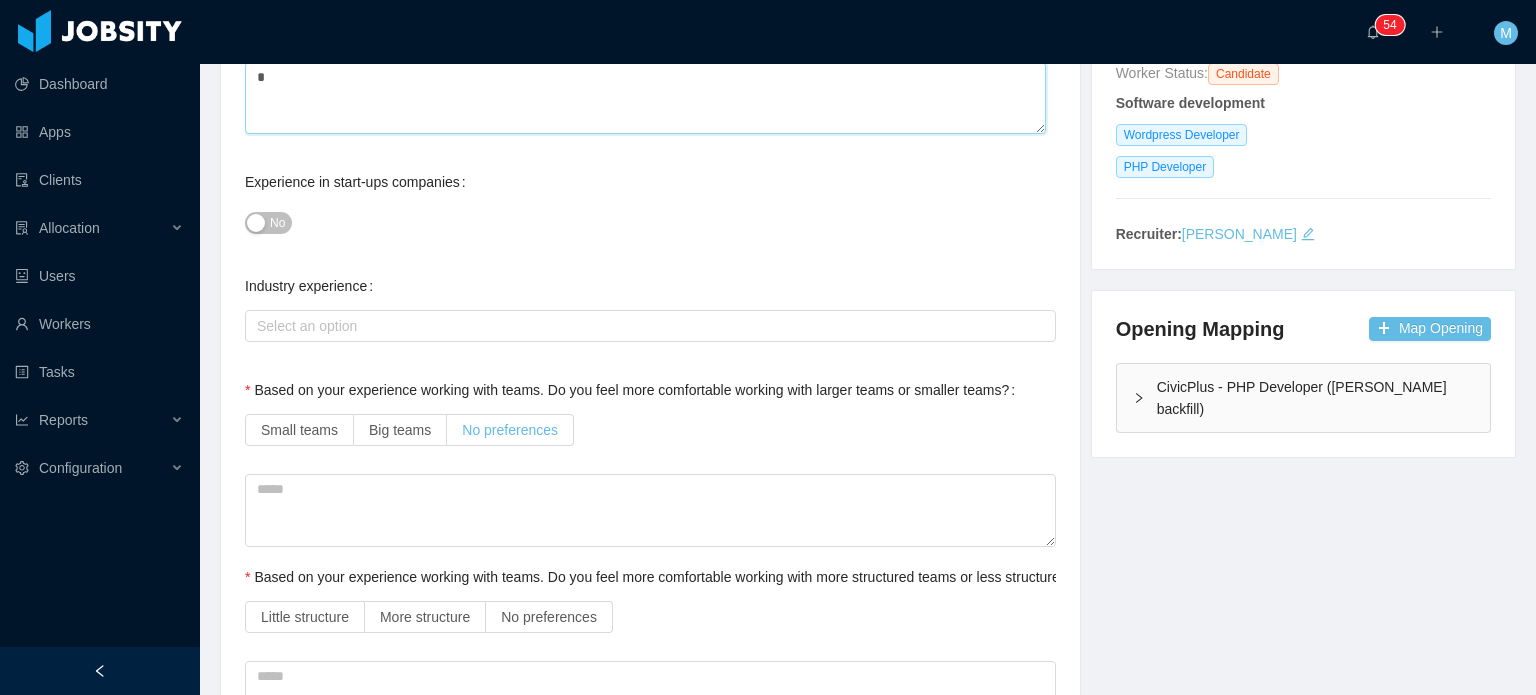 type on "*" 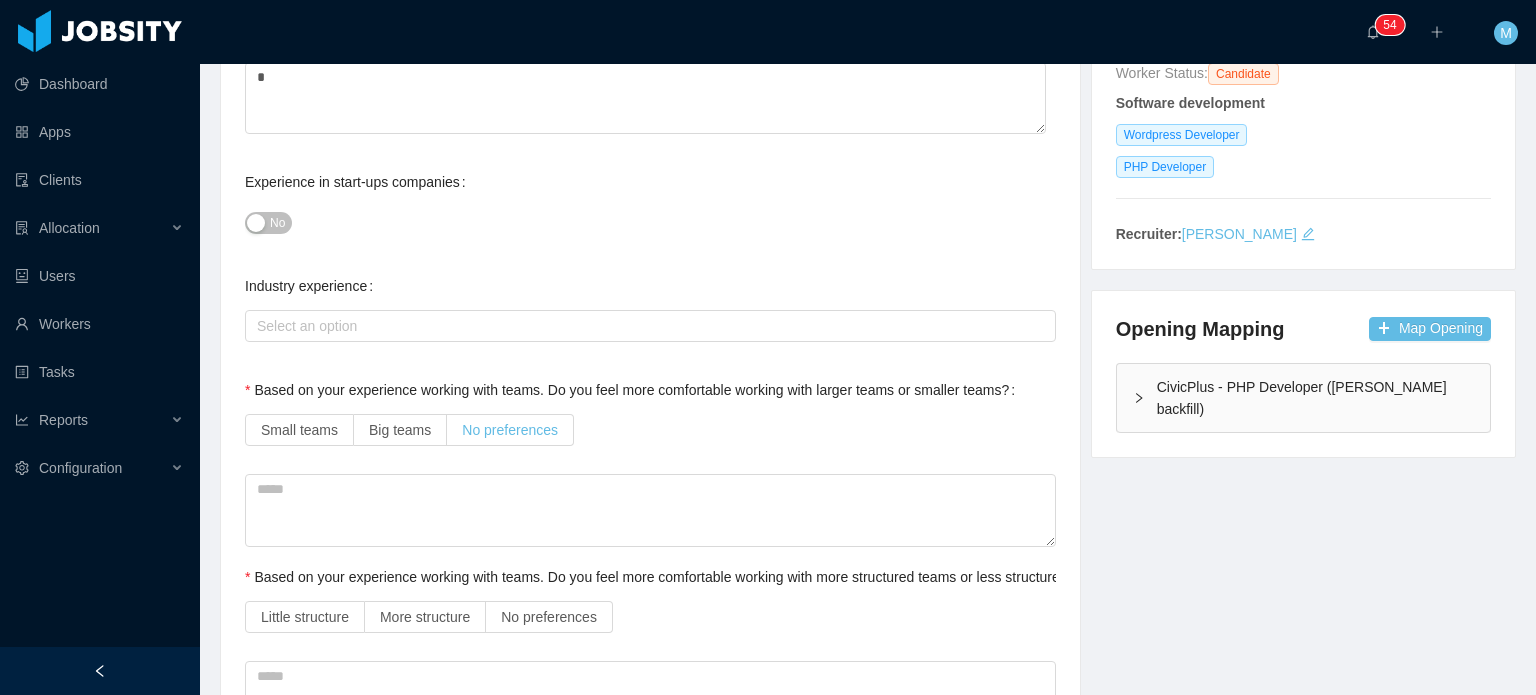 click on "No preferences" at bounding box center (510, 430) 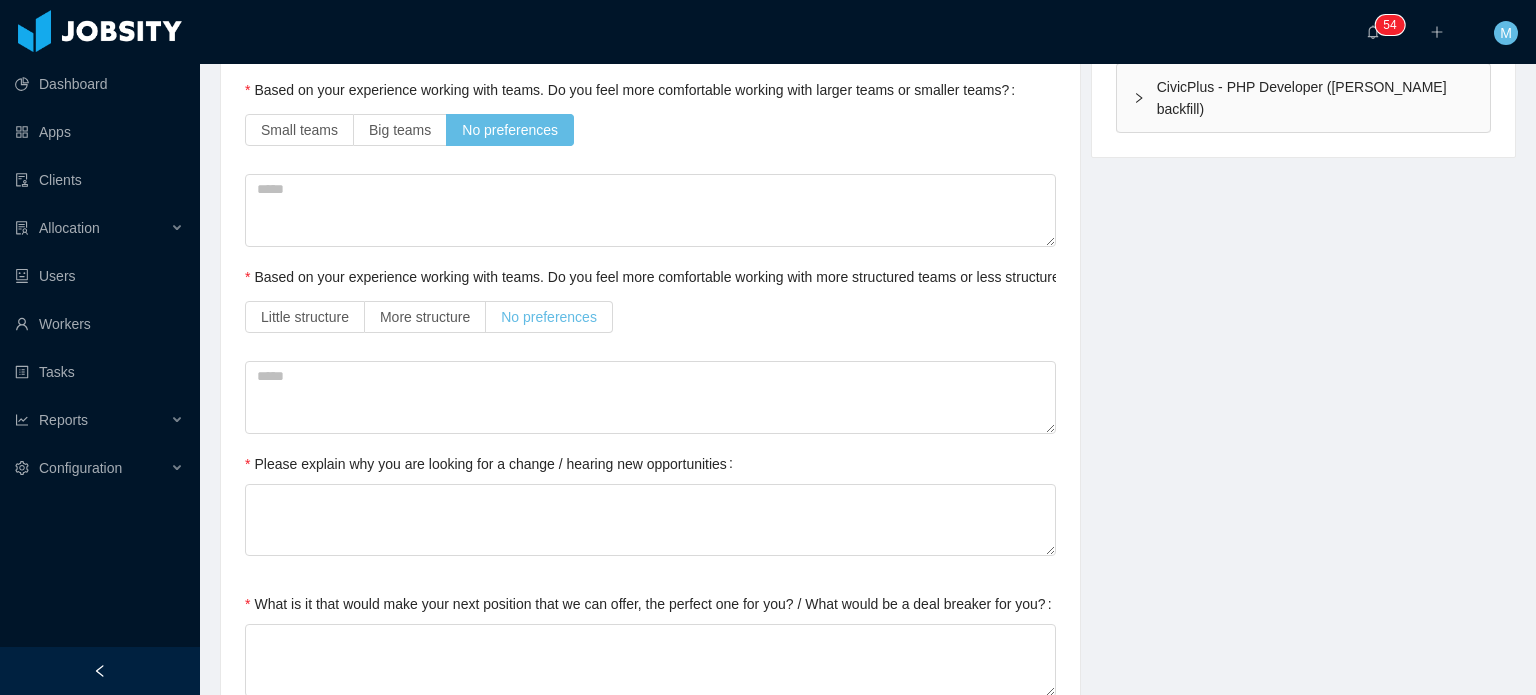 click on "No preferences" at bounding box center [549, 317] 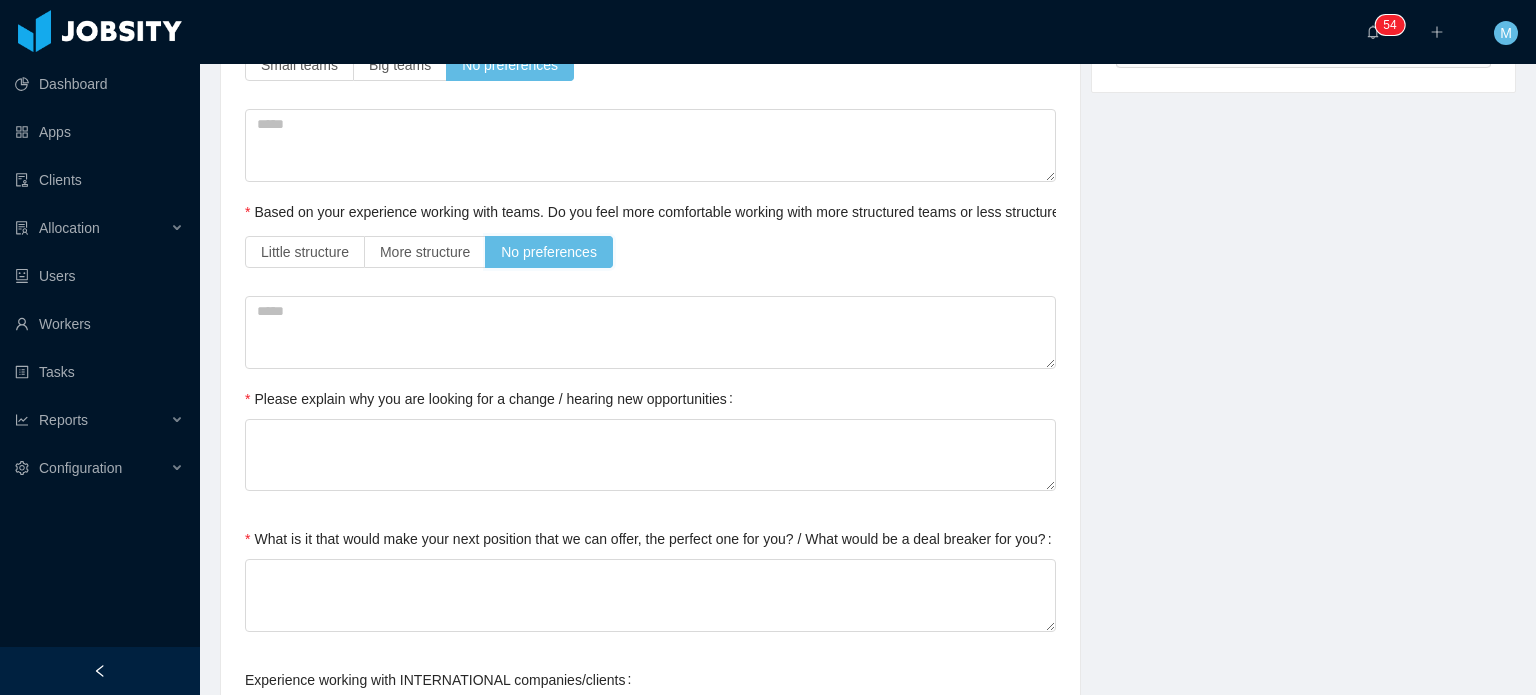 scroll, scrollTop: 800, scrollLeft: 0, axis: vertical 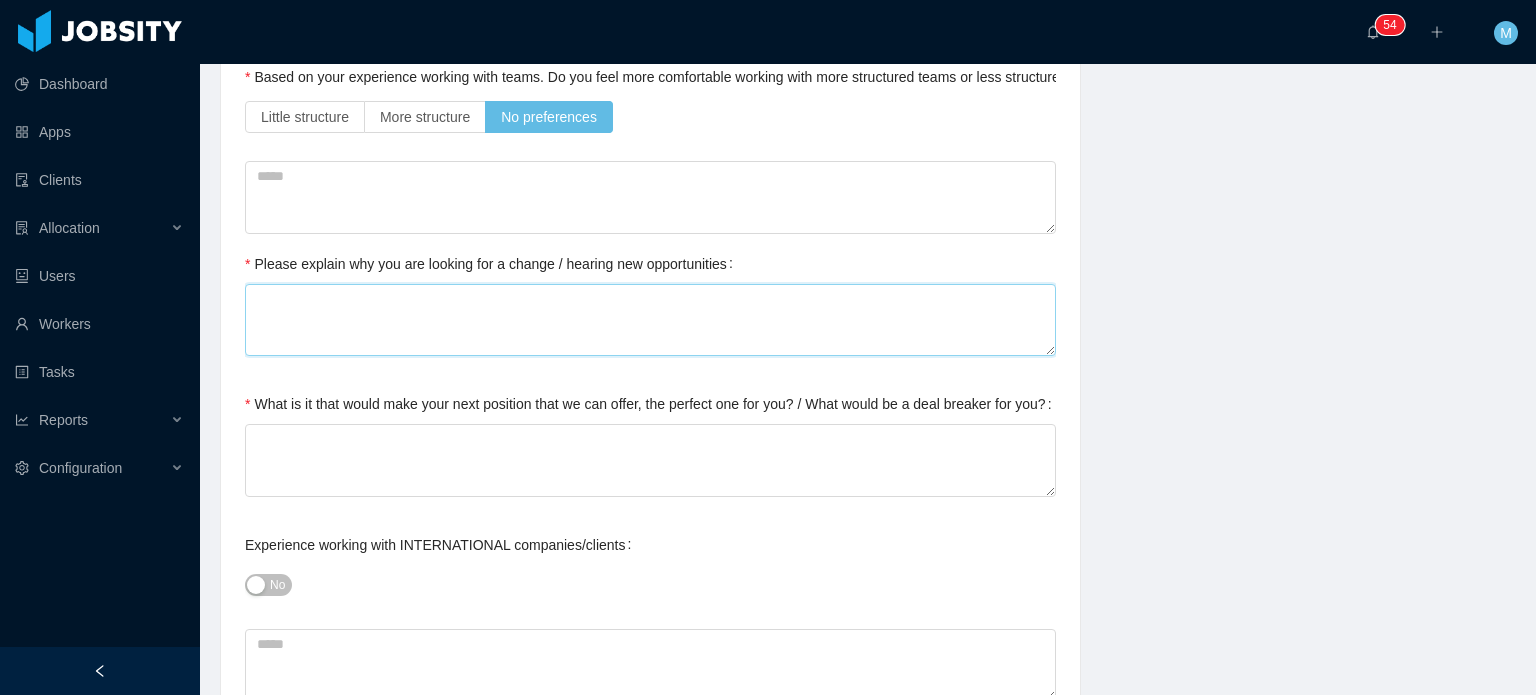 click on "Please explain why you are looking for a change / hearing new opportunities" at bounding box center (650, 320) 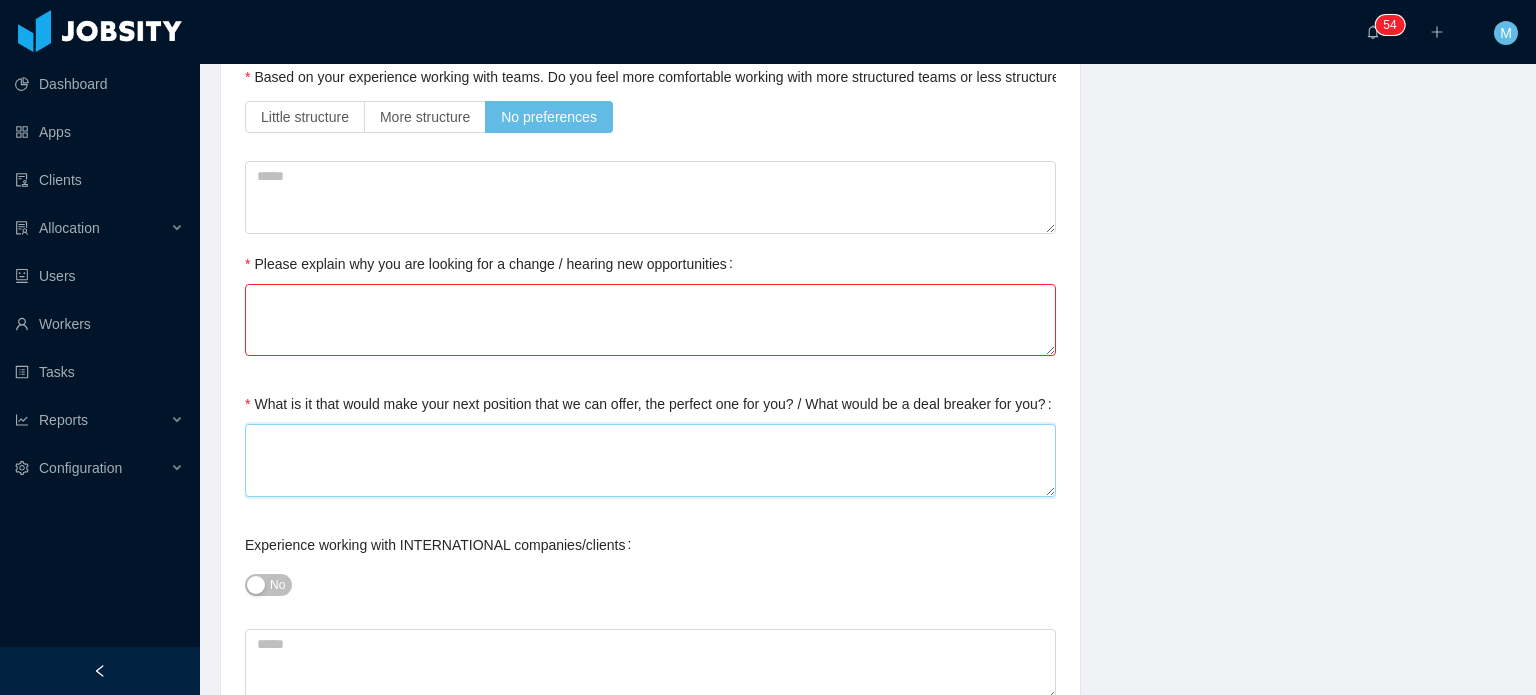 click on "What is it that would make your next position that we can offer, the perfect one for you? / What would be a deal breaker for you?" at bounding box center [650, 460] 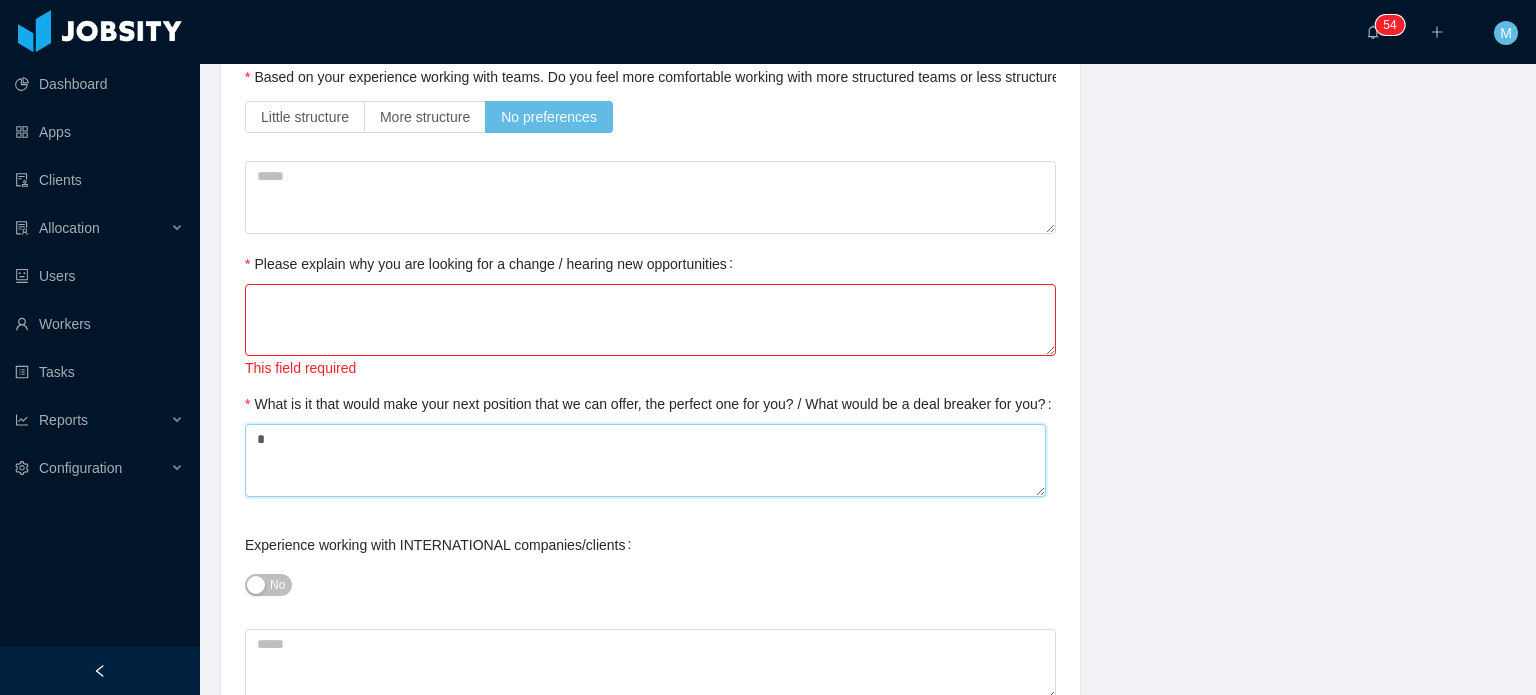 type on "*" 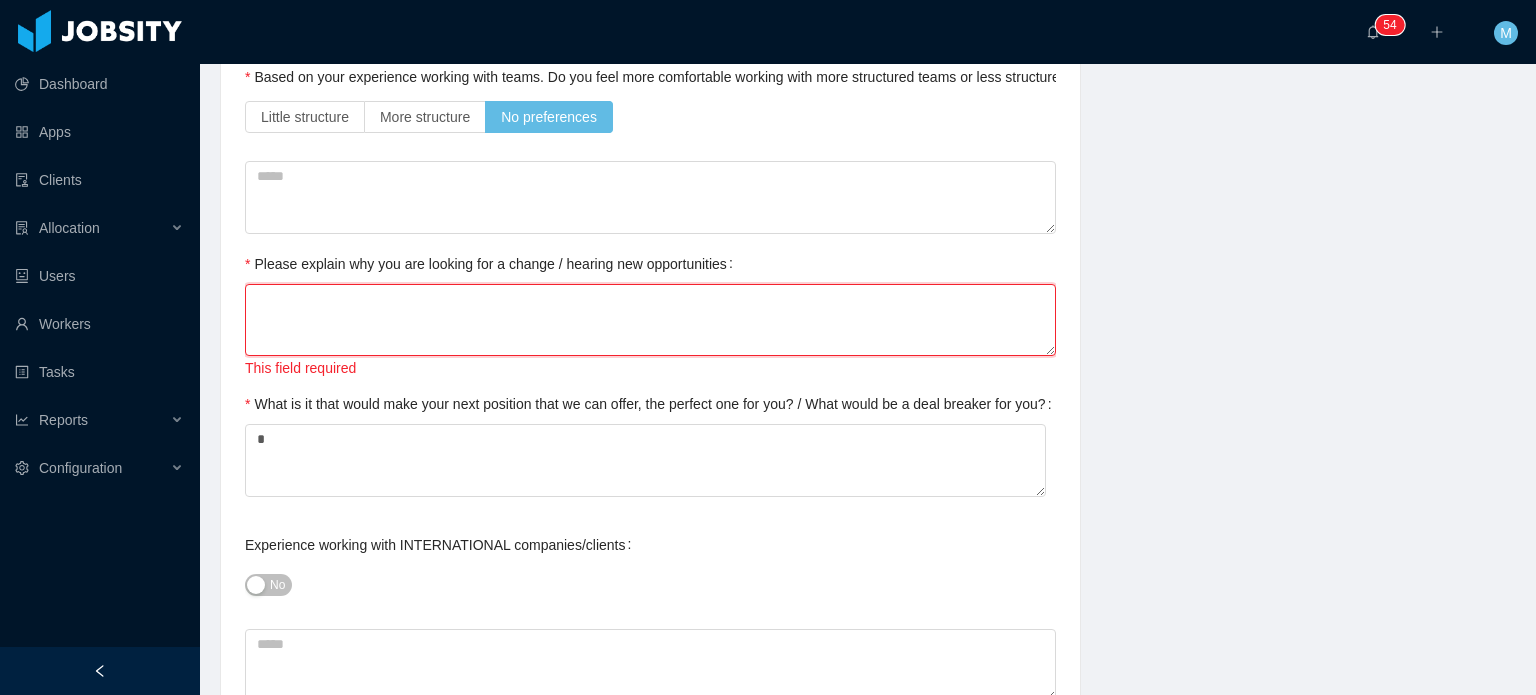 click on "Please explain why you are looking for a change / hearing new opportunities" at bounding box center [650, 320] 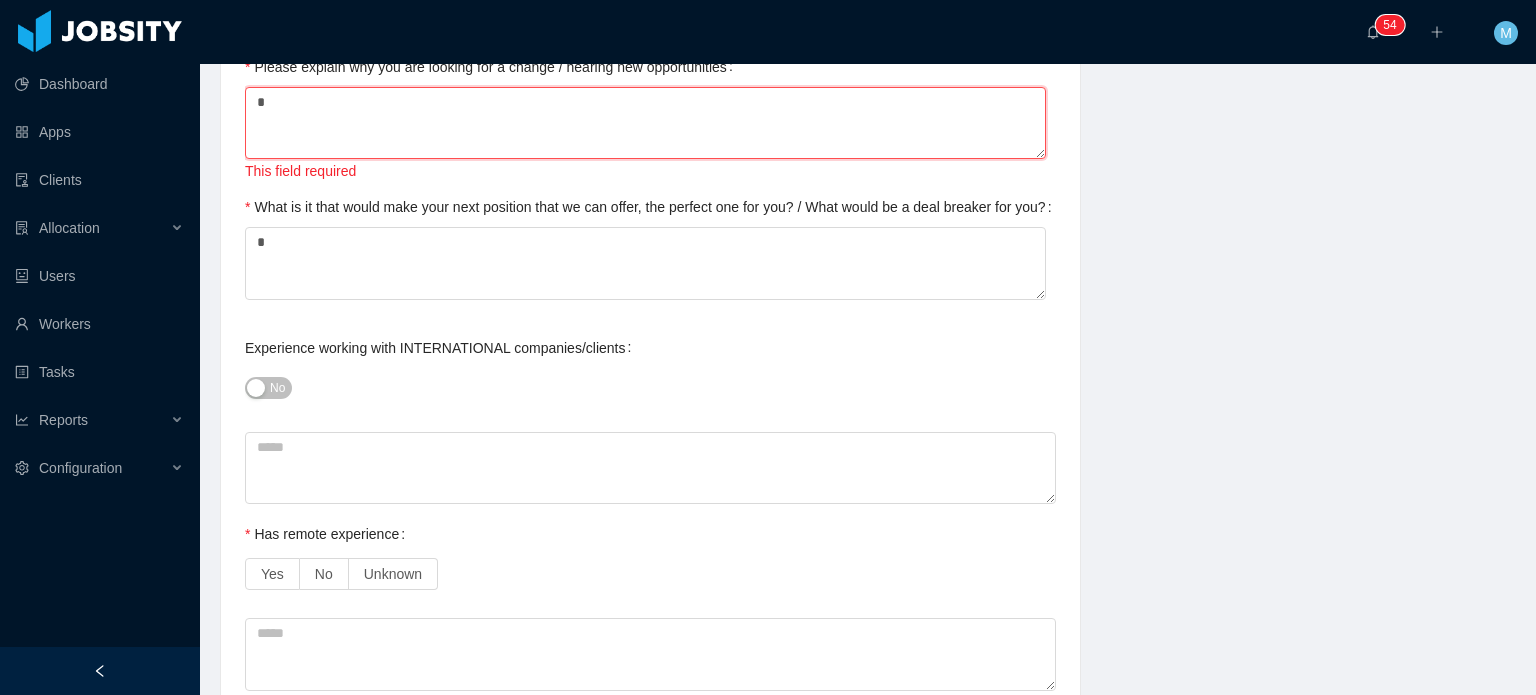 scroll, scrollTop: 1200, scrollLeft: 0, axis: vertical 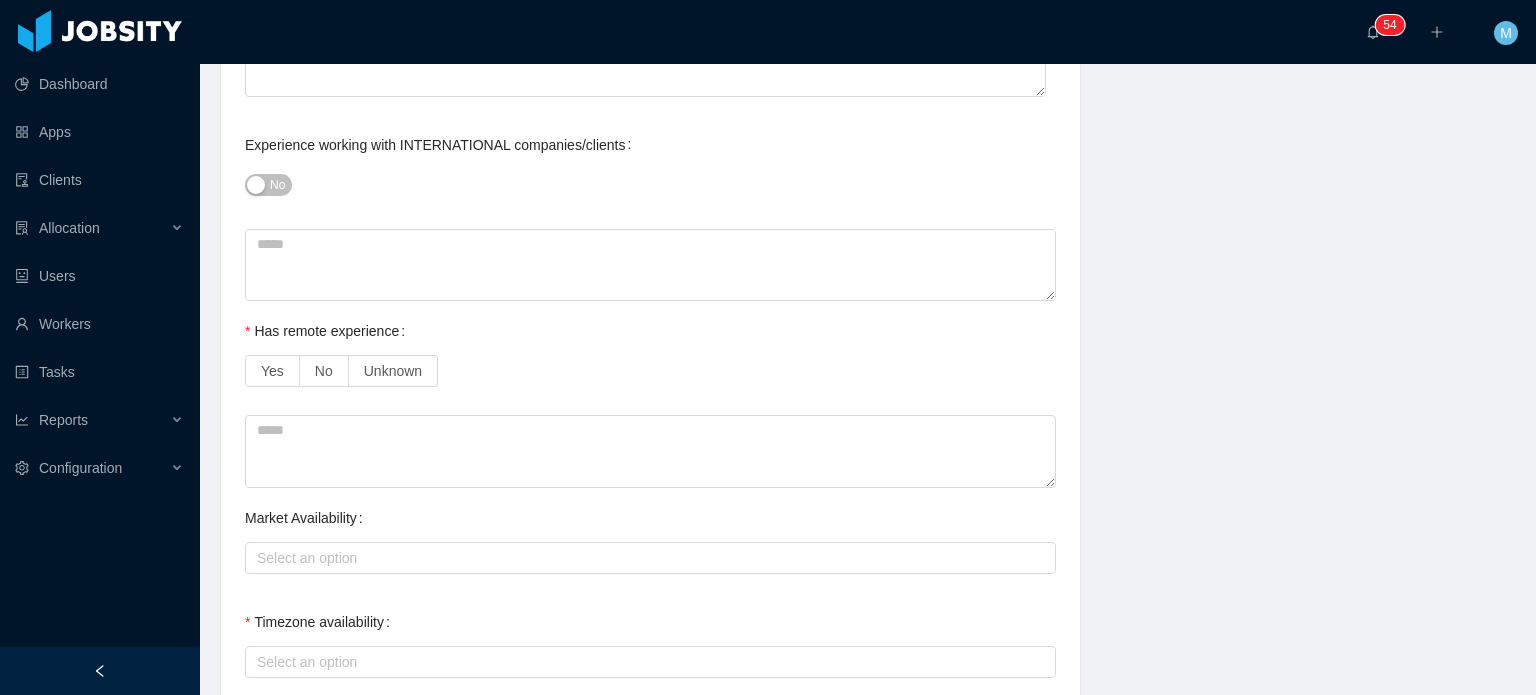 type on "*" 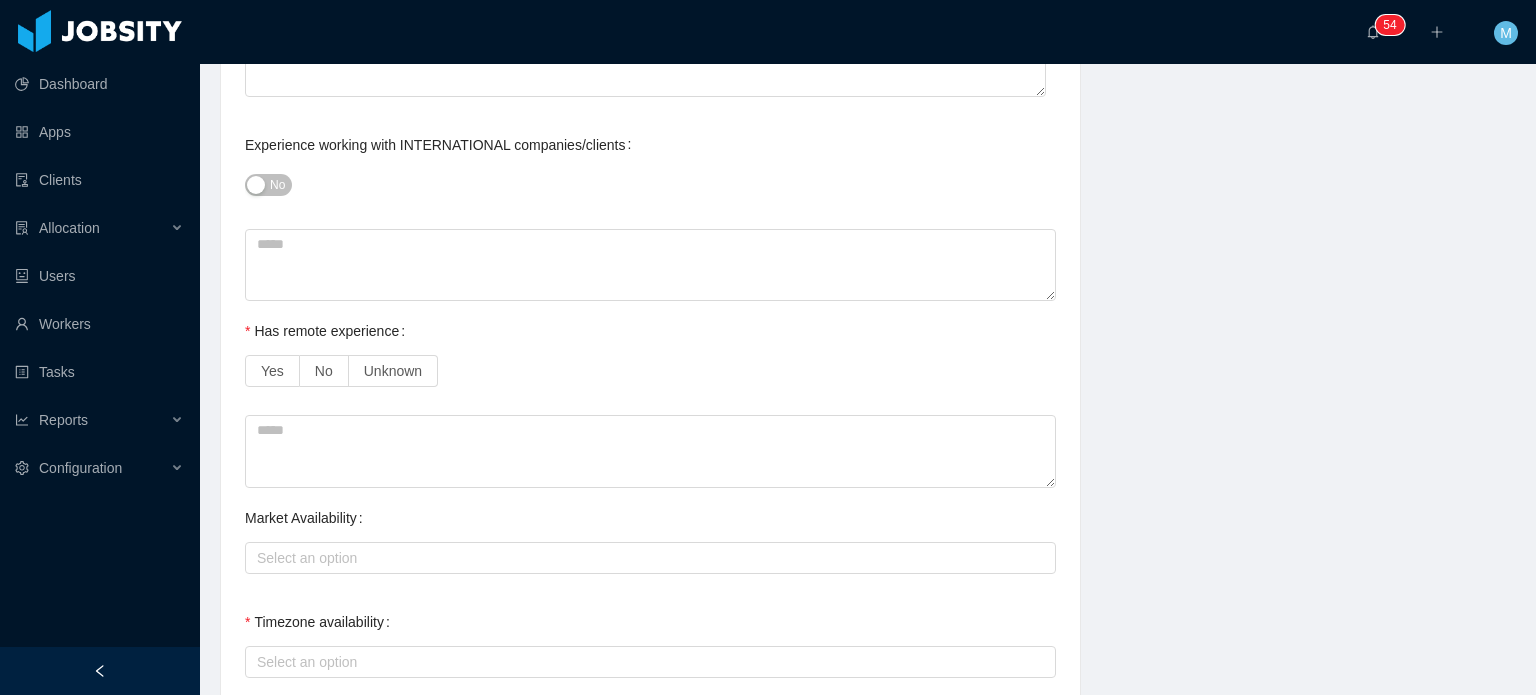 click on "No" at bounding box center [650, 185] 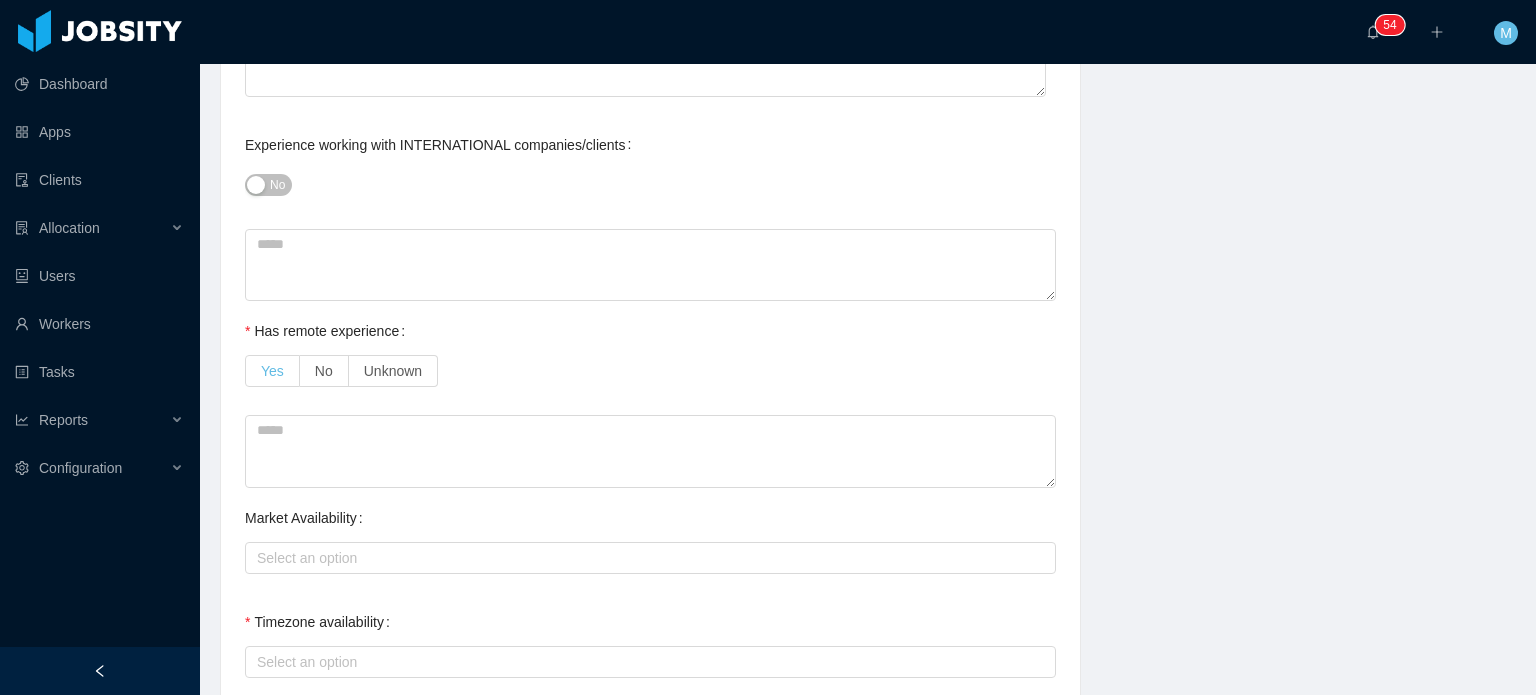 click on "Yes" at bounding box center (272, 371) 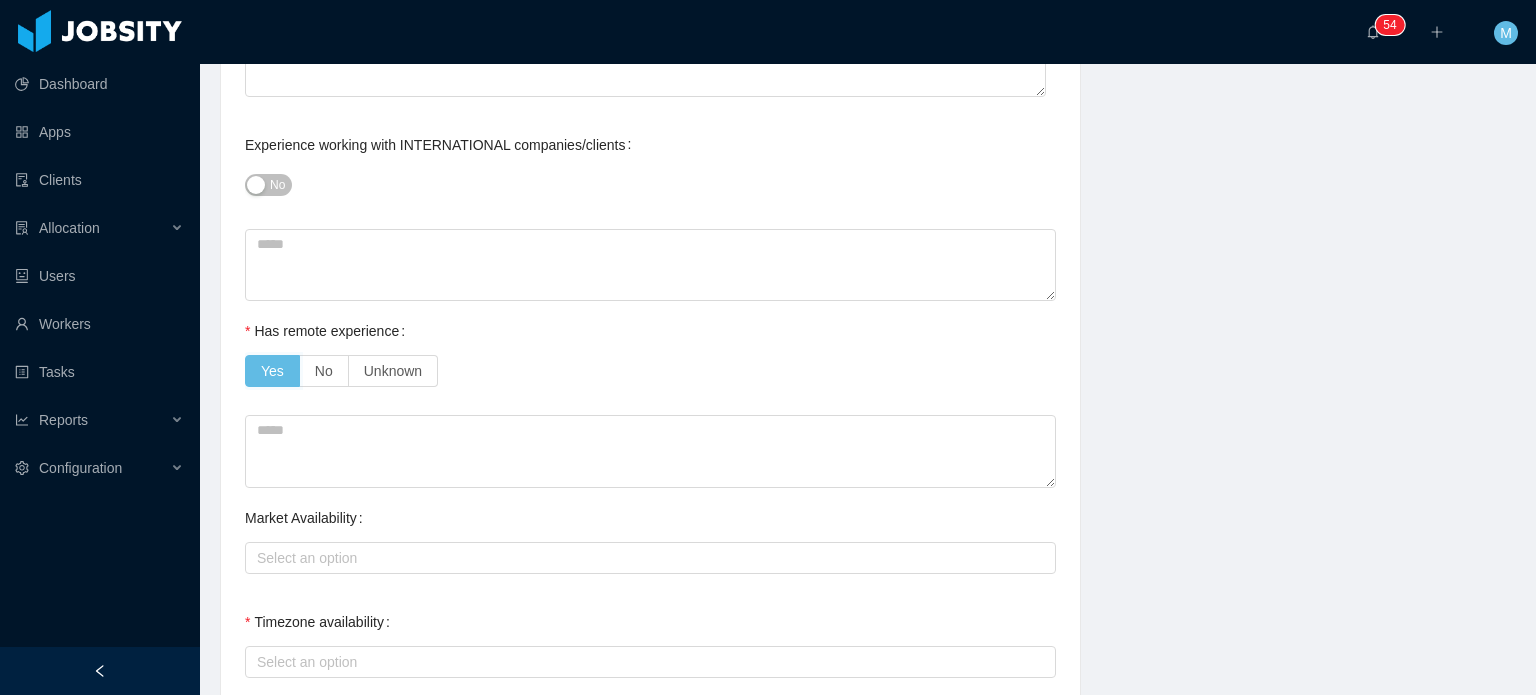 scroll, scrollTop: 1400, scrollLeft: 0, axis: vertical 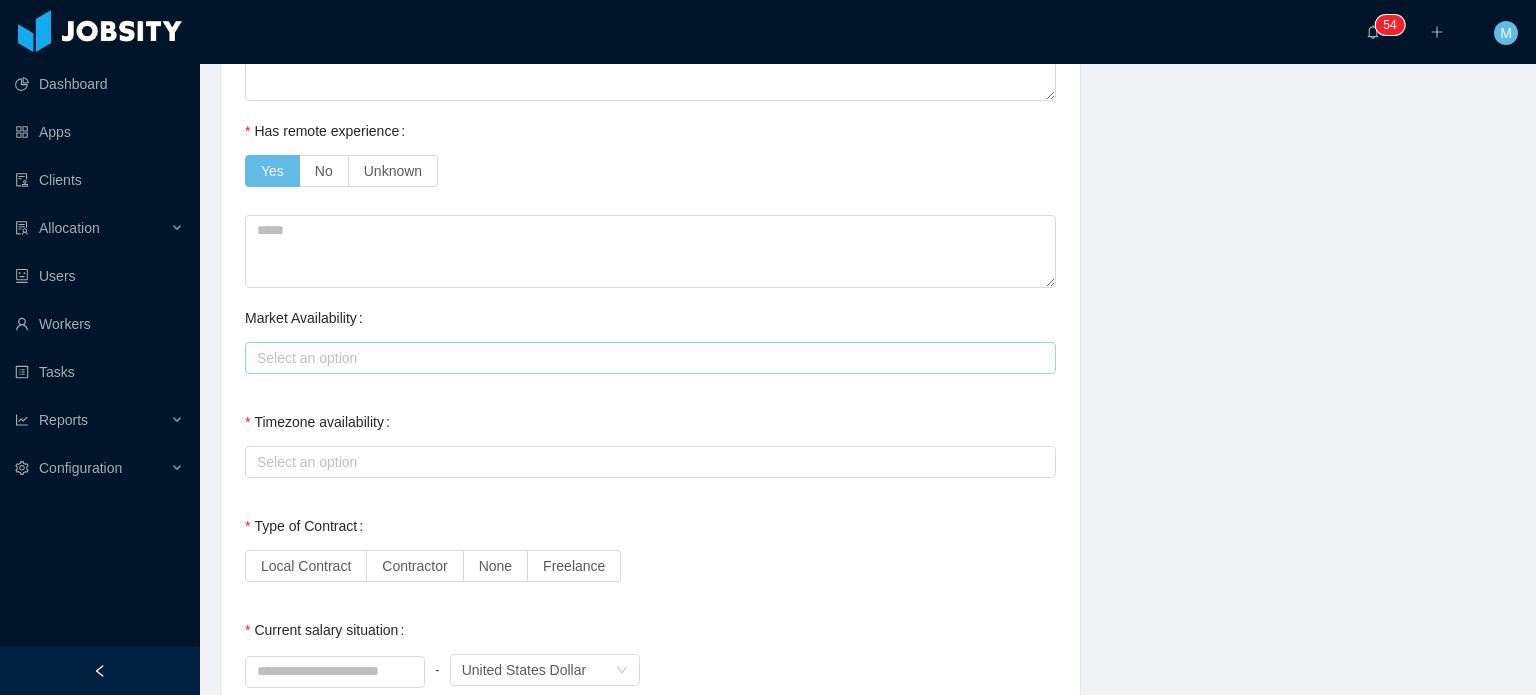 click on "Select an option" at bounding box center [647, 358] 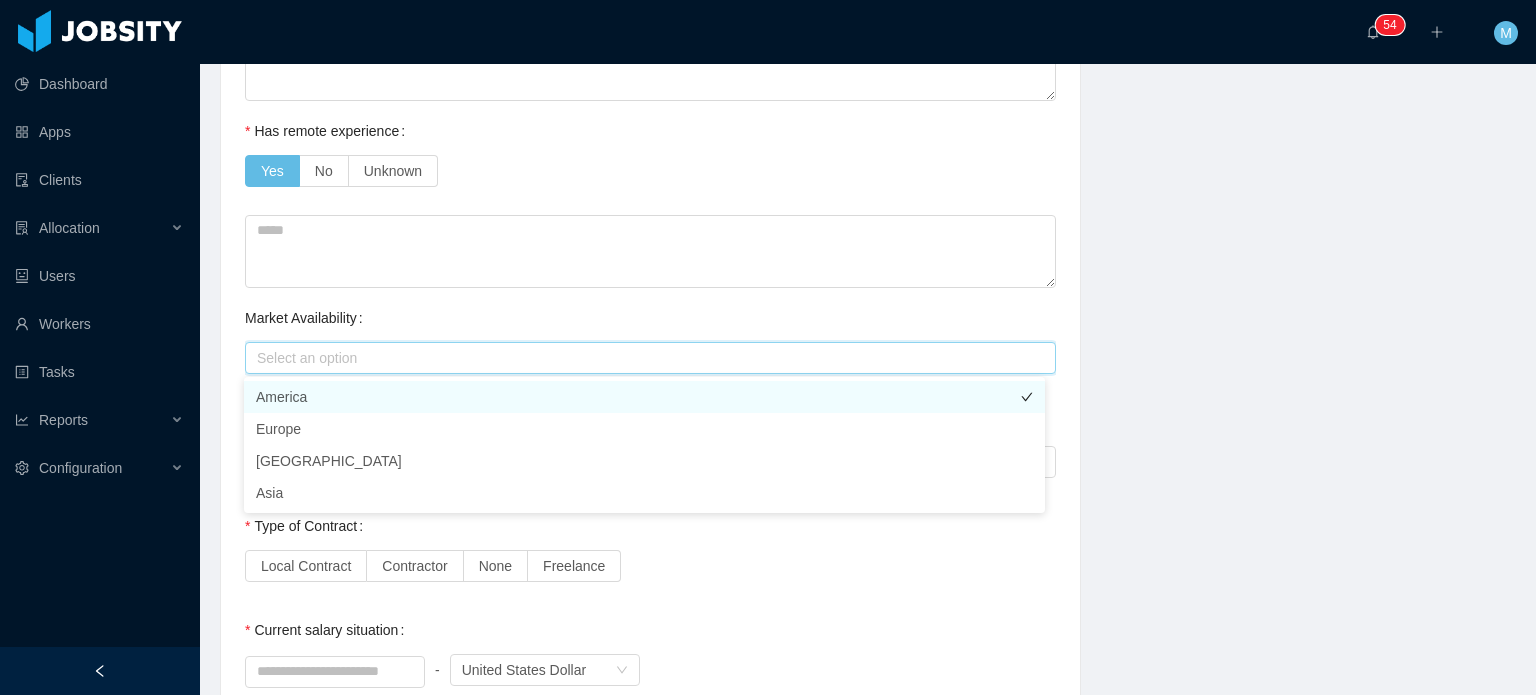 click on "America" at bounding box center (644, 397) 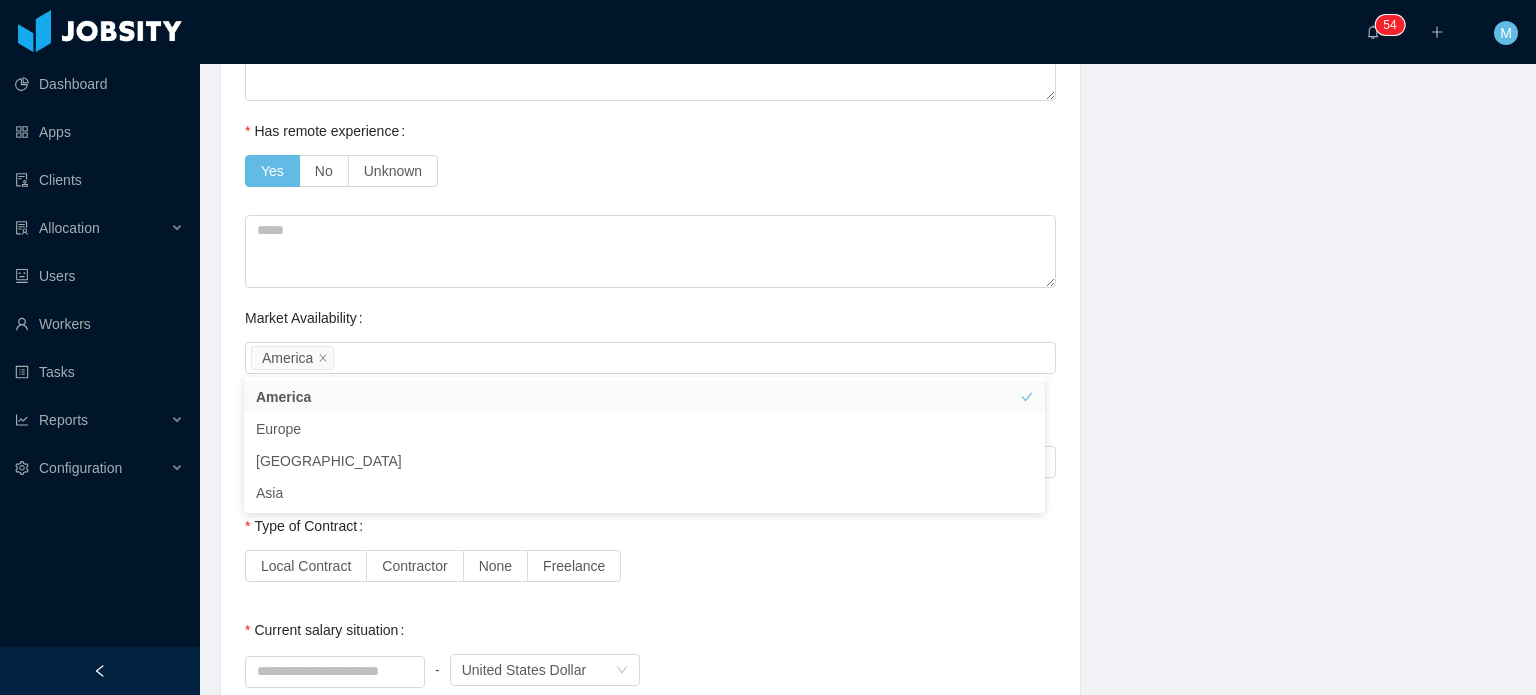 click on "**********" at bounding box center [868, 109] 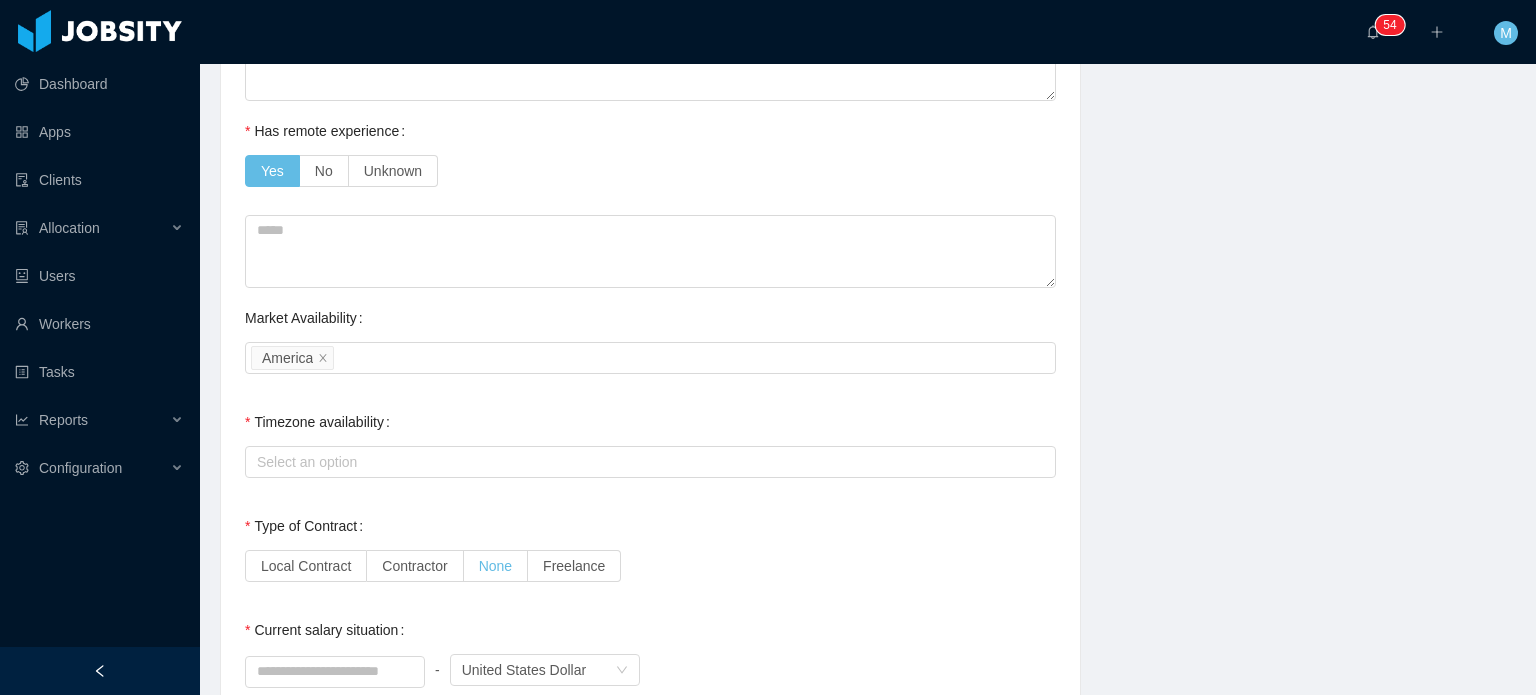 click on "None" at bounding box center (496, 566) 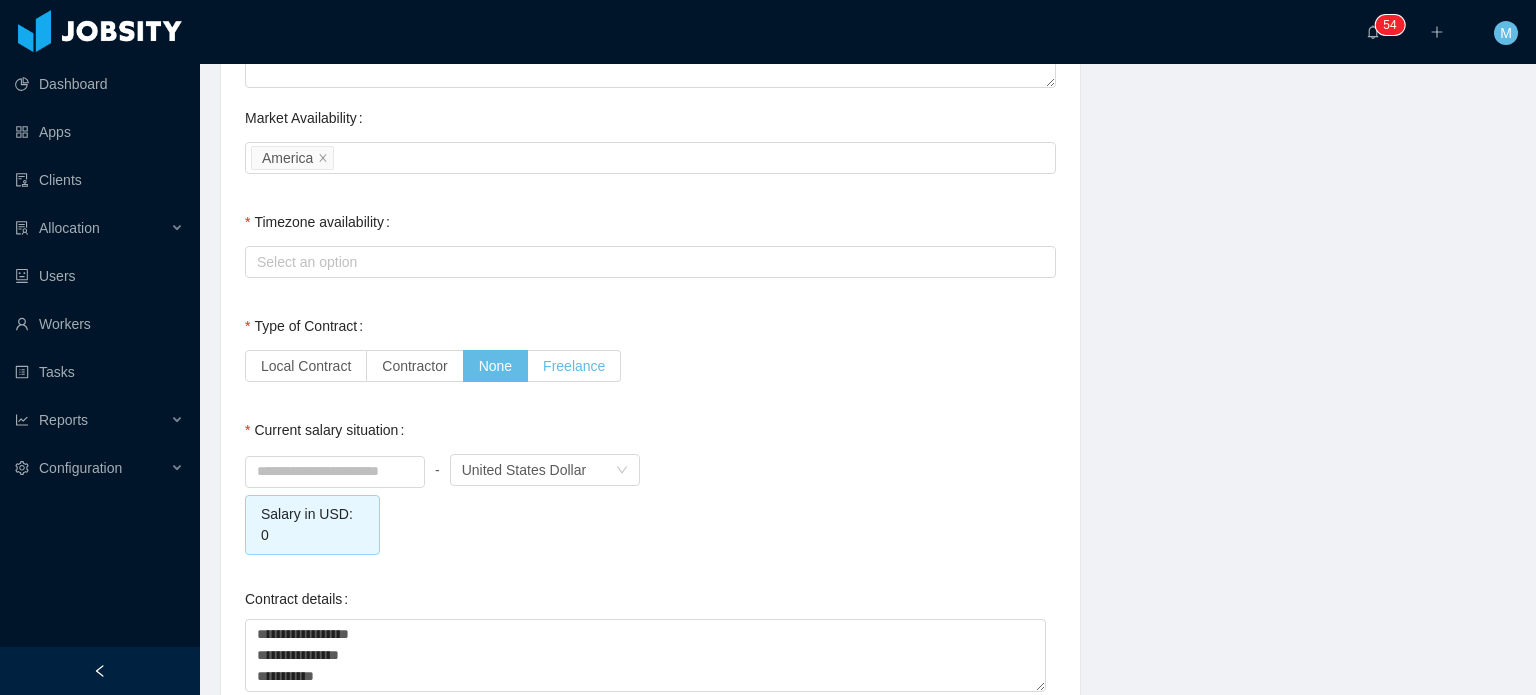 click on "Freelance" at bounding box center [574, 366] 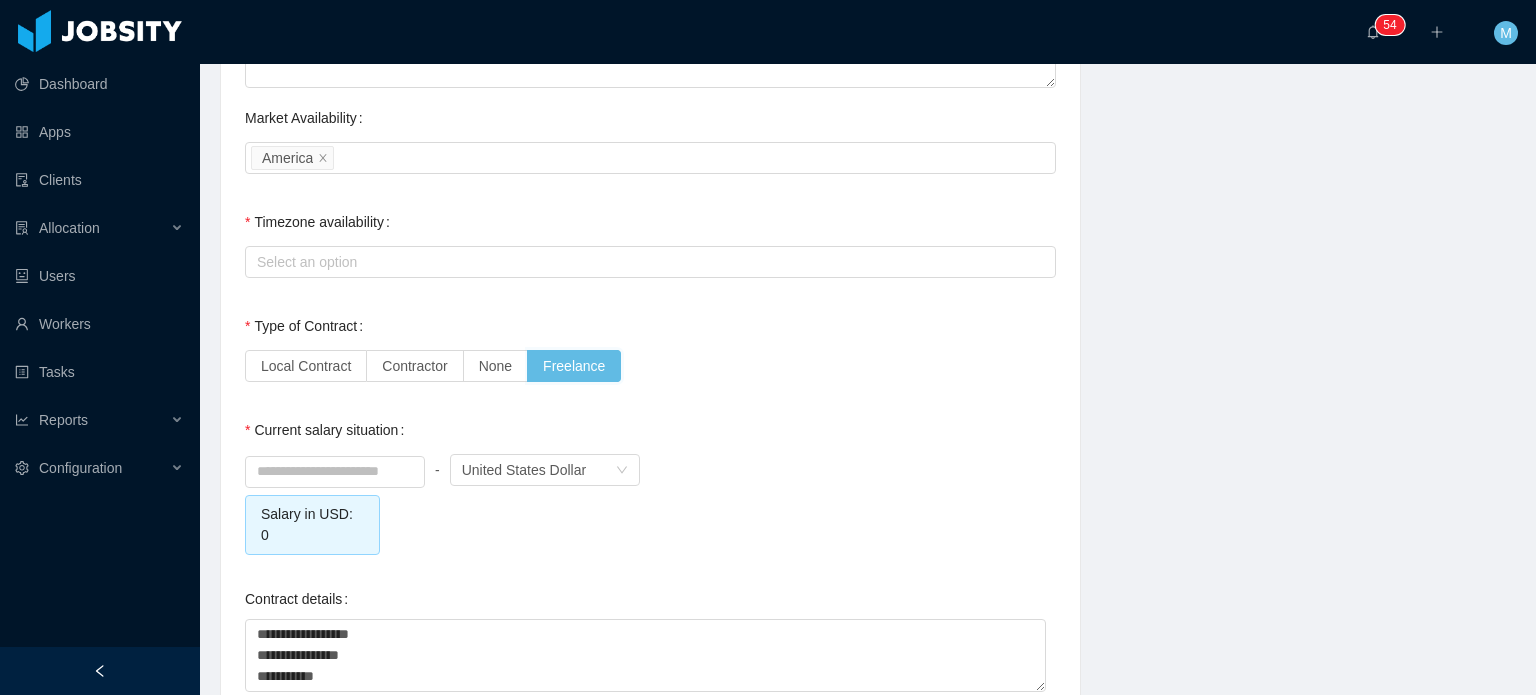 scroll, scrollTop: 1700, scrollLeft: 0, axis: vertical 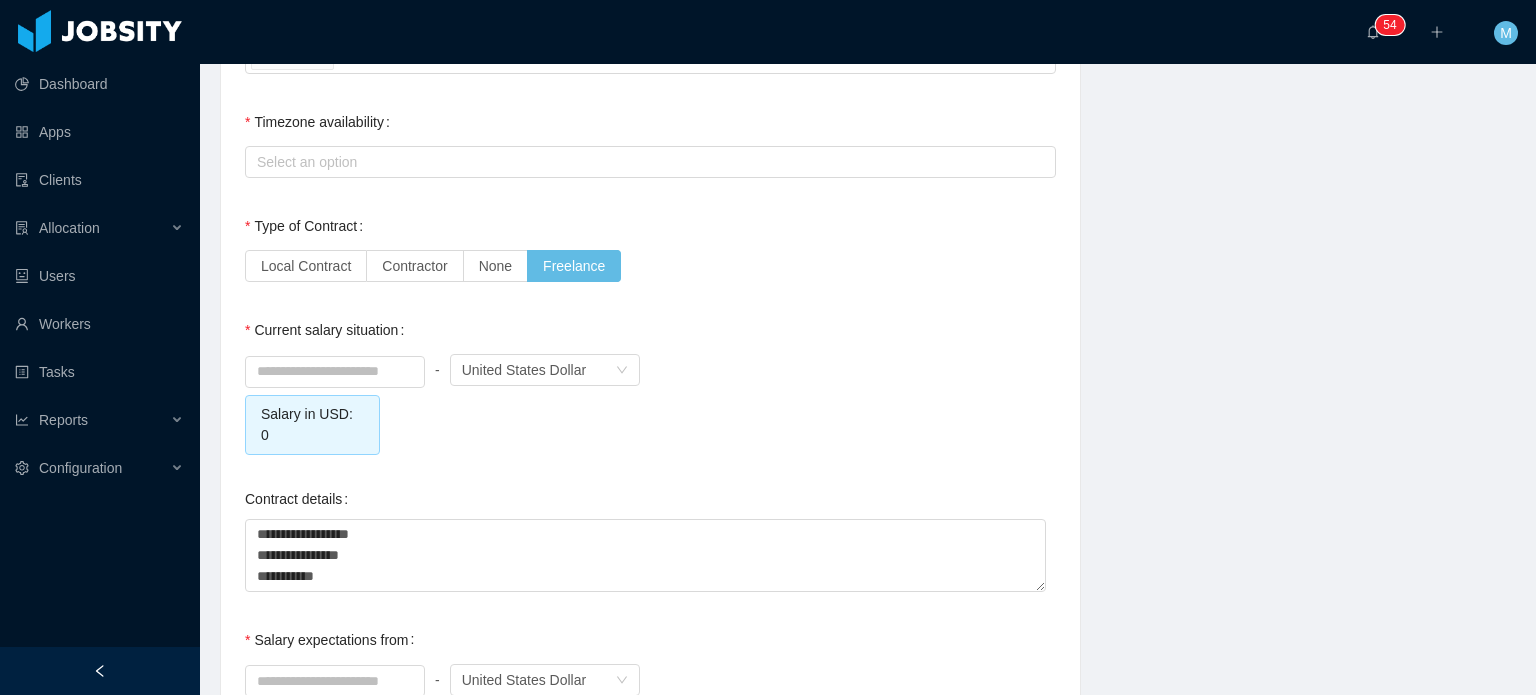 click on "Local Contract Contractor None Freelance" at bounding box center [650, 266] 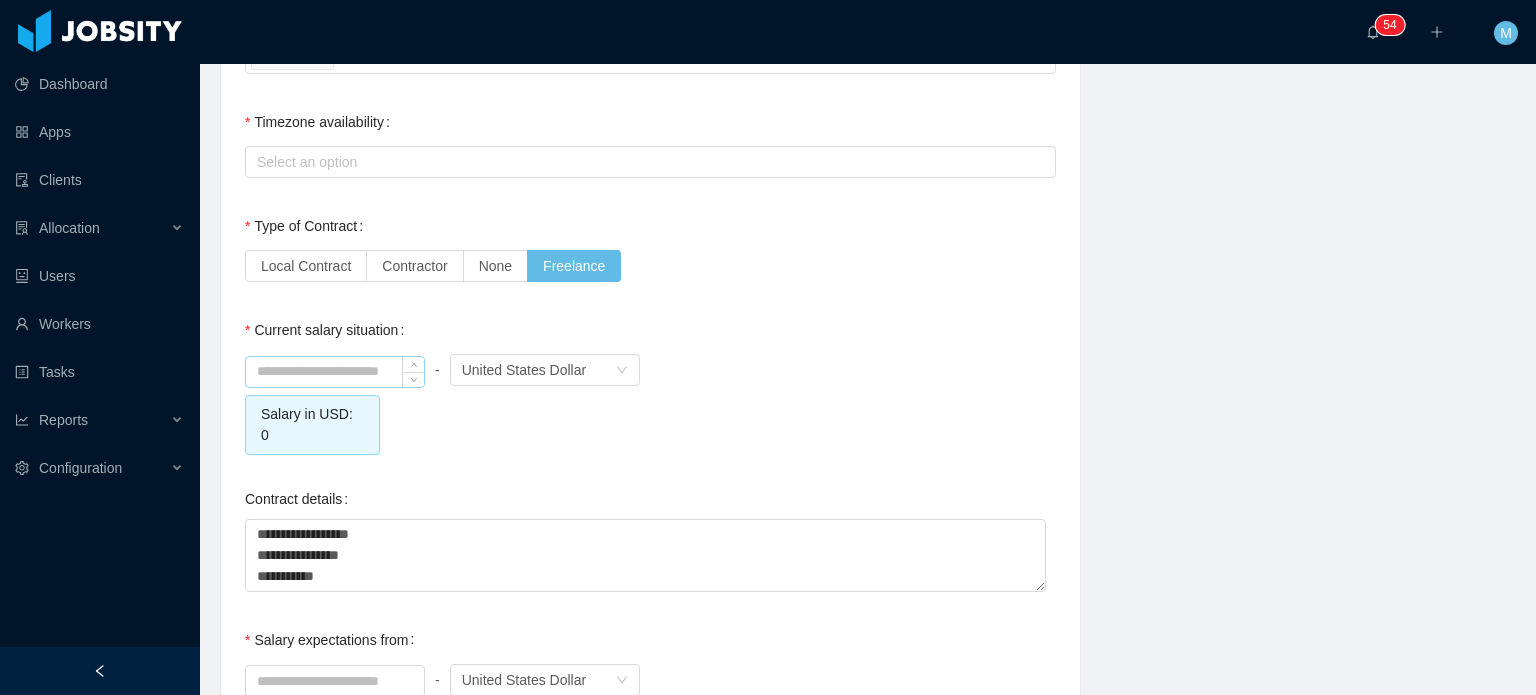 click at bounding box center (335, 372) 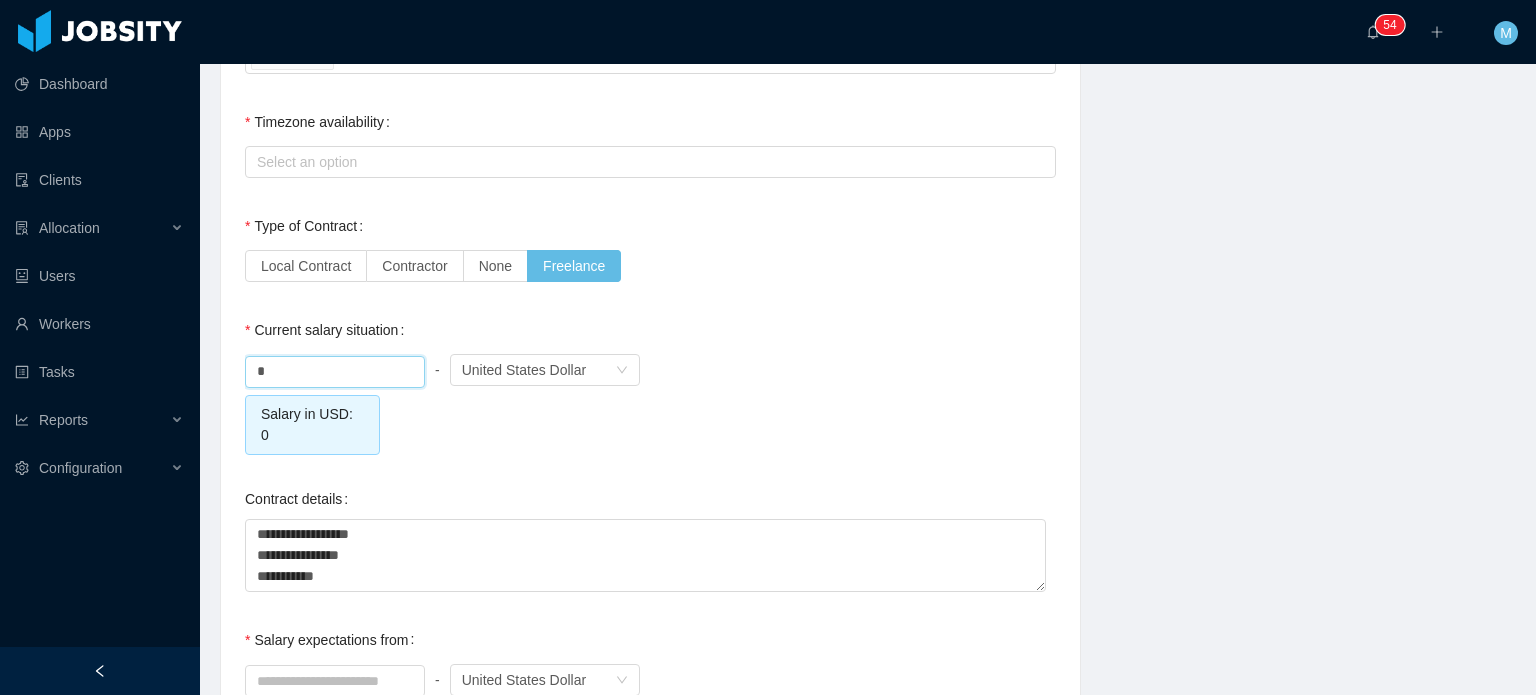 type on "****" 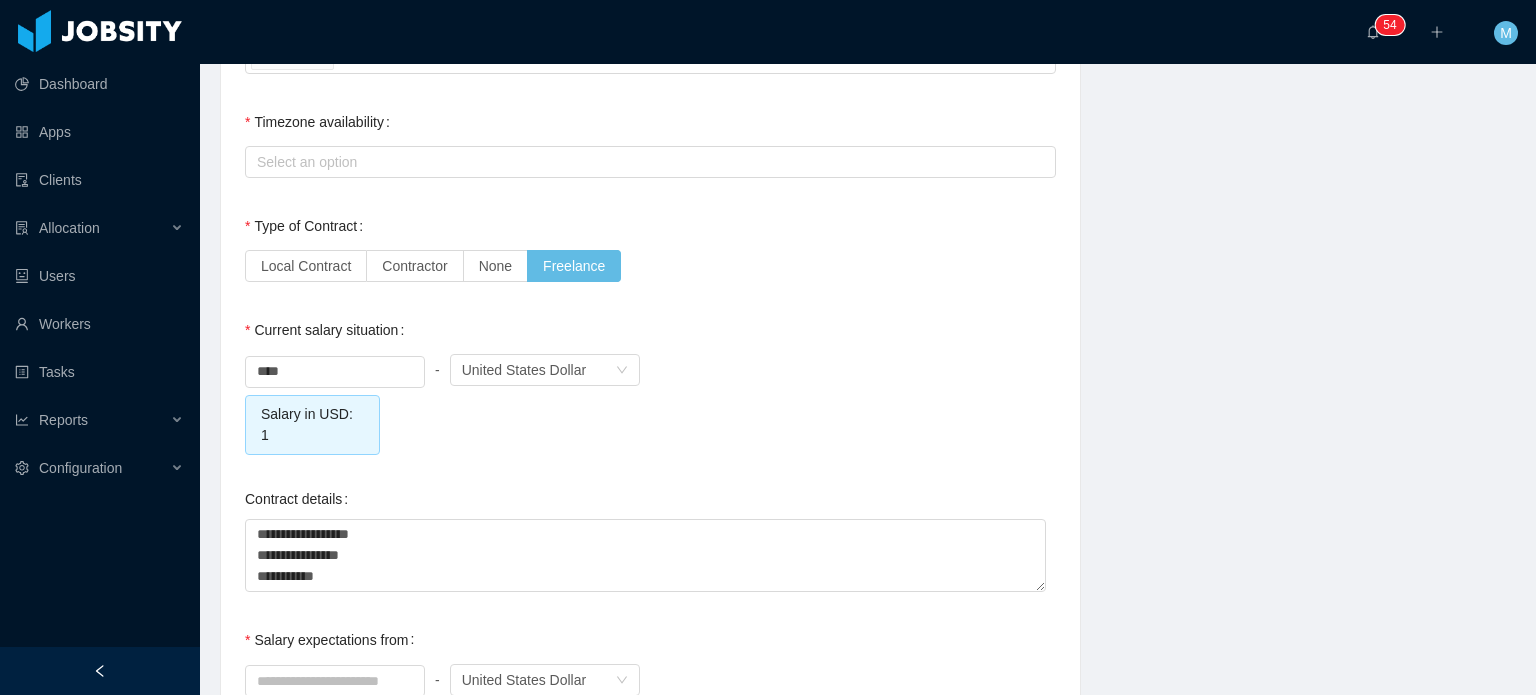 click on "Current Situation and Company/Team Preferences Tell me a little about your expertise and current profile? * Experience in start-ups companies No Industry experience Select an option   Based on your experience working with teams. Do you feel more comfortable working with larger teams or smaller teams? Small teams Big teams No preferences Based on your experience working with teams. Do you feel more comfortable working with more structured teams or less structured teams? Little structure More structure No preferences Please explain why you are looking for a change / hearing new opportunities * What is it that would make your next position that we can offer, the perfect one for you? / What would be a deal breaker for you? * Experience working with INTERNATIONAL companies/clients No Has remote experience Yes No Unknown Market Availability Select an option   America     Timezone availability Select an option   Type of Contract Local Contract Contractor None Freelance Current salary situation **** - Currency" at bounding box center (650, -161) 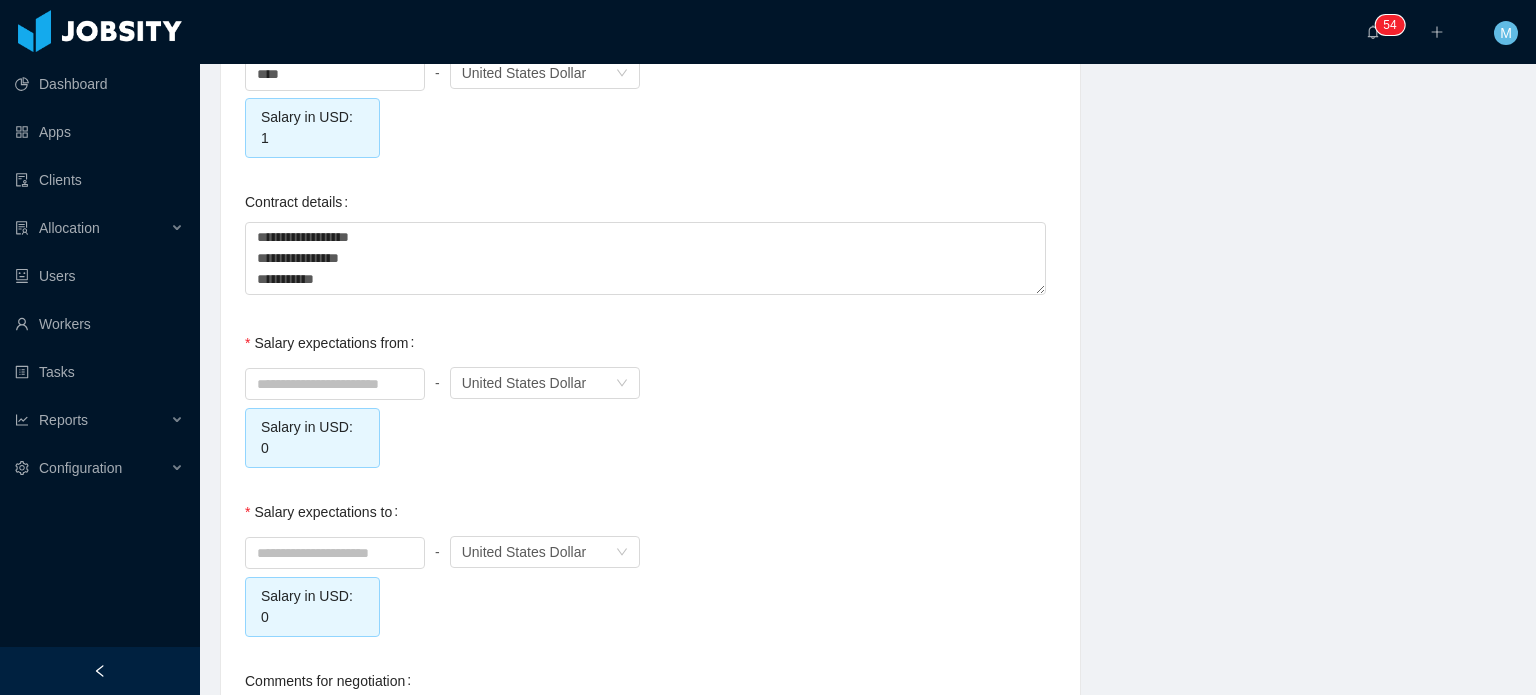 scroll, scrollTop: 2000, scrollLeft: 0, axis: vertical 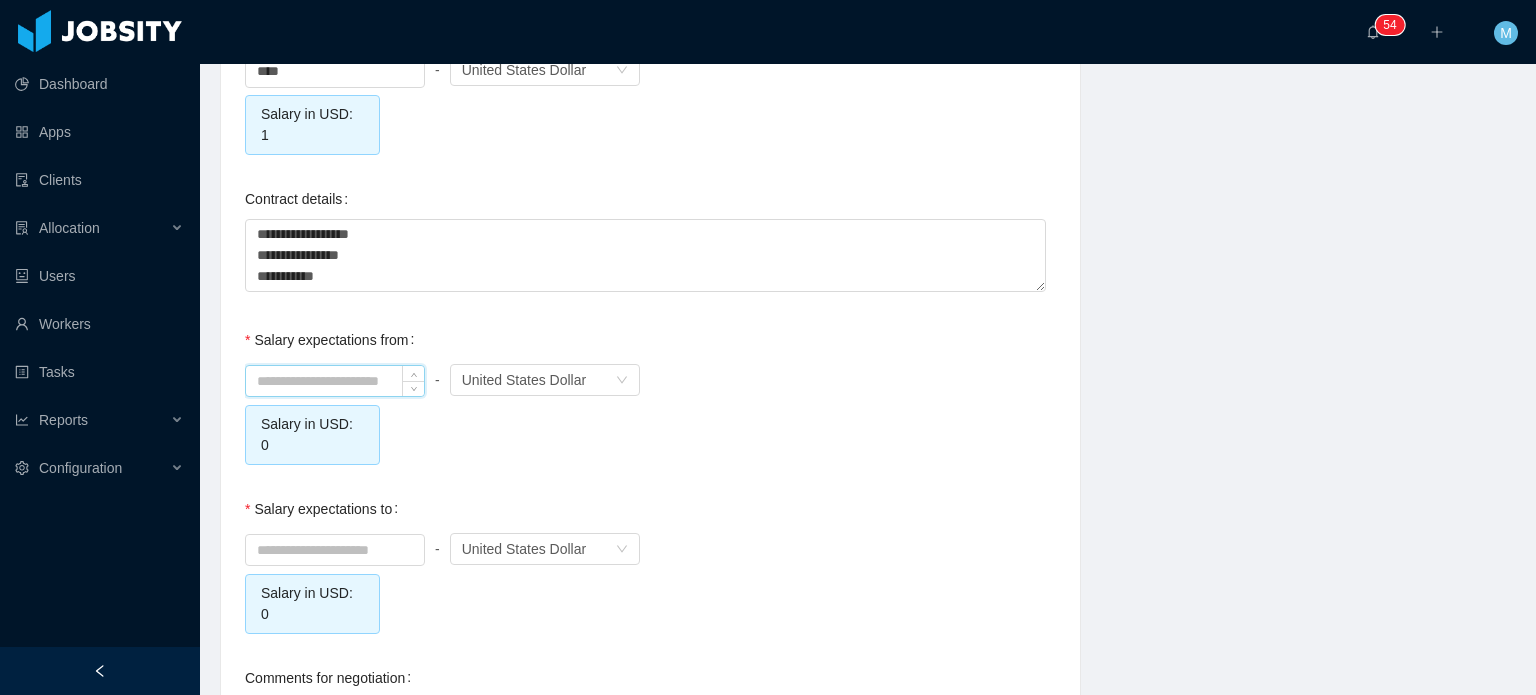 click at bounding box center (335, 381) 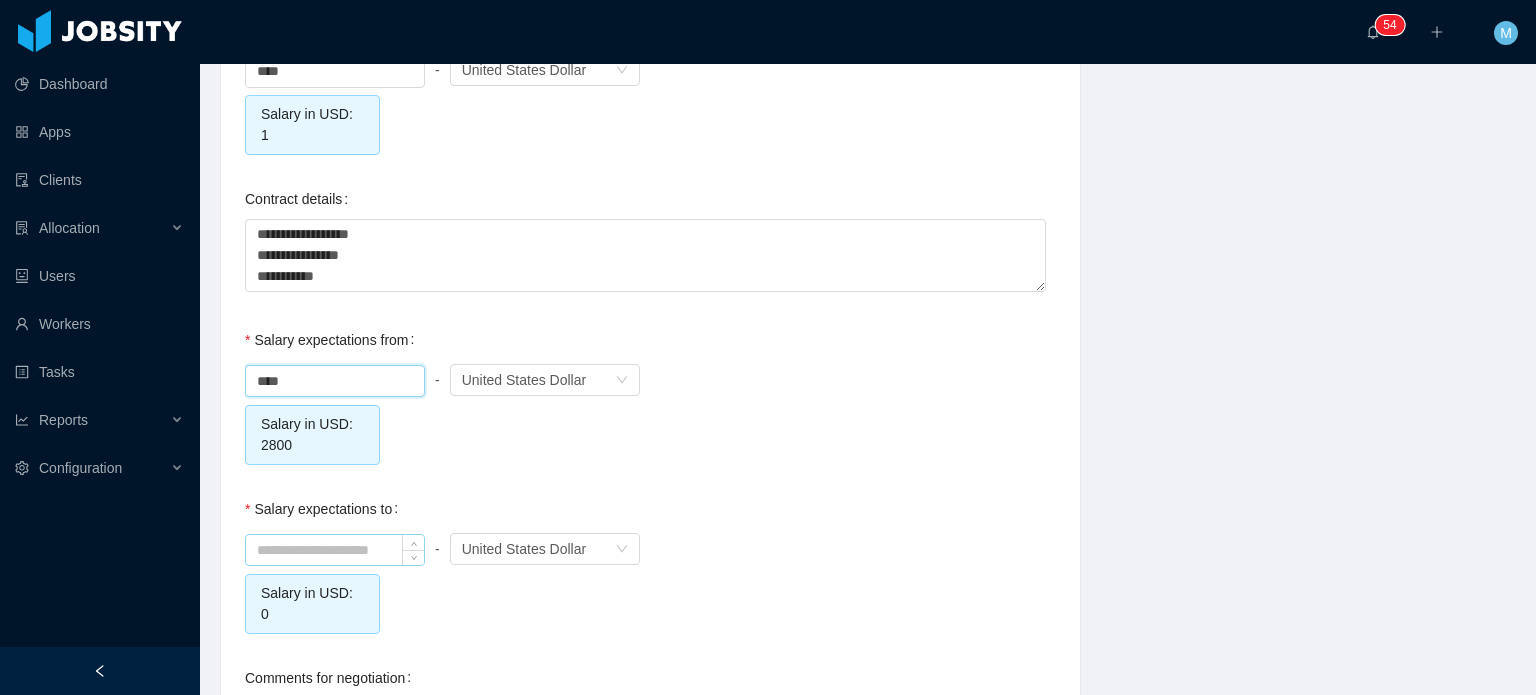 click at bounding box center (335, 550) 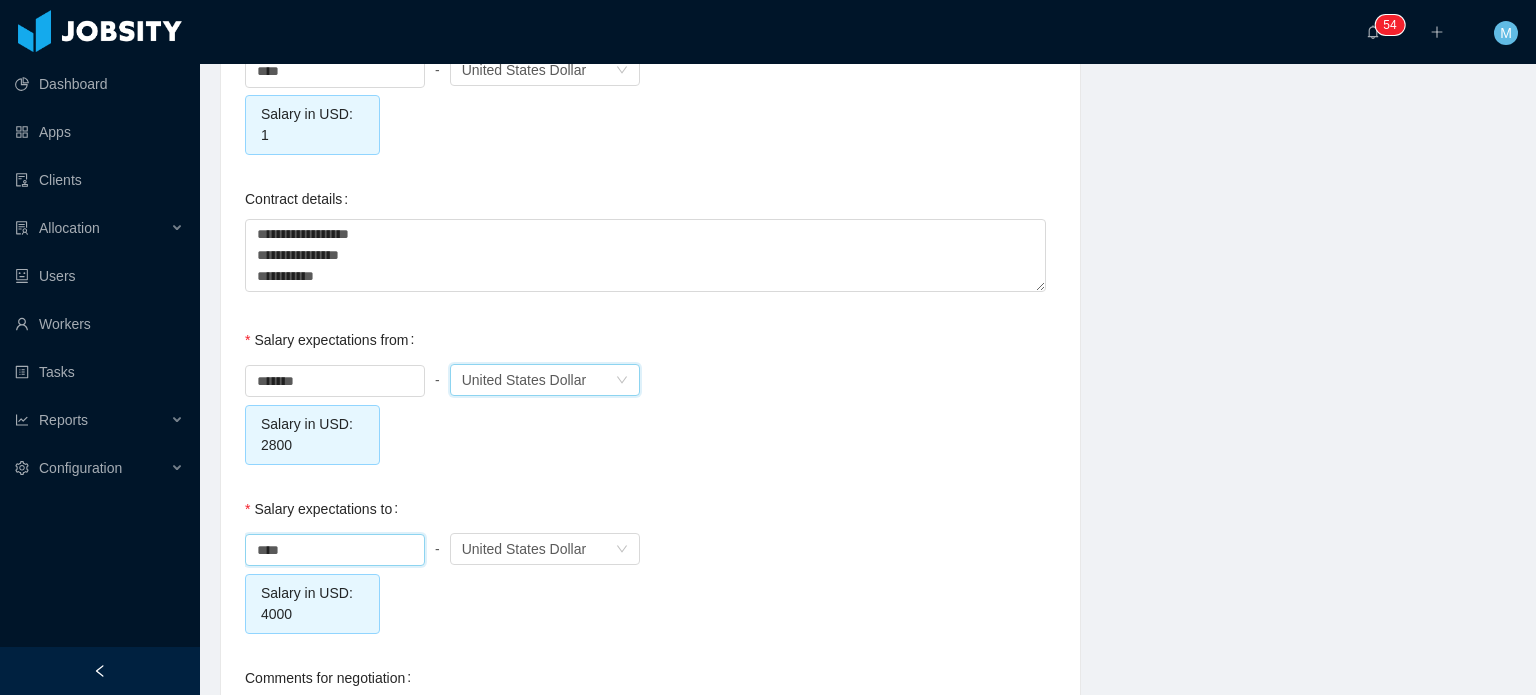 type on "*******" 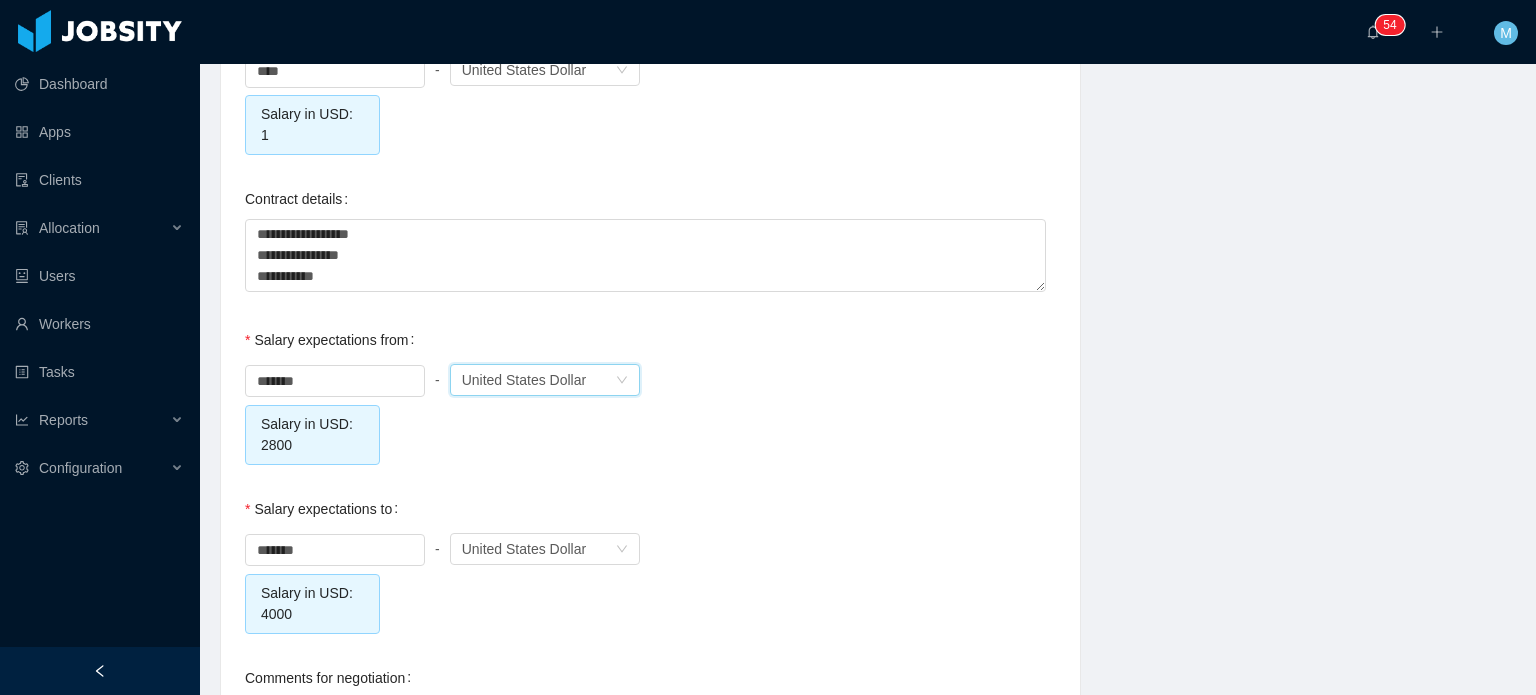 click on "Currency United States Dollar" at bounding box center [545, 380] 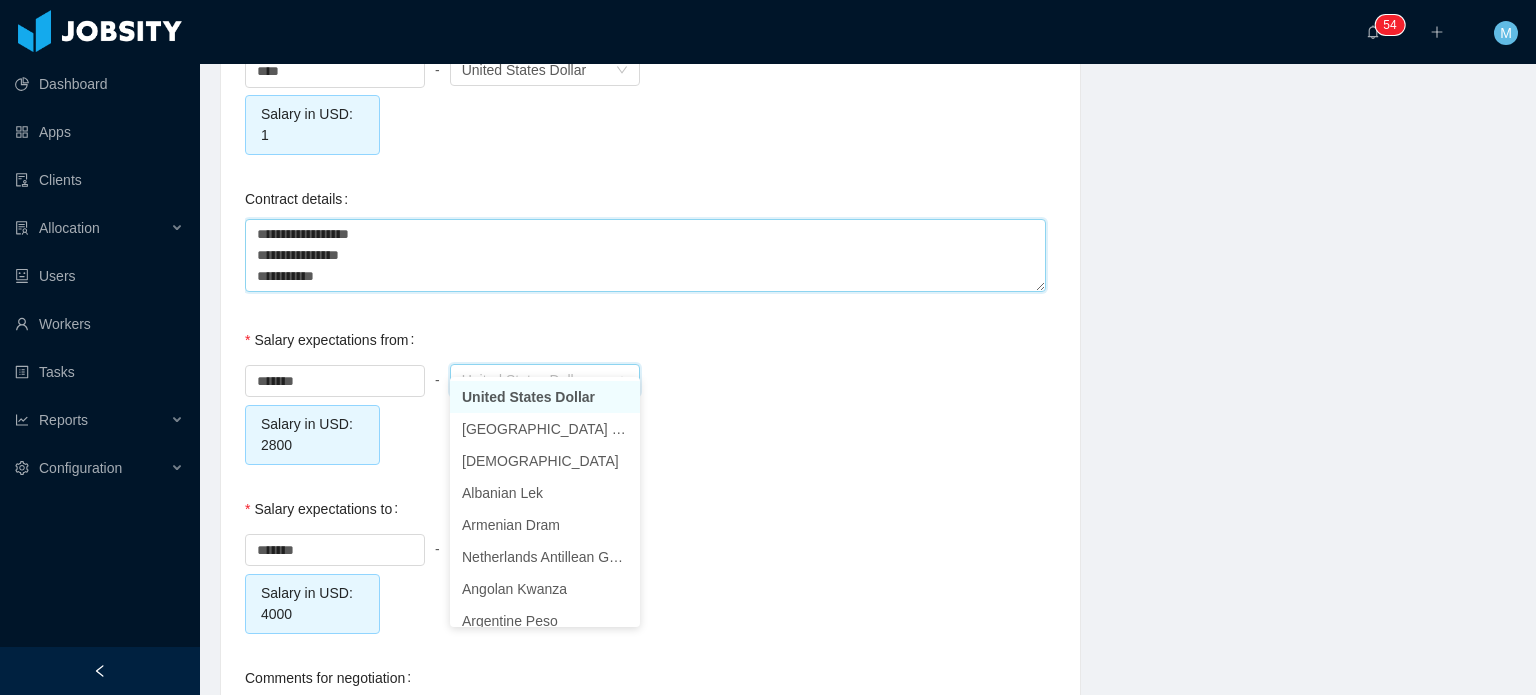 click on "**********" at bounding box center [645, 255] 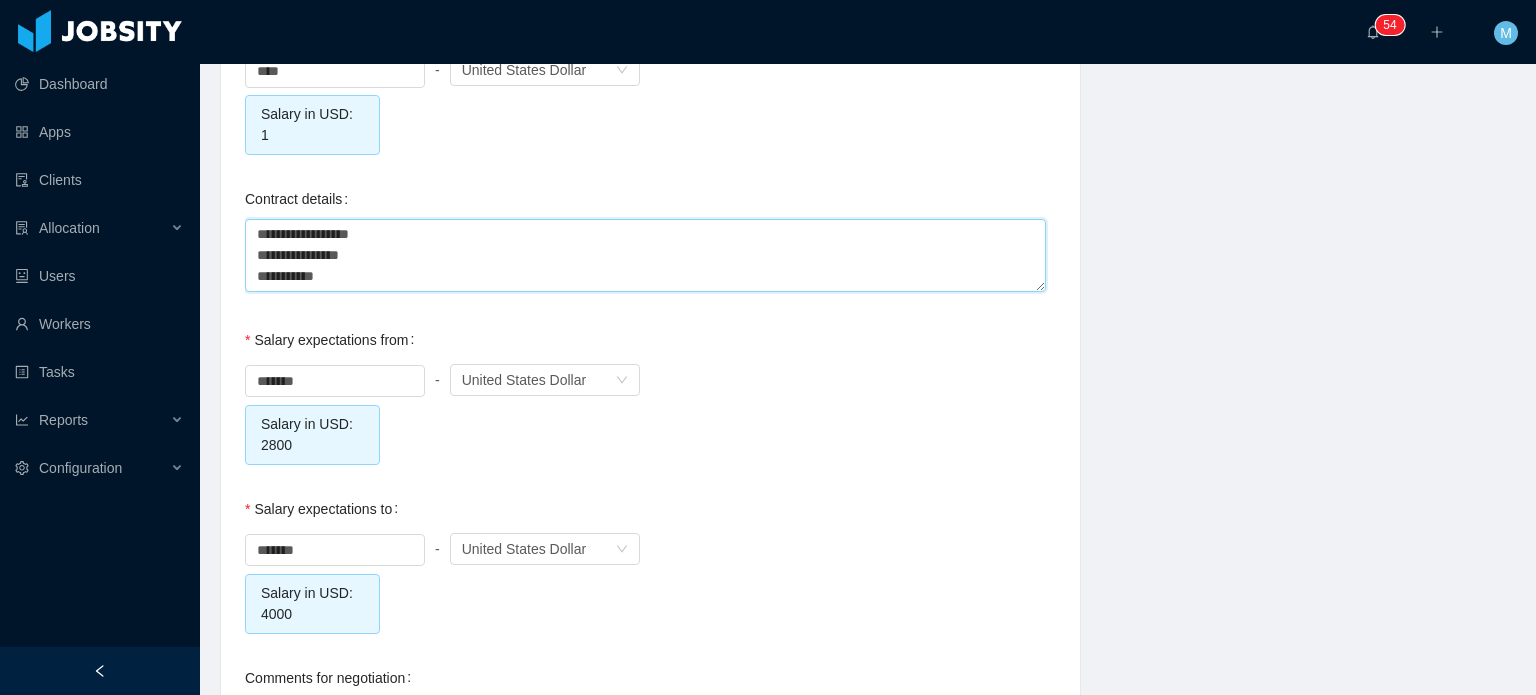 type 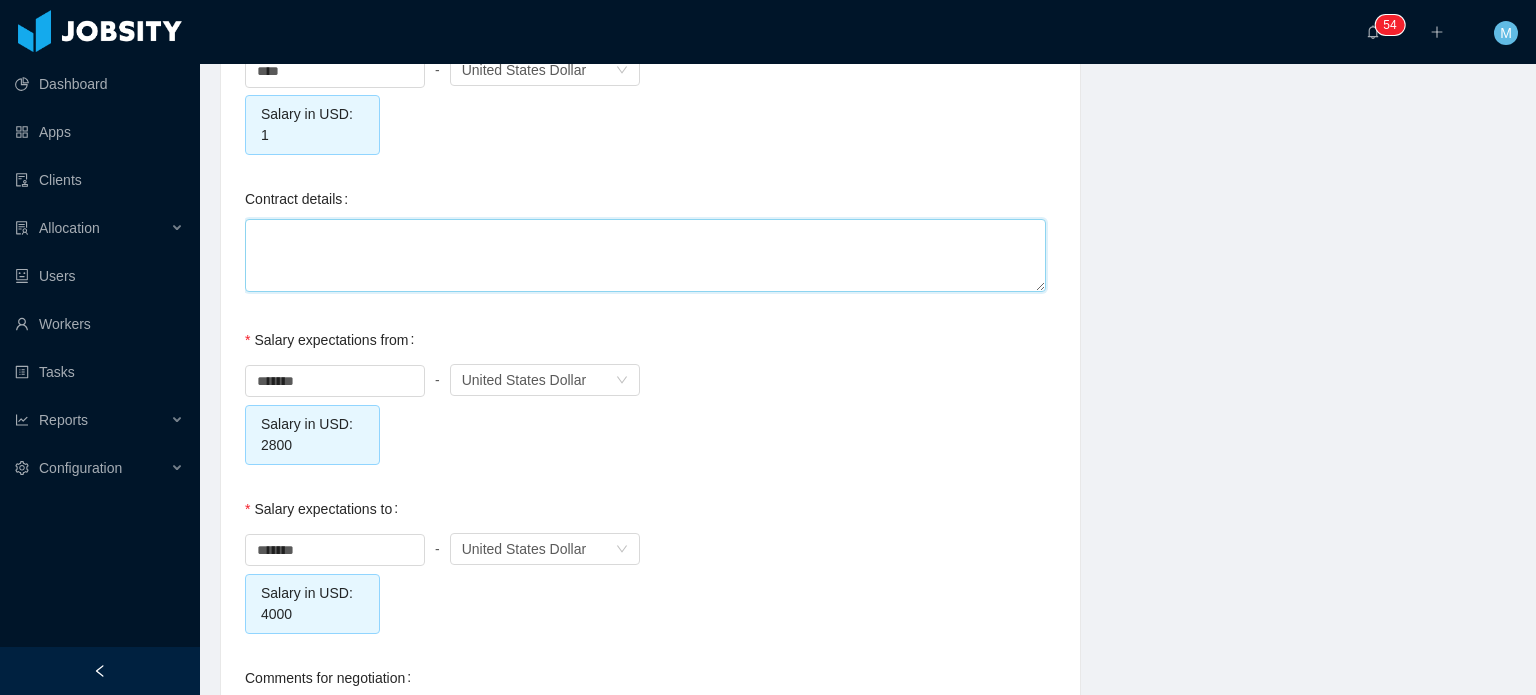type 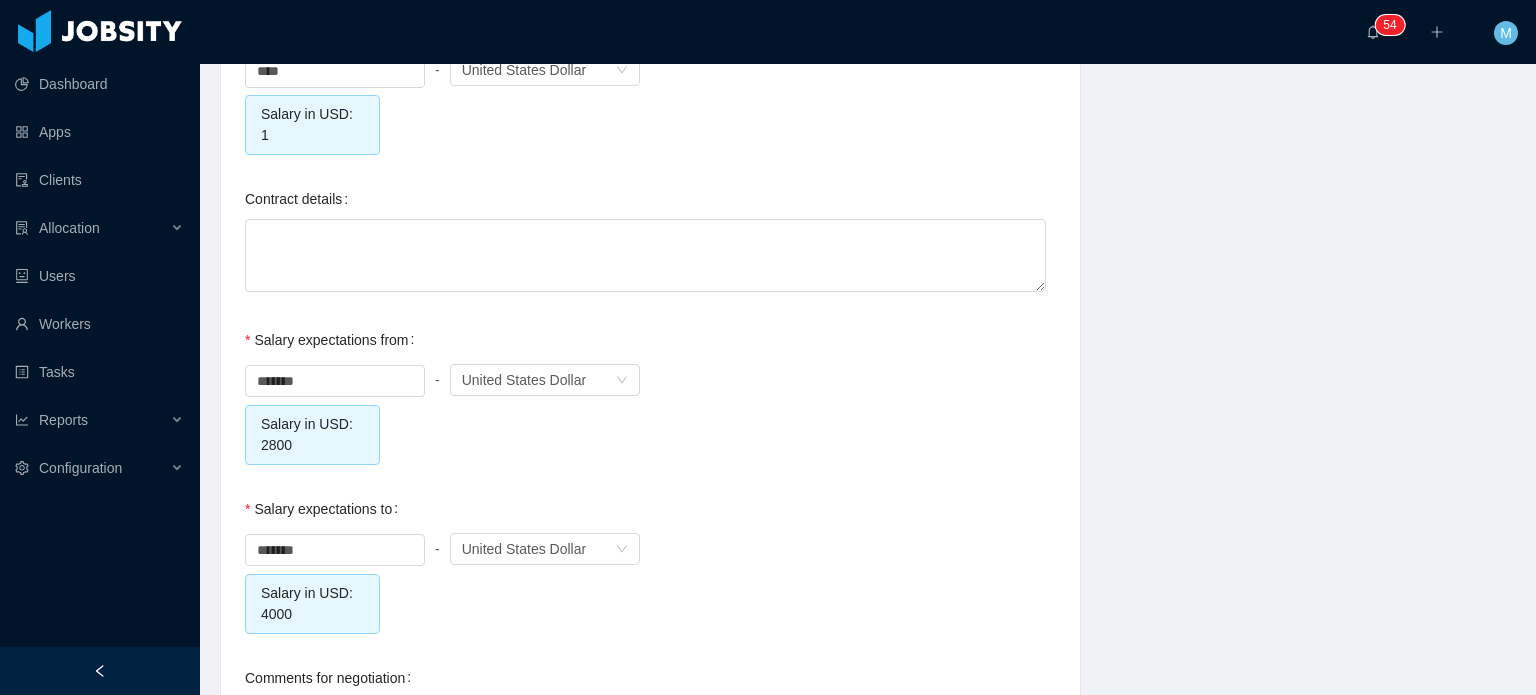 click on "******* - Currency United States Dollar   Salary in USD: 2800" at bounding box center [650, 412] 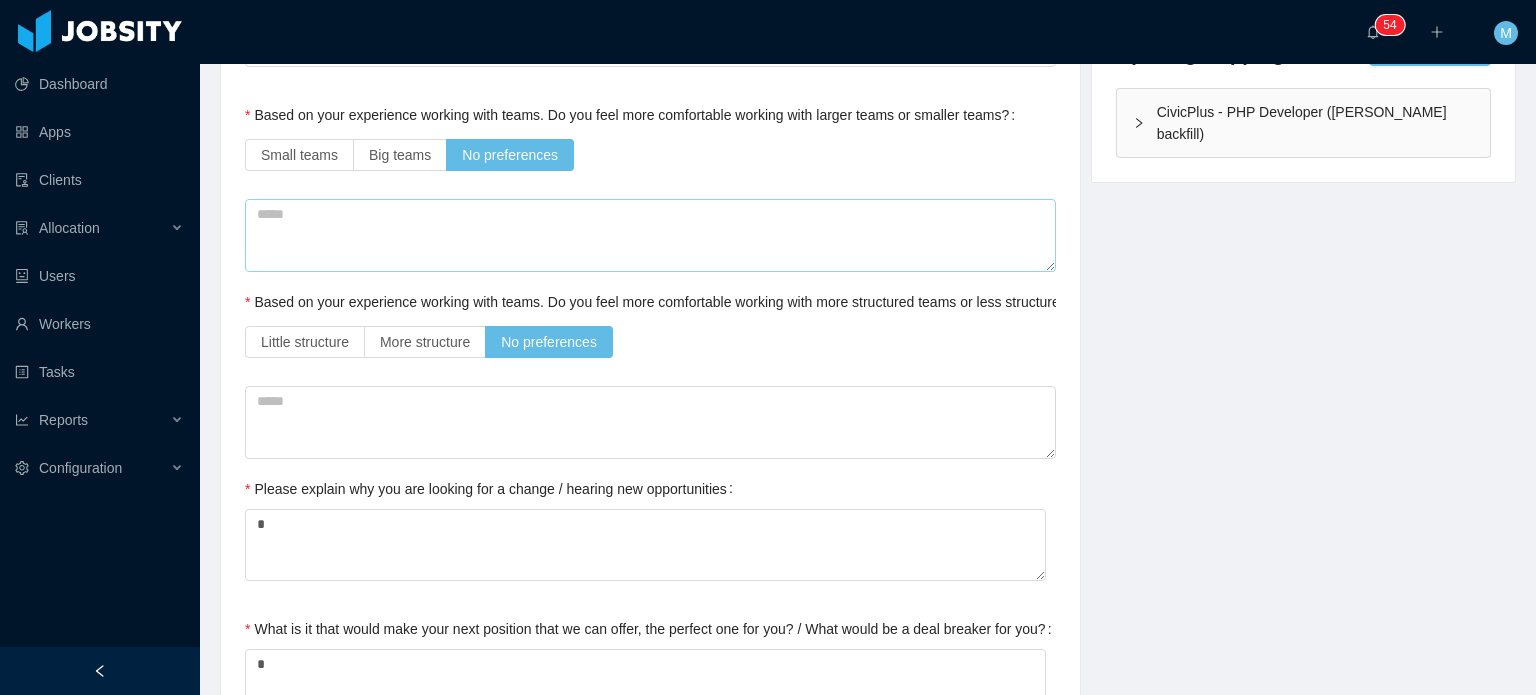 scroll, scrollTop: 0, scrollLeft: 0, axis: both 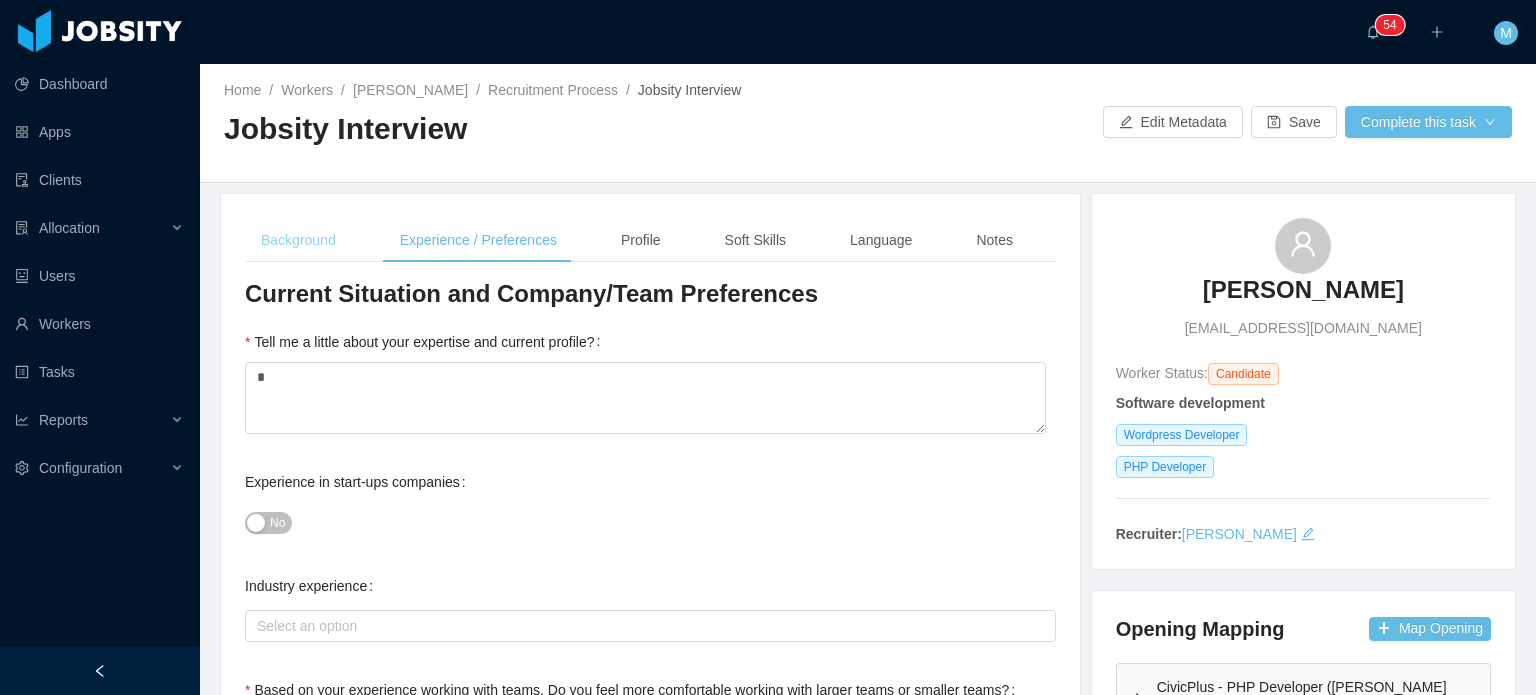 click on "Background" at bounding box center (298, 240) 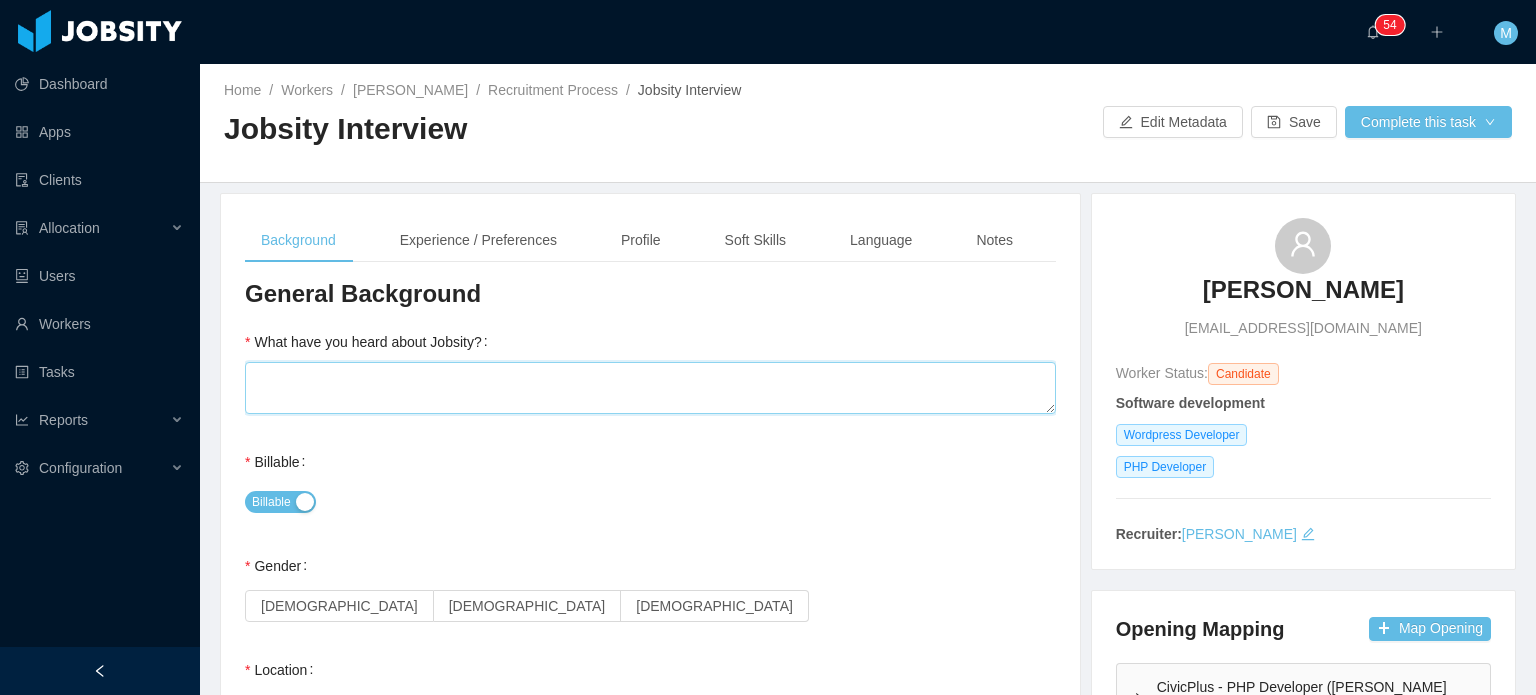 click on "What have you heard about Jobsity?" at bounding box center (650, 388) 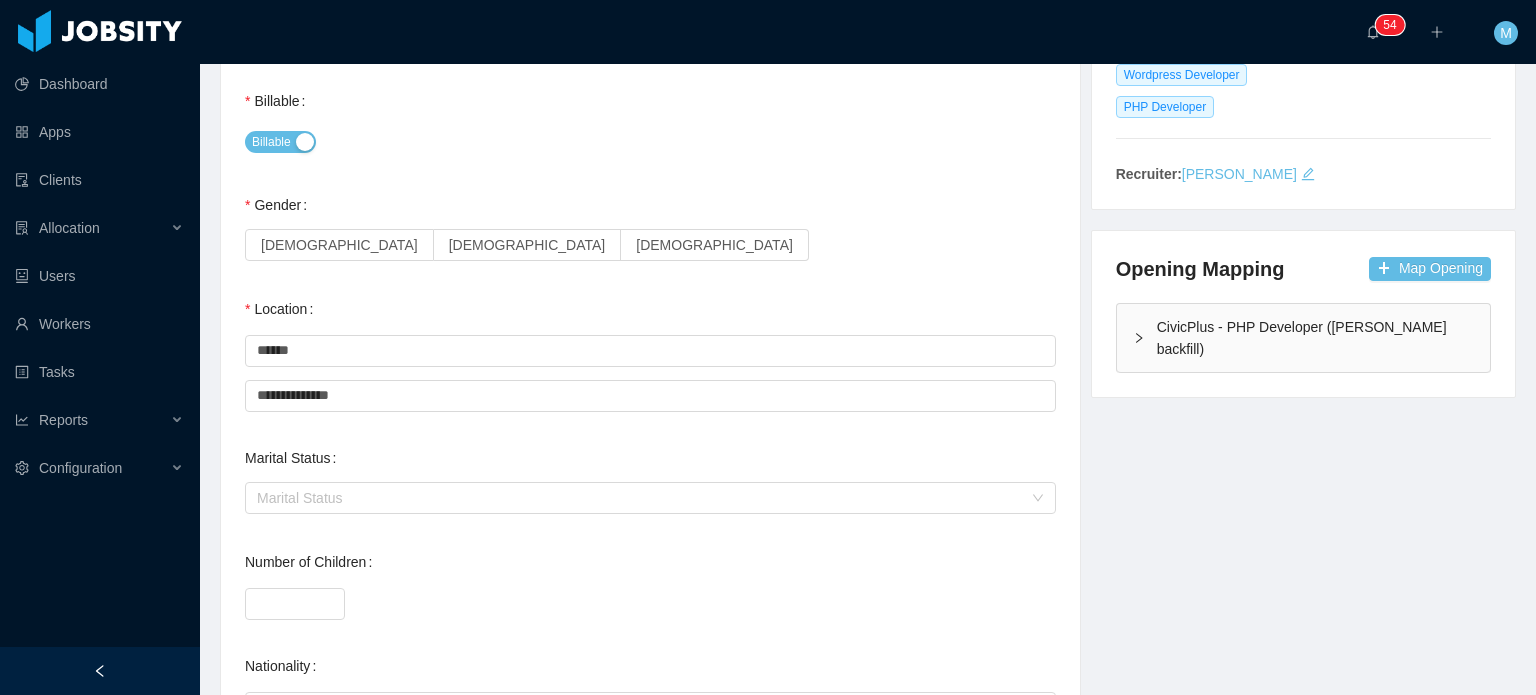 scroll, scrollTop: 400, scrollLeft: 0, axis: vertical 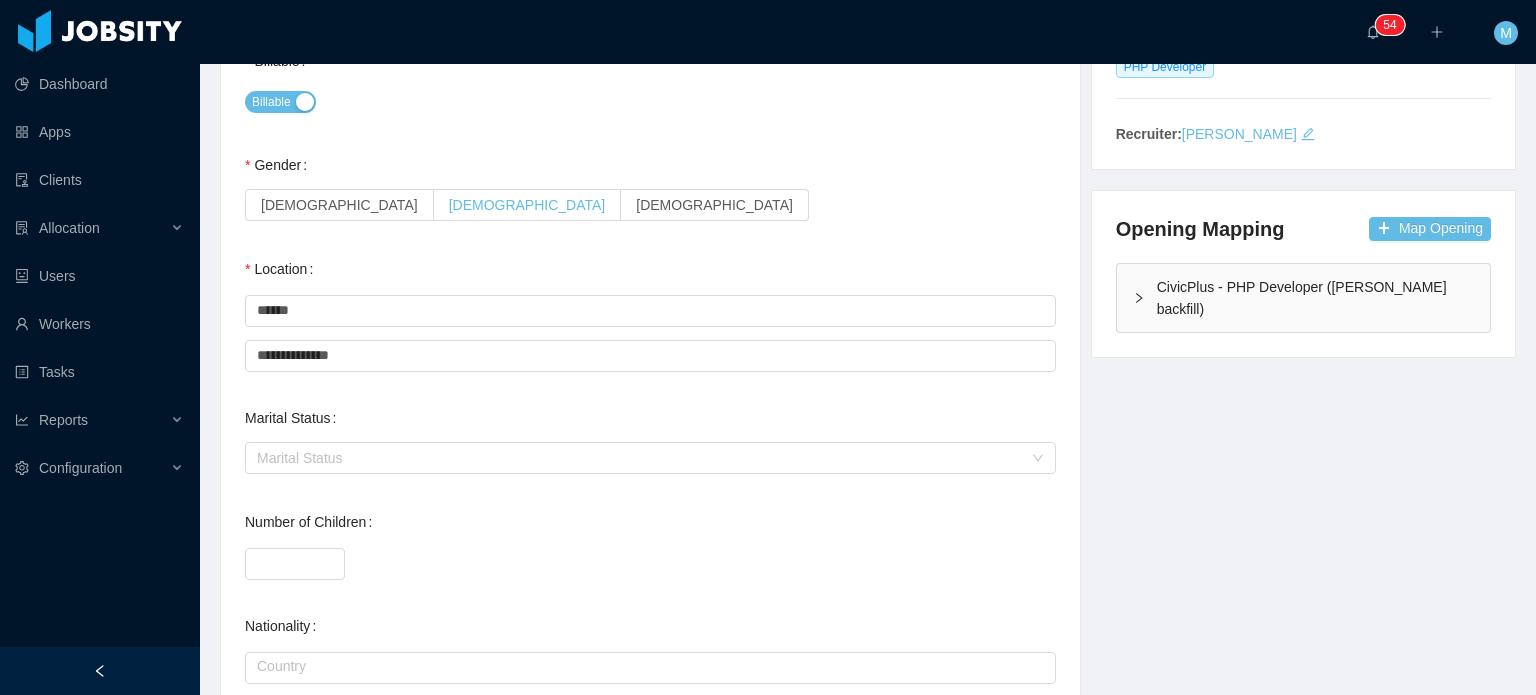 type on "*" 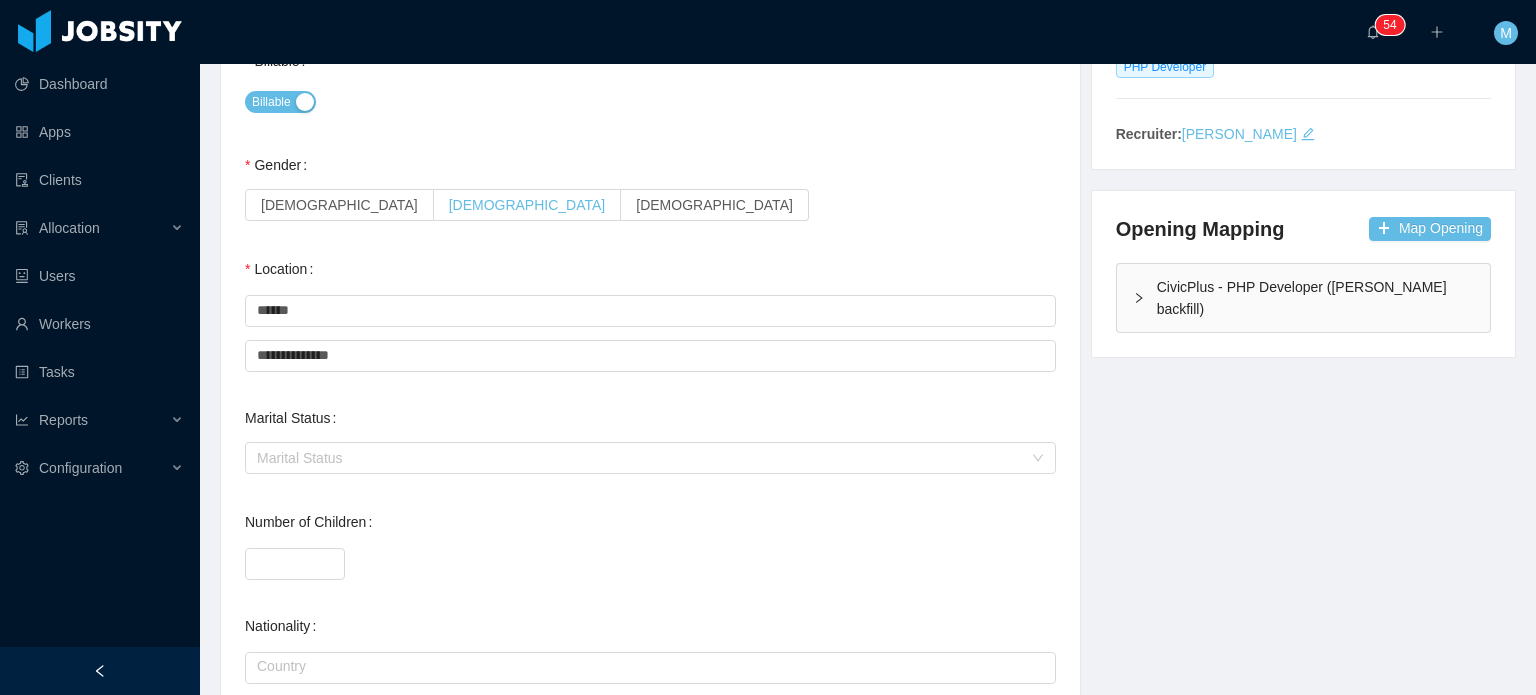 click on "Male" at bounding box center [528, 205] 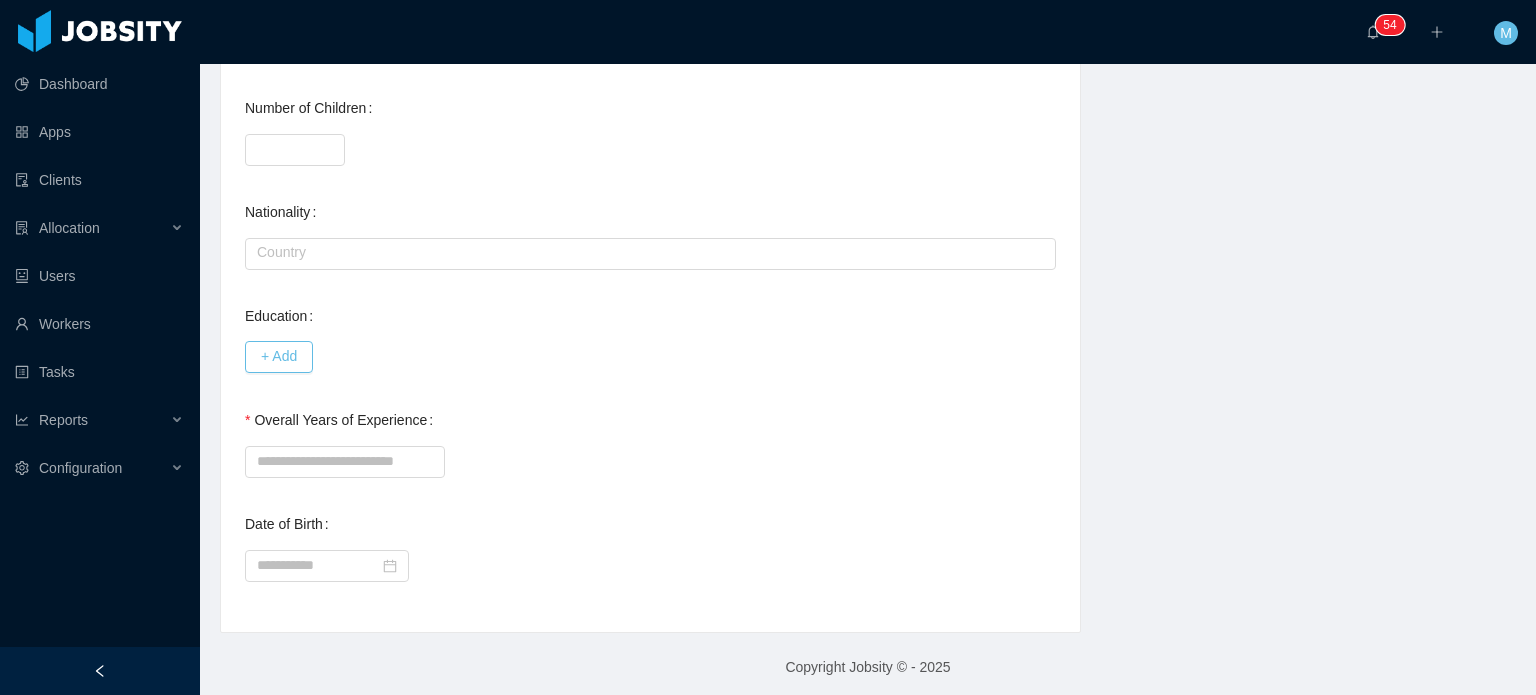 scroll, scrollTop: 820, scrollLeft: 0, axis: vertical 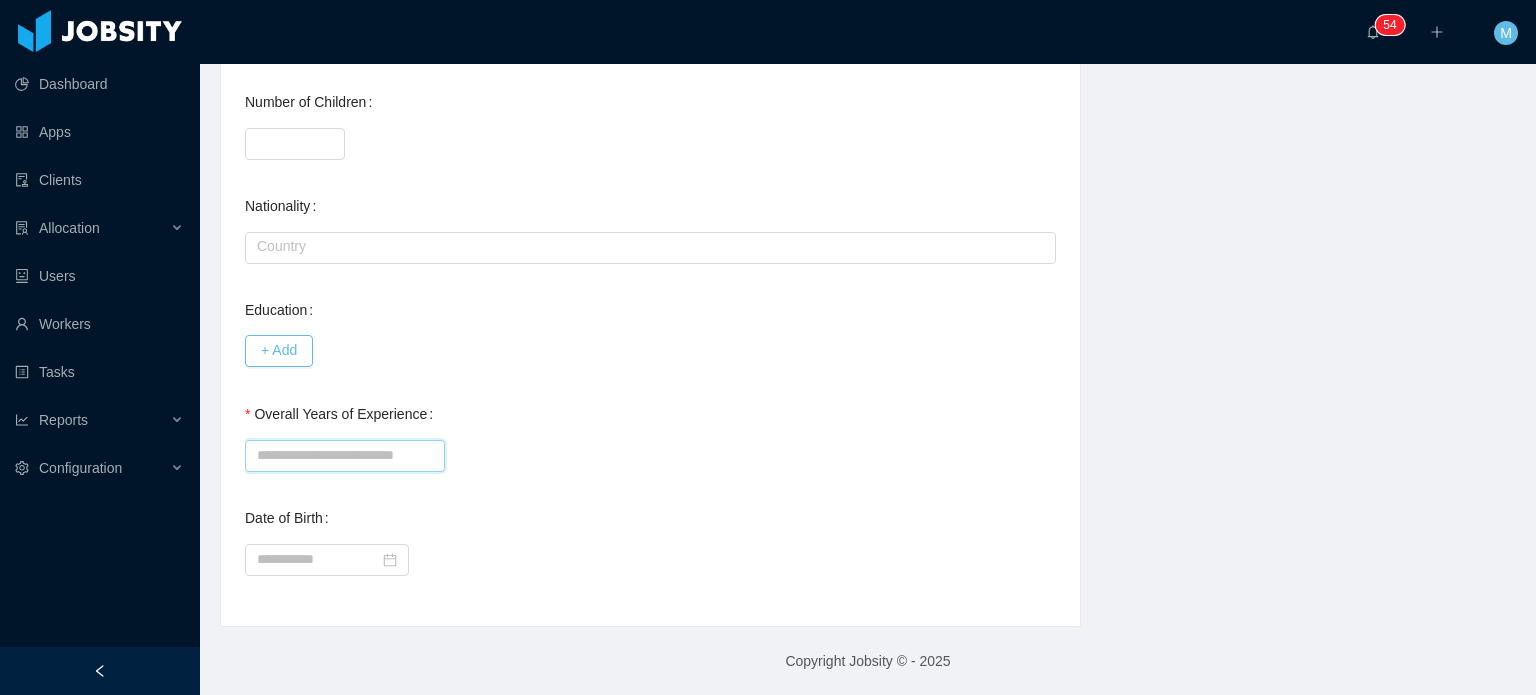 click on "Overall Years of Experience" at bounding box center (345, 456) 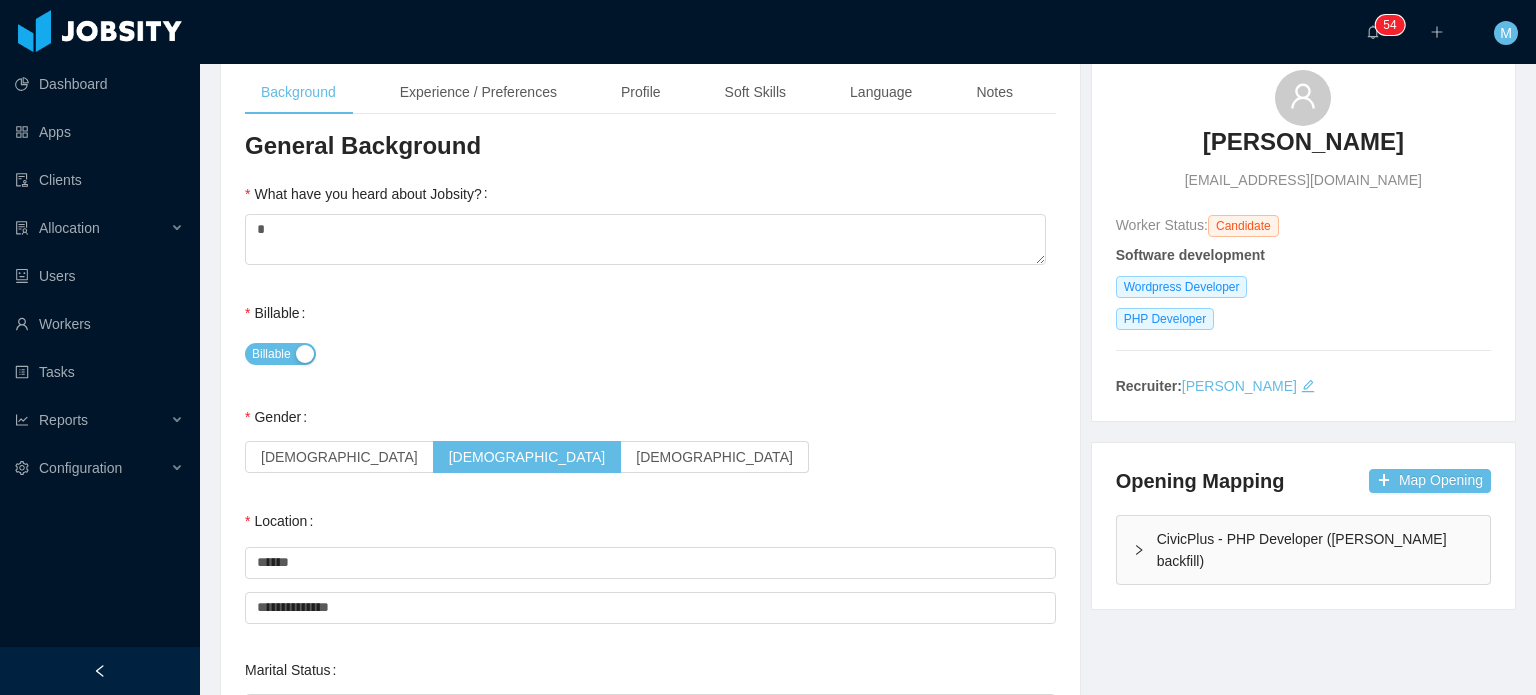 scroll, scrollTop: 0, scrollLeft: 0, axis: both 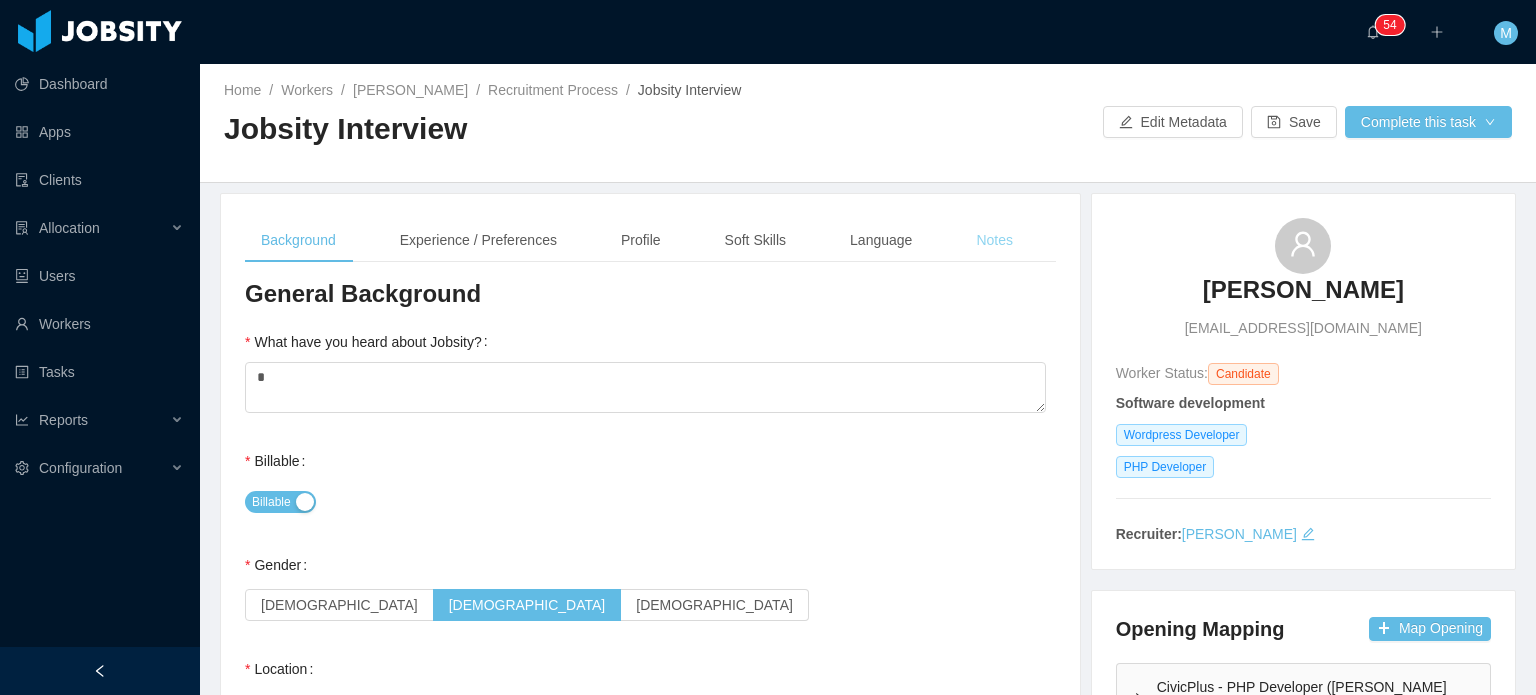 type on "**" 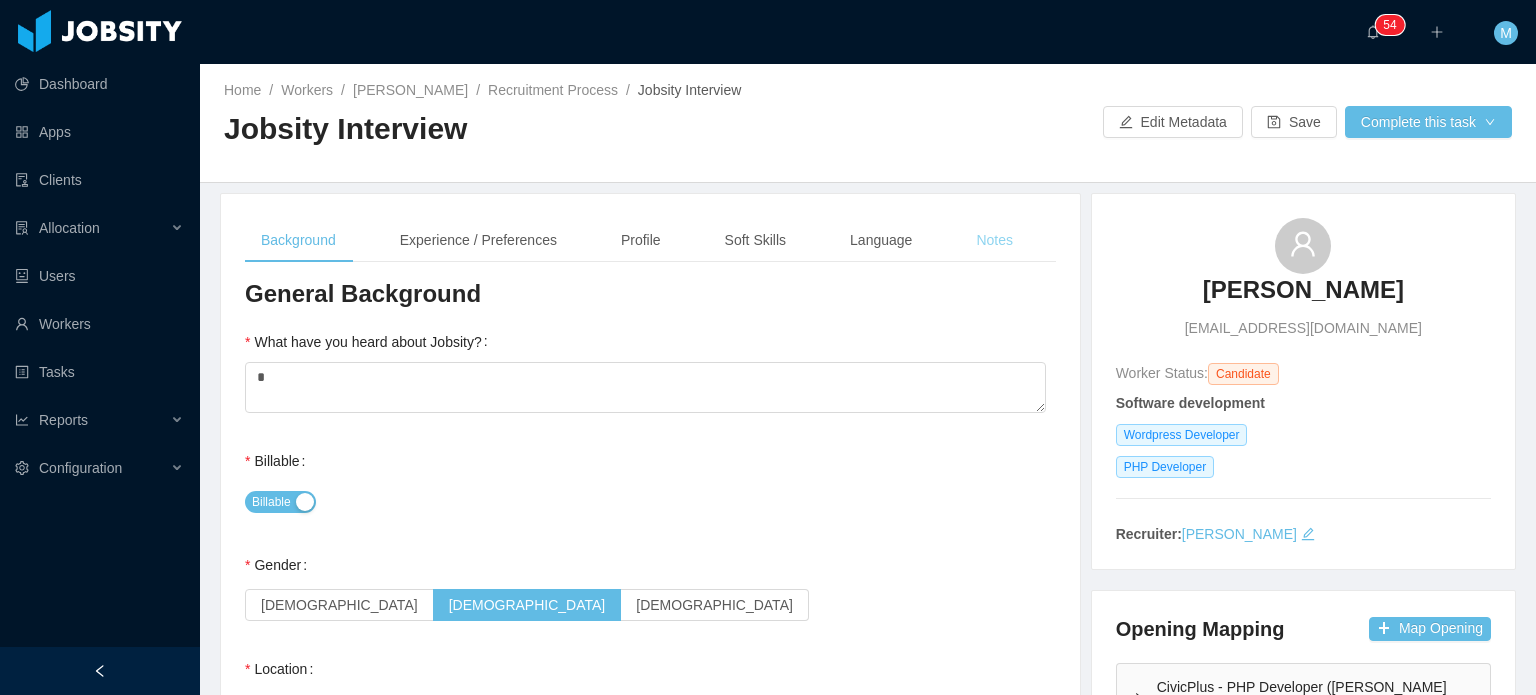 click on "Notes" at bounding box center [994, 240] 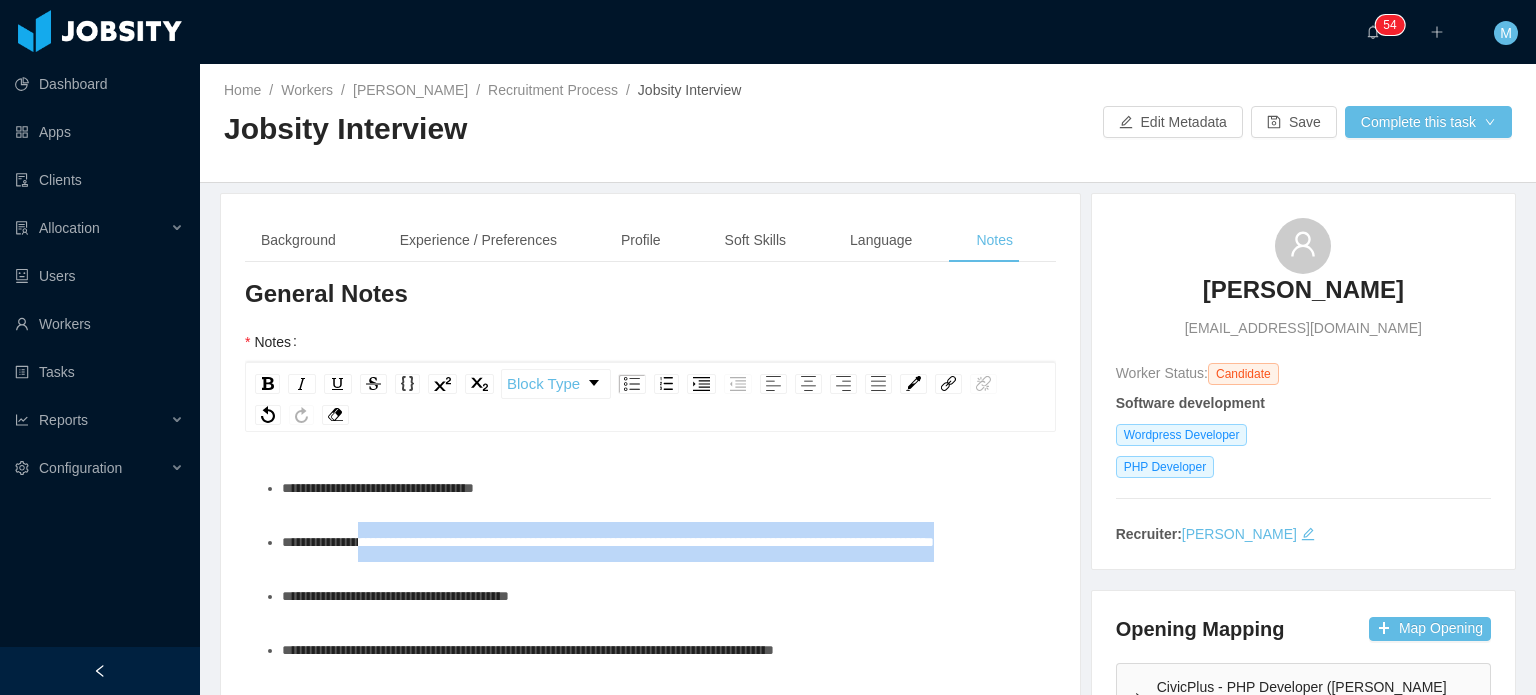 drag, startPoint x: 461, startPoint y: 564, endPoint x: 394, endPoint y: 547, distance: 69.12308 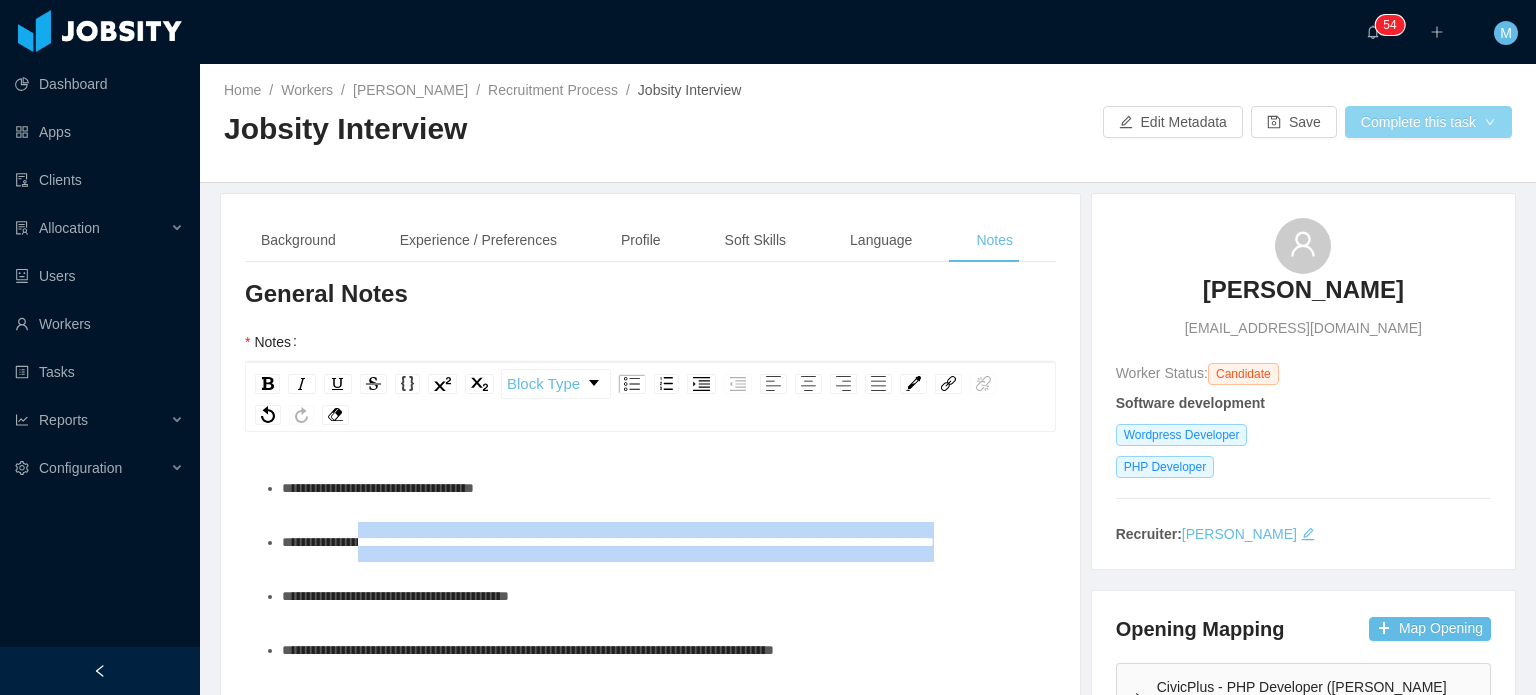 click on "Complete this task" at bounding box center [1428, 122] 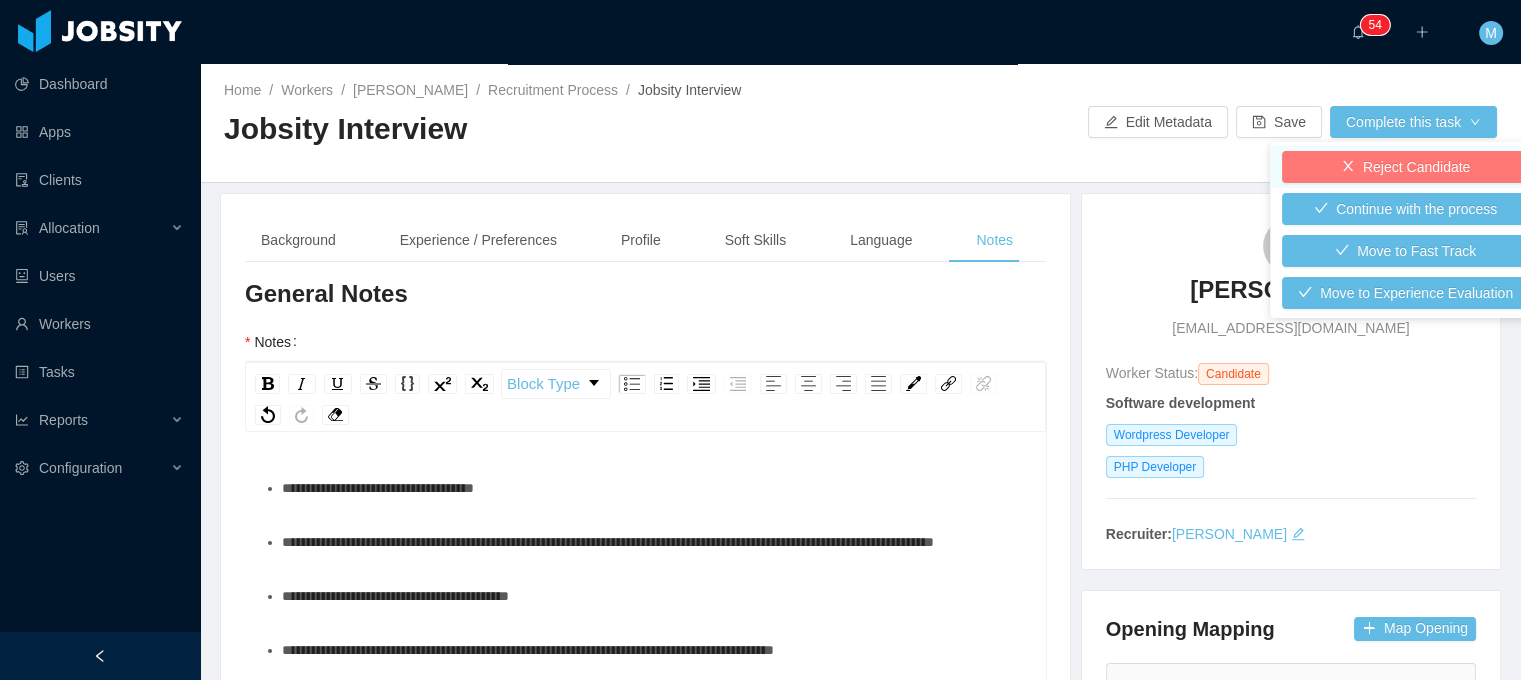 click on "Reject Candidate" at bounding box center (1405, 167) 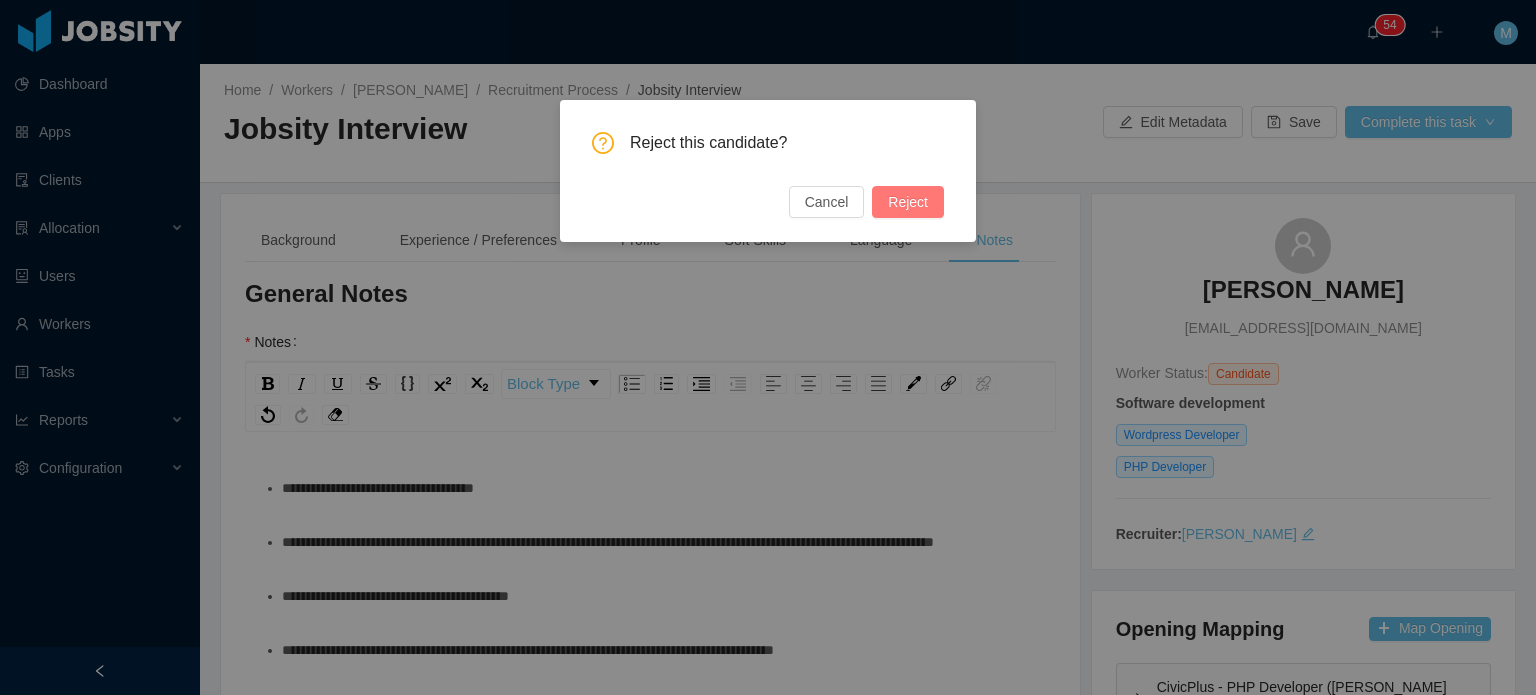 click on "Reject" at bounding box center [908, 202] 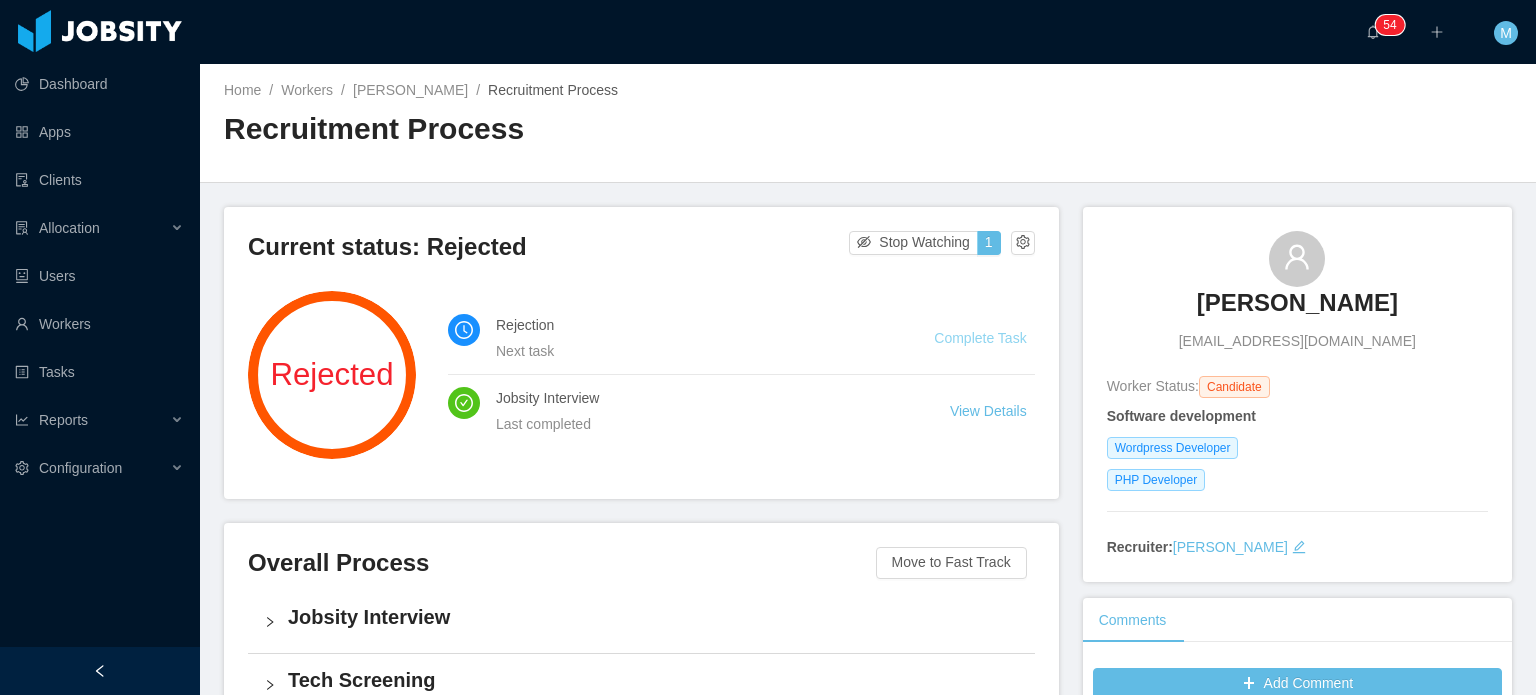 click on "Complete Task" at bounding box center [980, 338] 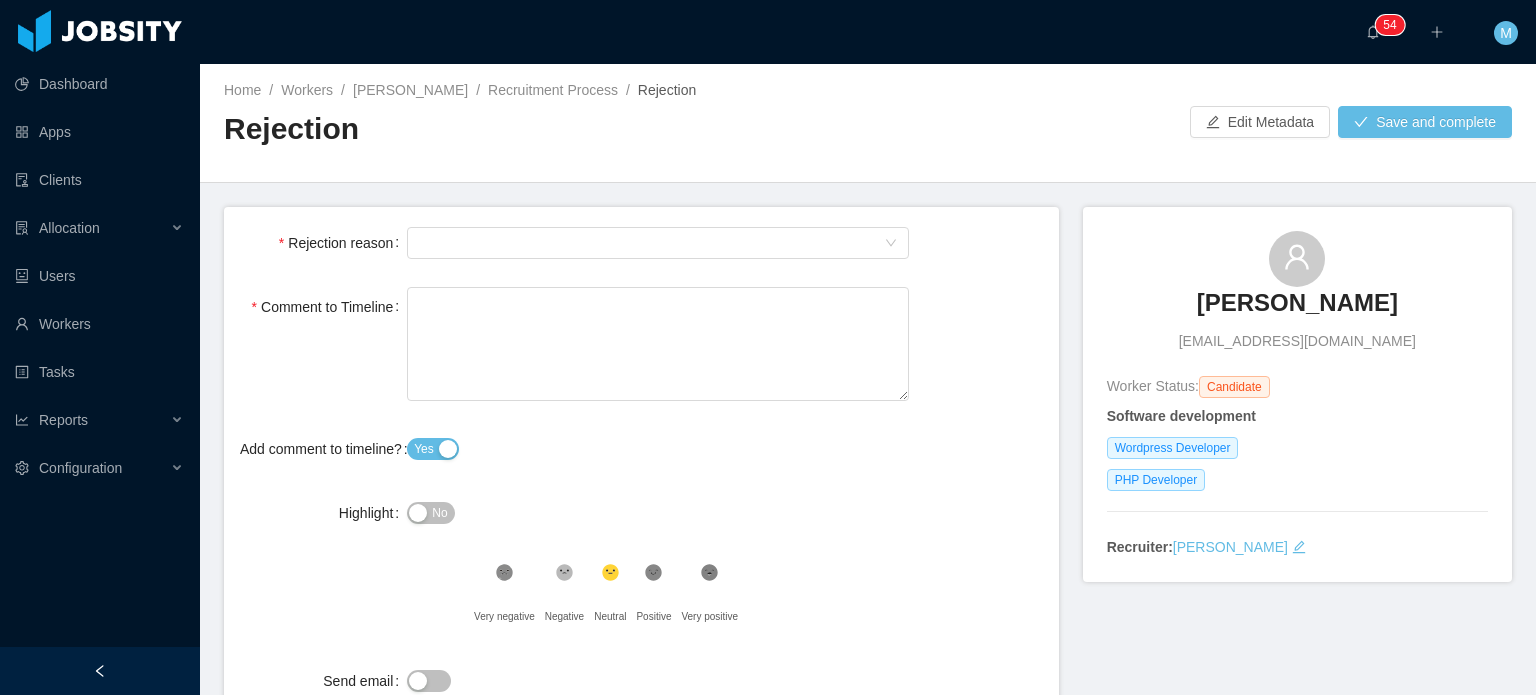 click on "Select Type" at bounding box center (658, 243) 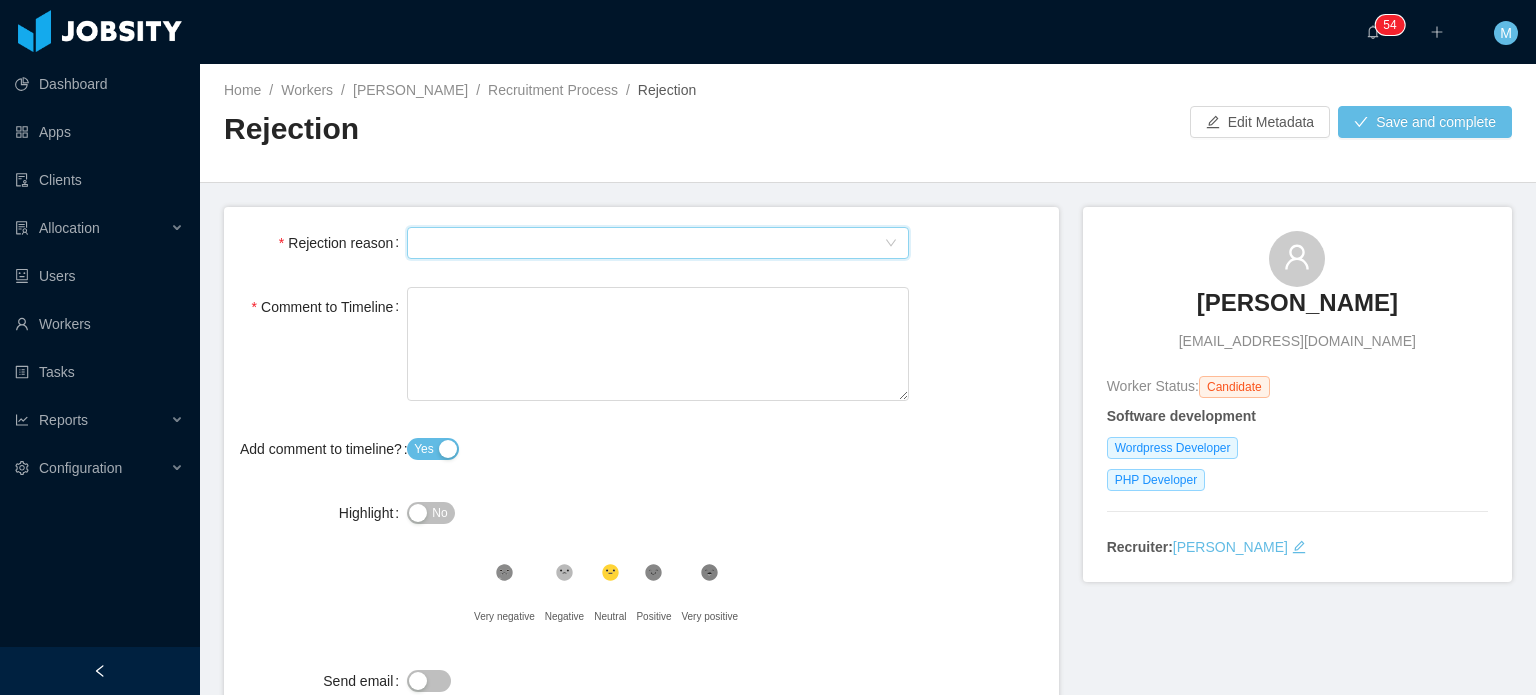click on "Select Type" at bounding box center (651, 243) 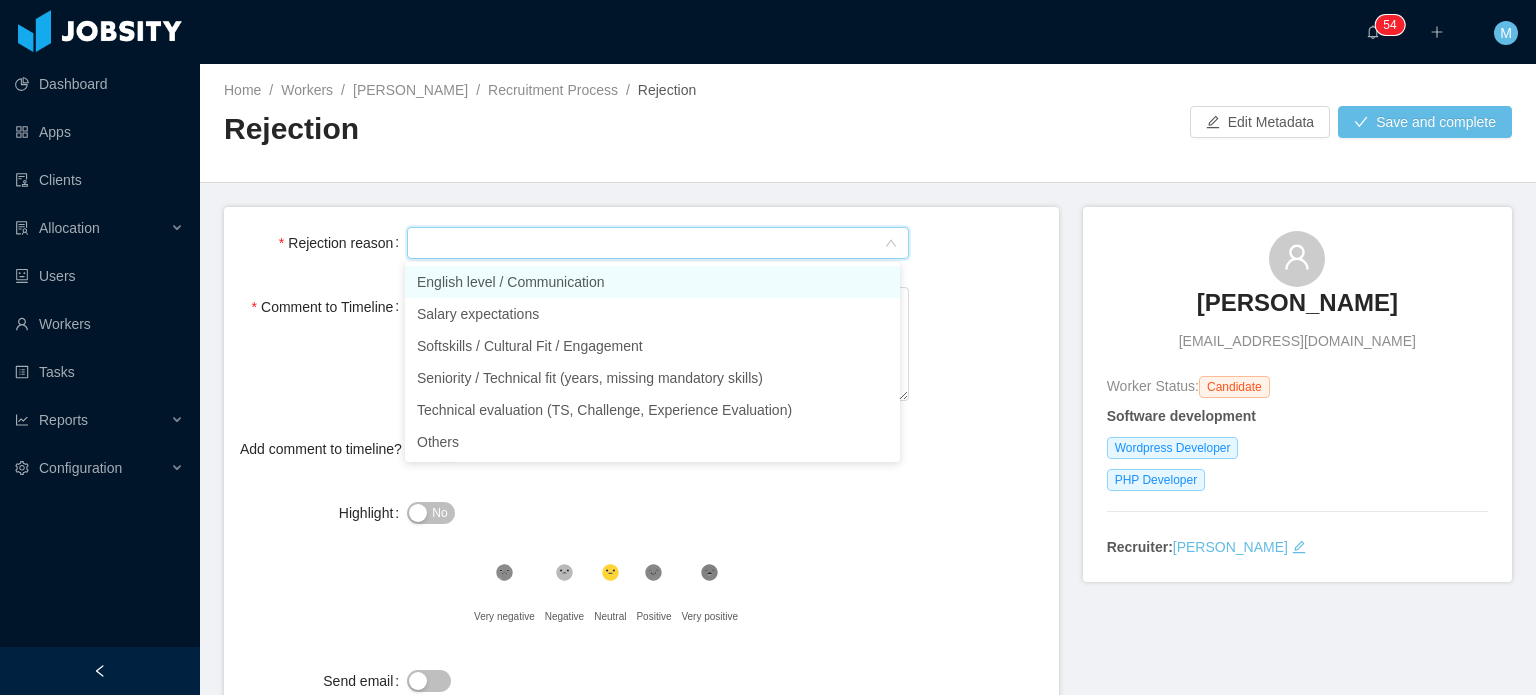 click on "English level / Communication" at bounding box center [652, 282] 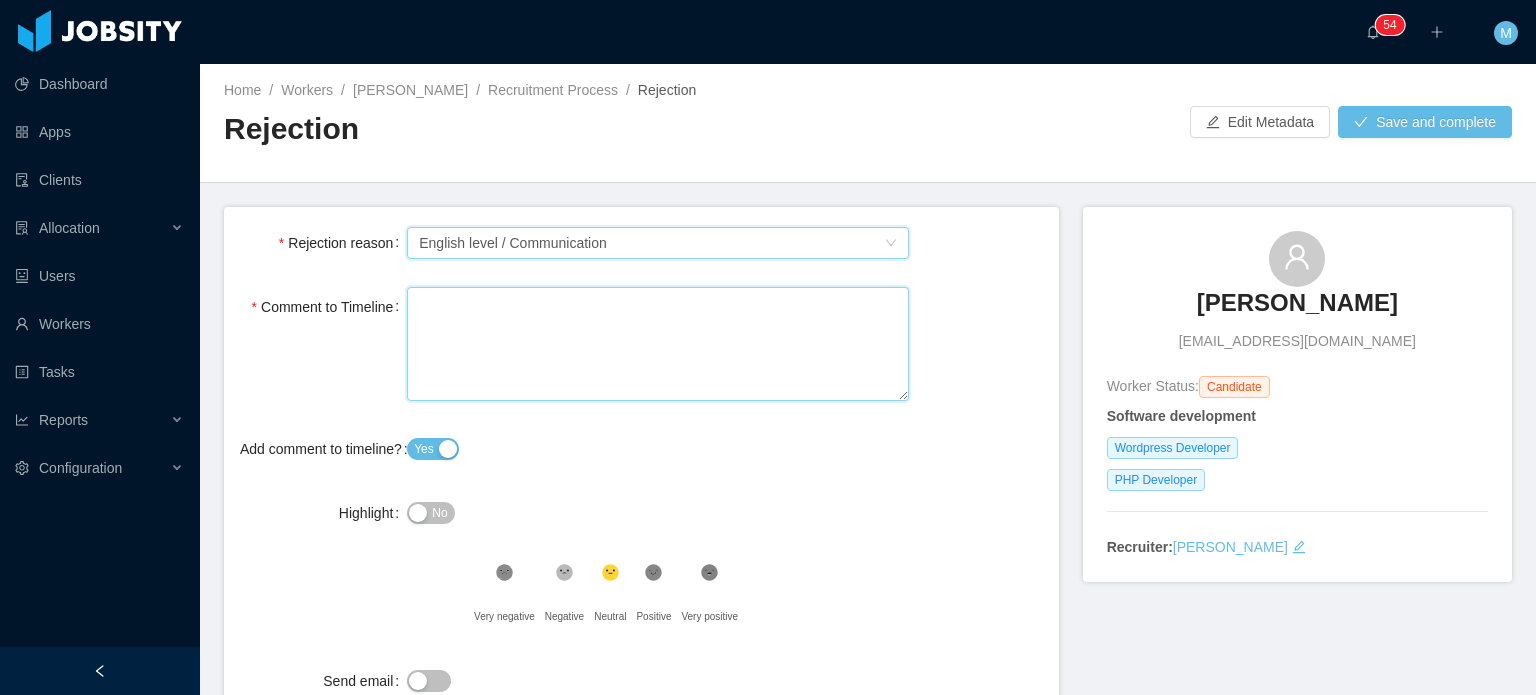 click on "Comment to Timeline" at bounding box center (658, 344) 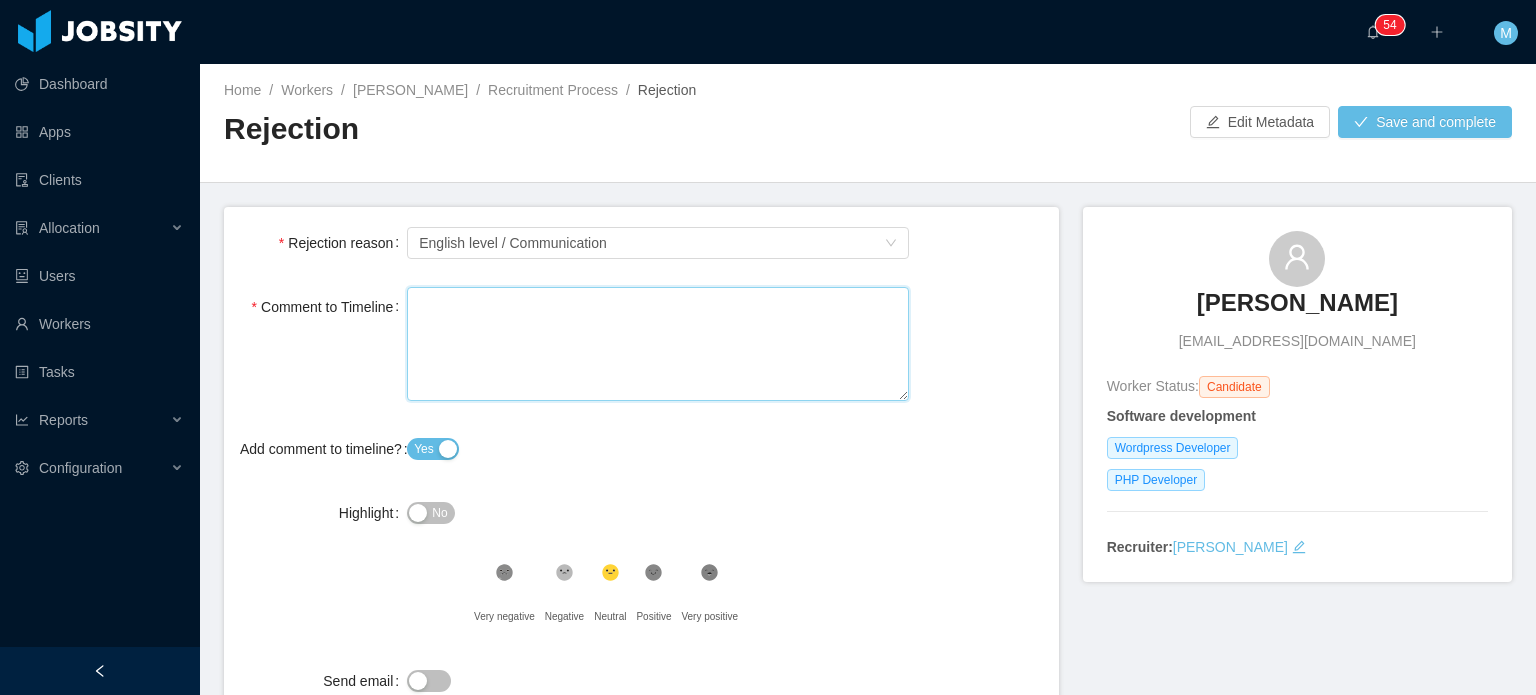 paste on "**********" 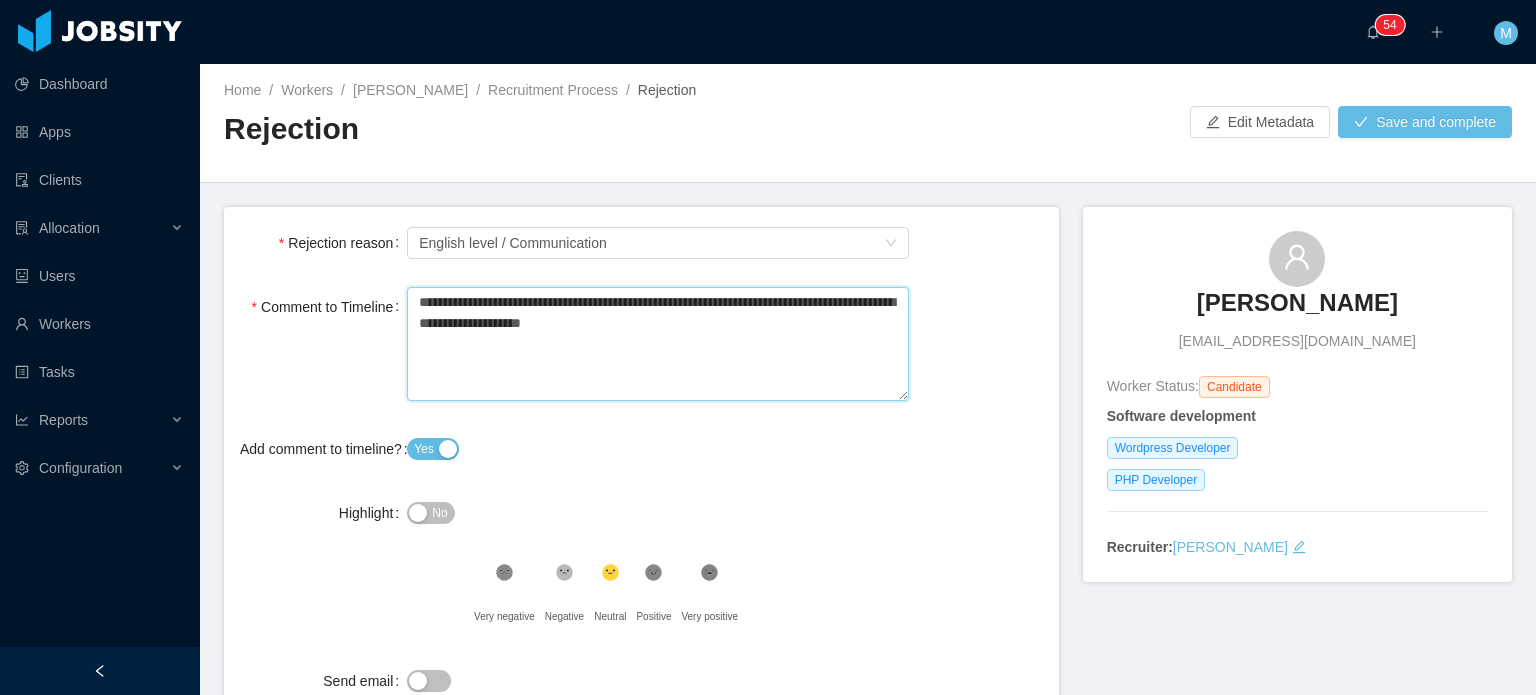 type 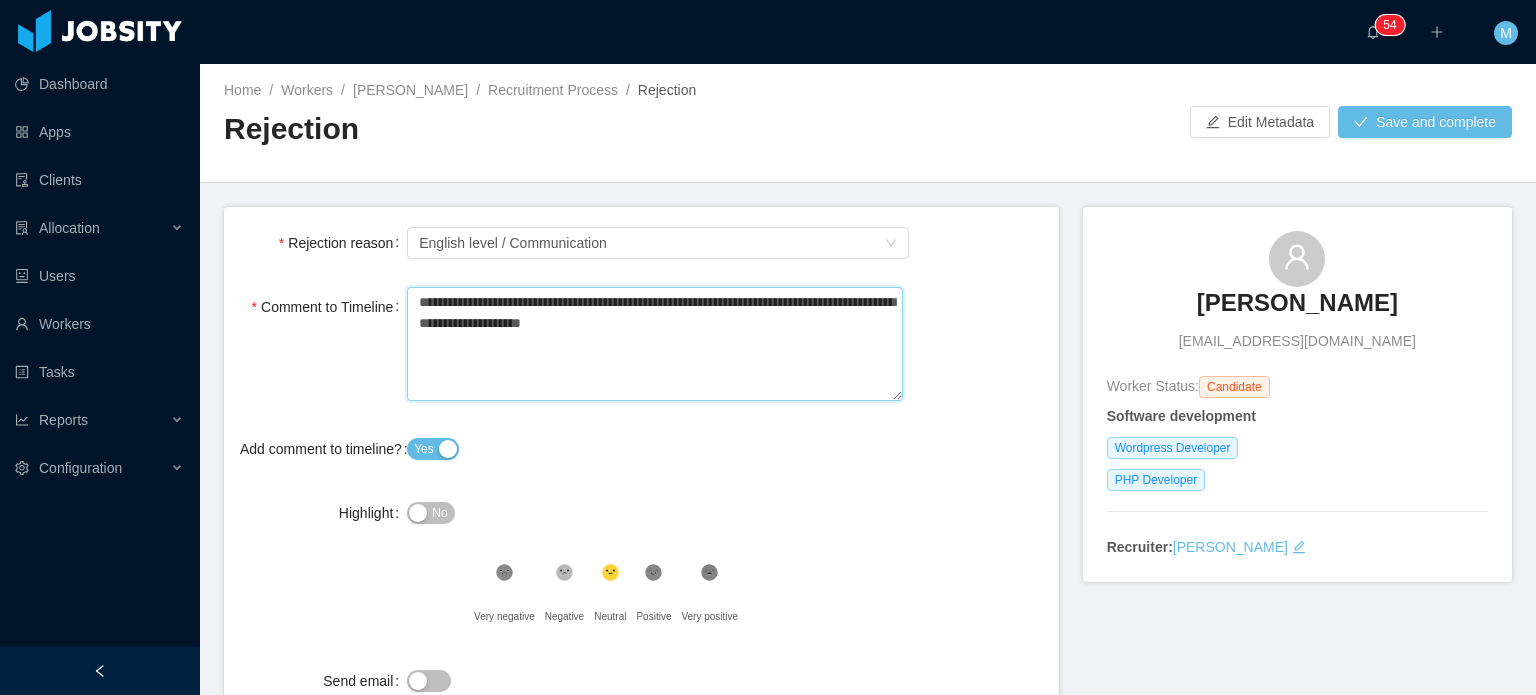 type on "**********" 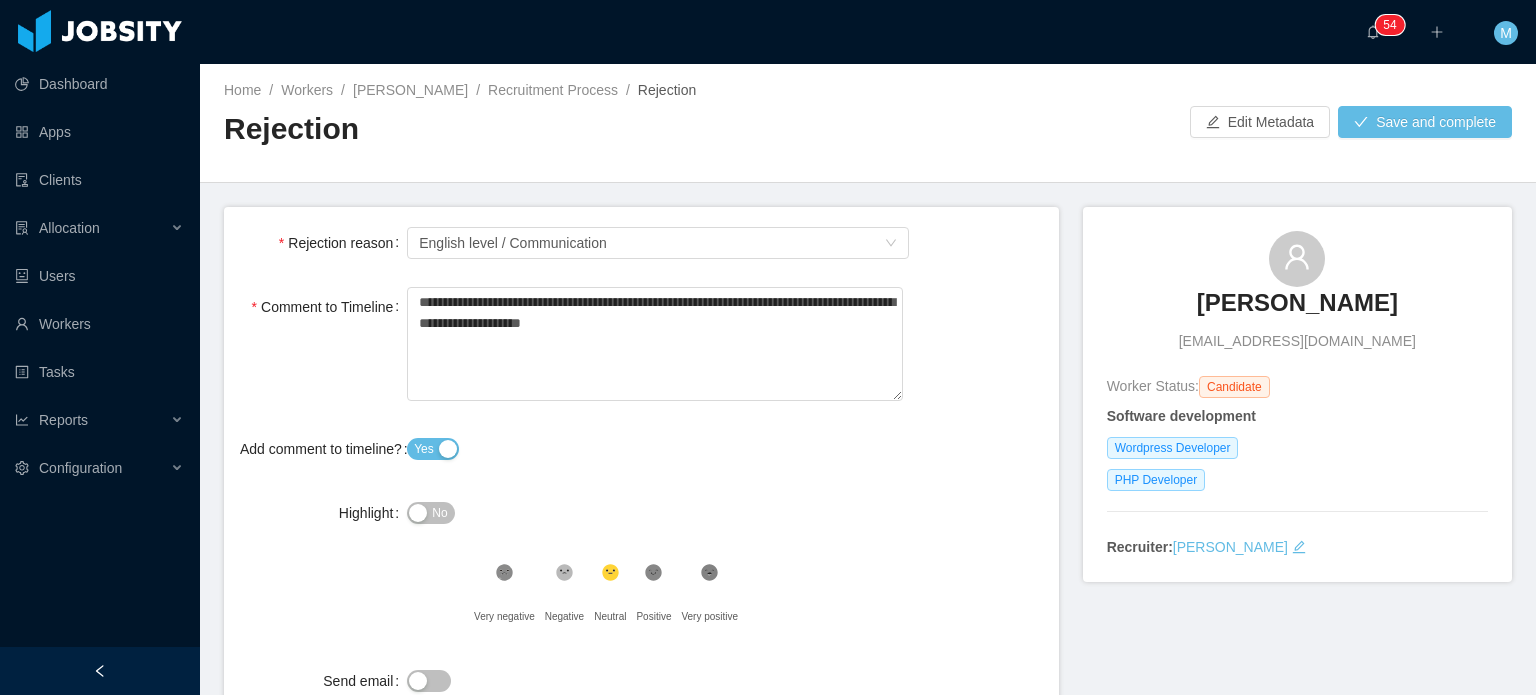 click on "Home / Workers / Enrique Reyes / Recruitment Process / Rejection / Rejection Edit Metadata Save and complete" at bounding box center [868, 123] 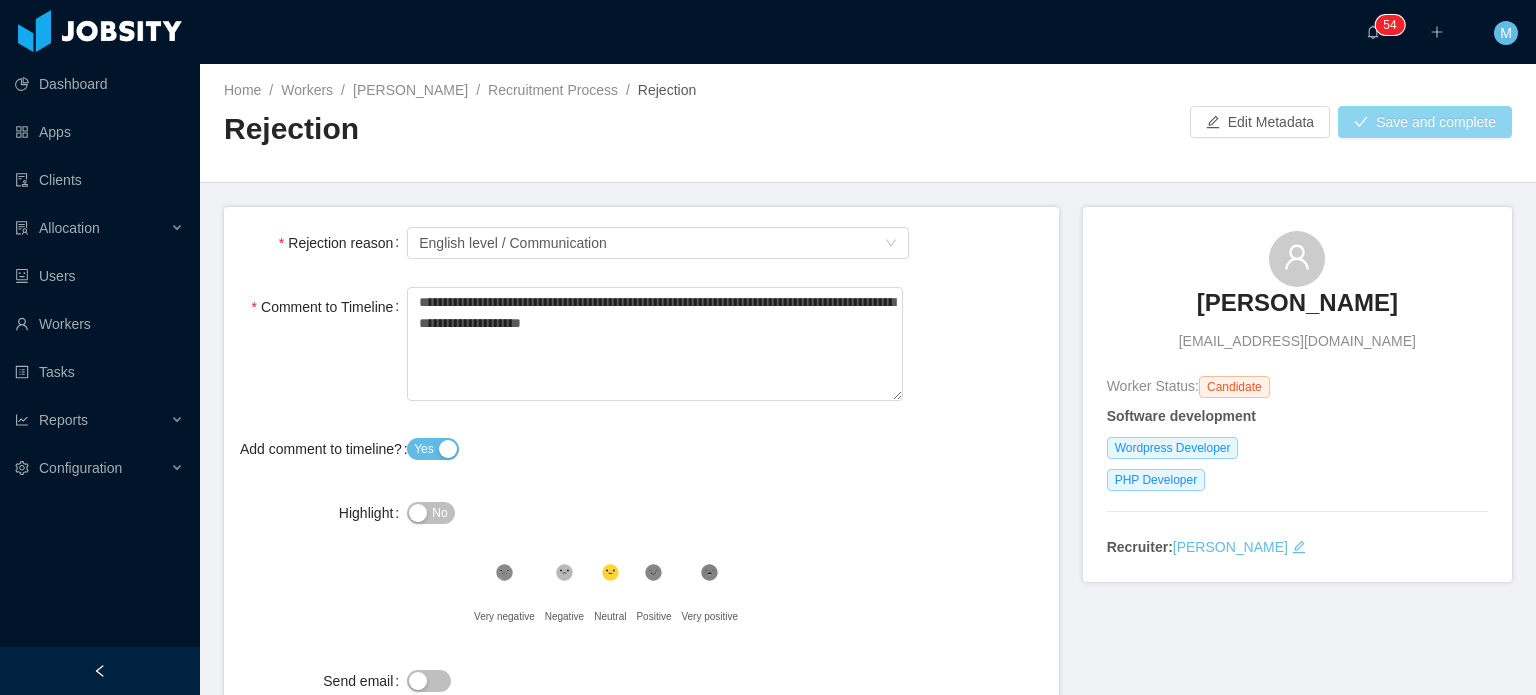 click on "Save and complete" at bounding box center (1425, 122) 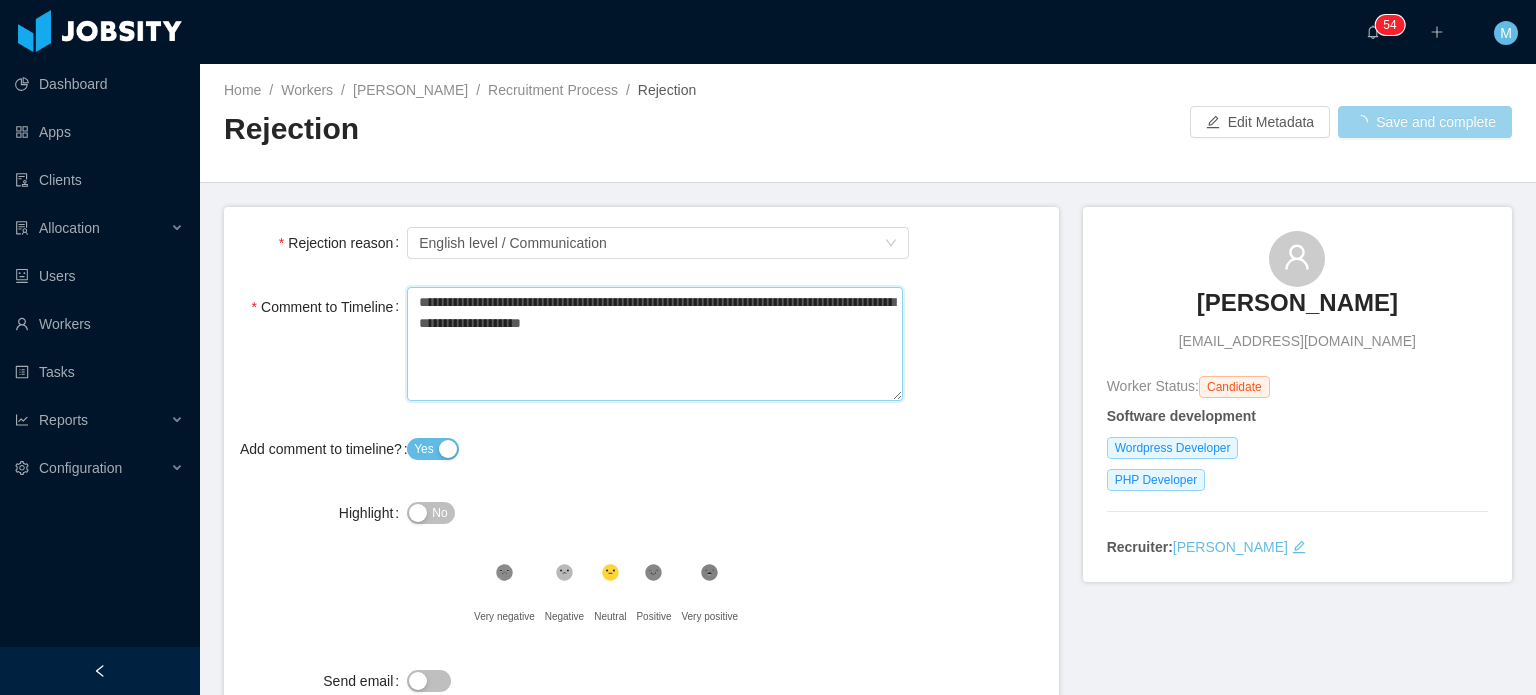 click on "**********" at bounding box center [654, 344] 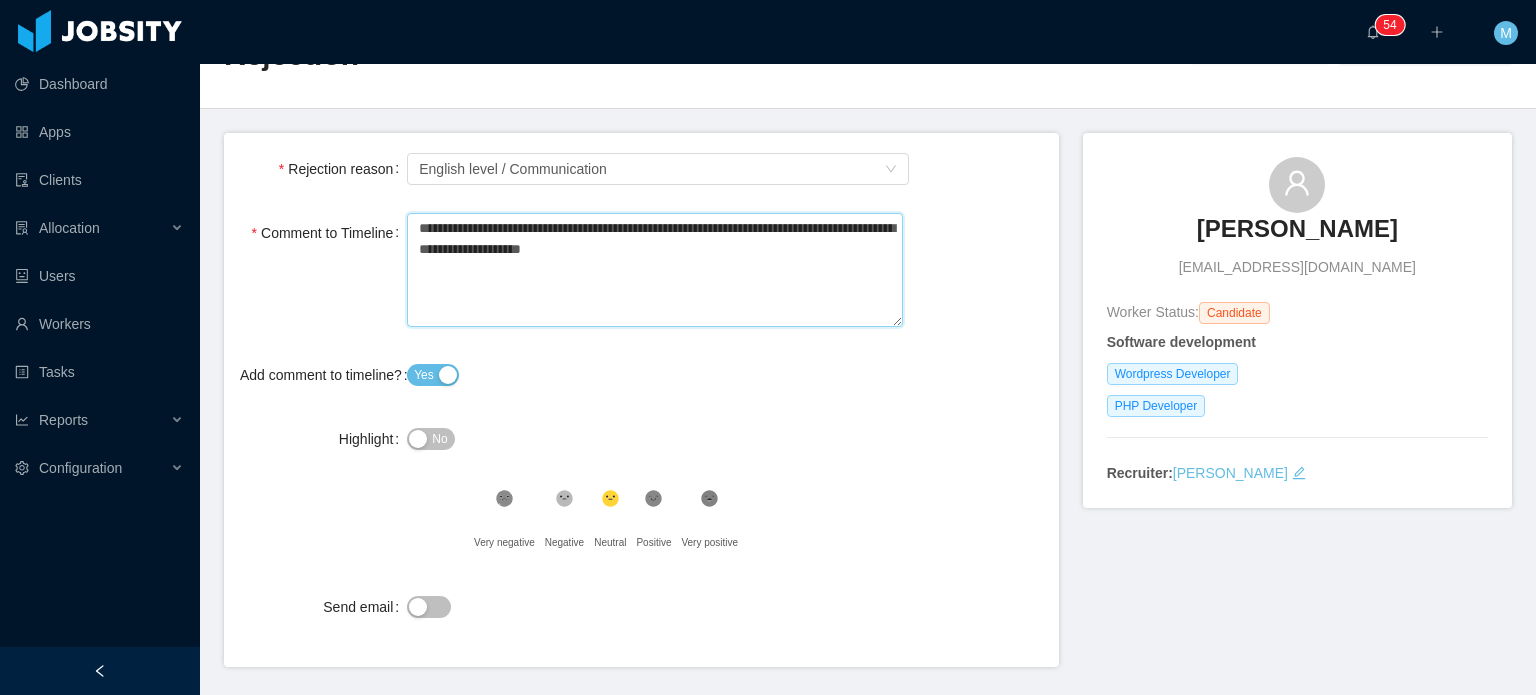 scroll, scrollTop: 138, scrollLeft: 0, axis: vertical 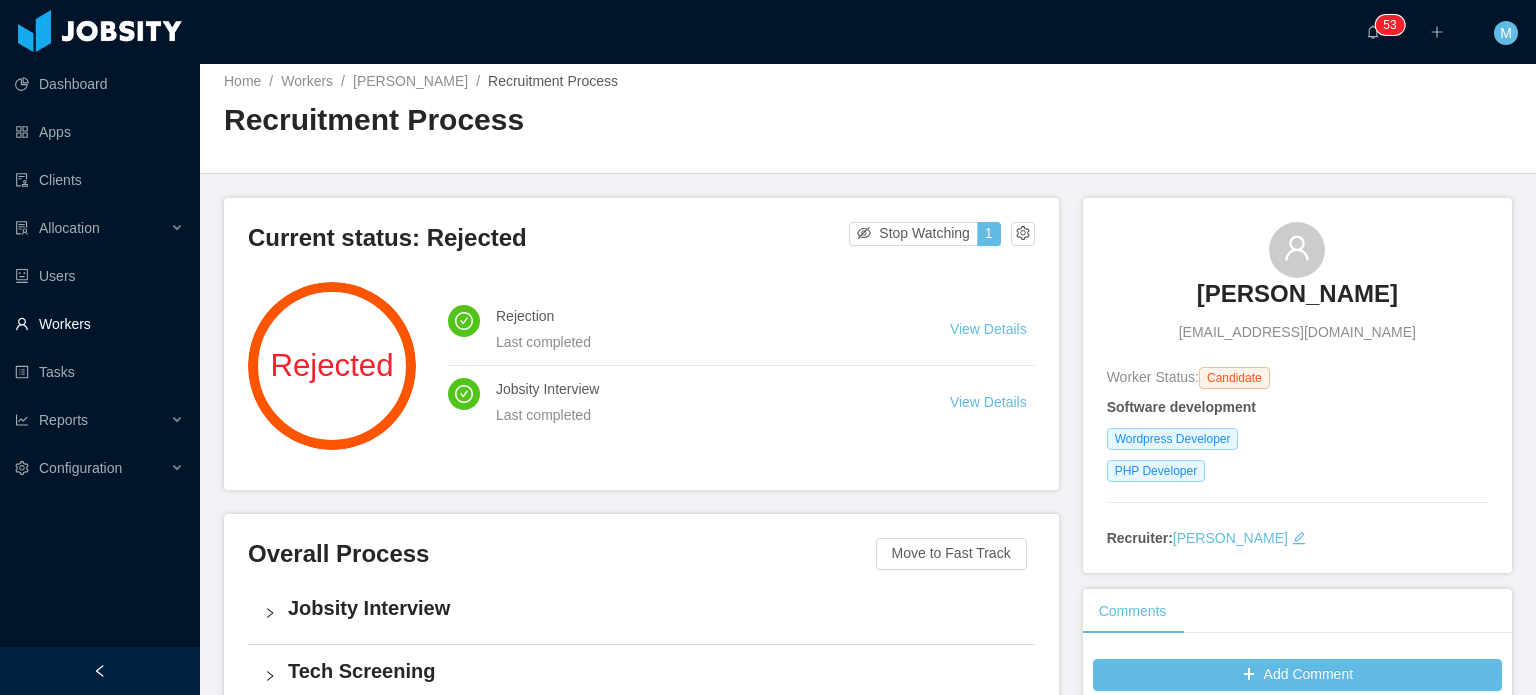 click on "Workers" at bounding box center [99, 324] 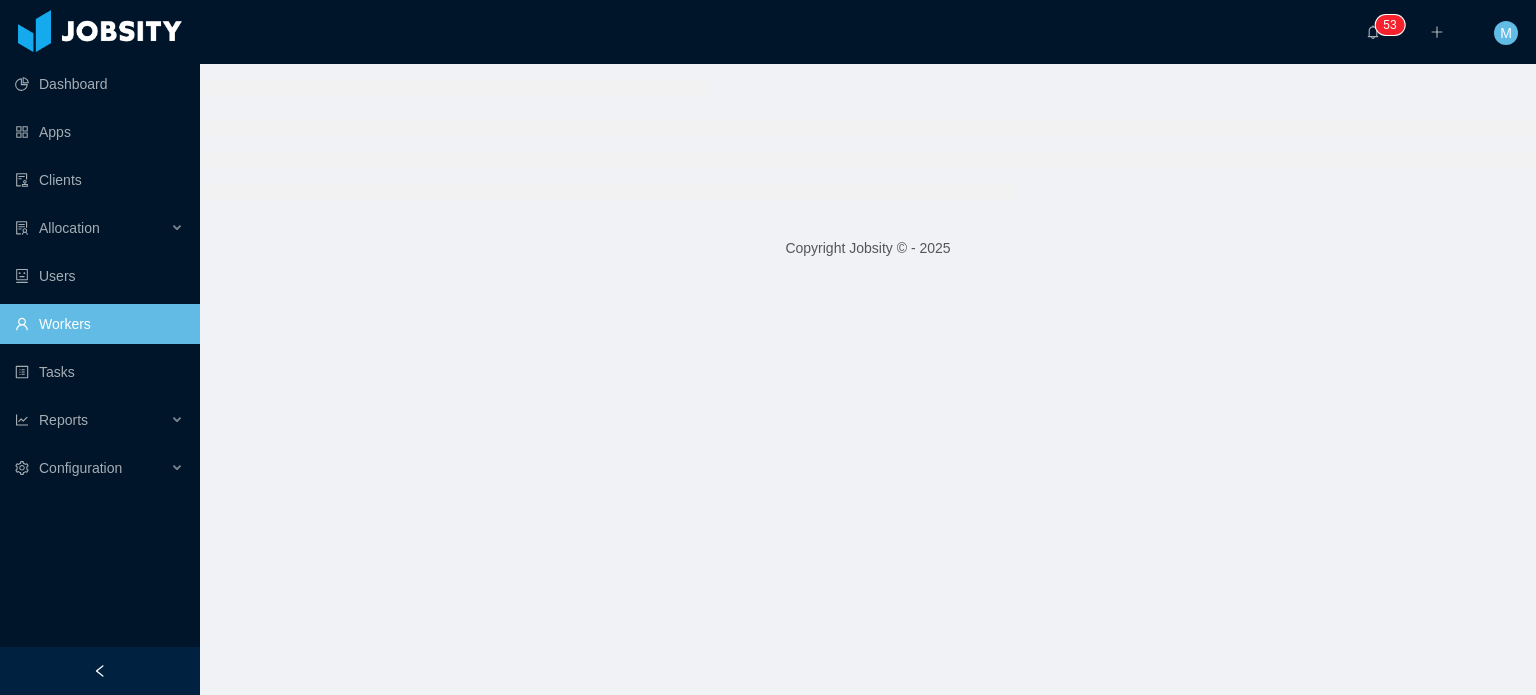 scroll, scrollTop: 0, scrollLeft: 0, axis: both 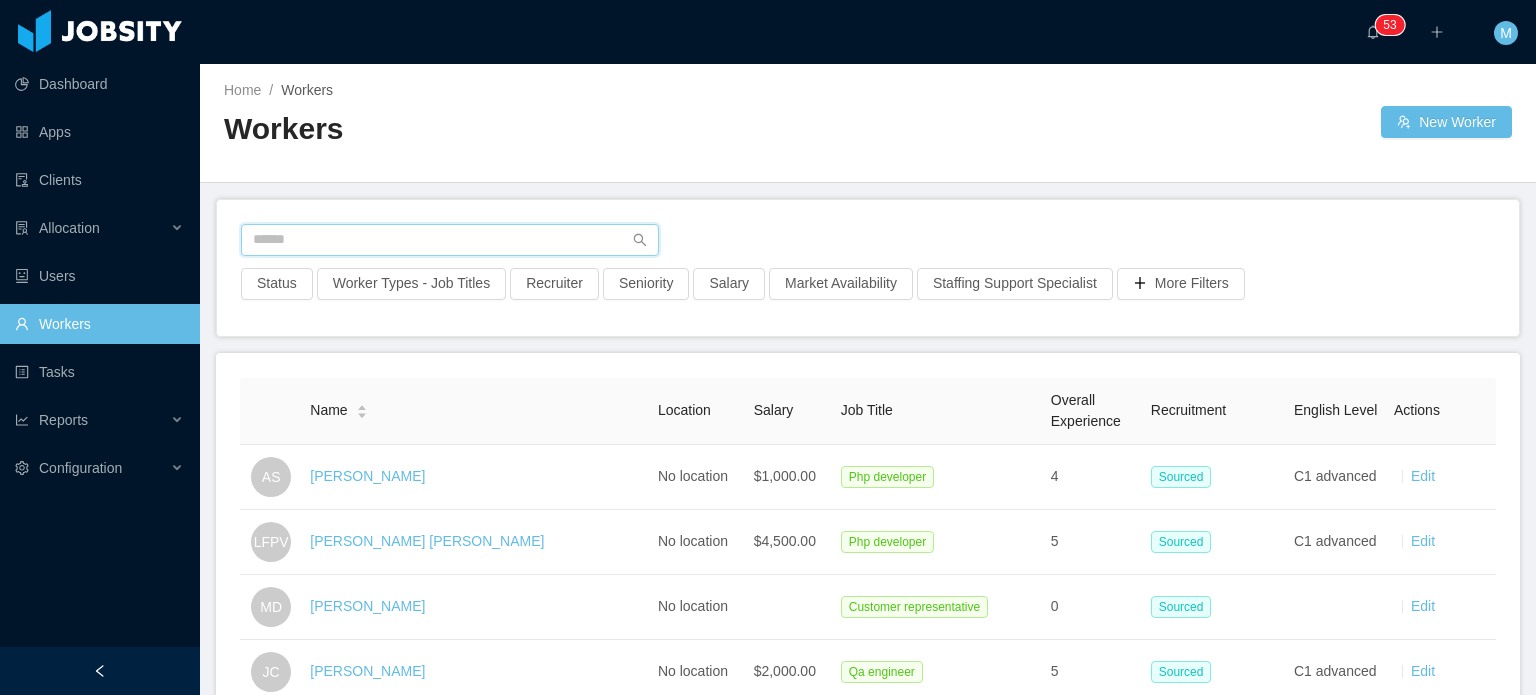 click at bounding box center (450, 240) 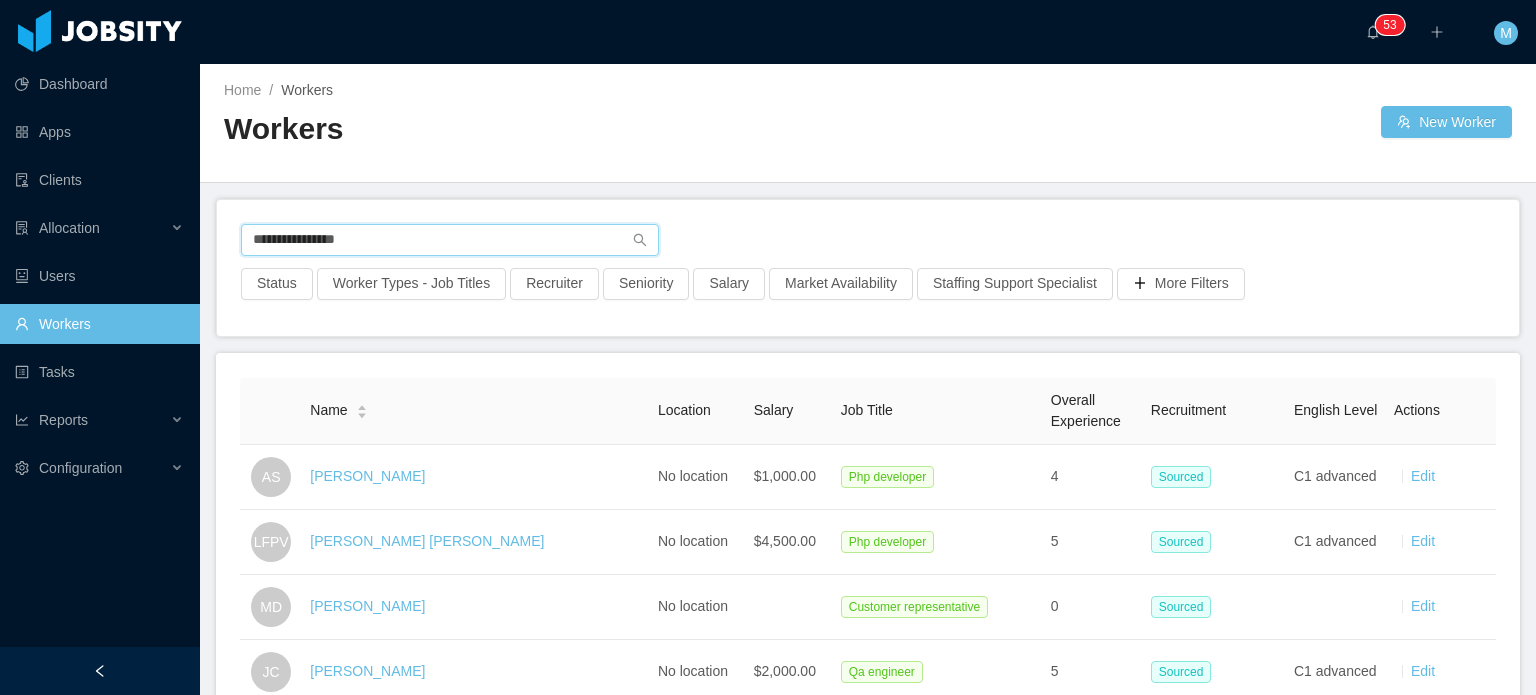 type on "**********" 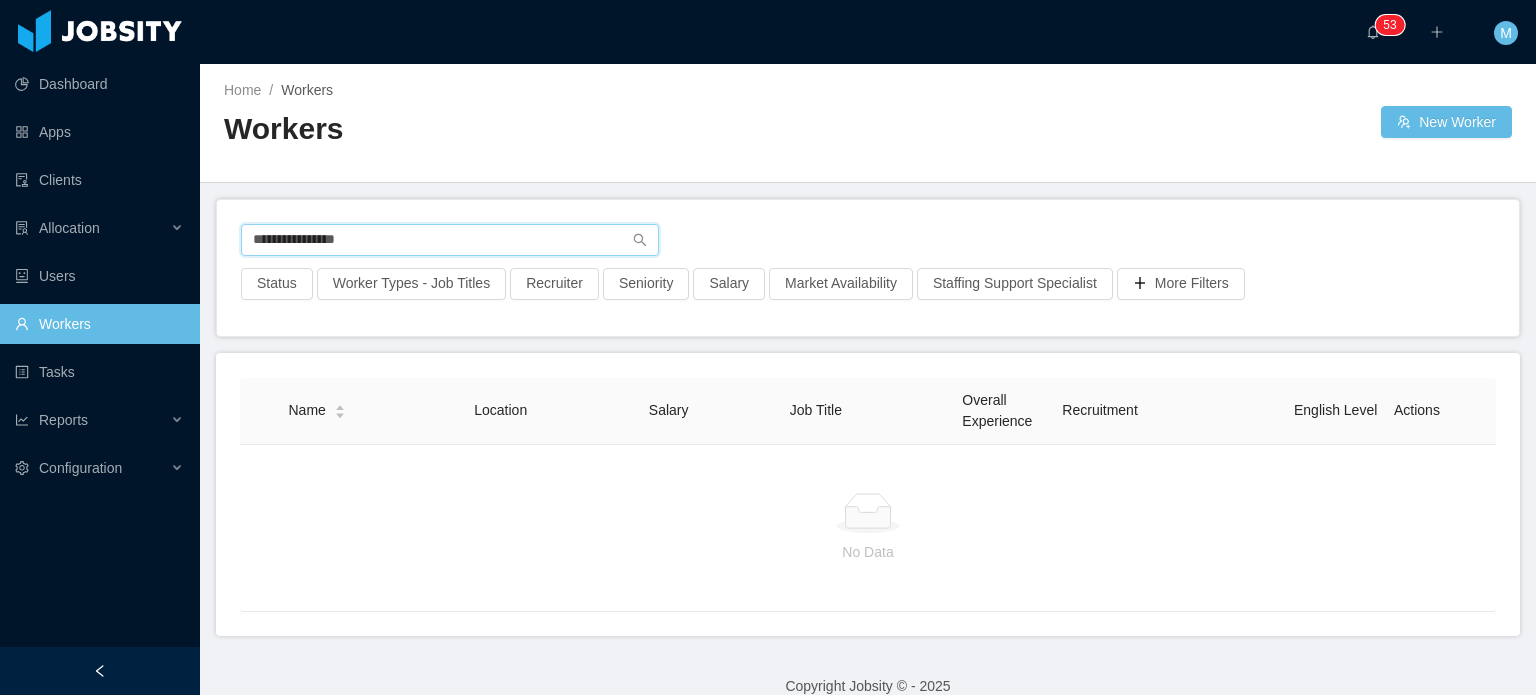 scroll, scrollTop: 39, scrollLeft: 0, axis: vertical 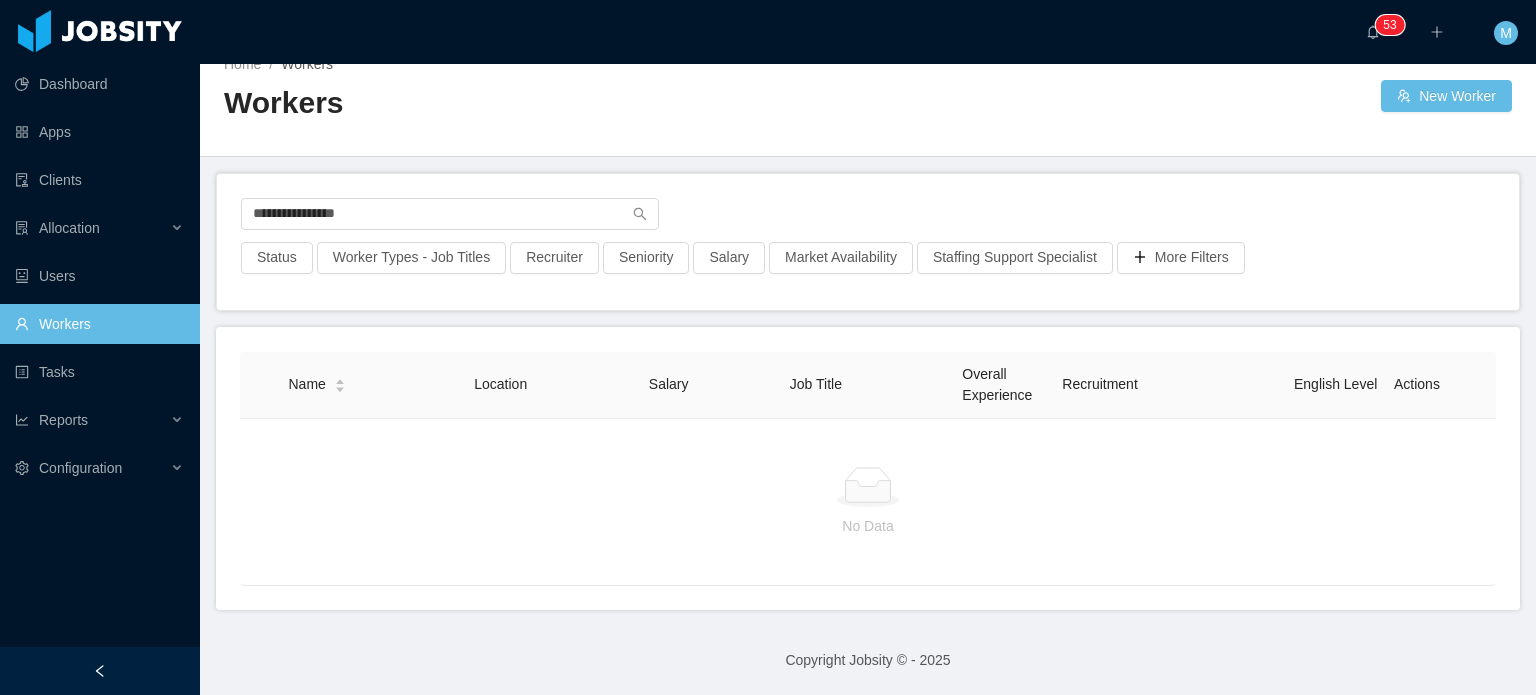 click on "Name Location Salary Job Title Overall Experience Recruitment English Level Actions No Data" at bounding box center [868, 468] 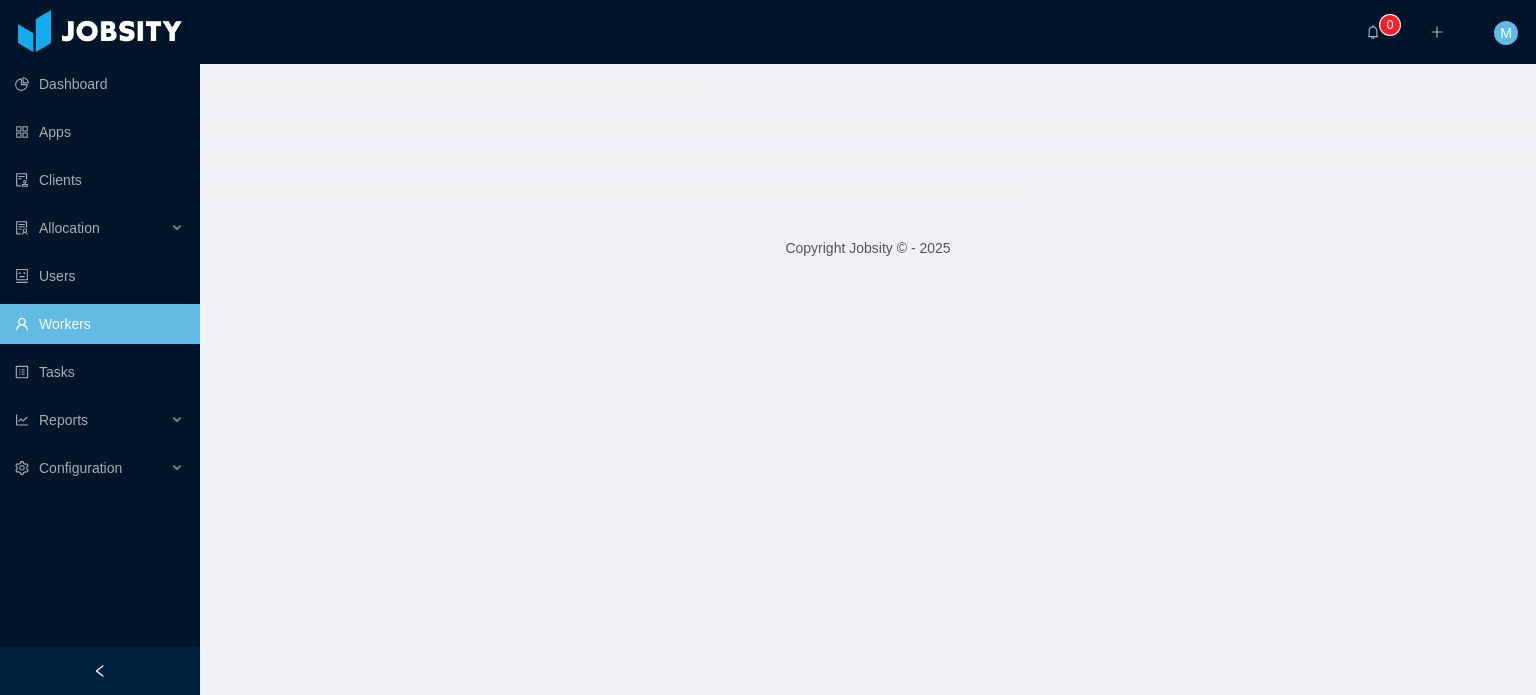 scroll, scrollTop: 0, scrollLeft: 0, axis: both 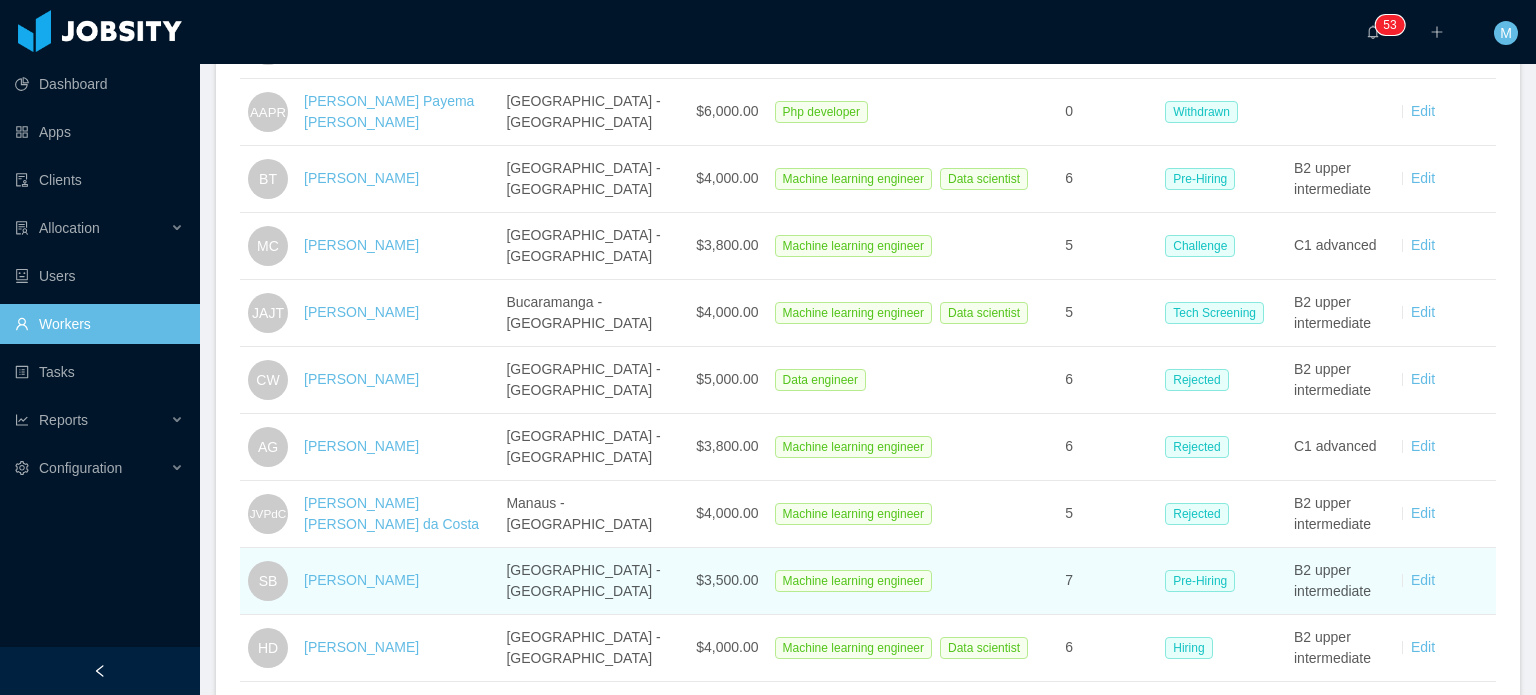 click on "[PERSON_NAME]" at bounding box center [361, 580] 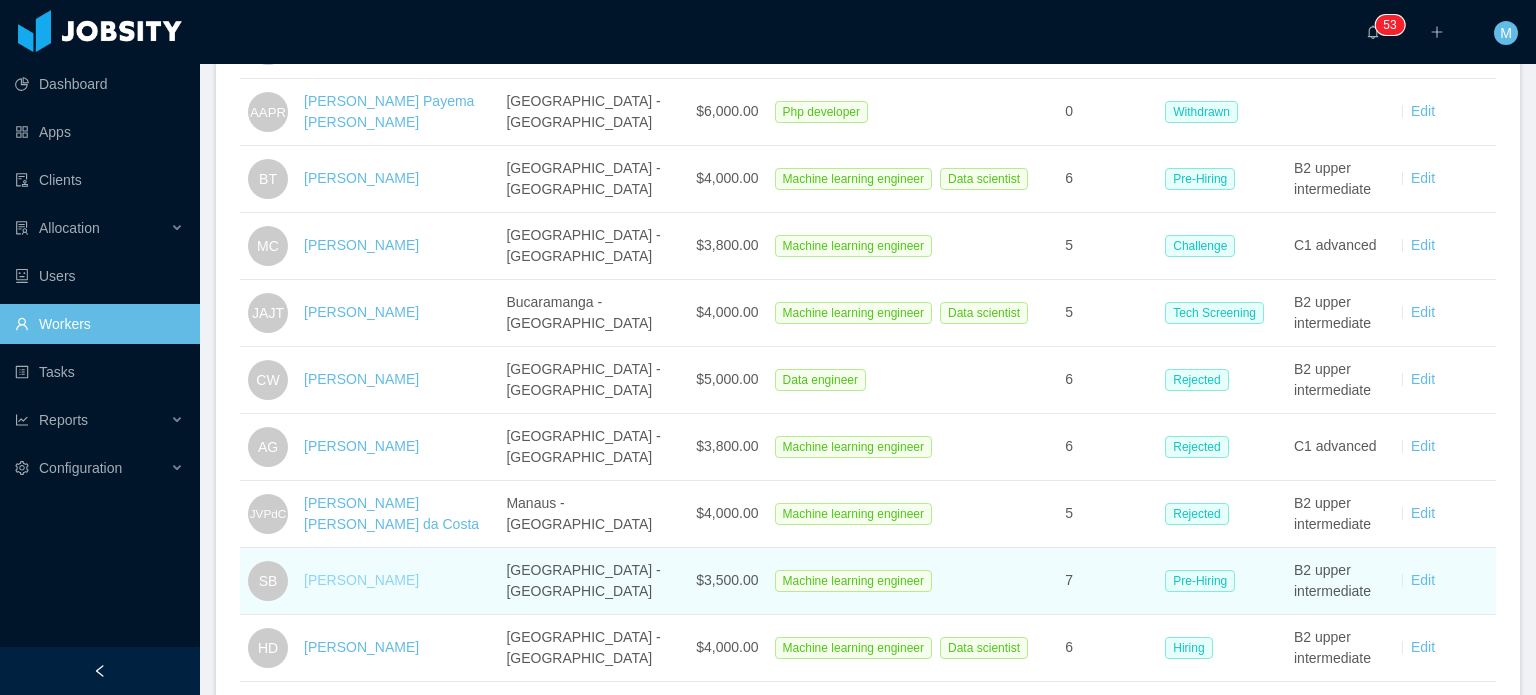 click on "[PERSON_NAME]" at bounding box center [361, 580] 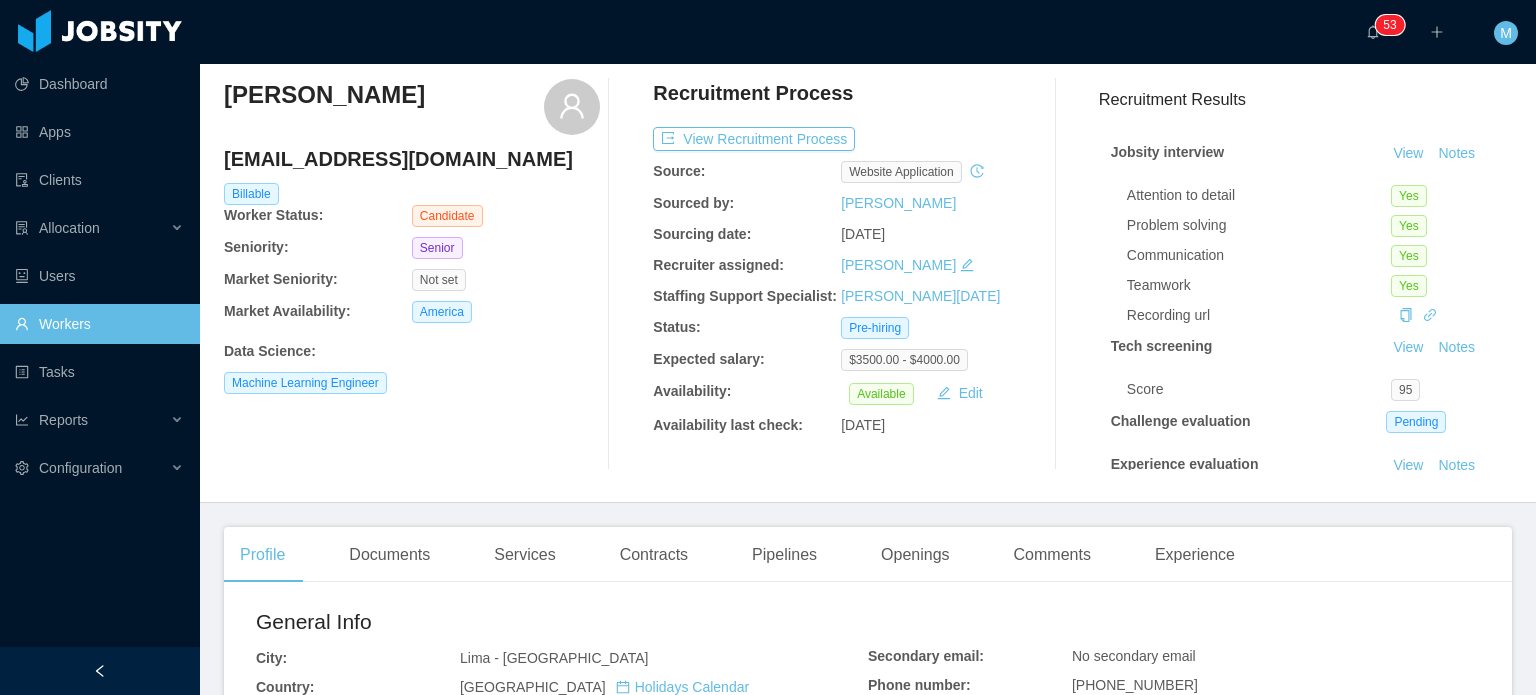 scroll, scrollTop: 0, scrollLeft: 0, axis: both 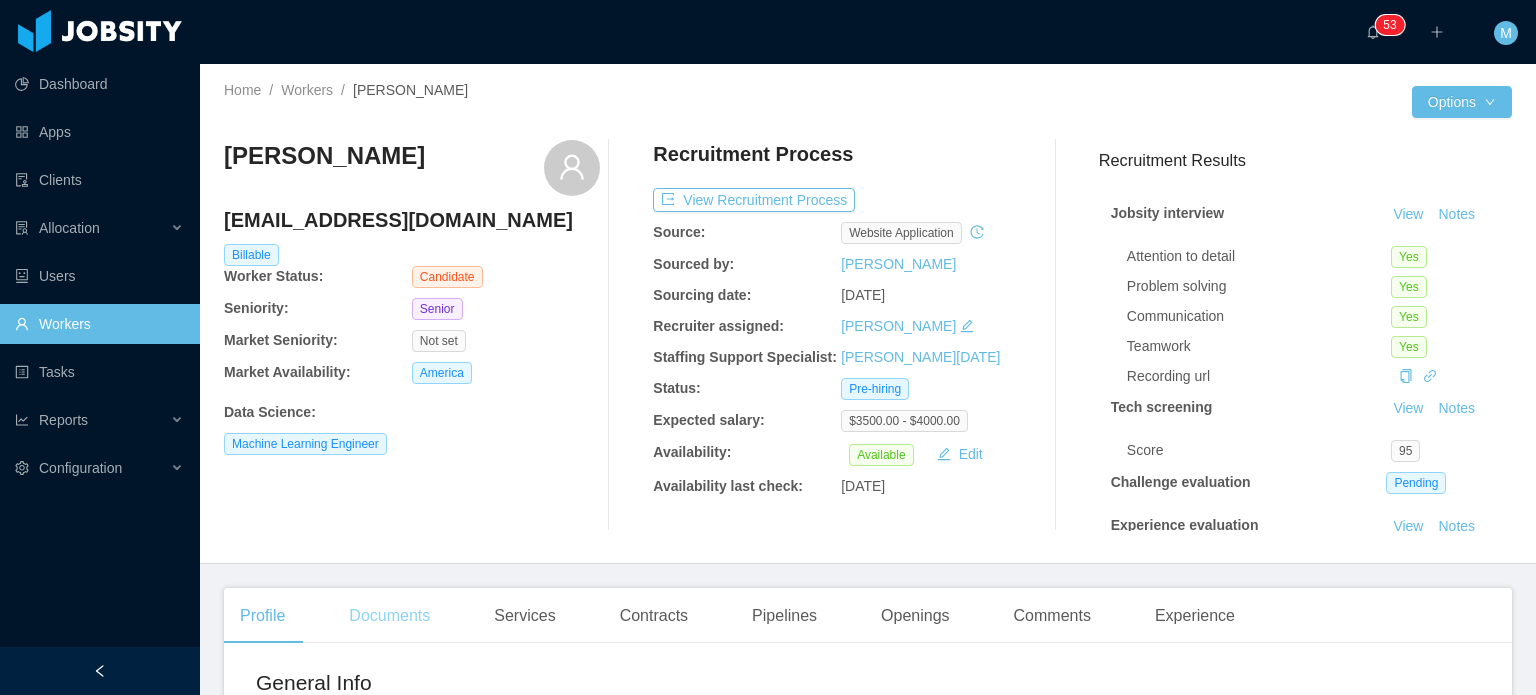 click on "Documents" at bounding box center [389, 616] 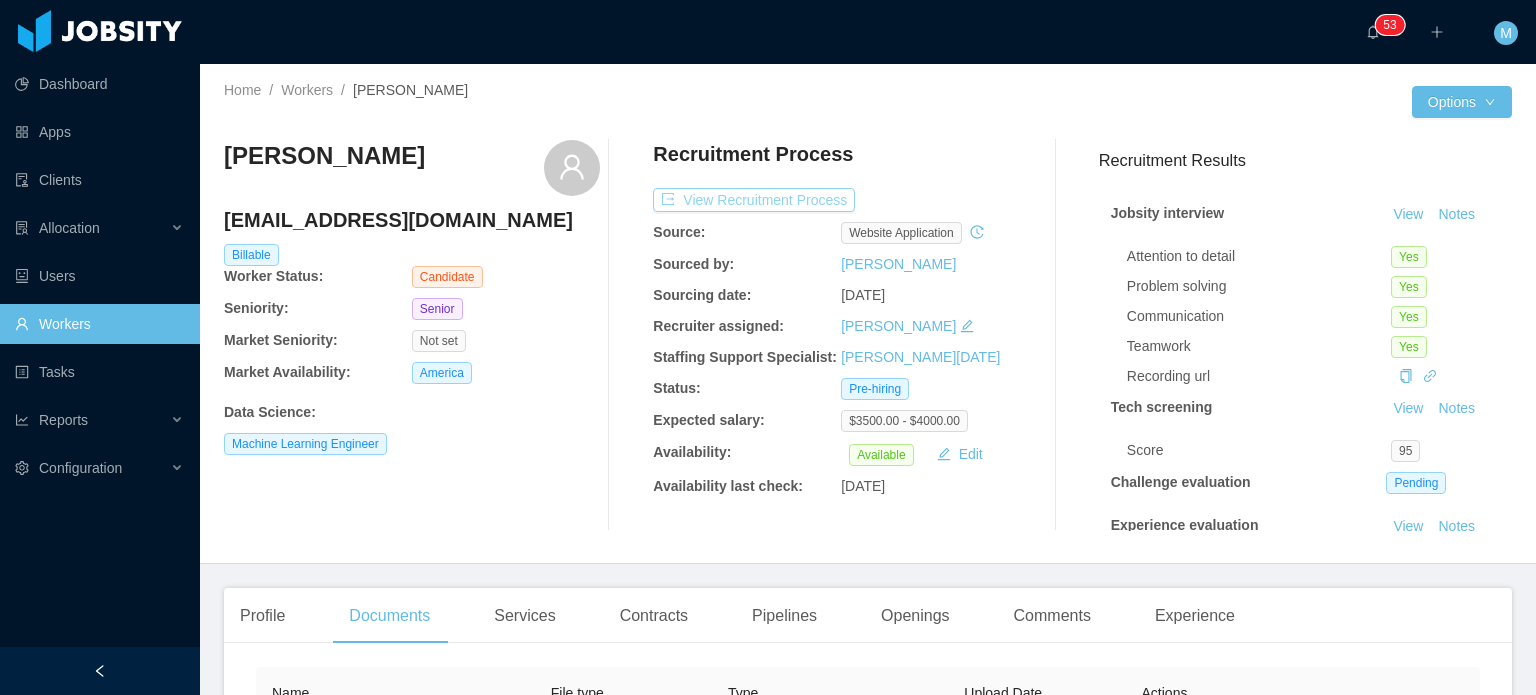 drag, startPoint x: 763, startPoint y: 213, endPoint x: 784, endPoint y: 191, distance: 30.413813 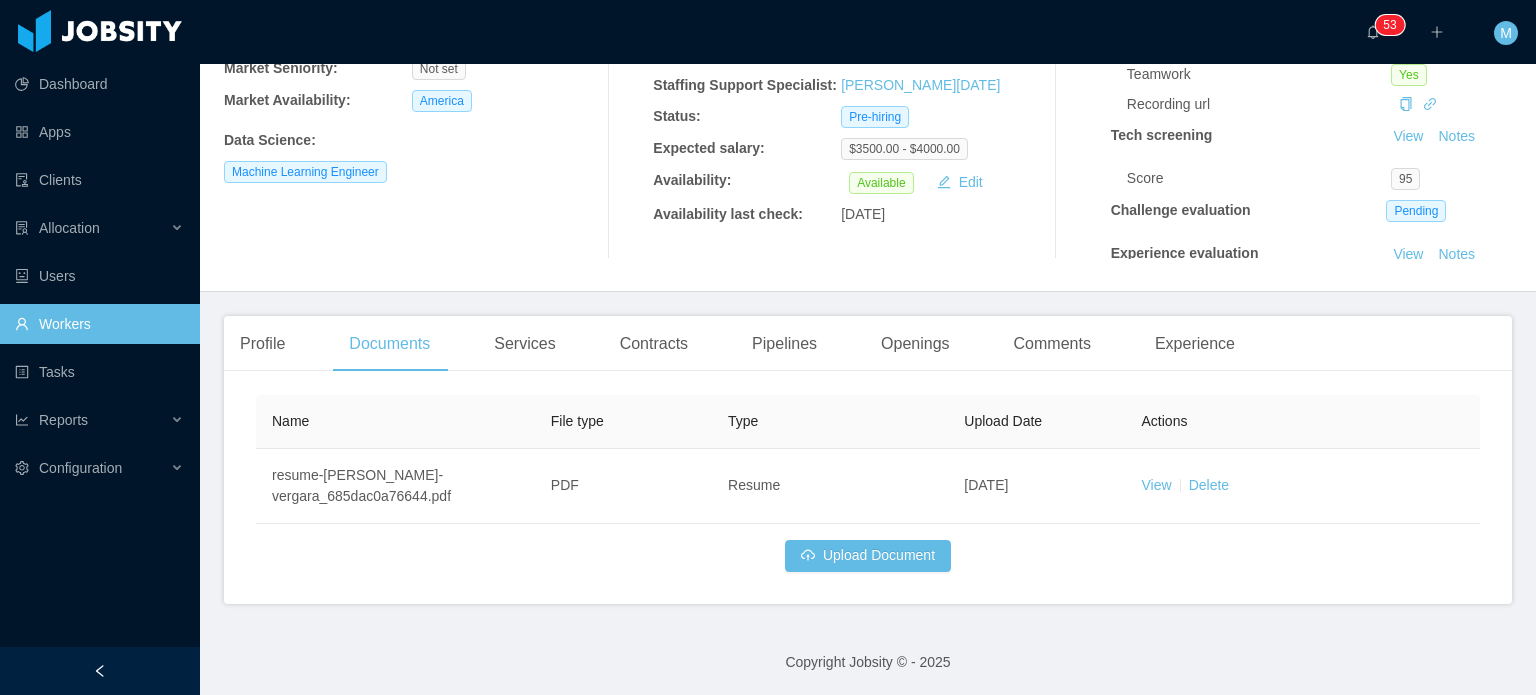 scroll, scrollTop: 0, scrollLeft: 0, axis: both 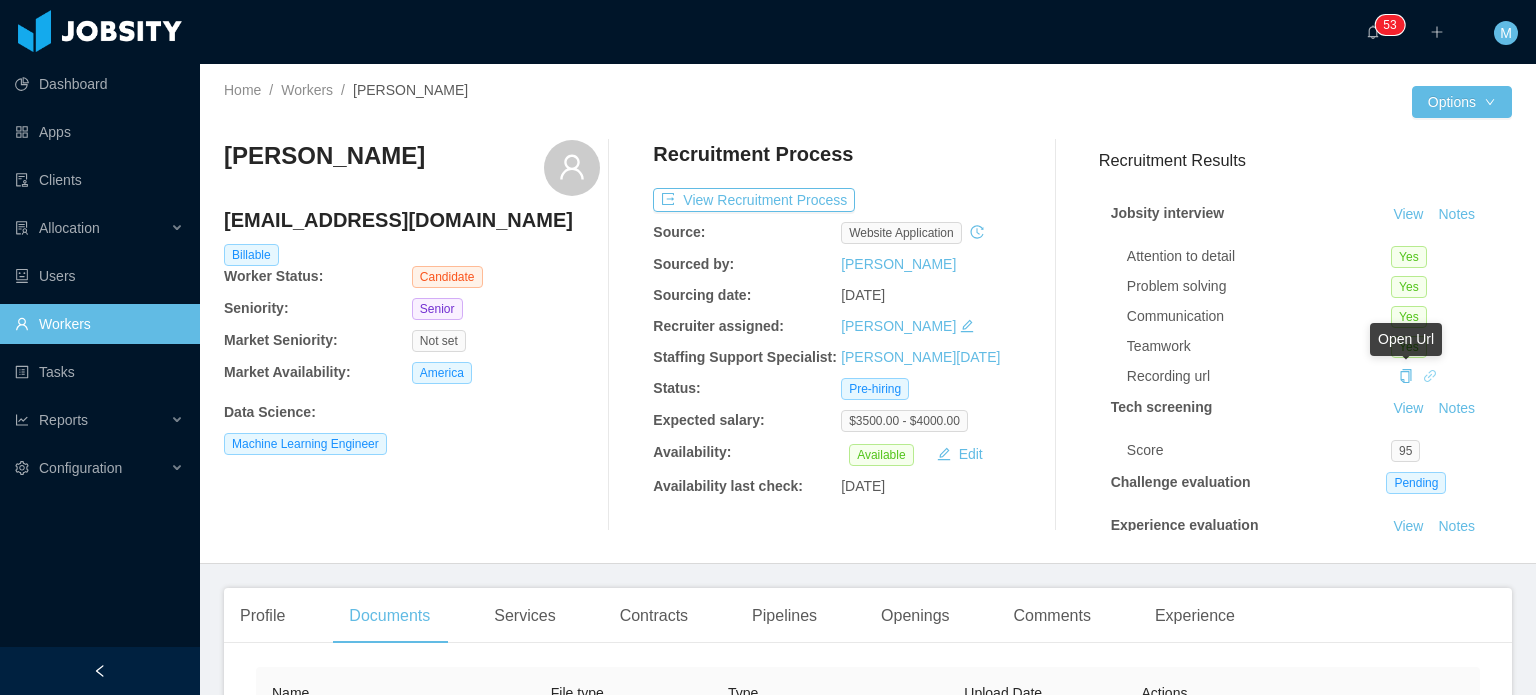 click 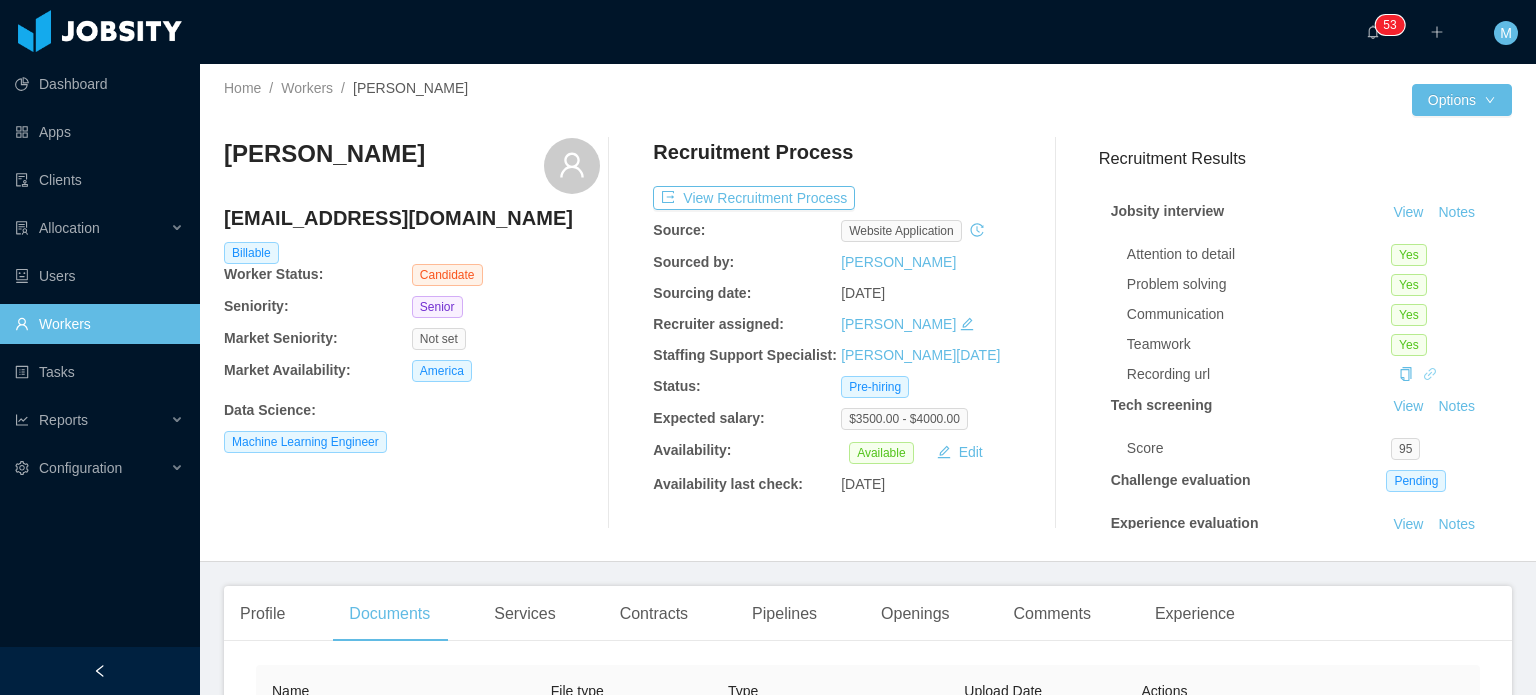 scroll, scrollTop: 0, scrollLeft: 0, axis: both 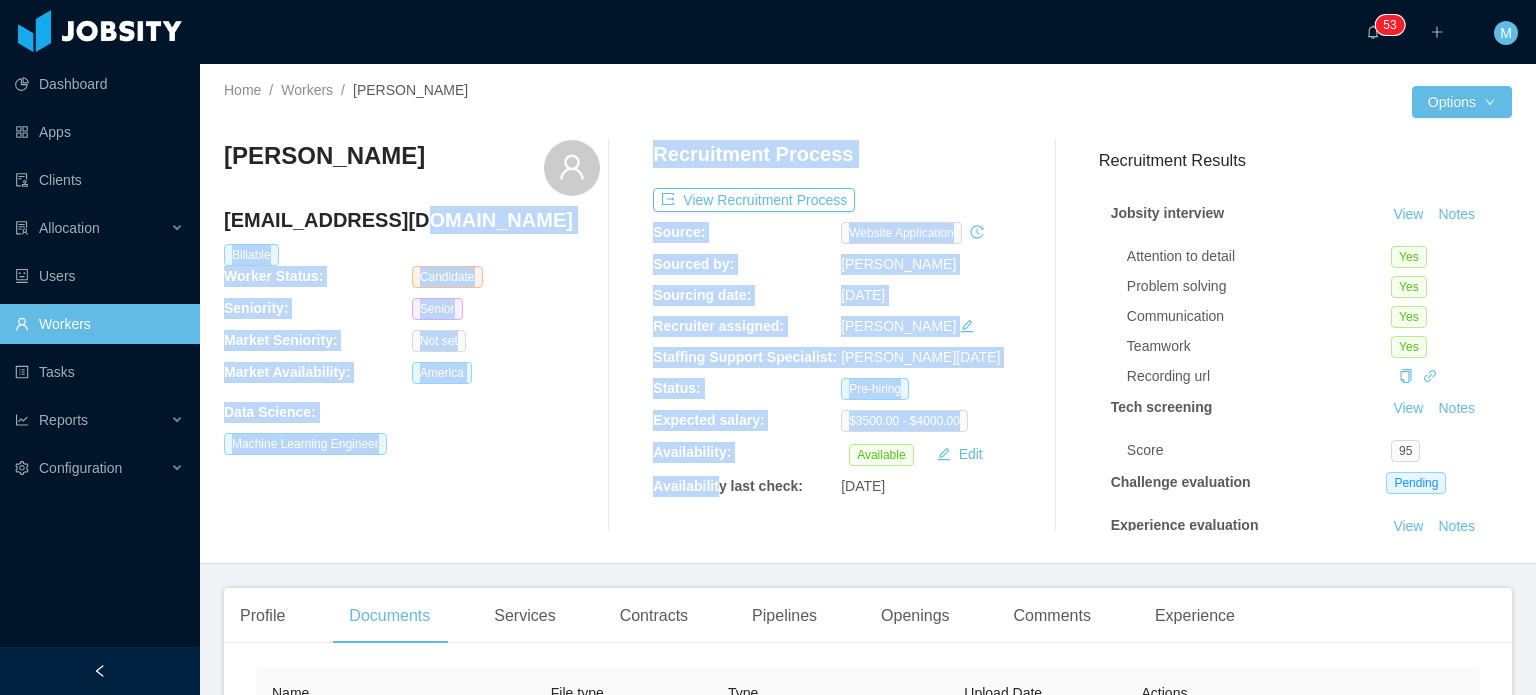 drag, startPoint x: 524, startPoint y: 231, endPoint x: 717, endPoint y: 485, distance: 319.00626 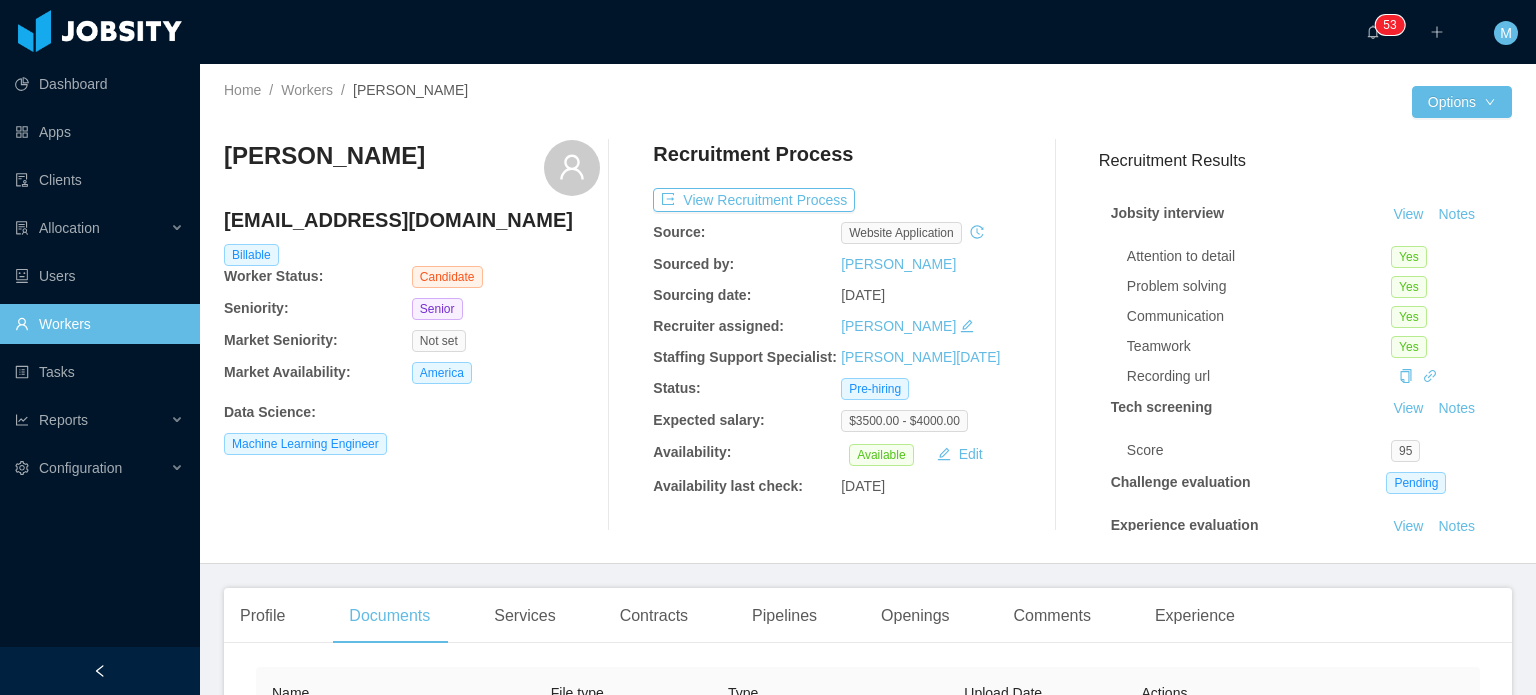 drag, startPoint x: 717, startPoint y: 485, endPoint x: 520, endPoint y: 204, distance: 343.17633 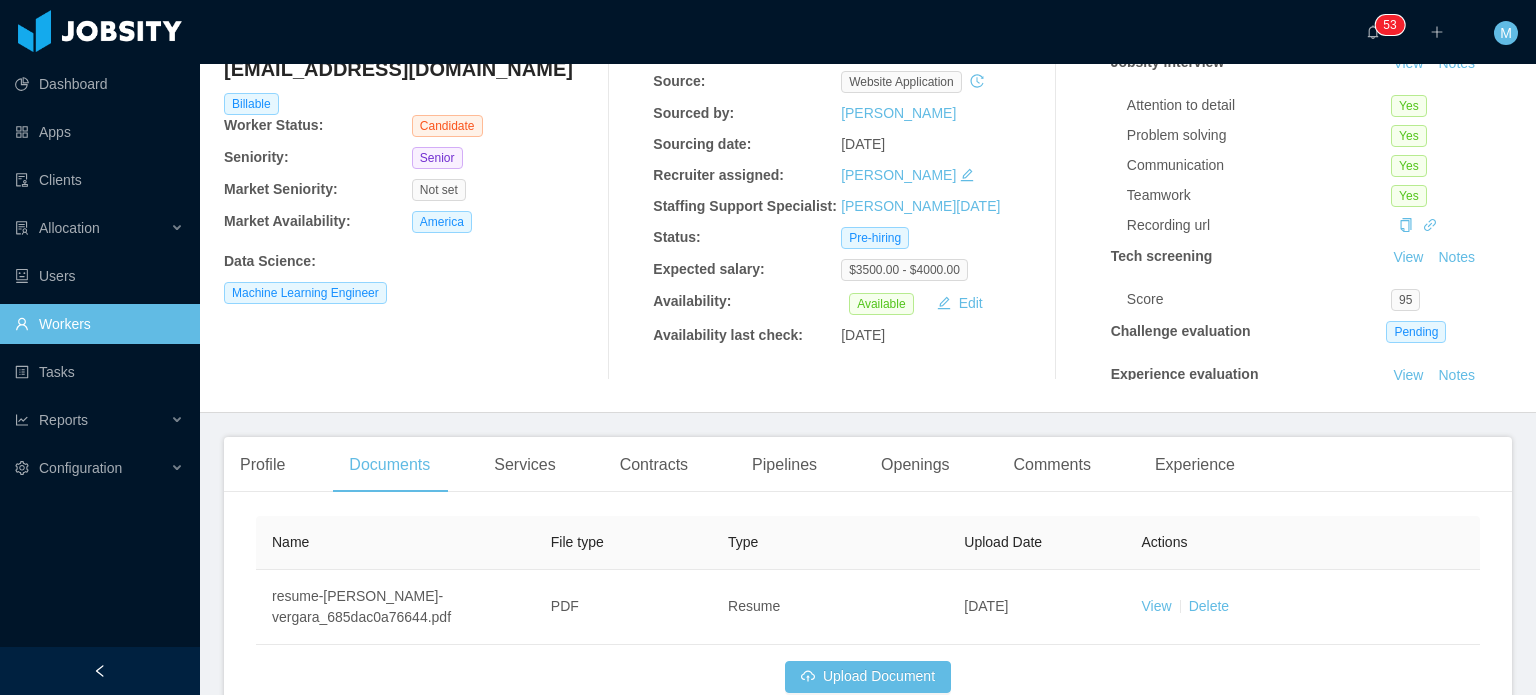 scroll, scrollTop: 0, scrollLeft: 0, axis: both 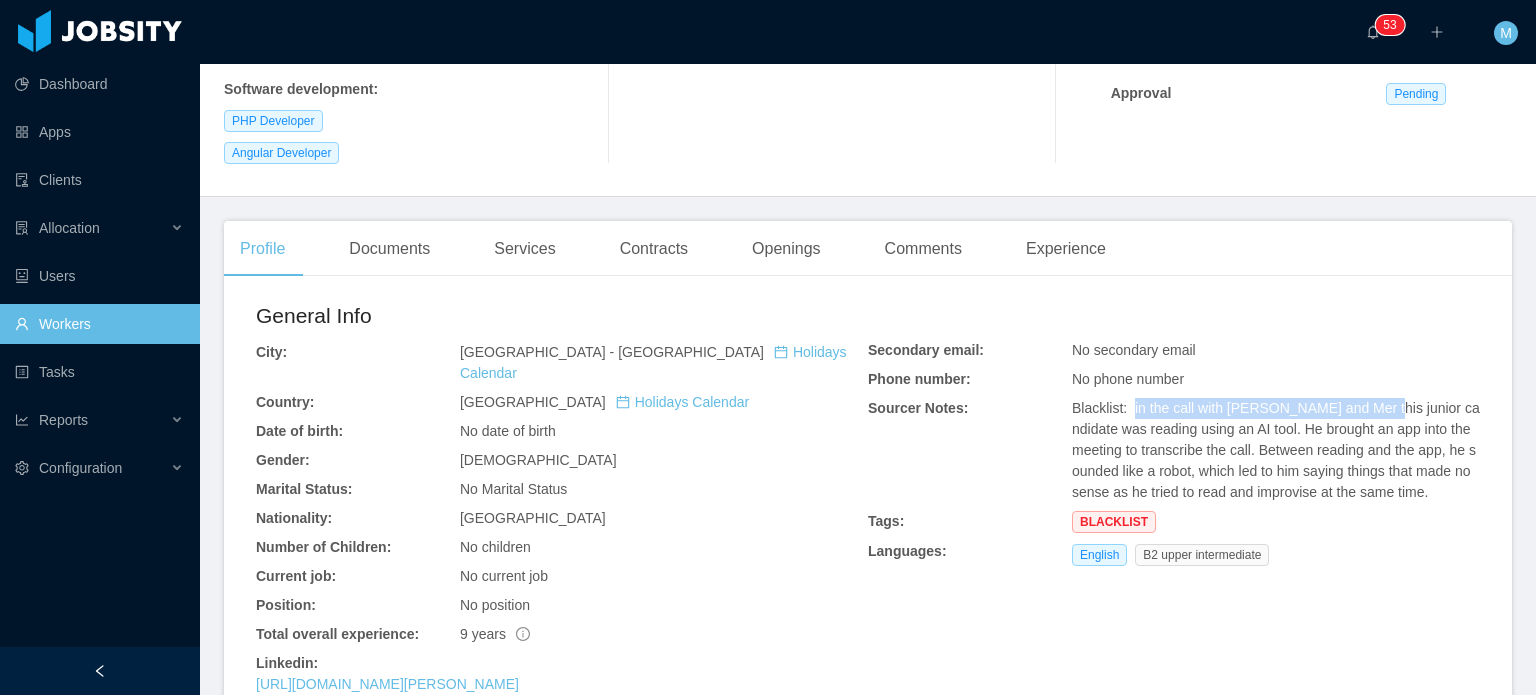 drag, startPoint x: 1123, startPoint y: 383, endPoint x: 1358, endPoint y: 391, distance: 235.13612 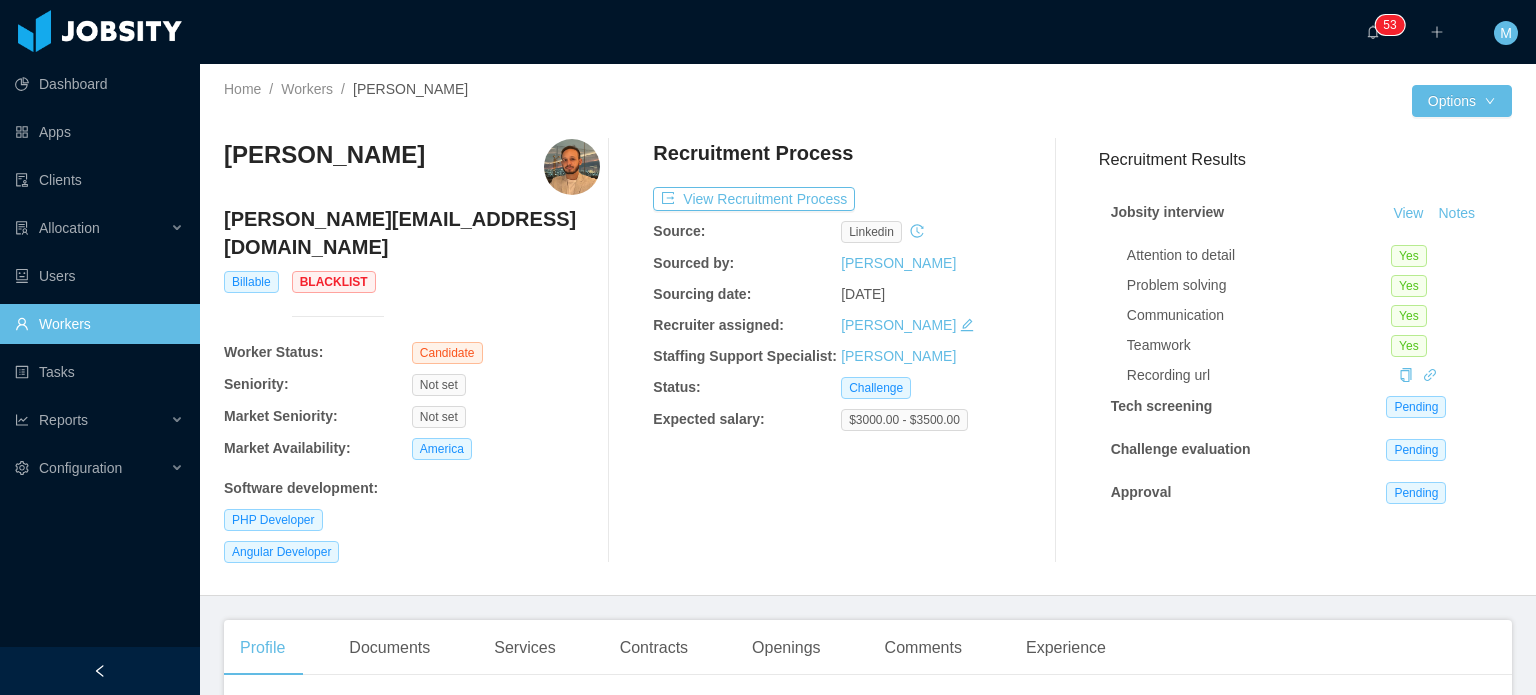 scroll, scrollTop: 0, scrollLeft: 0, axis: both 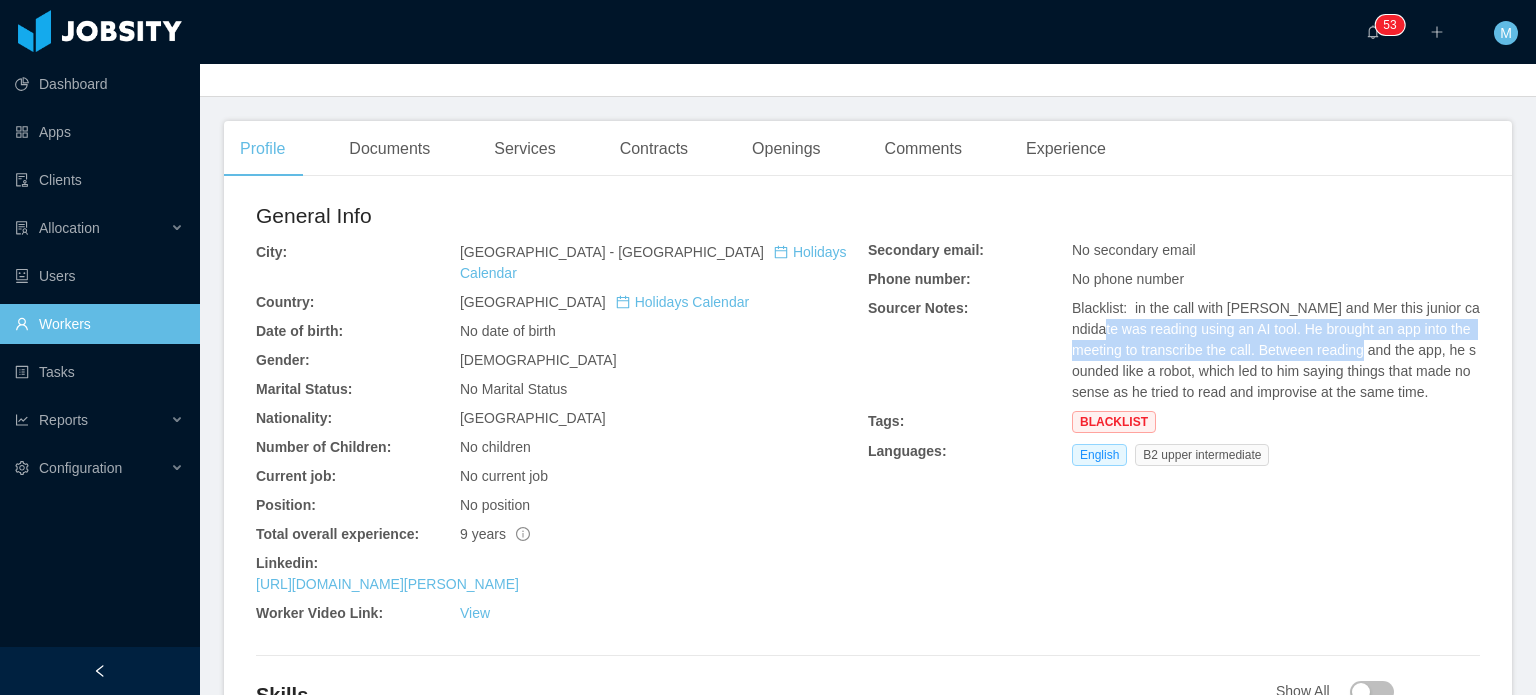 drag, startPoint x: 1076, startPoint y: 304, endPoint x: 1341, endPoint y: 326, distance: 265.91165 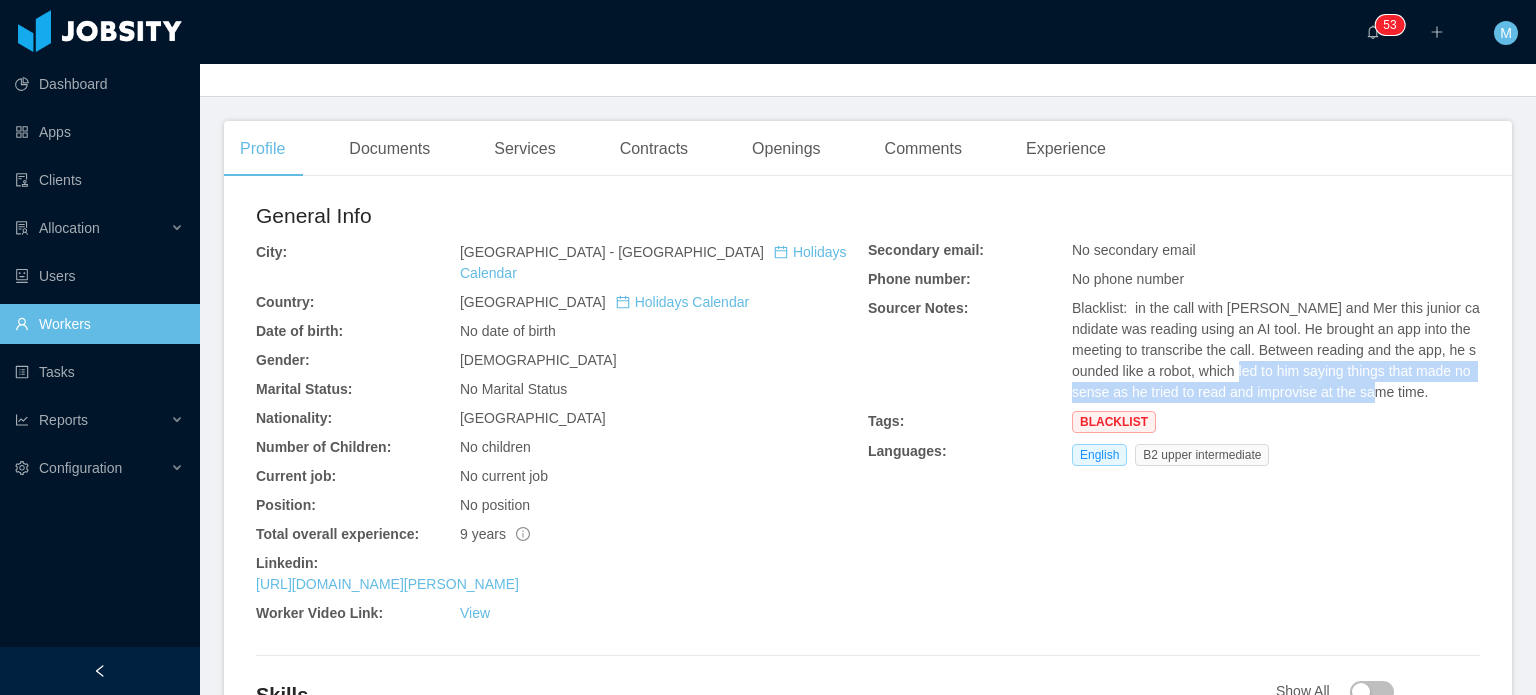 drag, startPoint x: 1219, startPoint y: 343, endPoint x: 1413, endPoint y: 359, distance: 194.65868 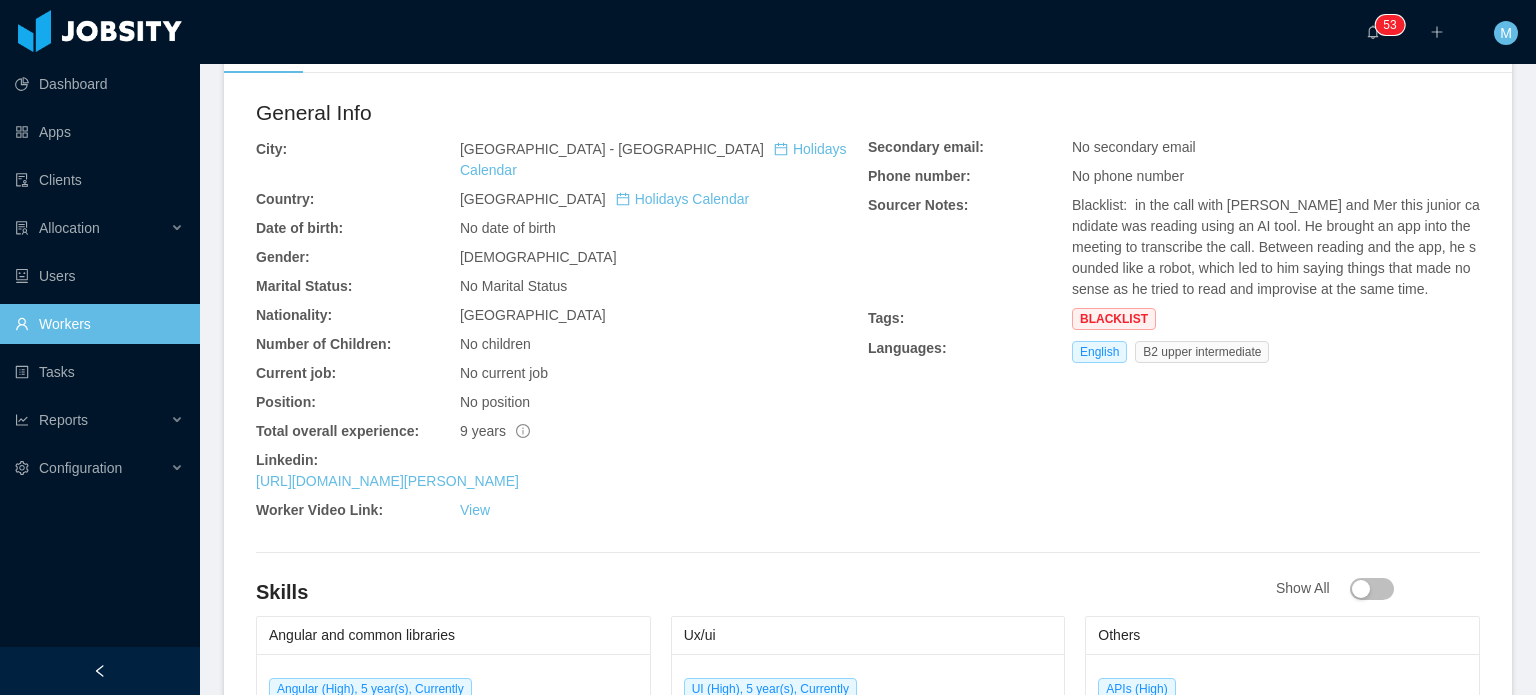 scroll, scrollTop: 500, scrollLeft: 0, axis: vertical 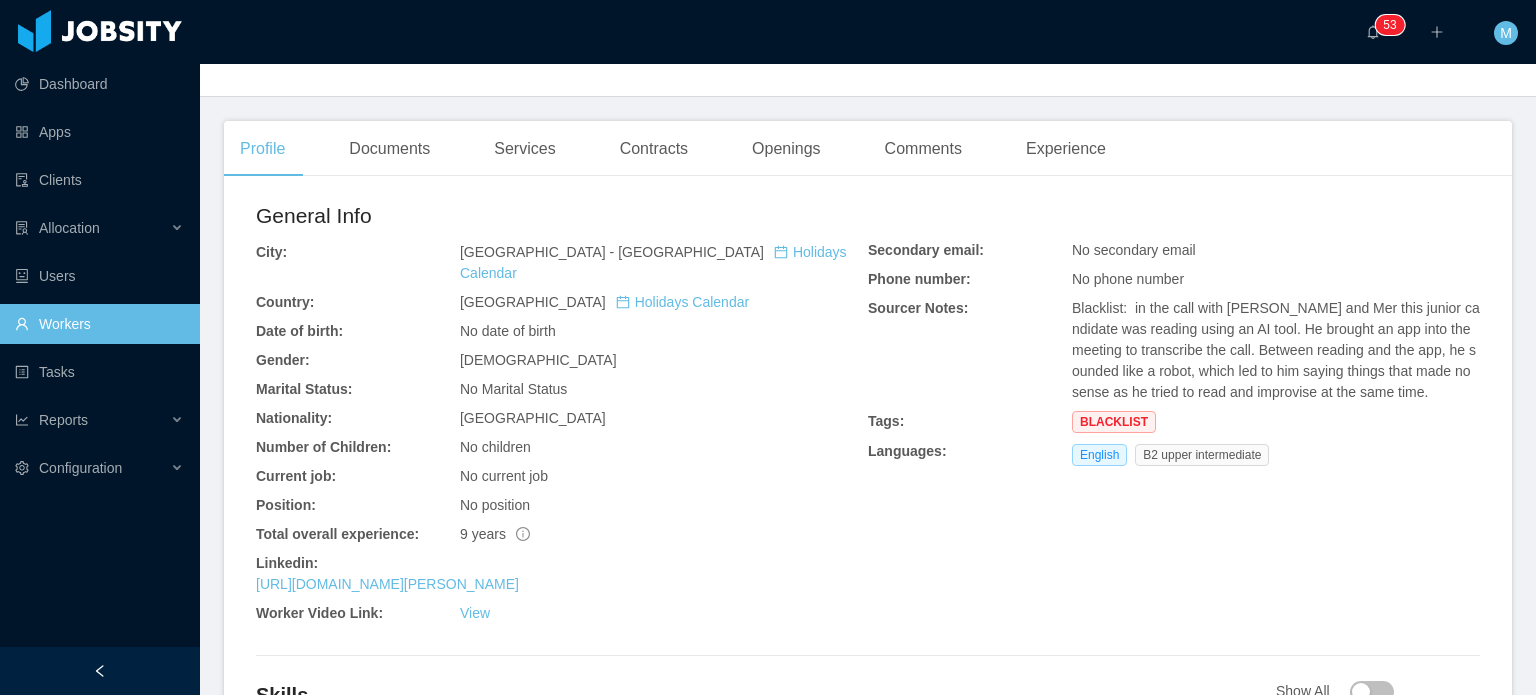 click on "General Info City: [GEOGRAPHIC_DATA] - [GEOGRAPHIC_DATA] Holidays Calendar Country: [GEOGRAPHIC_DATA] Holidays Calendar Date of birth: No date of birth Gender: [DEMOGRAPHIC_DATA] Marital Status: No Marital Status Nationality: [DEMOGRAPHIC_DATA] Number of Children: No children Current job: No current job Position: No position Total overall experience: 9 years Linkedin: [URL][DOMAIN_NAME][PERSON_NAME] Worker Video Link: View" at bounding box center (562, 416) 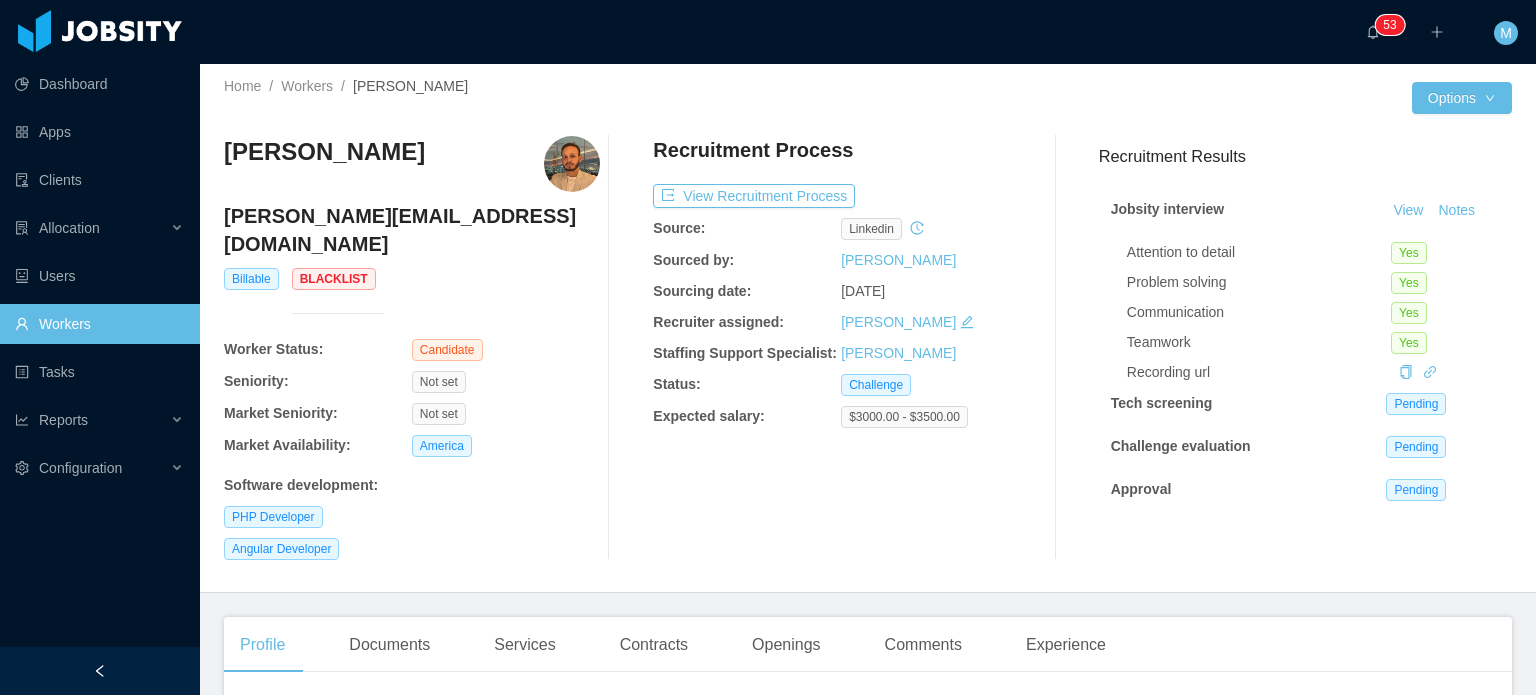 scroll, scrollTop: 0, scrollLeft: 0, axis: both 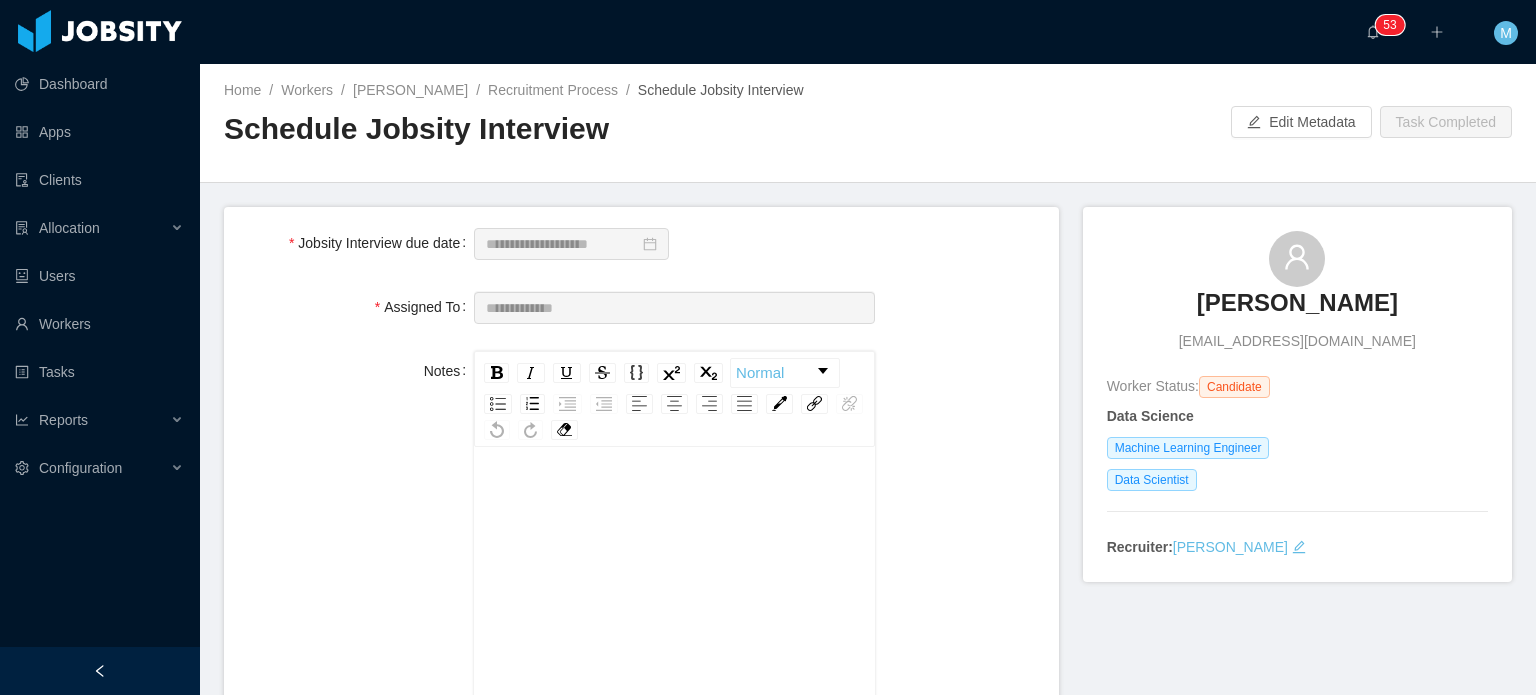 click on "Dashboard Apps Clients Allocation Users Workers Tasks Reports Configuration" at bounding box center (100, 299) 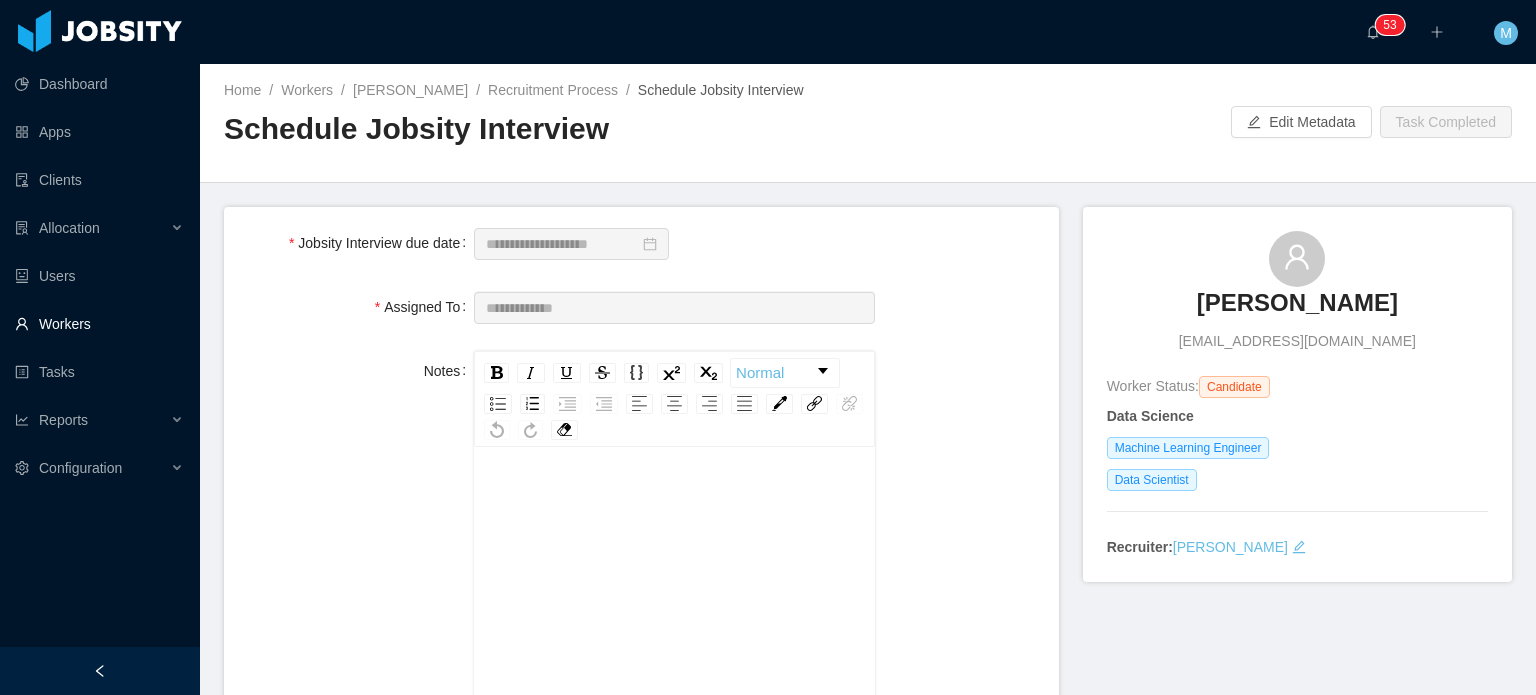 click on "Workers" at bounding box center [99, 324] 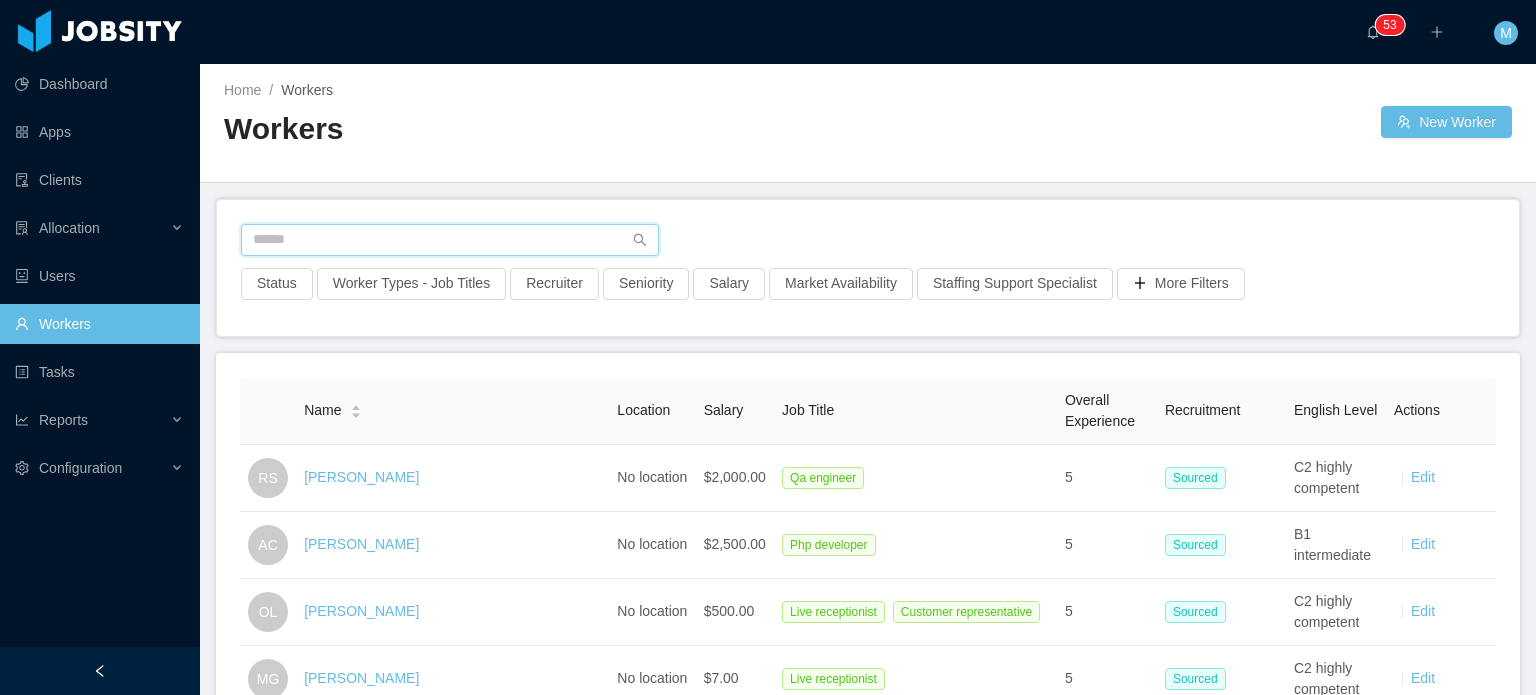 click at bounding box center (450, 240) 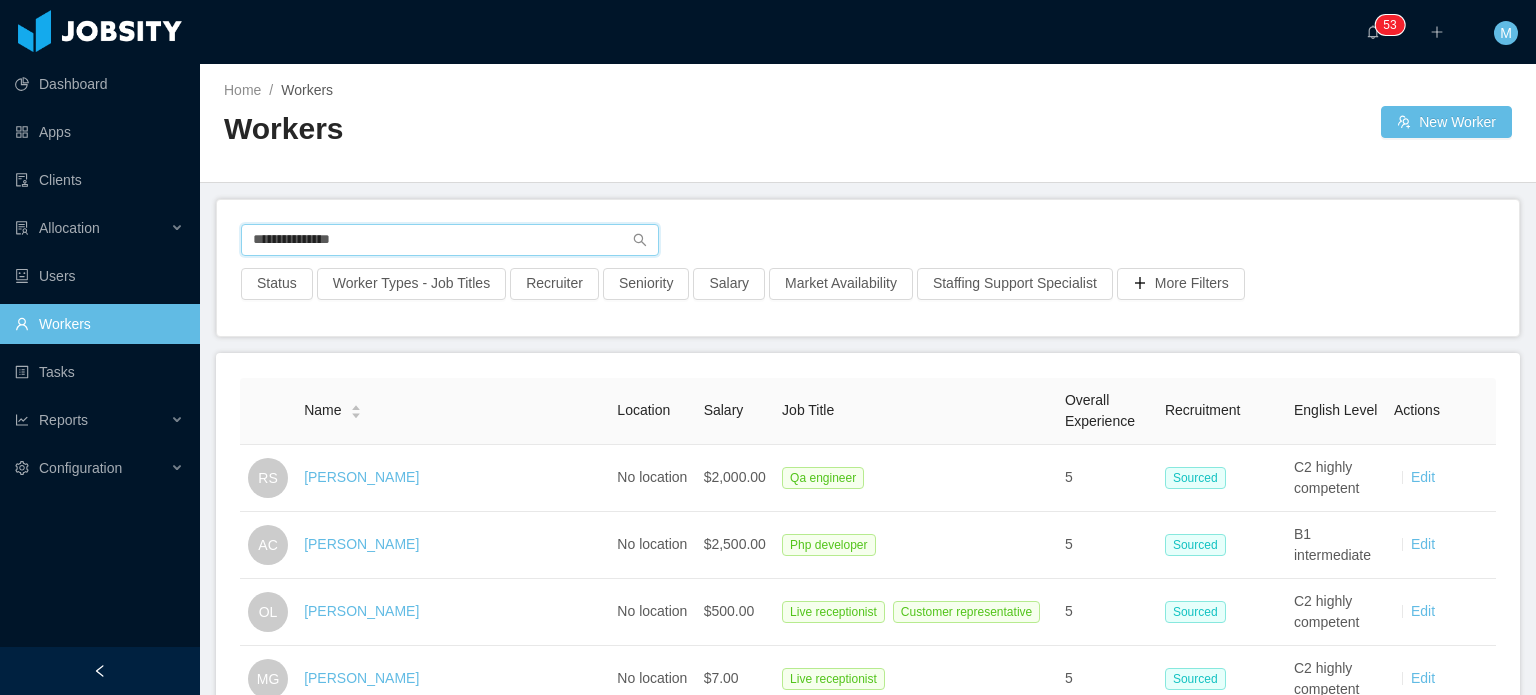 type on "**********" 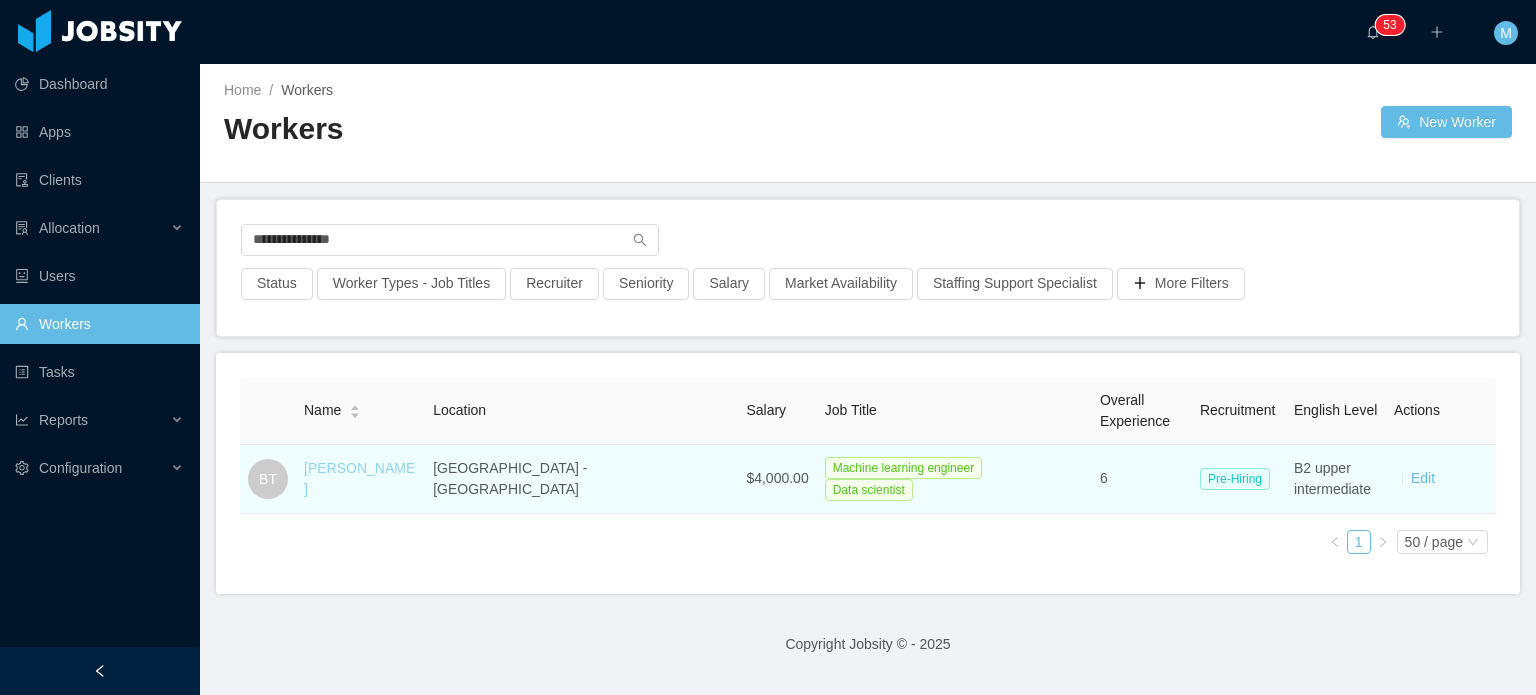 click on "[PERSON_NAME]" at bounding box center (360, 479) 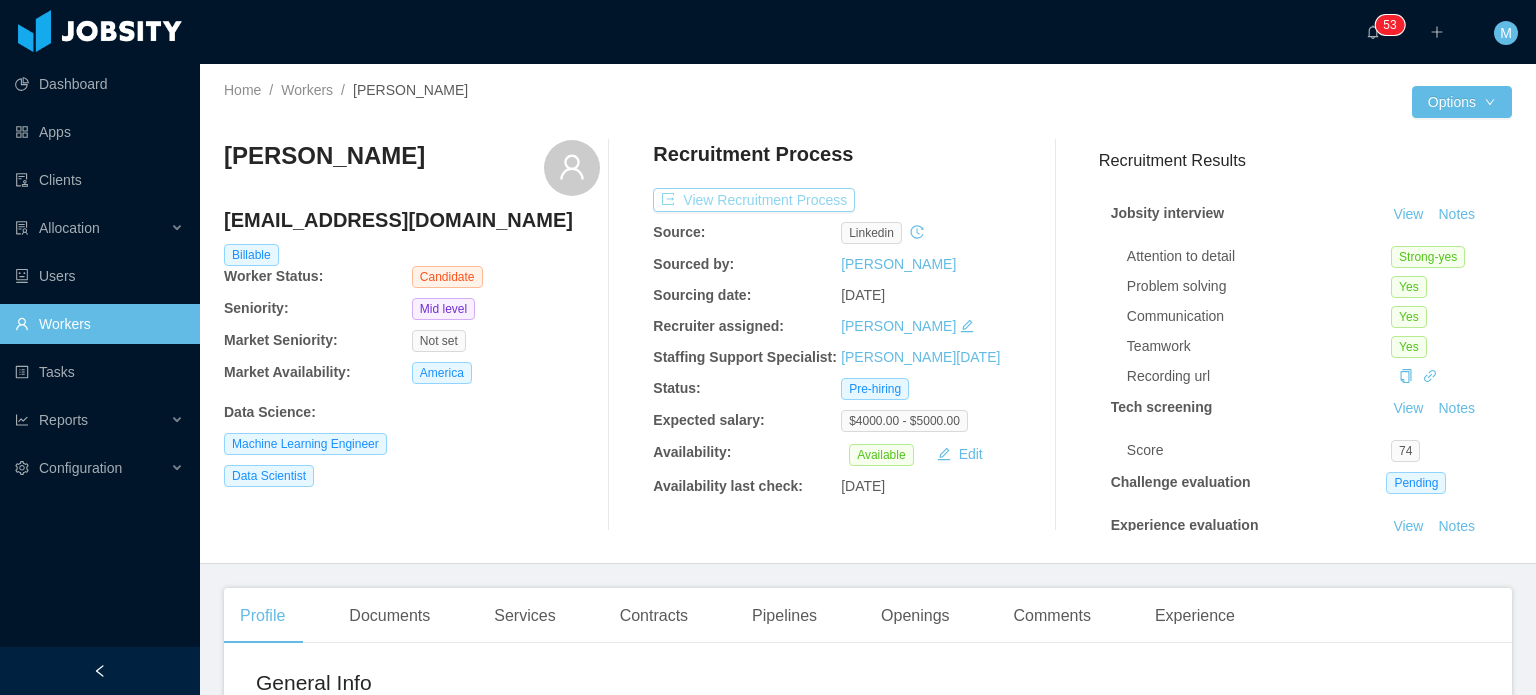 click on "View Recruitment Process" at bounding box center [754, 200] 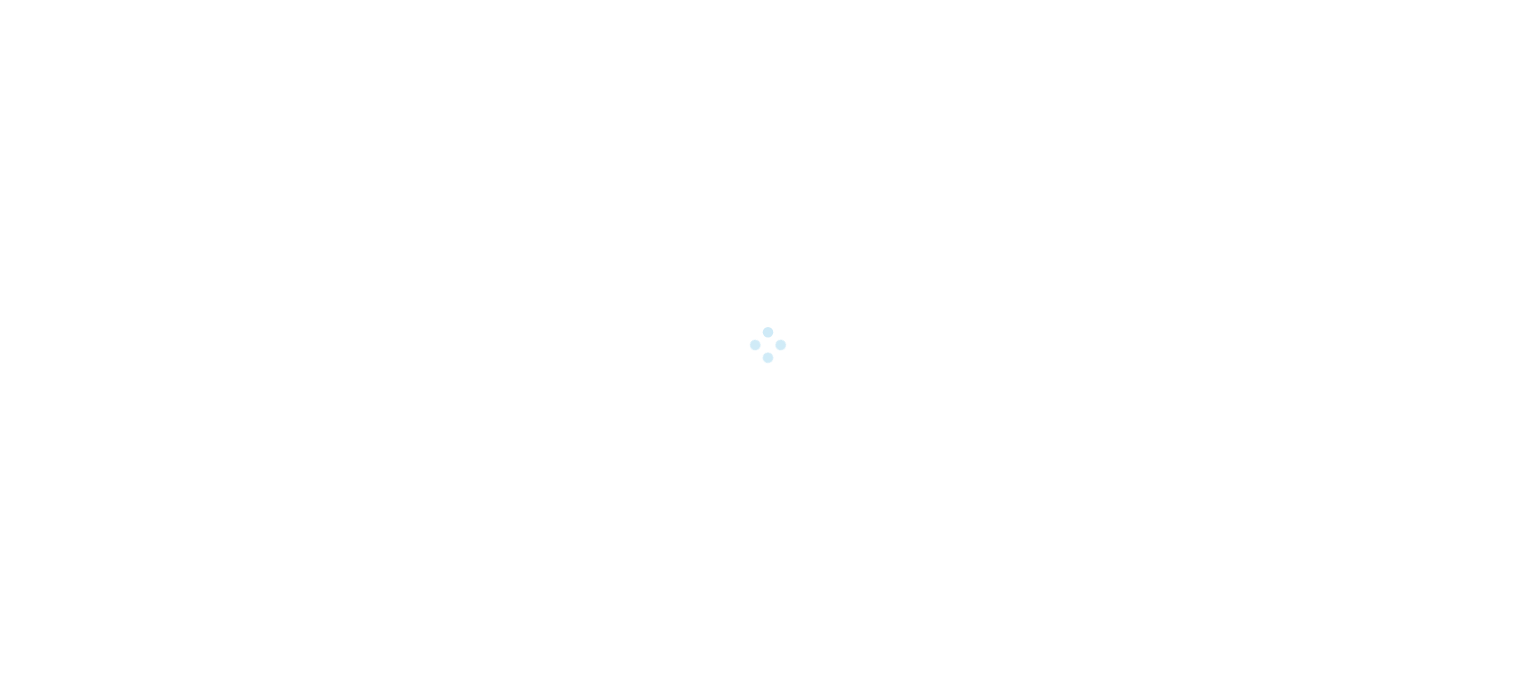 scroll, scrollTop: 0, scrollLeft: 0, axis: both 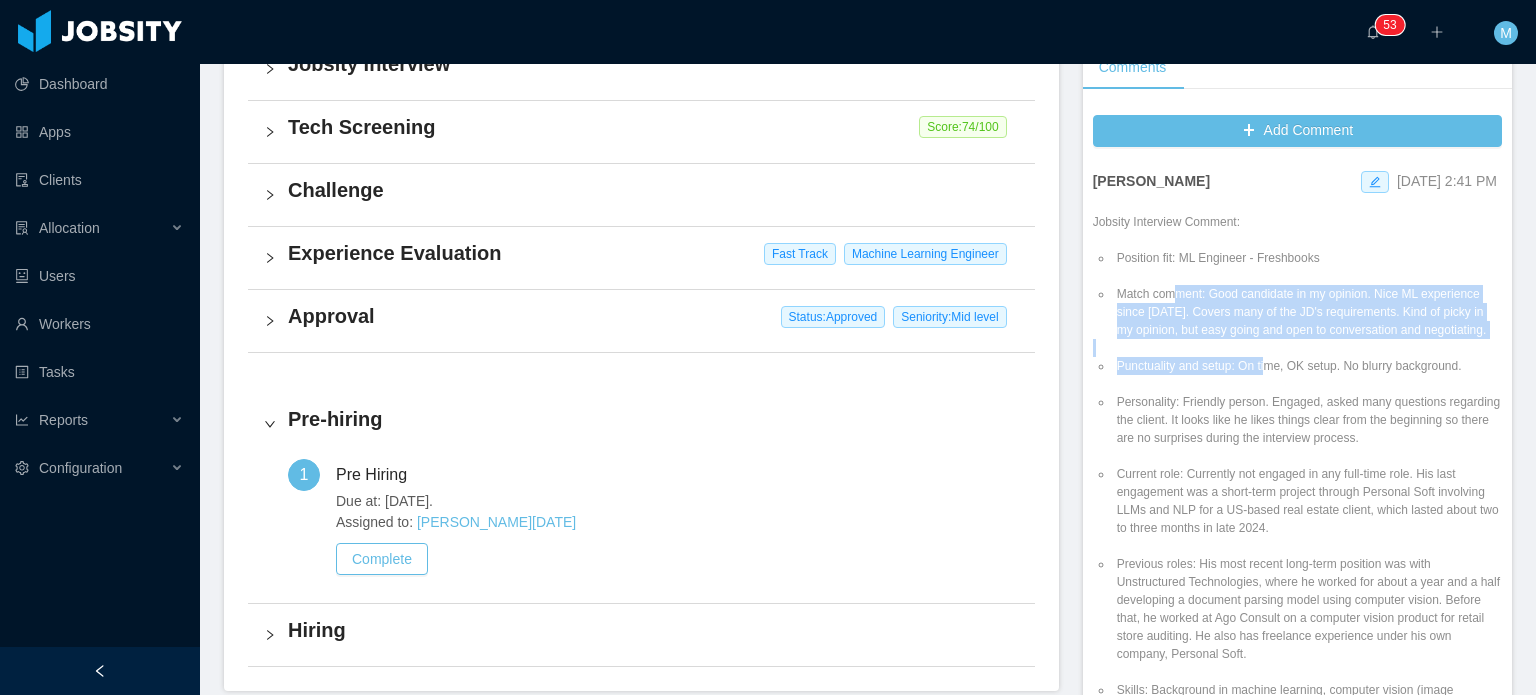 drag, startPoint x: 1167, startPoint y: 299, endPoint x: 1255, endPoint y: 387, distance: 124.45079 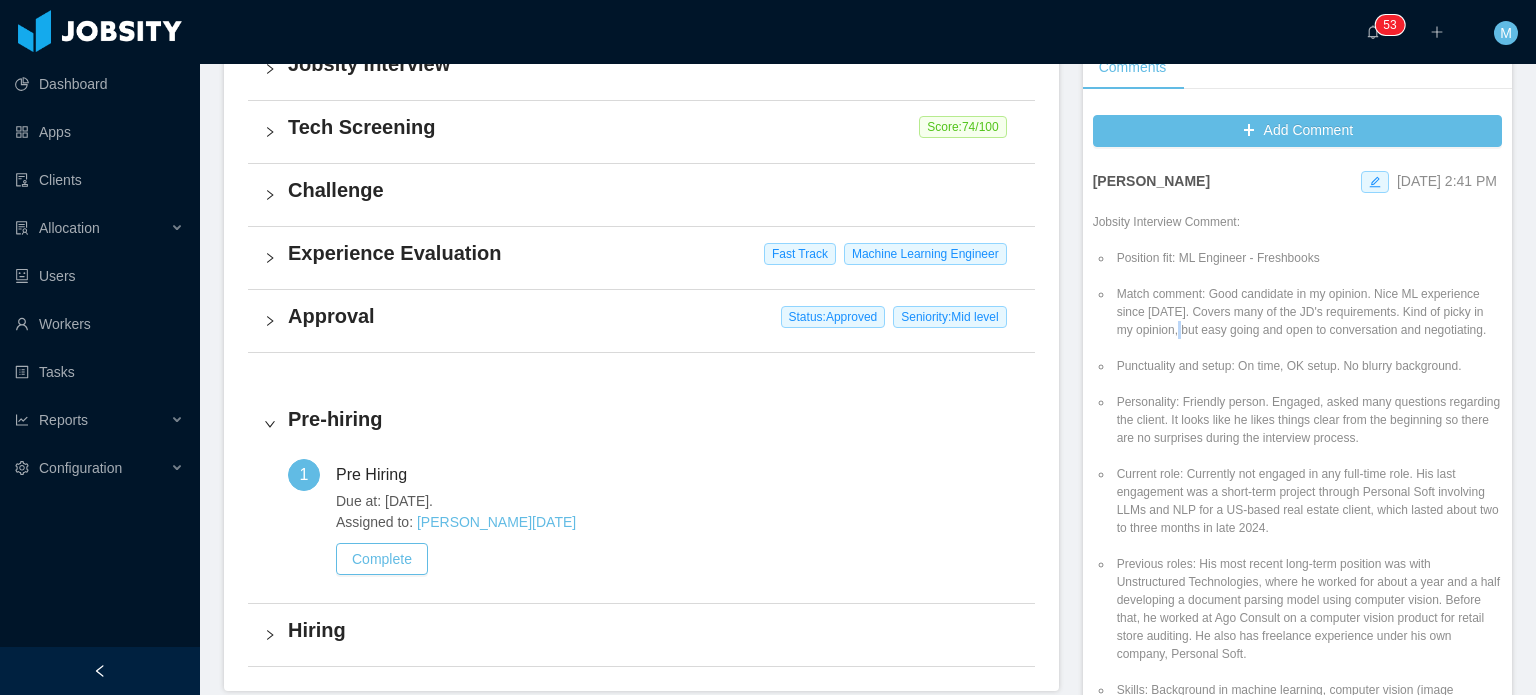 click on "Match comment: Good candidate in my opinion. Nice ML experience since [DATE]. Covers many of the JD's requirements. Kind of picky in my opinion, but easy going and open to conversation and negotiating." at bounding box center (1307, 312) 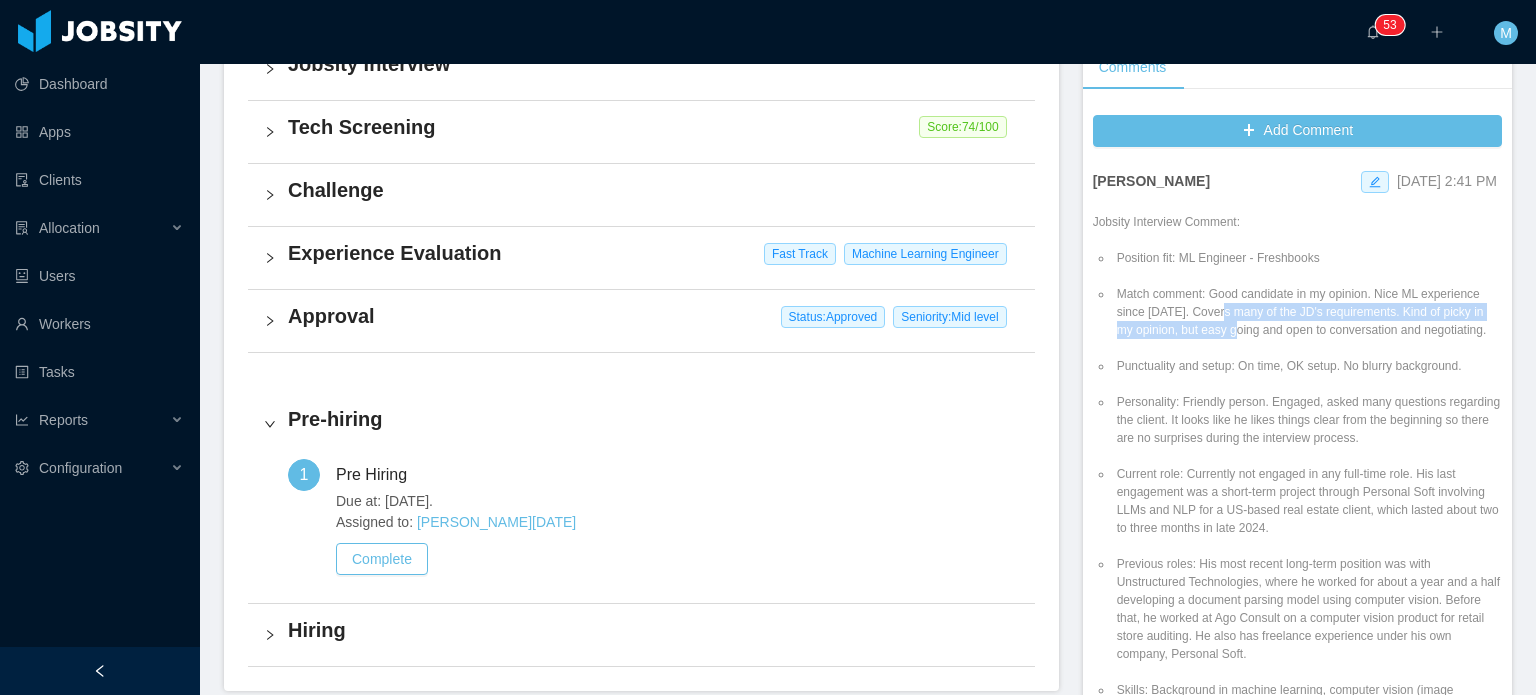 click on "Match comment: Good candidate in my opinion. Nice ML experience since [DATE]. Covers many of the JD's requirements. Kind of picky in my opinion, but easy going and open to conversation and negotiating." at bounding box center (1307, 312) 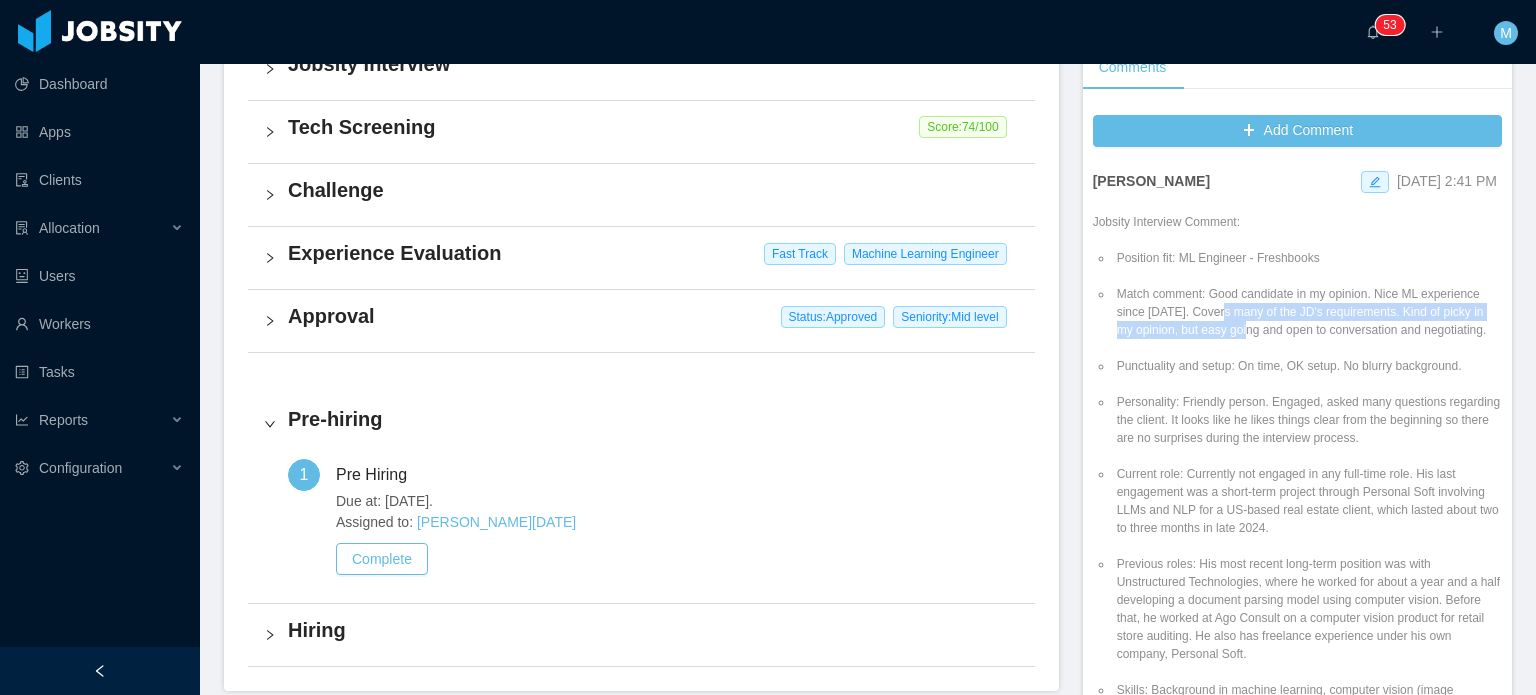 click on "Match comment: Good candidate in my opinion. Nice ML experience since [DATE]. Covers many of the JD's requirements. Kind of picky in my opinion, but easy going and open to conversation and negotiating." at bounding box center (1307, 312) 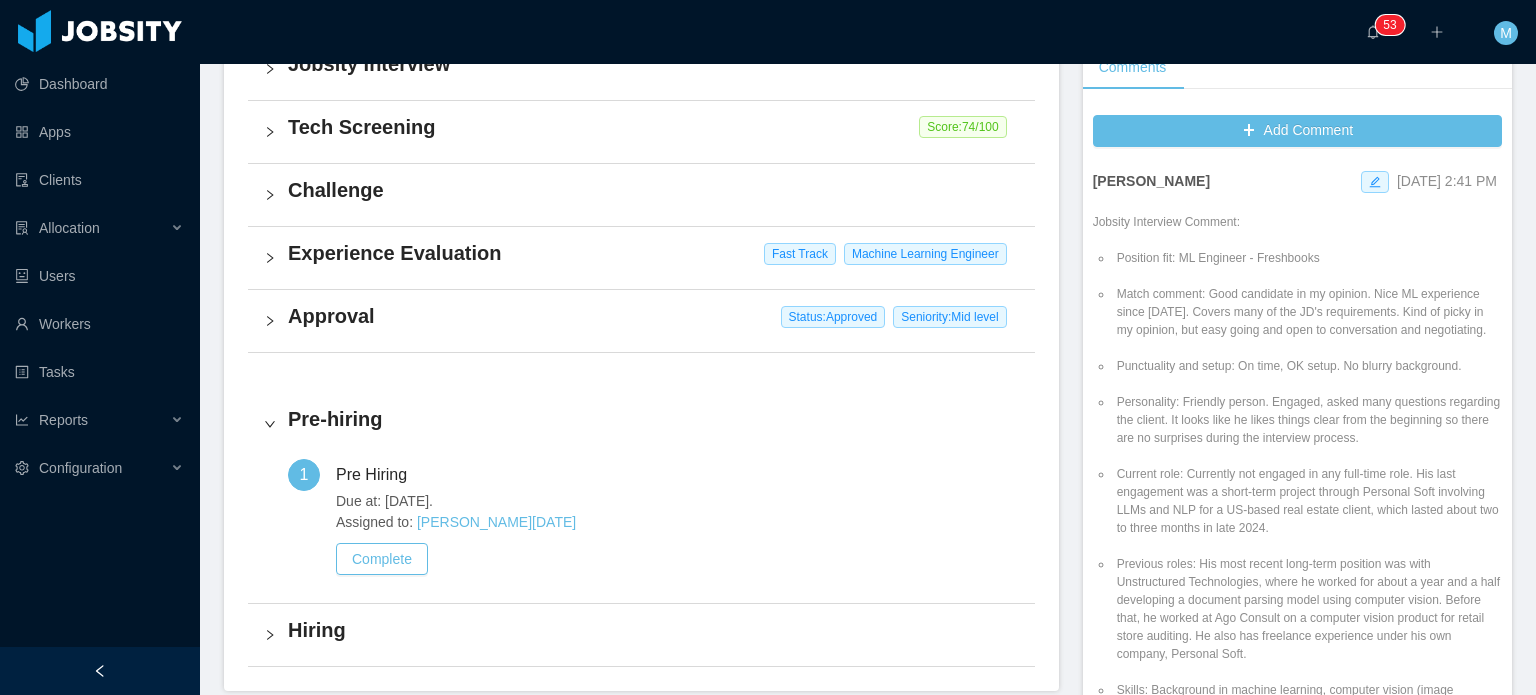 scroll, scrollTop: 600, scrollLeft: 0, axis: vertical 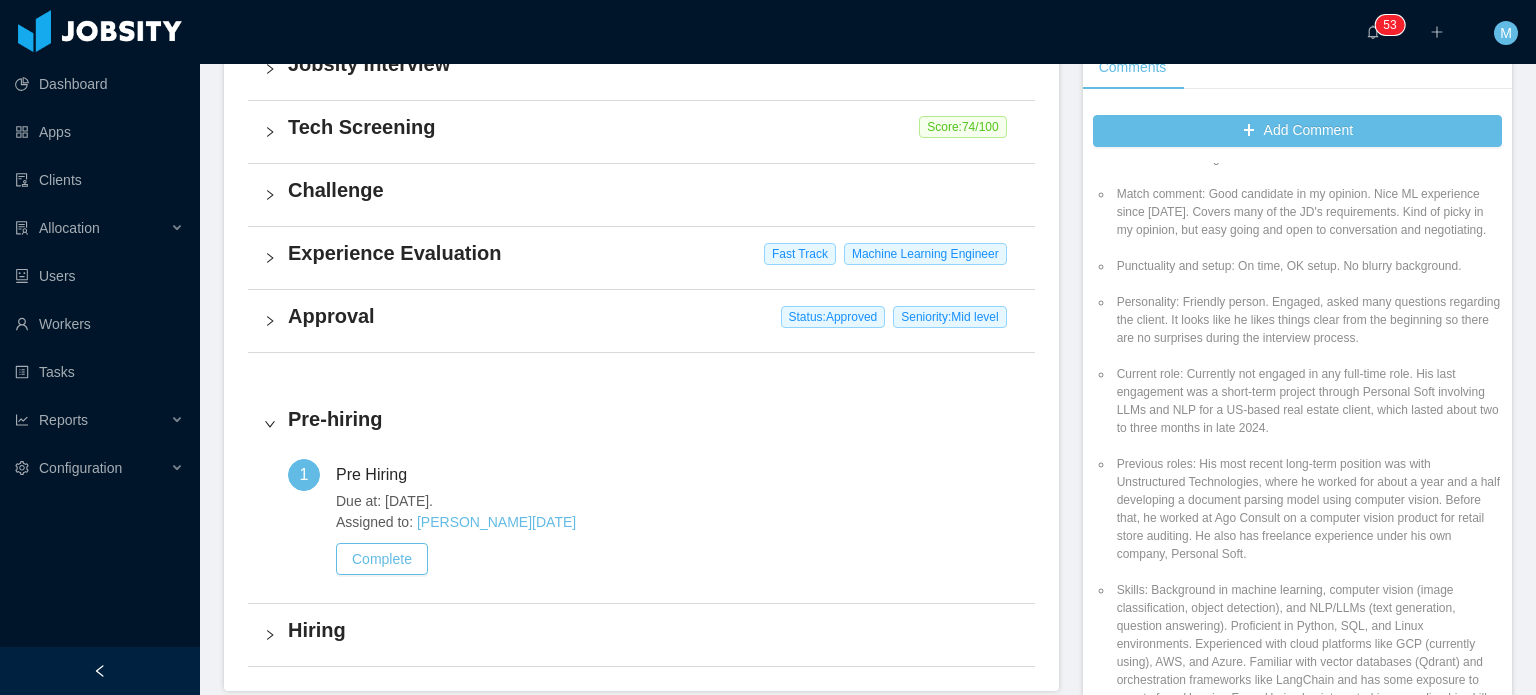 drag, startPoint x: 1268, startPoint y: 311, endPoint x: 1282, endPoint y: 319, distance: 16.124516 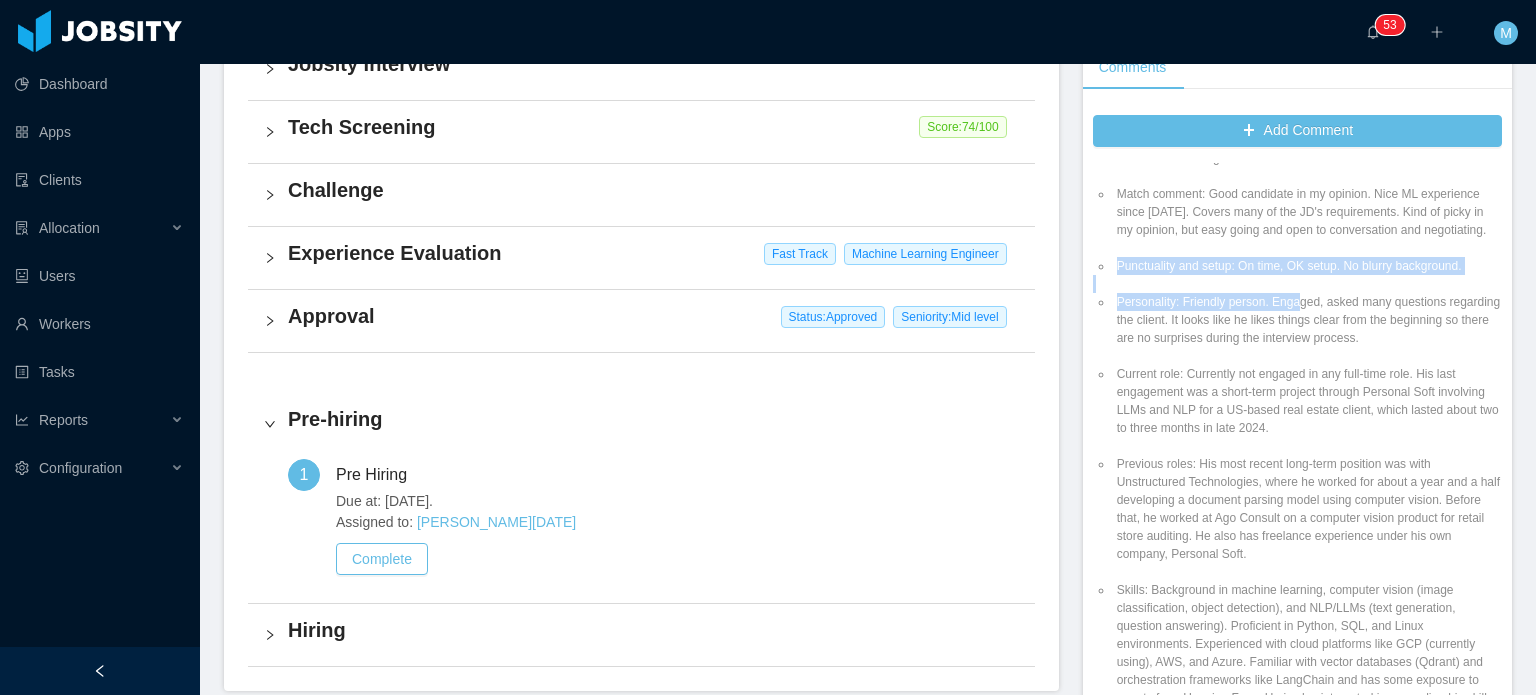 click on "Personality: Friendly person. Engaged, asked many questions regarding the client. It looks like he likes things clear from the beginning so there are no surprises during the interview process." at bounding box center (1307, 320) 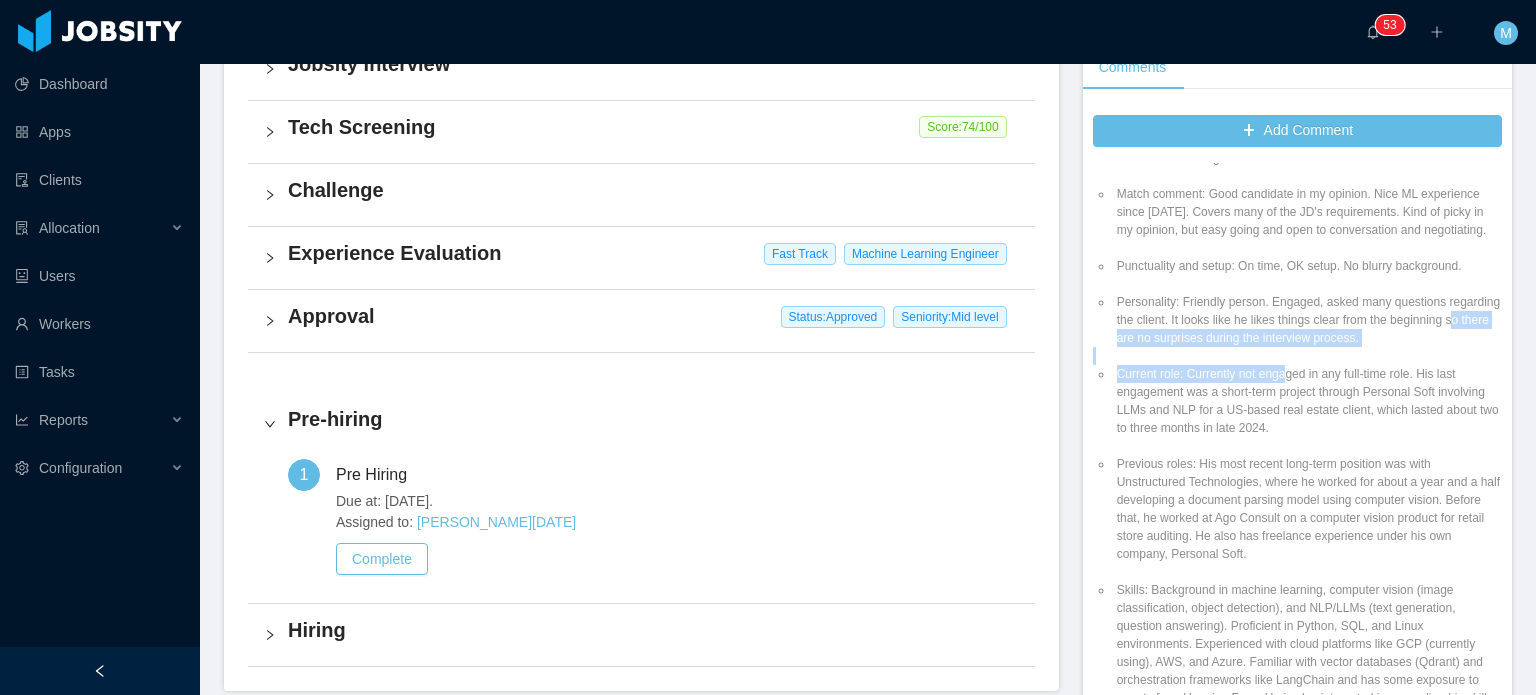 drag, startPoint x: 1172, startPoint y: 351, endPoint x: 1275, endPoint y: 391, distance: 110.49435 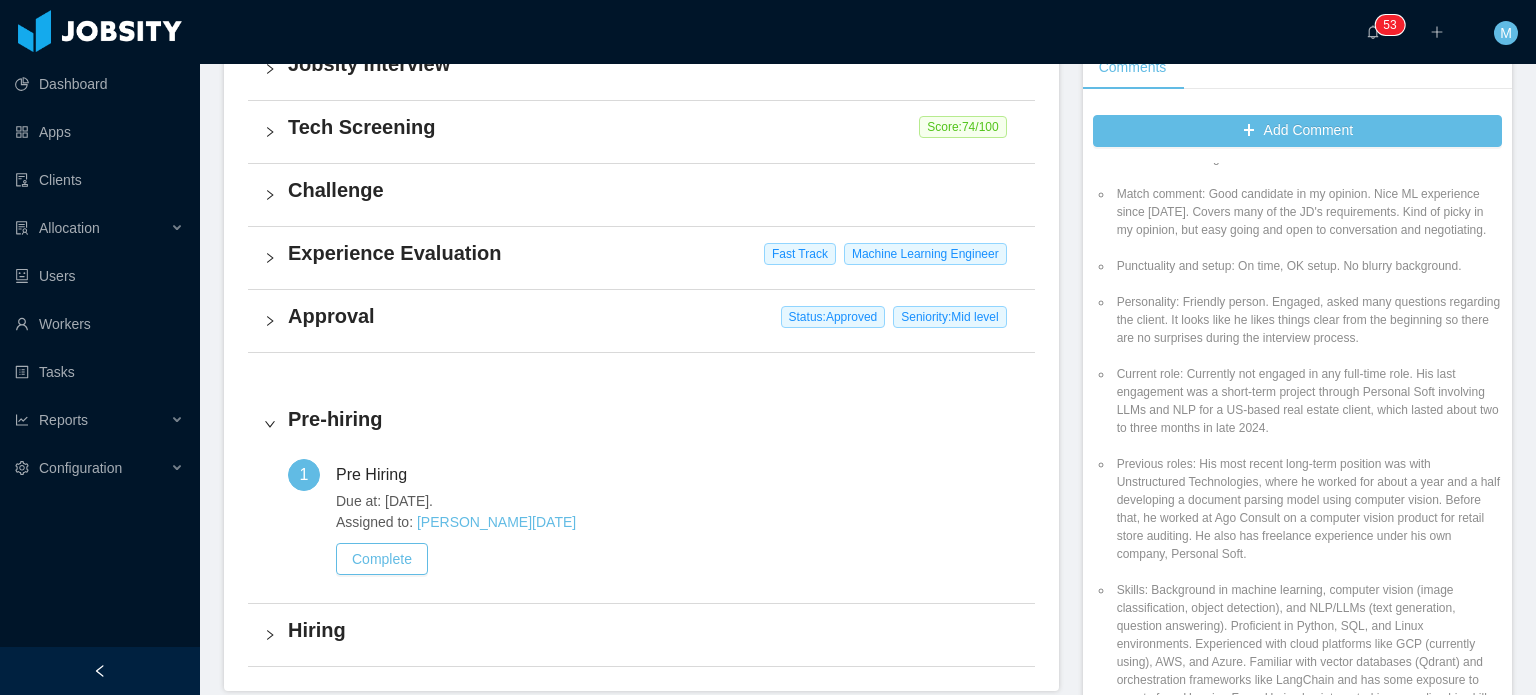 drag, startPoint x: 1202, startPoint y: 281, endPoint x: 1417, endPoint y: 322, distance: 218.87439 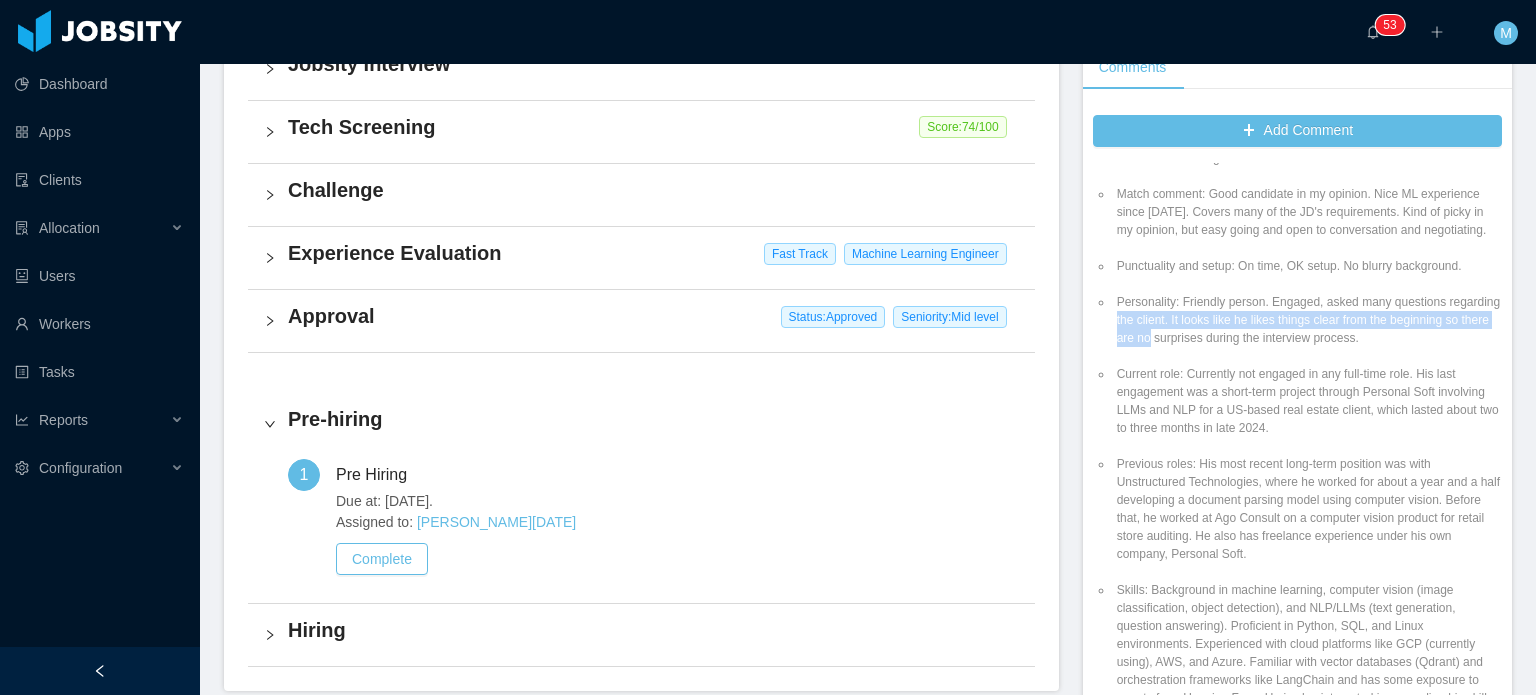 drag, startPoint x: 1161, startPoint y: 331, endPoint x: 1332, endPoint y: 377, distance: 177.07907 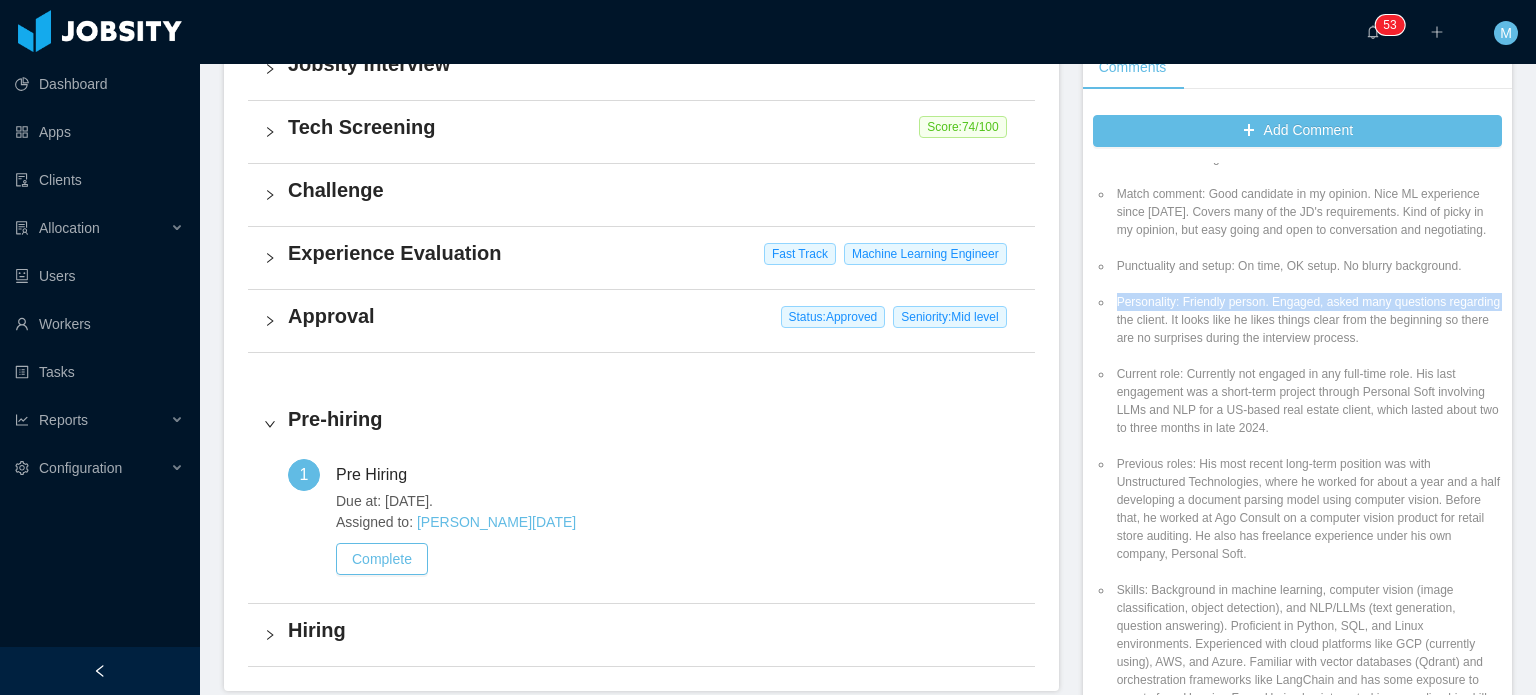 click on "Position fit: ML Engineer - Freshbooks Match comment: Good candidate in my opinion. Nice ML experience since [DATE]. Covers many of the JD's requirements. Kind of picky in my opinion, but easy going and open to conversation and negotiating. Punctuality and setup: On time, OK setup. No blurry background.  Personality: Friendly person. Engaged, asked many questions regarding the client. It looks like he likes things clear from the beginning so there are no surprises during the interview process.  Current role: Currently not engaged in any full-time role. His last engagement was a short-term project through Personal Soft involving LLMs and NLP for a US-based real estate client, which lasted about two to three months in late 2024. Other questions: He was curious and asked about the client's team size, the purpose of hiring, and the payment method (flexible; Deal or preferred method). He also negotiated to possibly increase vacation days slightly in exchange for accepting the lower budget." at bounding box center [1297, 671] 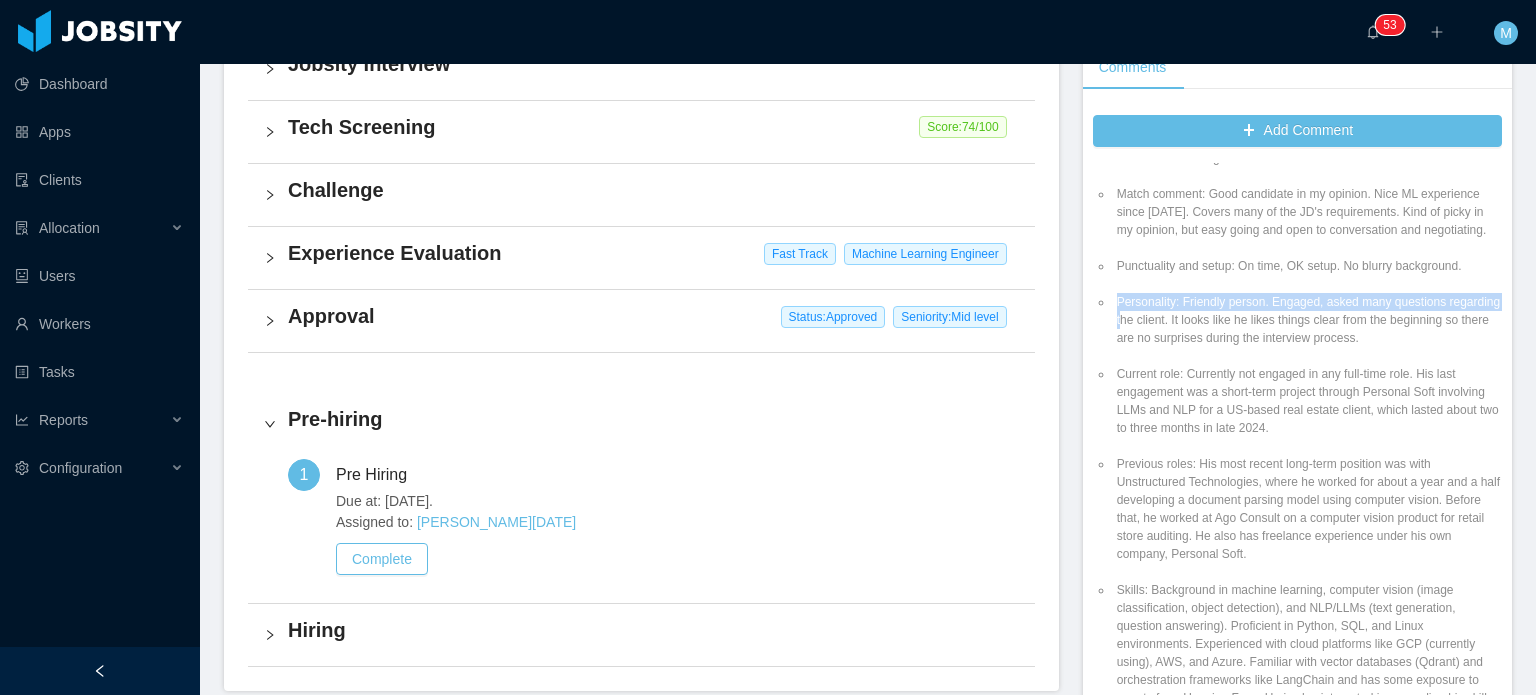 drag, startPoint x: 1166, startPoint y: 329, endPoint x: 1430, endPoint y: 375, distance: 267.9776 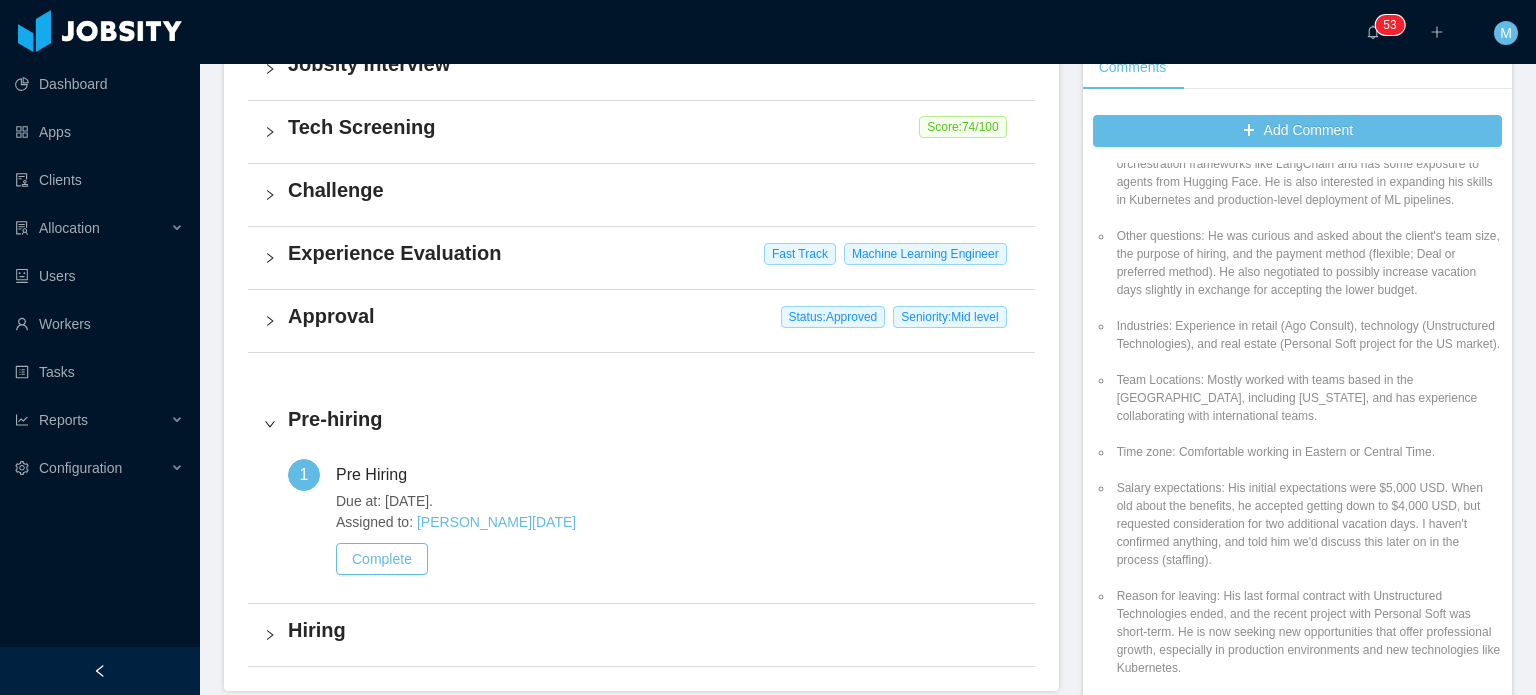 scroll, scrollTop: 1167, scrollLeft: 0, axis: vertical 